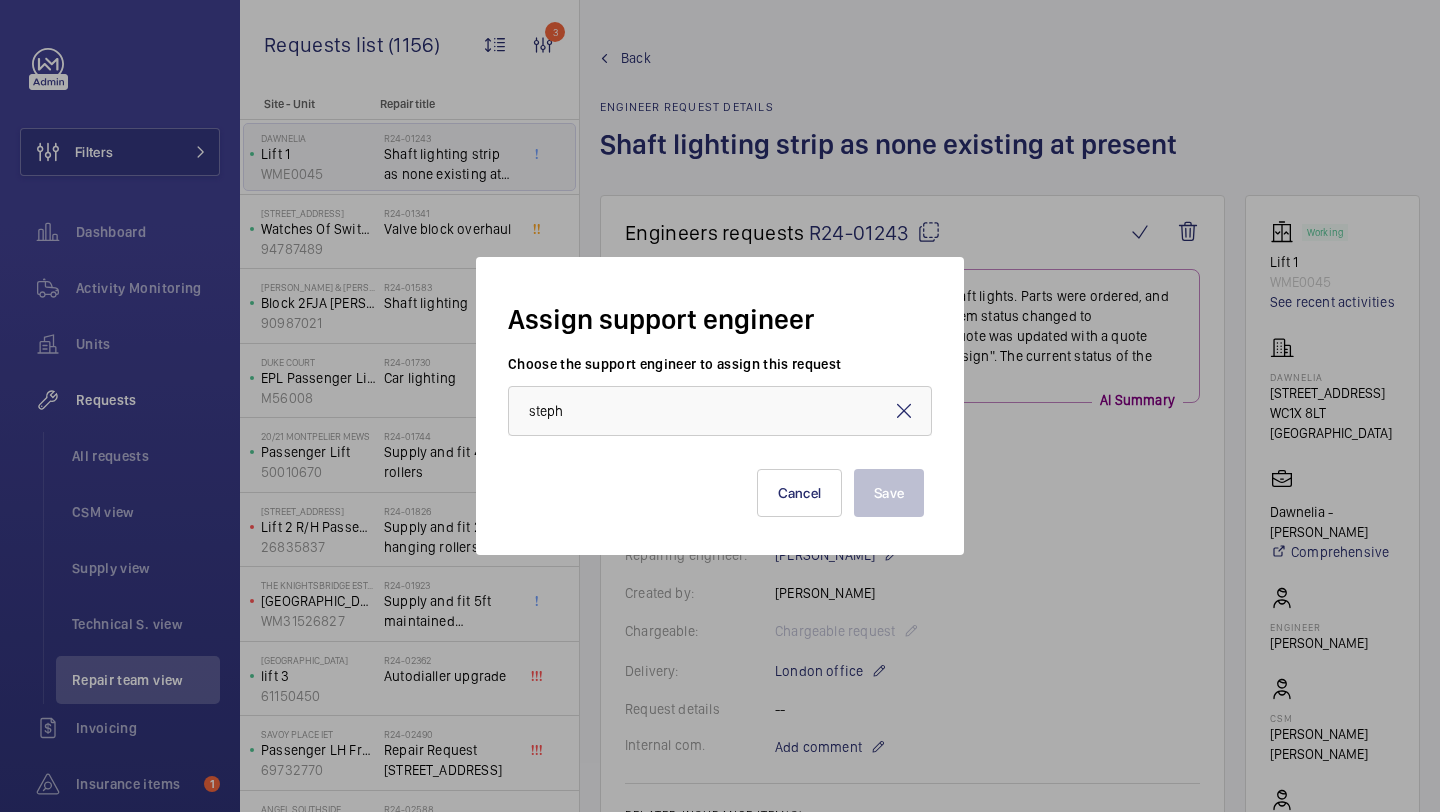 scroll, scrollTop: 0, scrollLeft: 0, axis: both 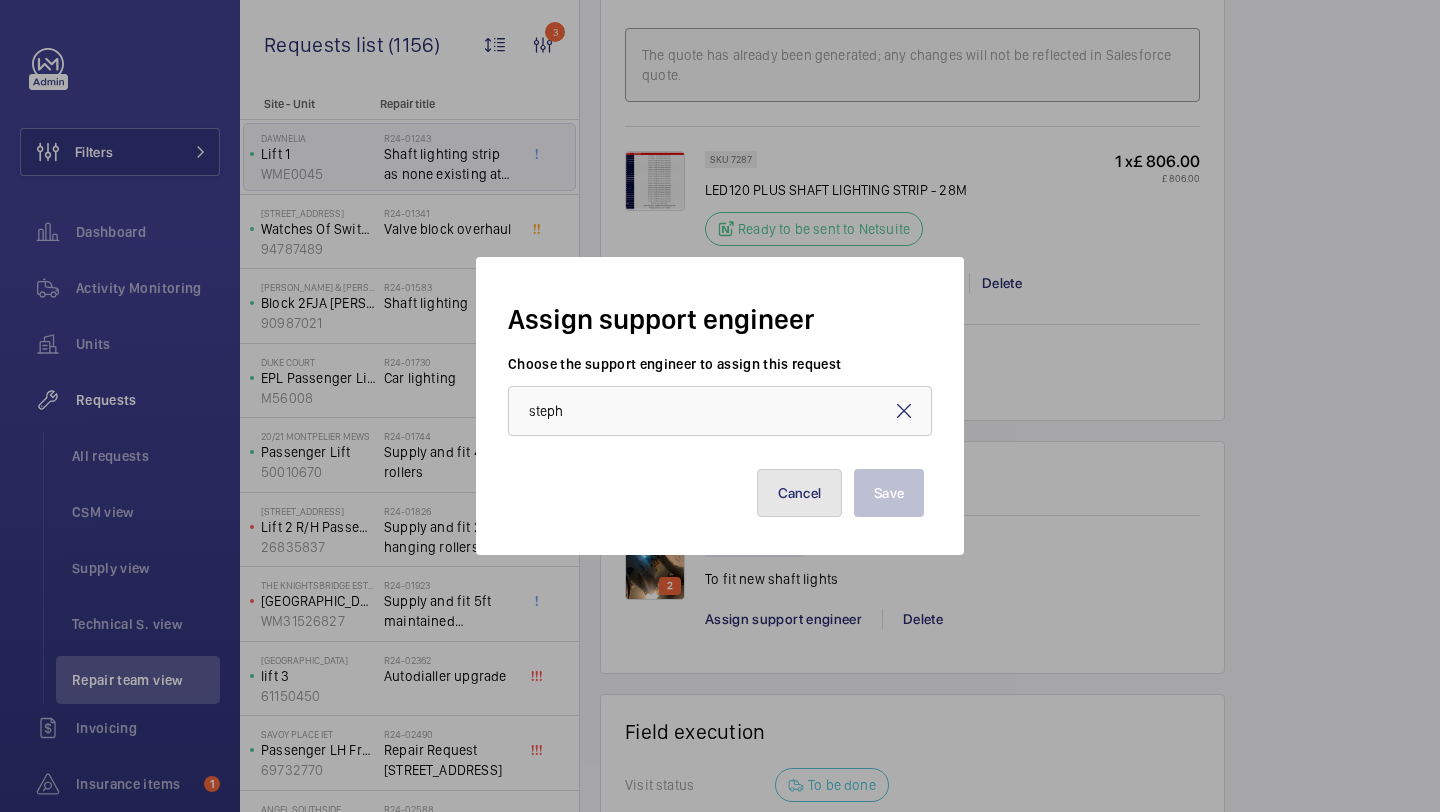 click on "Cancel" at bounding box center [800, 493] 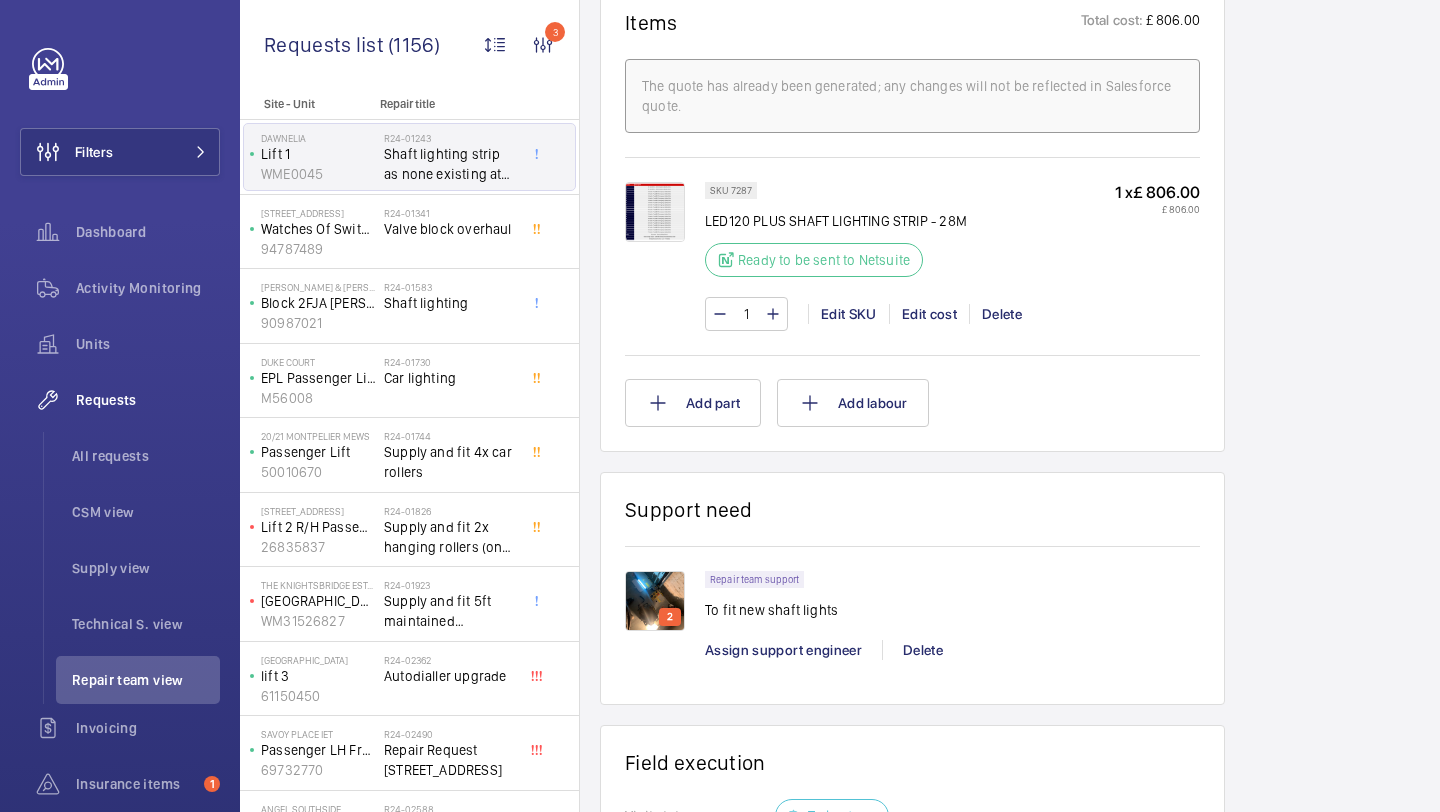 scroll, scrollTop: 1221, scrollLeft: 0, axis: vertical 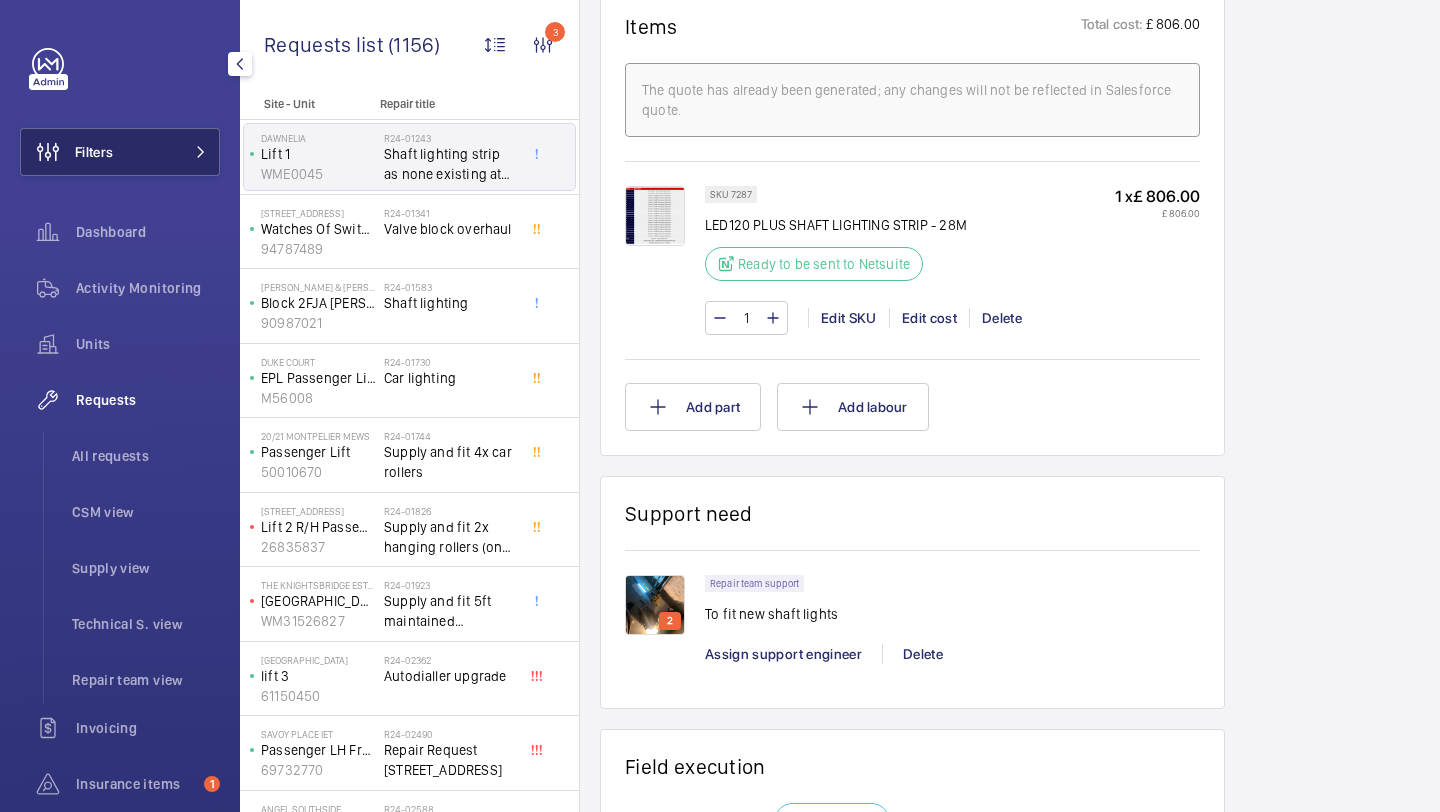 click on "Filters" 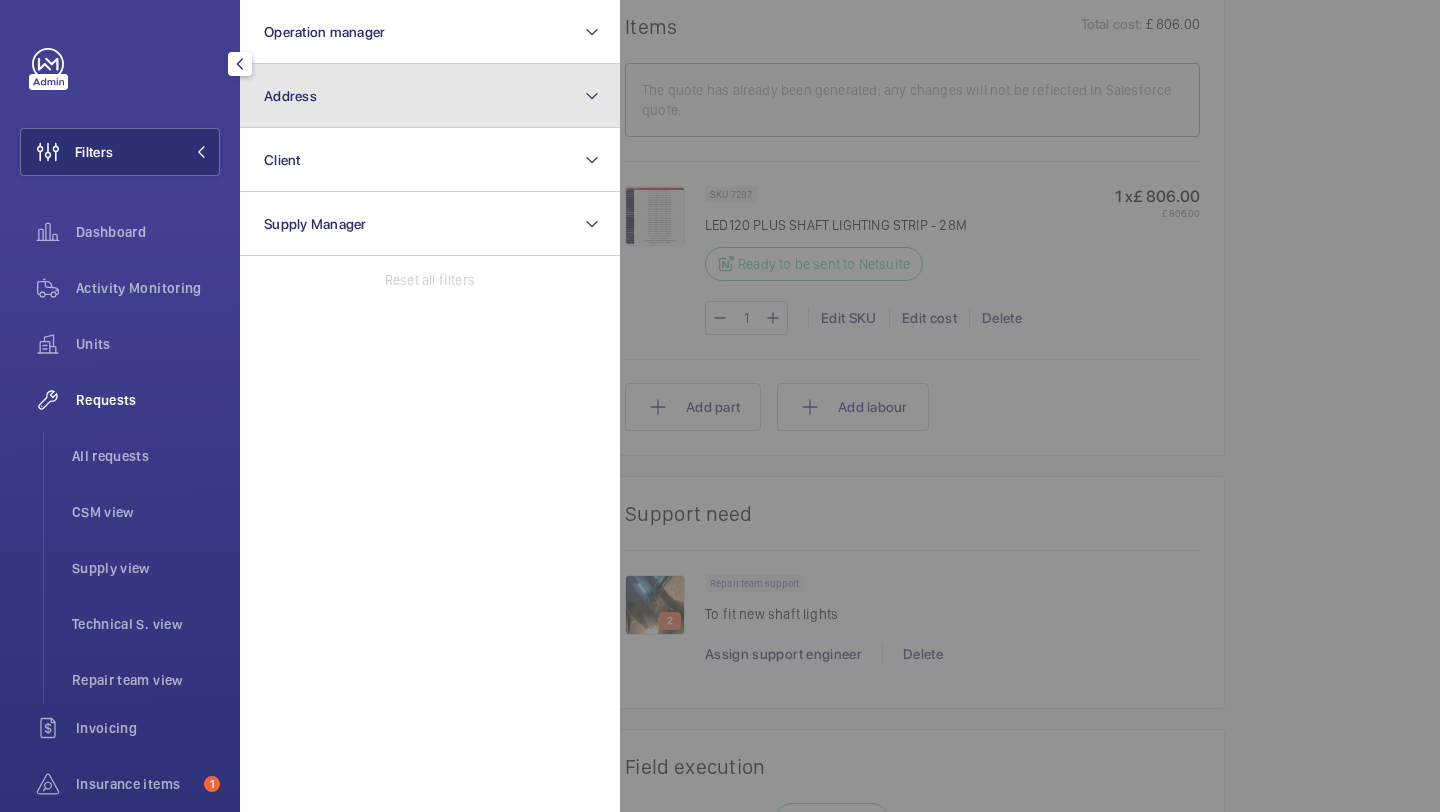 click on "Address" 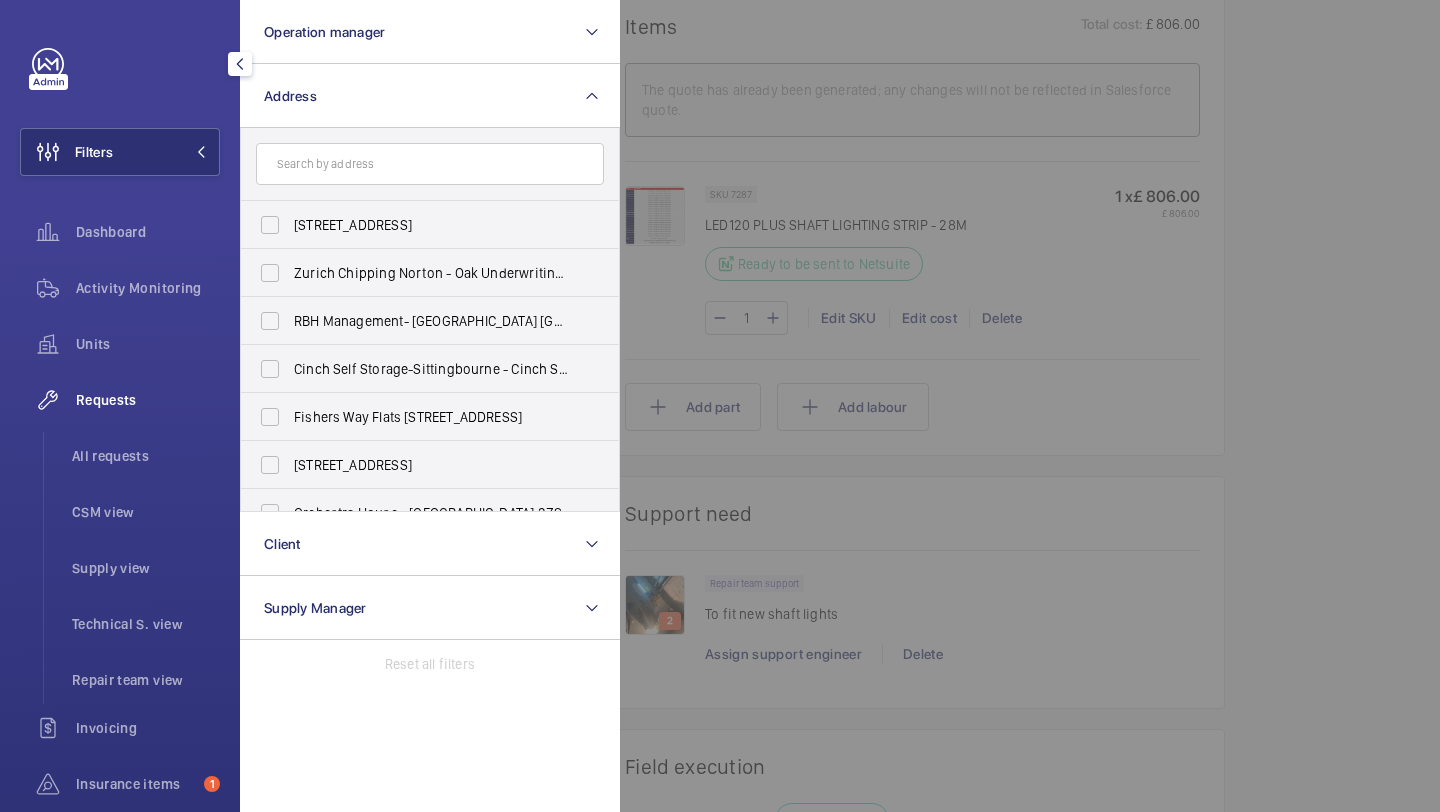 click 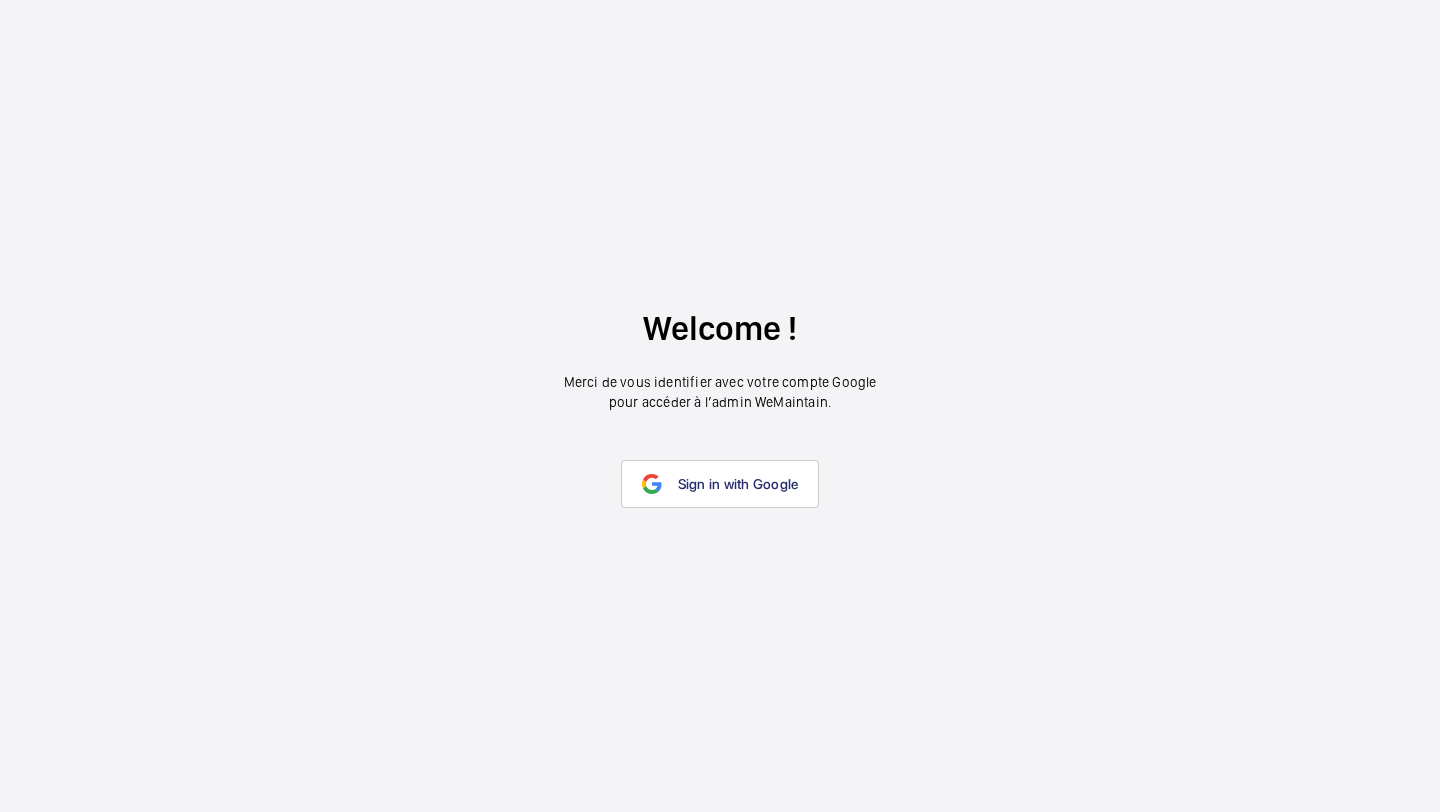 scroll, scrollTop: 0, scrollLeft: 0, axis: both 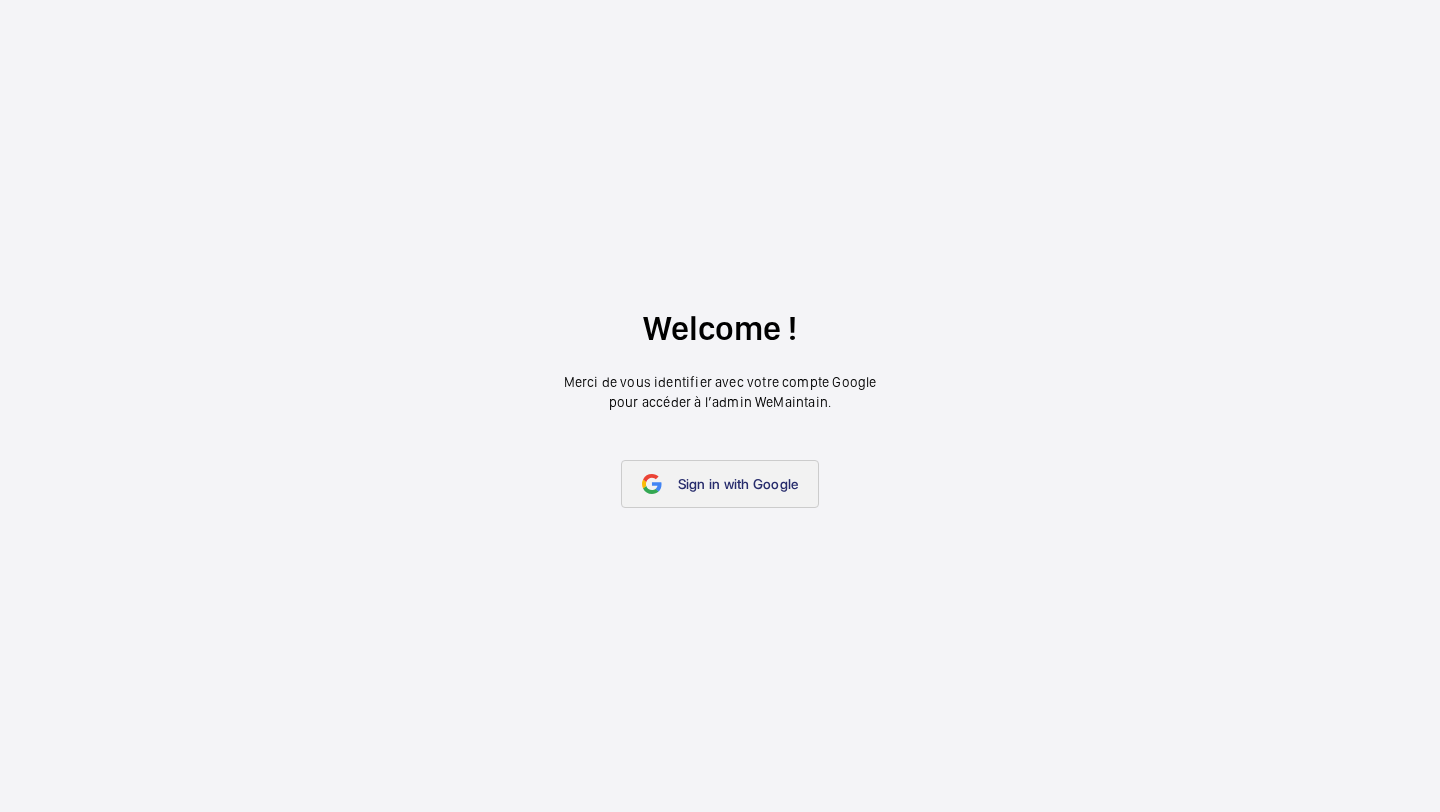 click on "Sign in with Google" 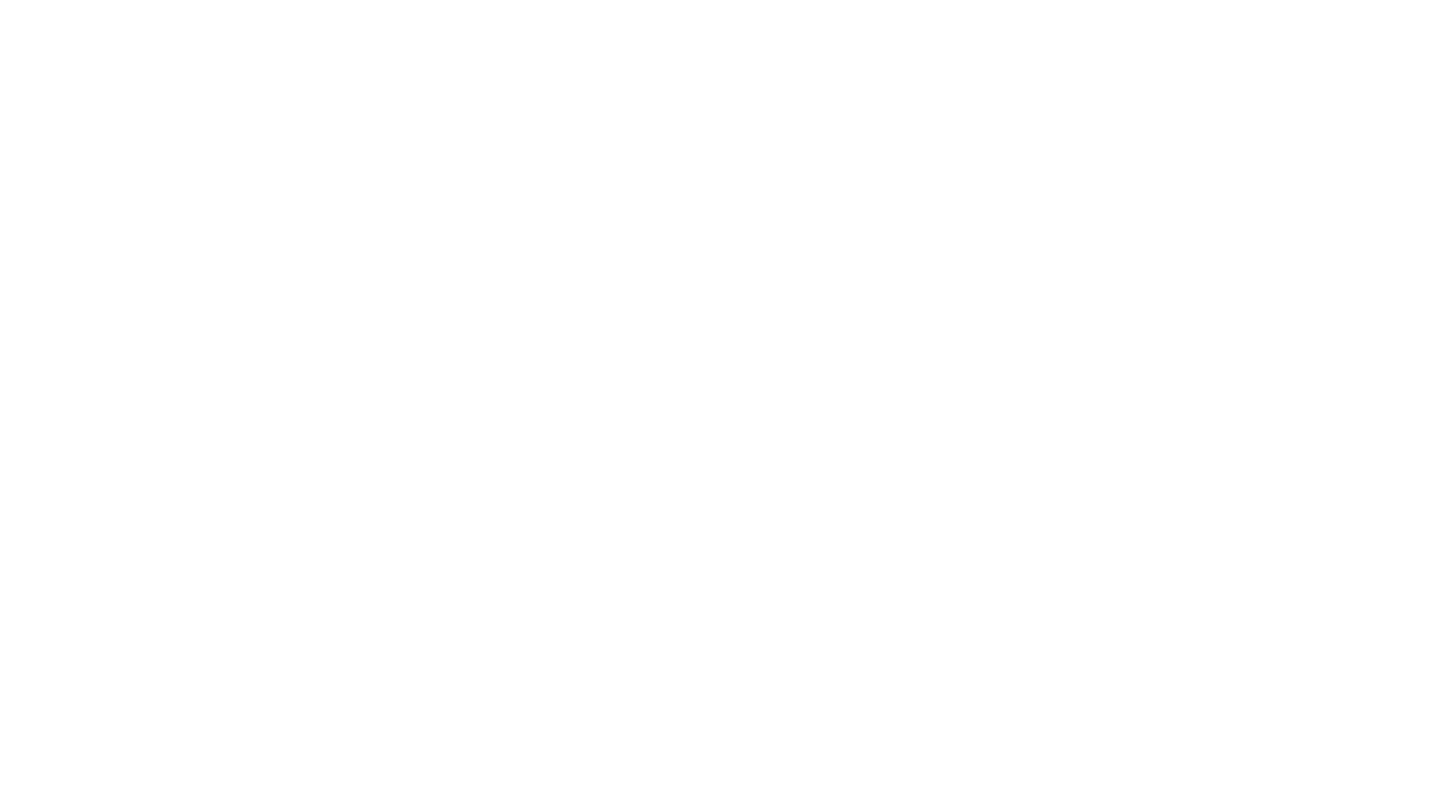 scroll, scrollTop: 0, scrollLeft: 0, axis: both 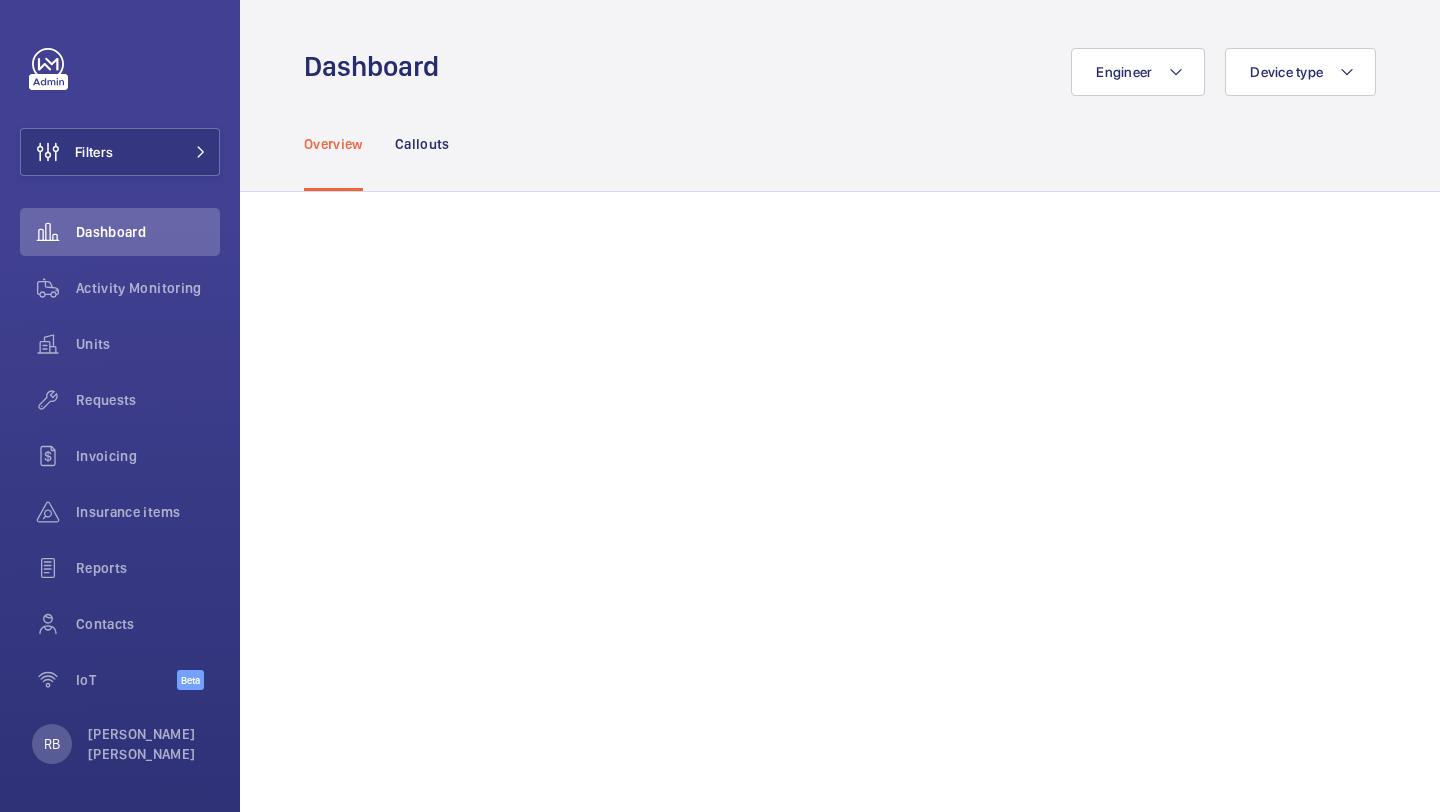 click on "Filters  Dashboard   Activity Monitoring   Units   Requests   Invoicing   Insurance items   Reports   Contacts   IoT  Beta [PERSON_NAME]" 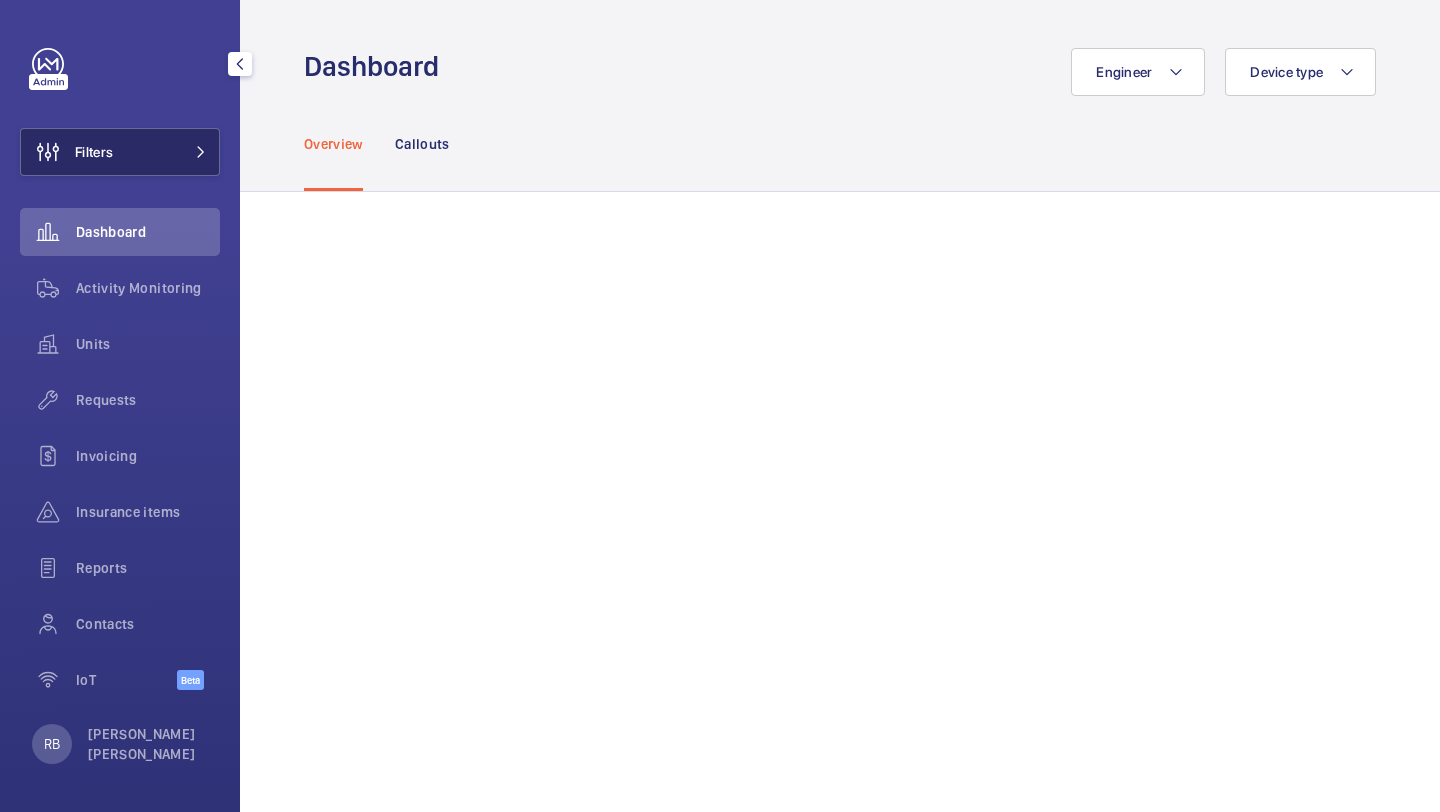 click on "Filters" 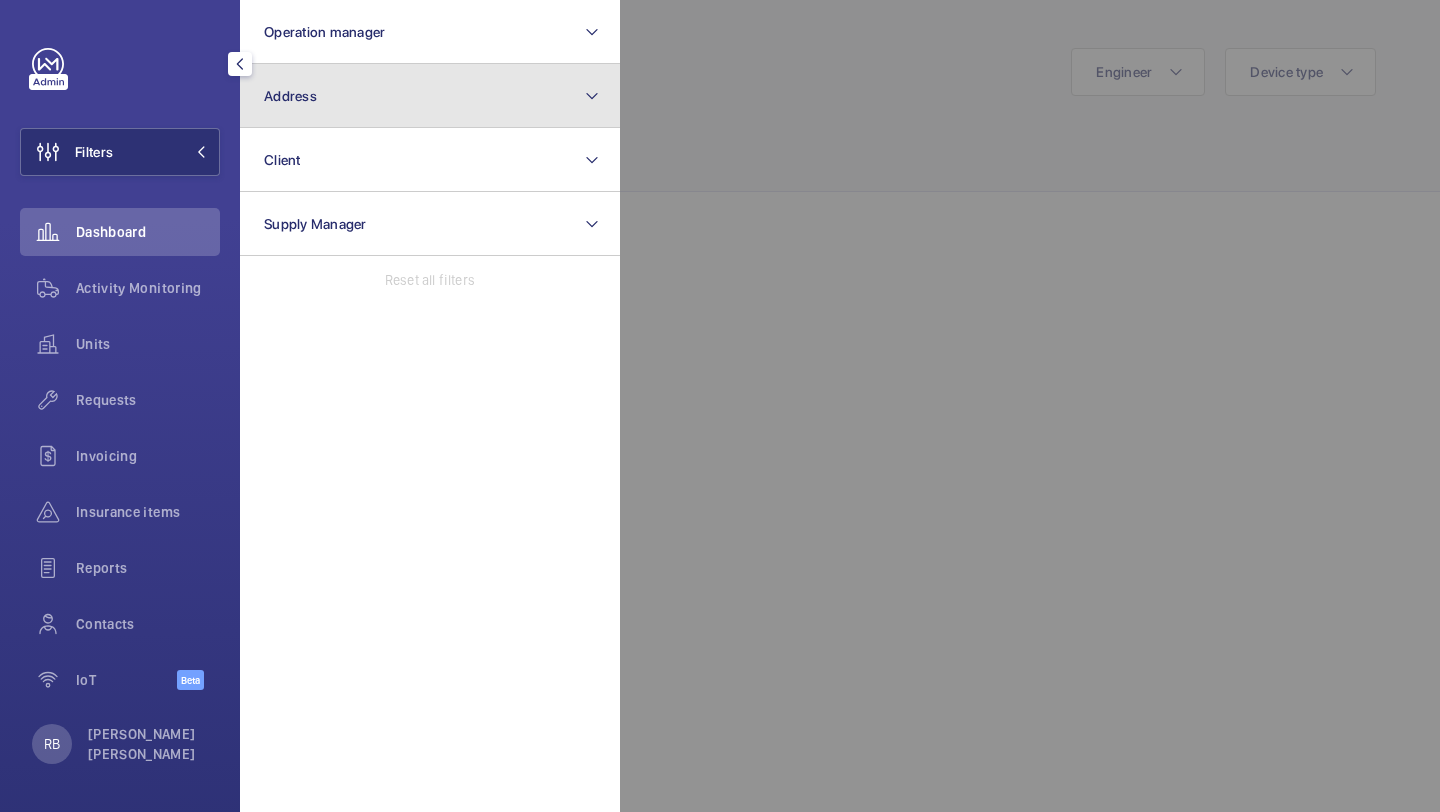 click on "Address" 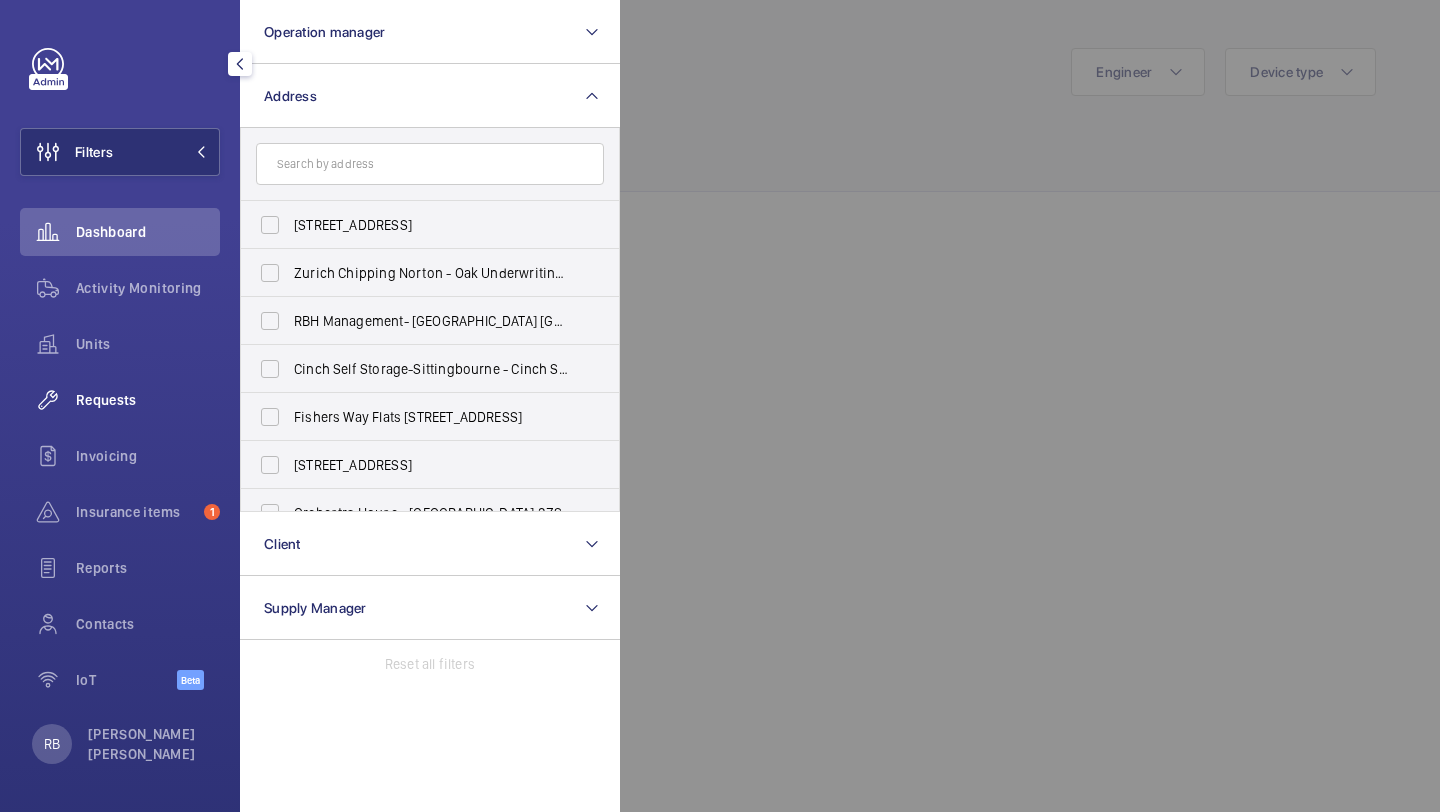 click on "Requests" 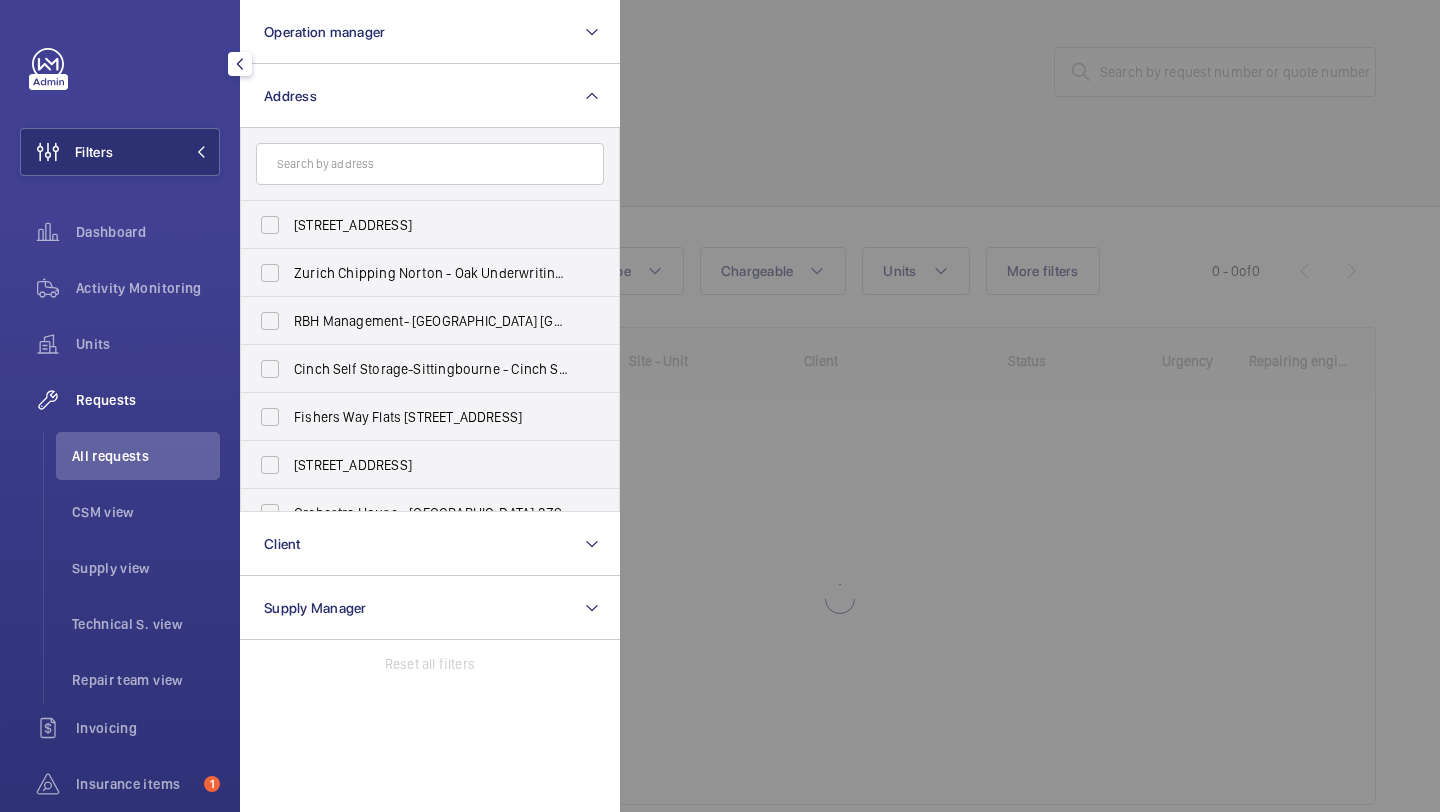 click 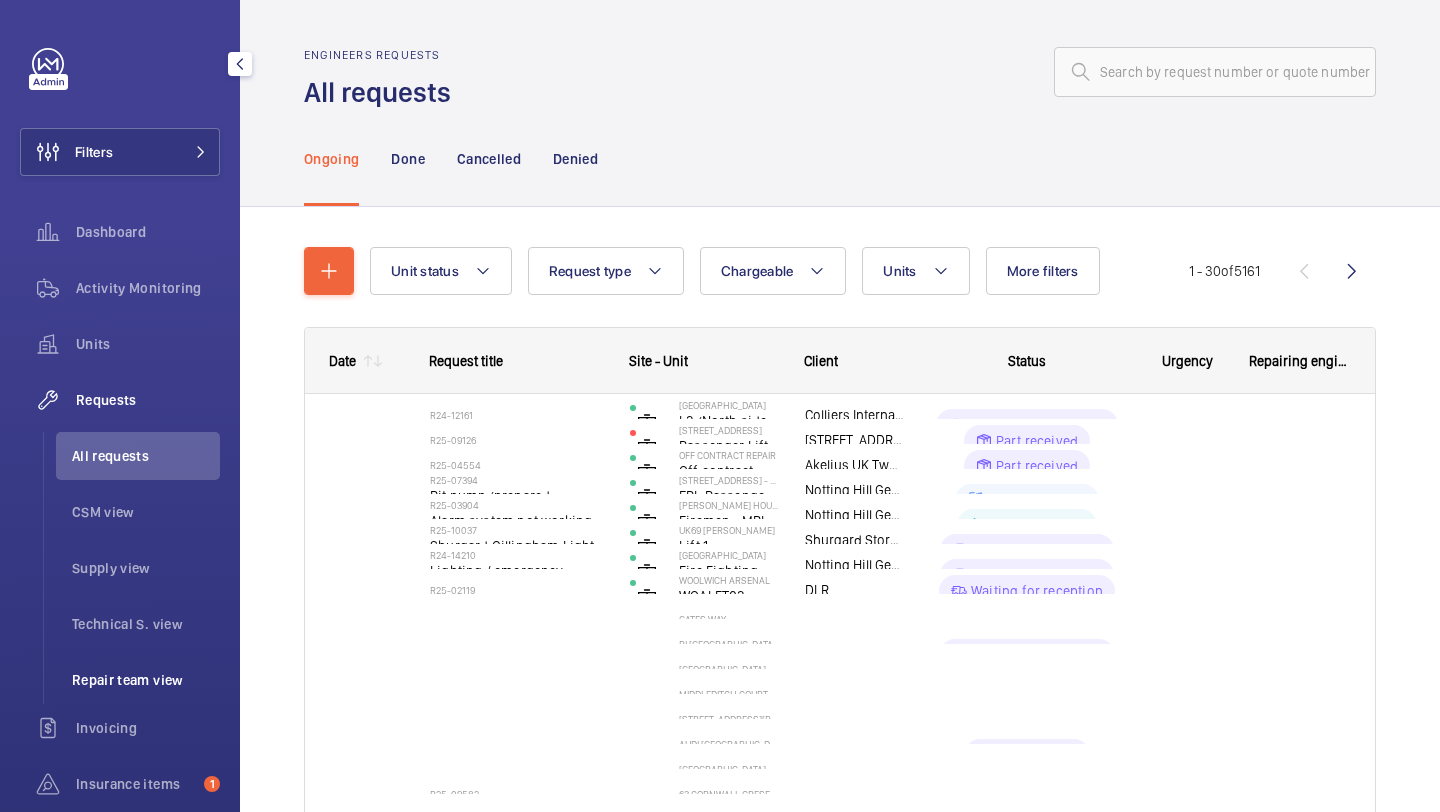 click on "Repair team view" 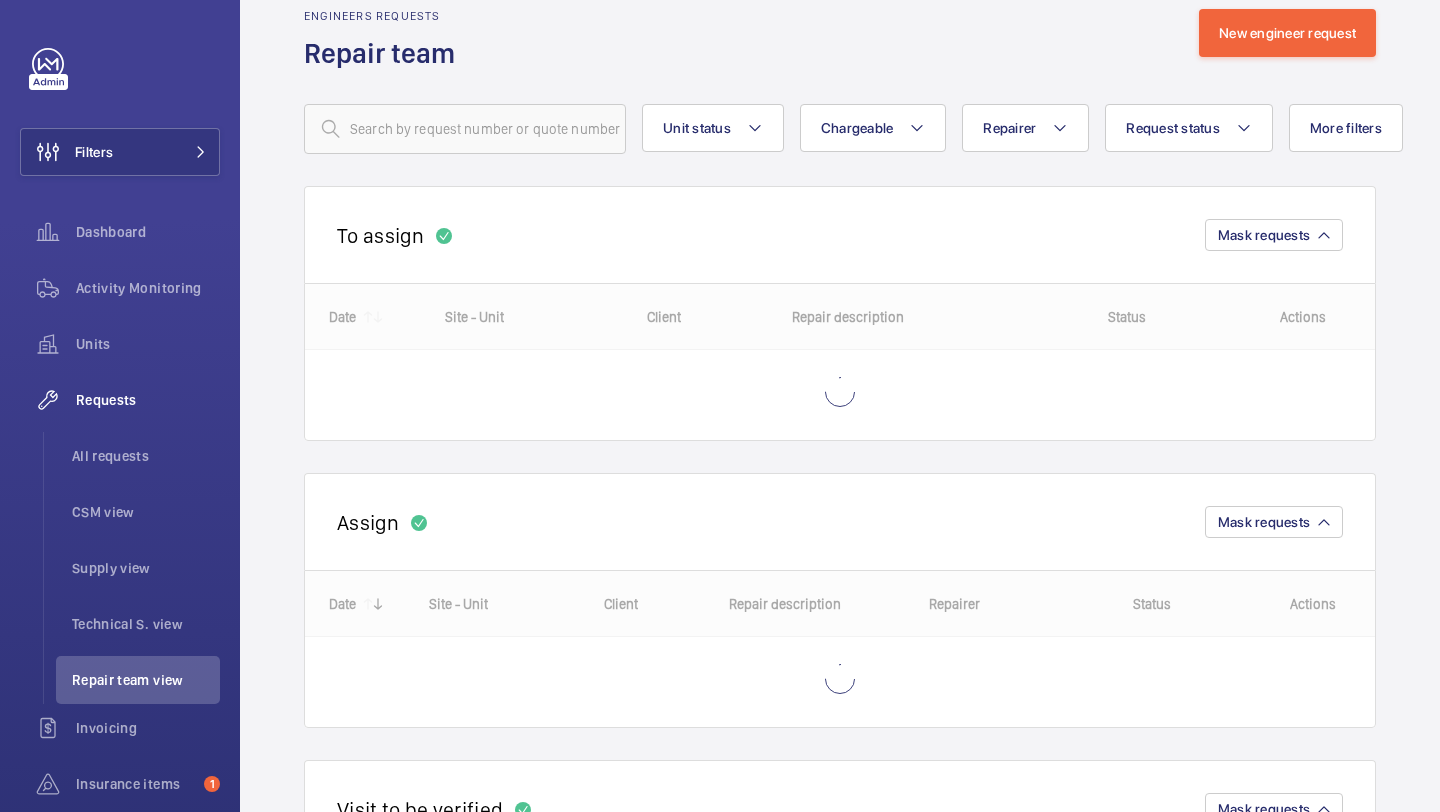 scroll, scrollTop: 41, scrollLeft: 0, axis: vertical 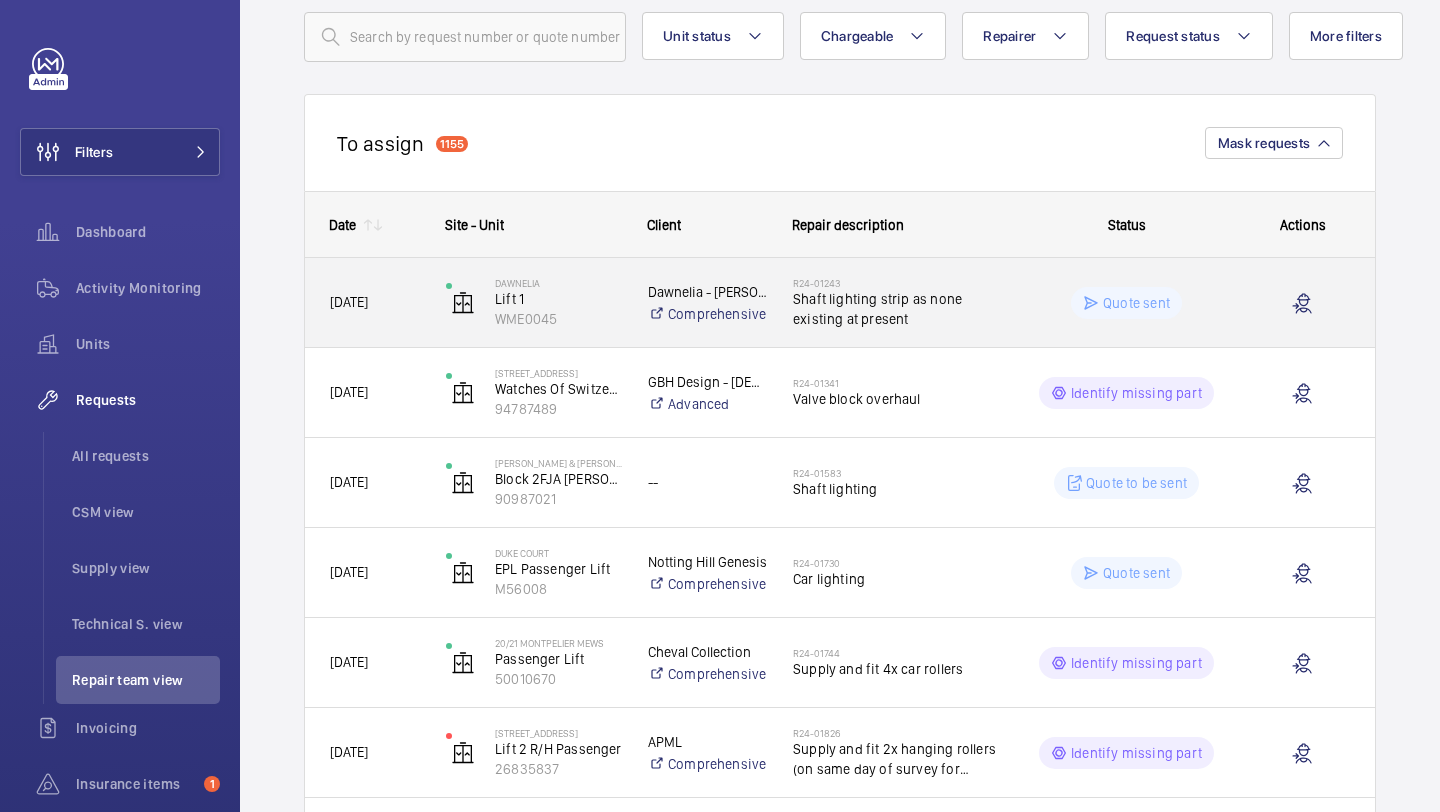 click on "R24-01243" 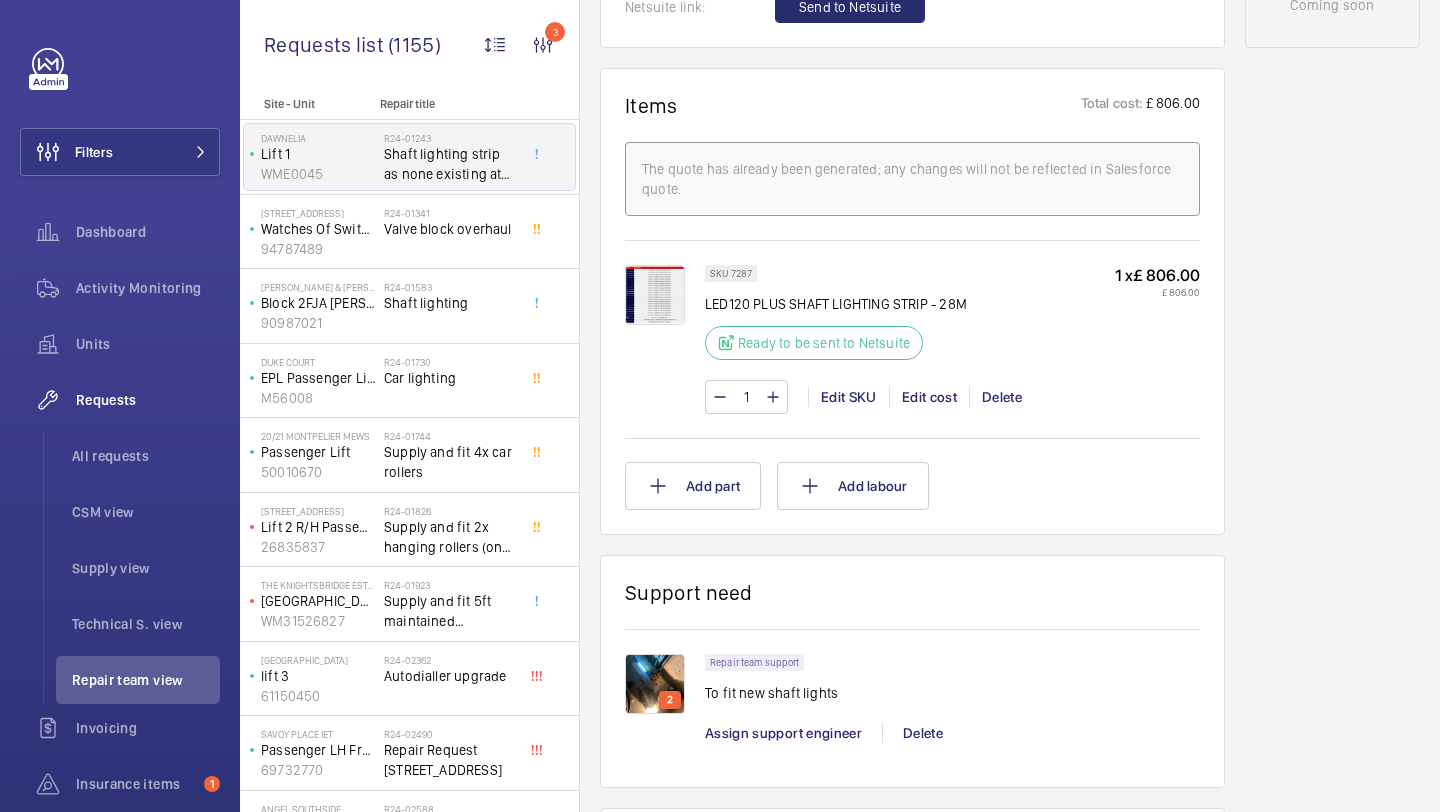 scroll, scrollTop: 1217, scrollLeft: 0, axis: vertical 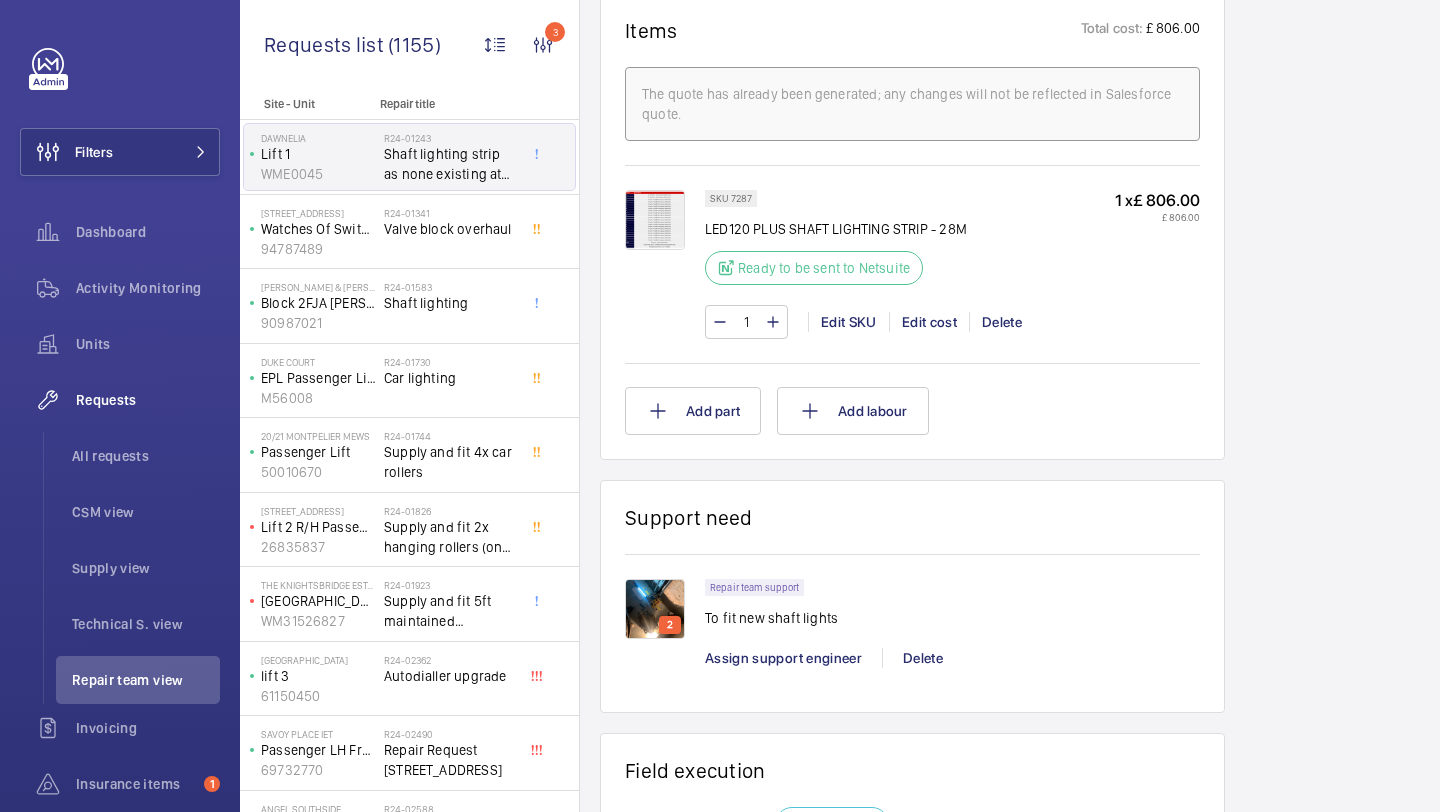 click on "Assign support engineer" 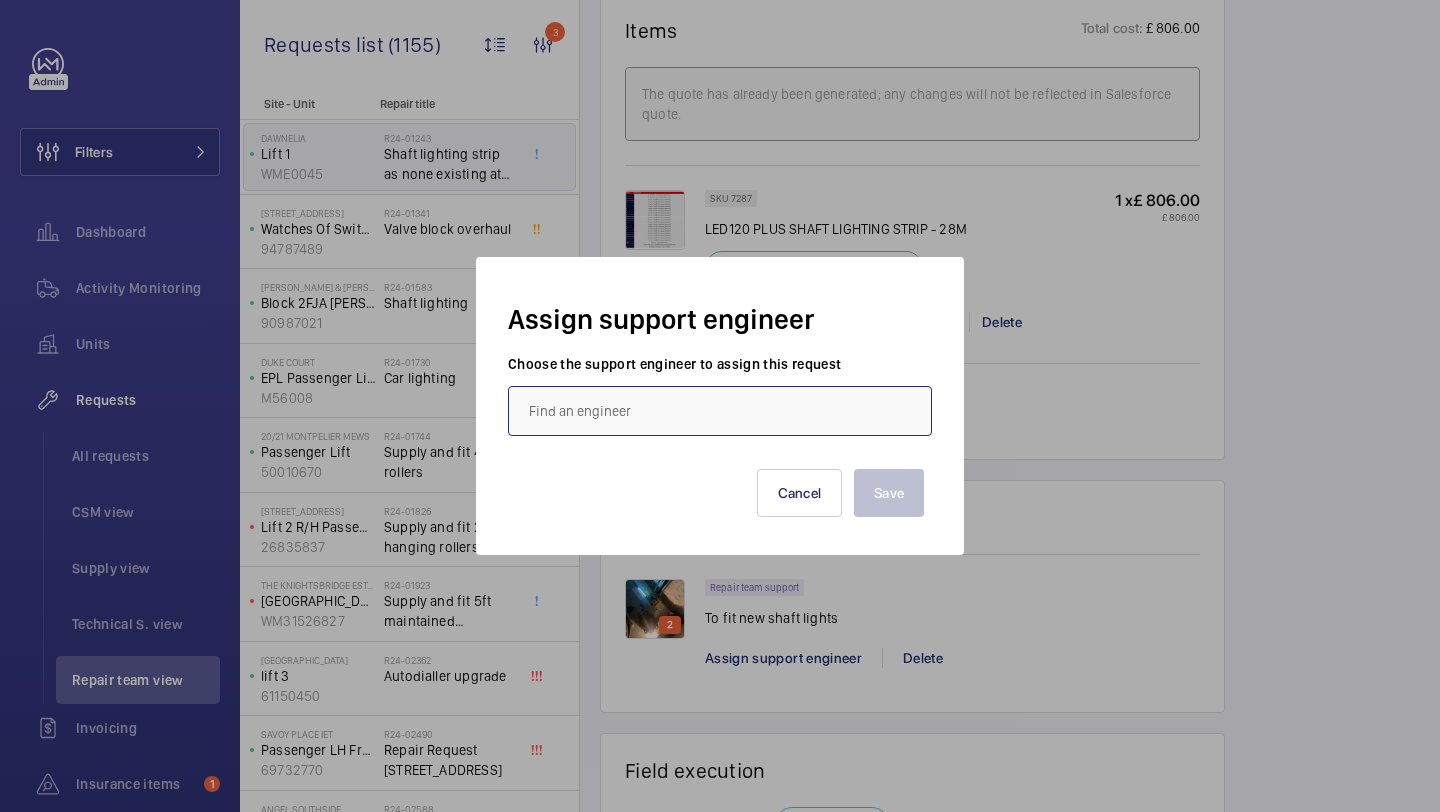 click at bounding box center (720, 411) 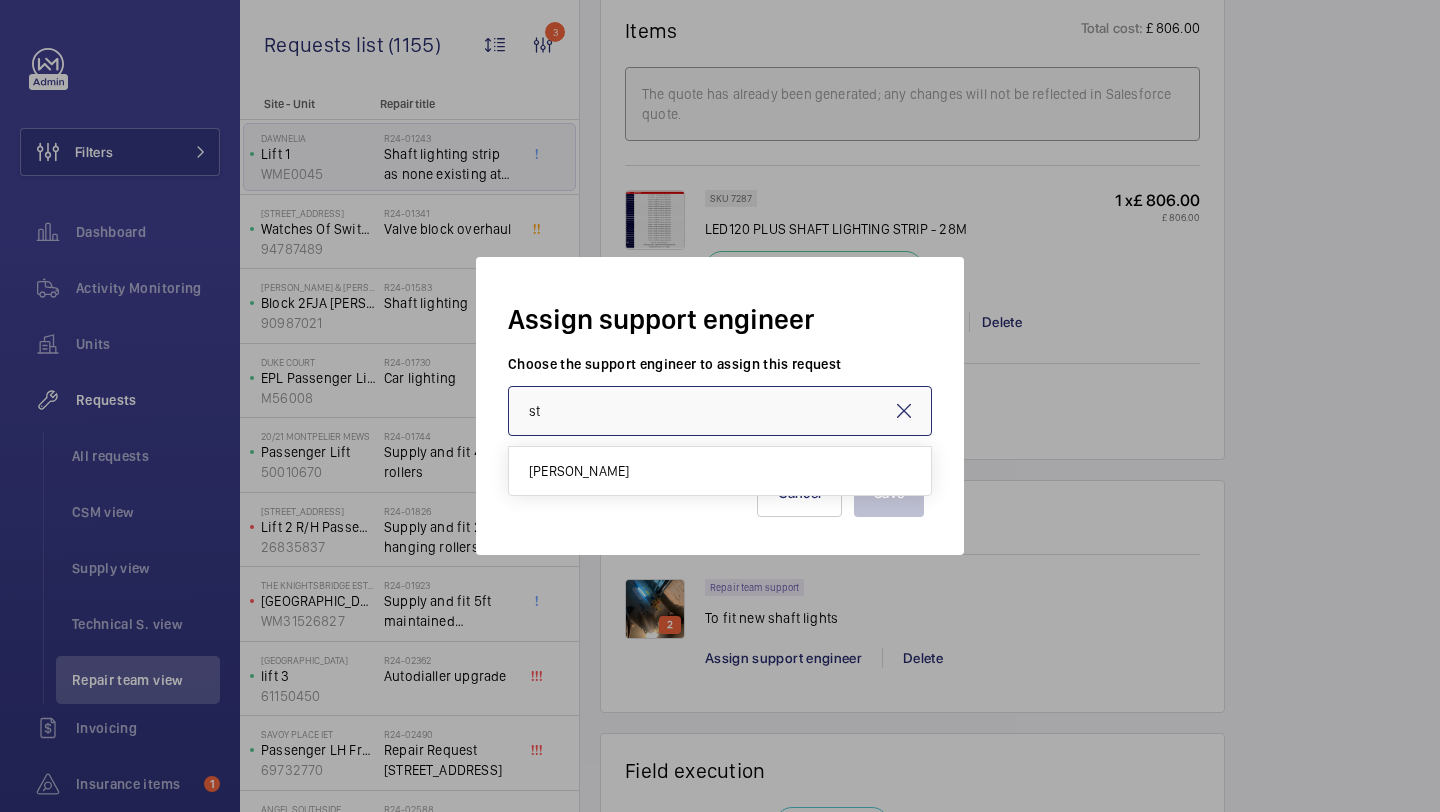 type on "s" 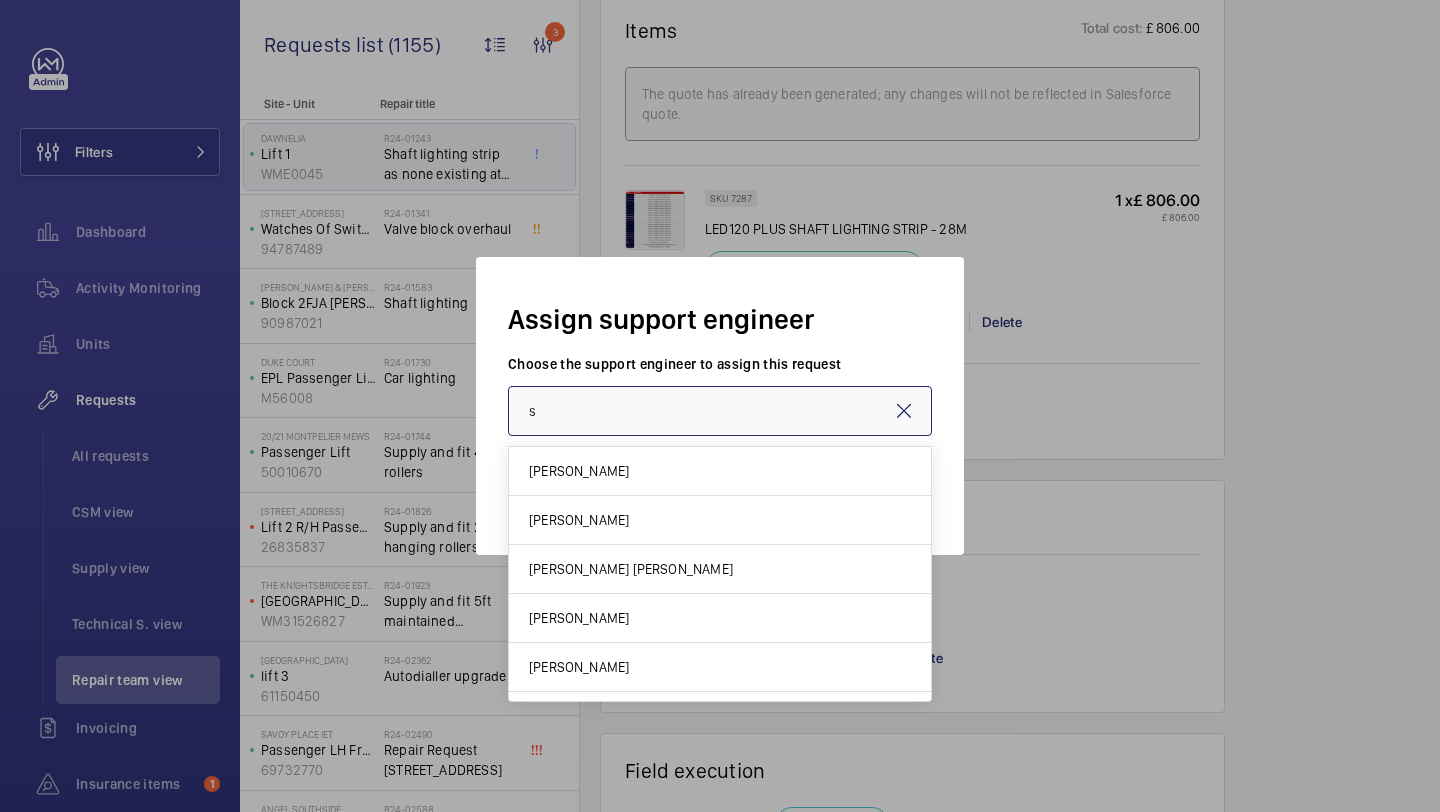 type 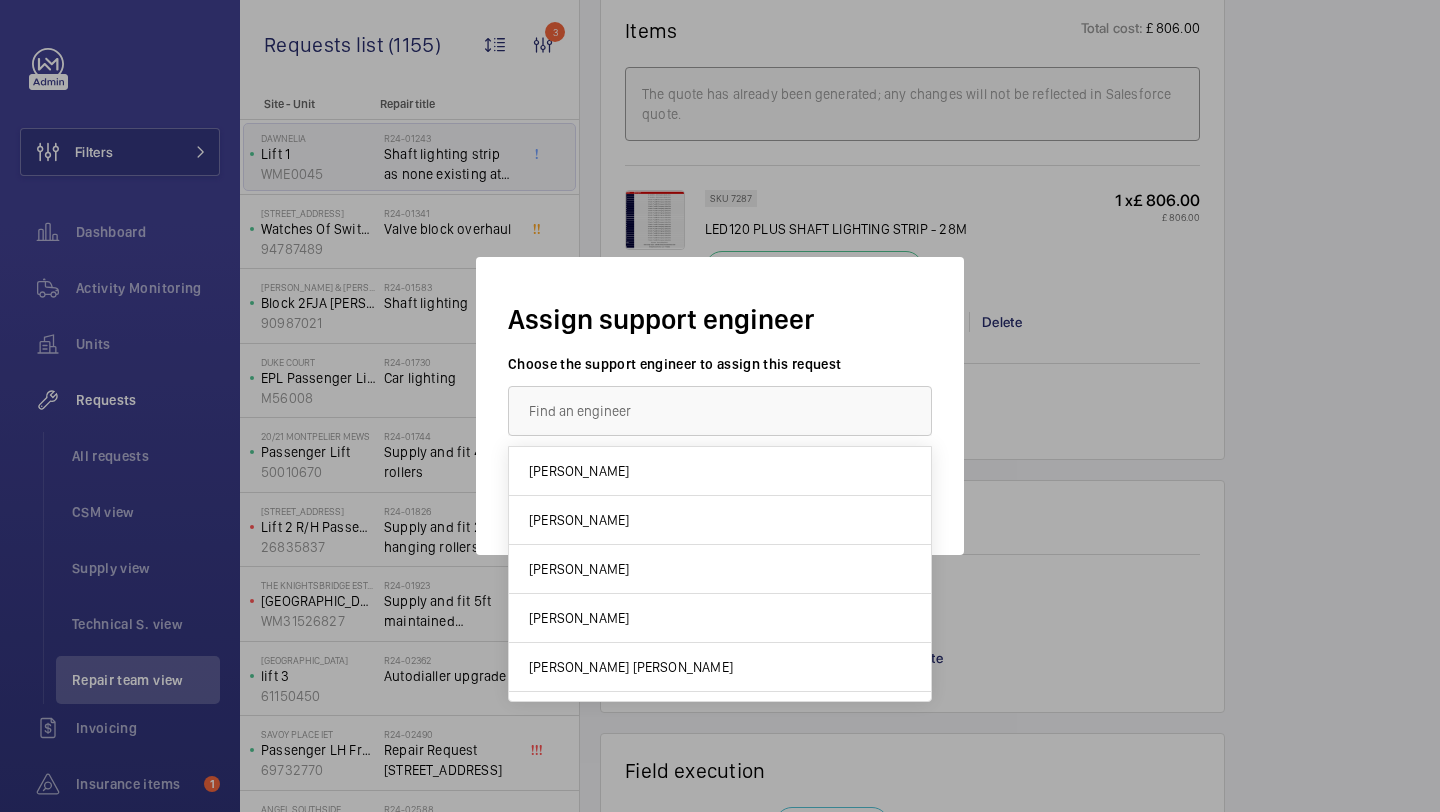 click at bounding box center (720, 406) 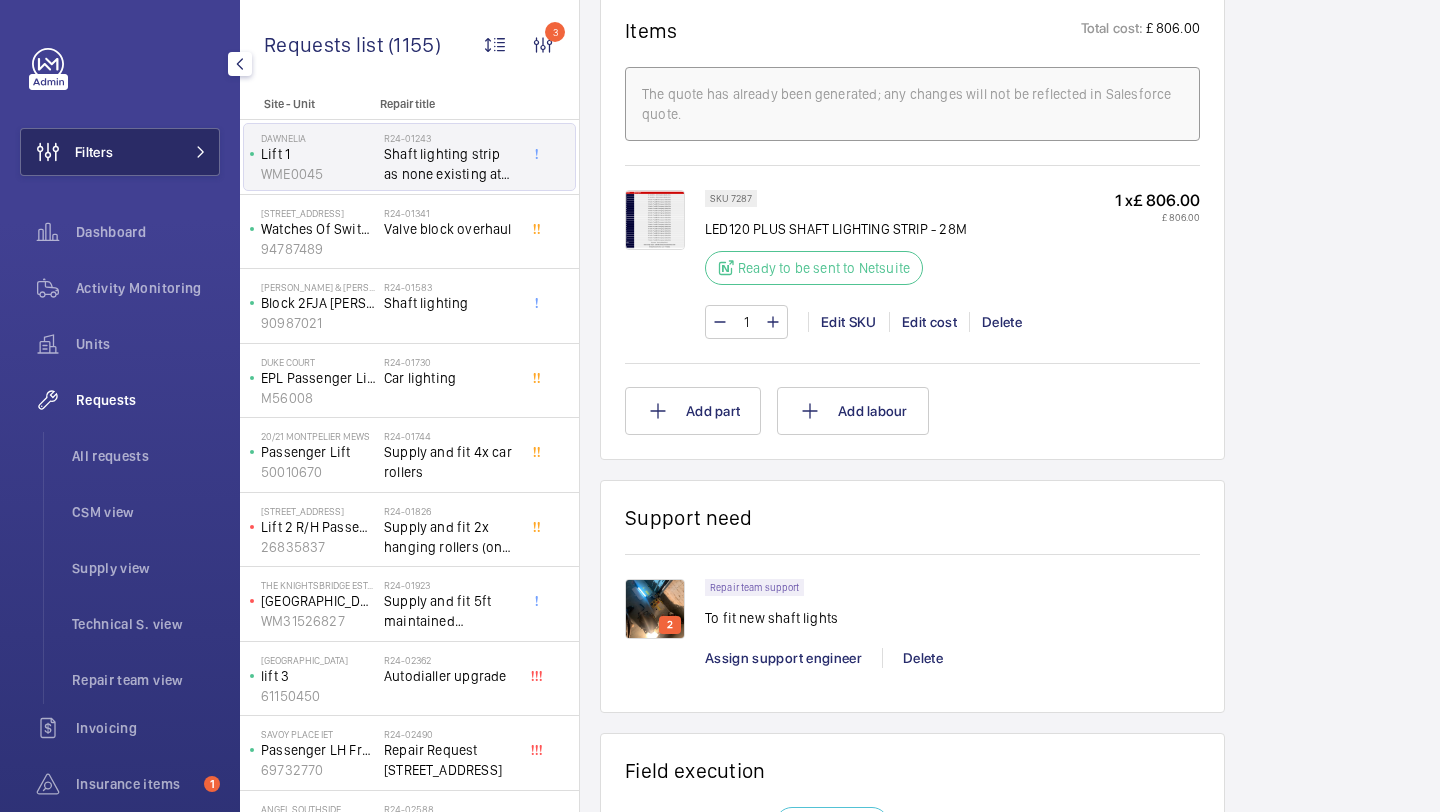 click on "Filters" 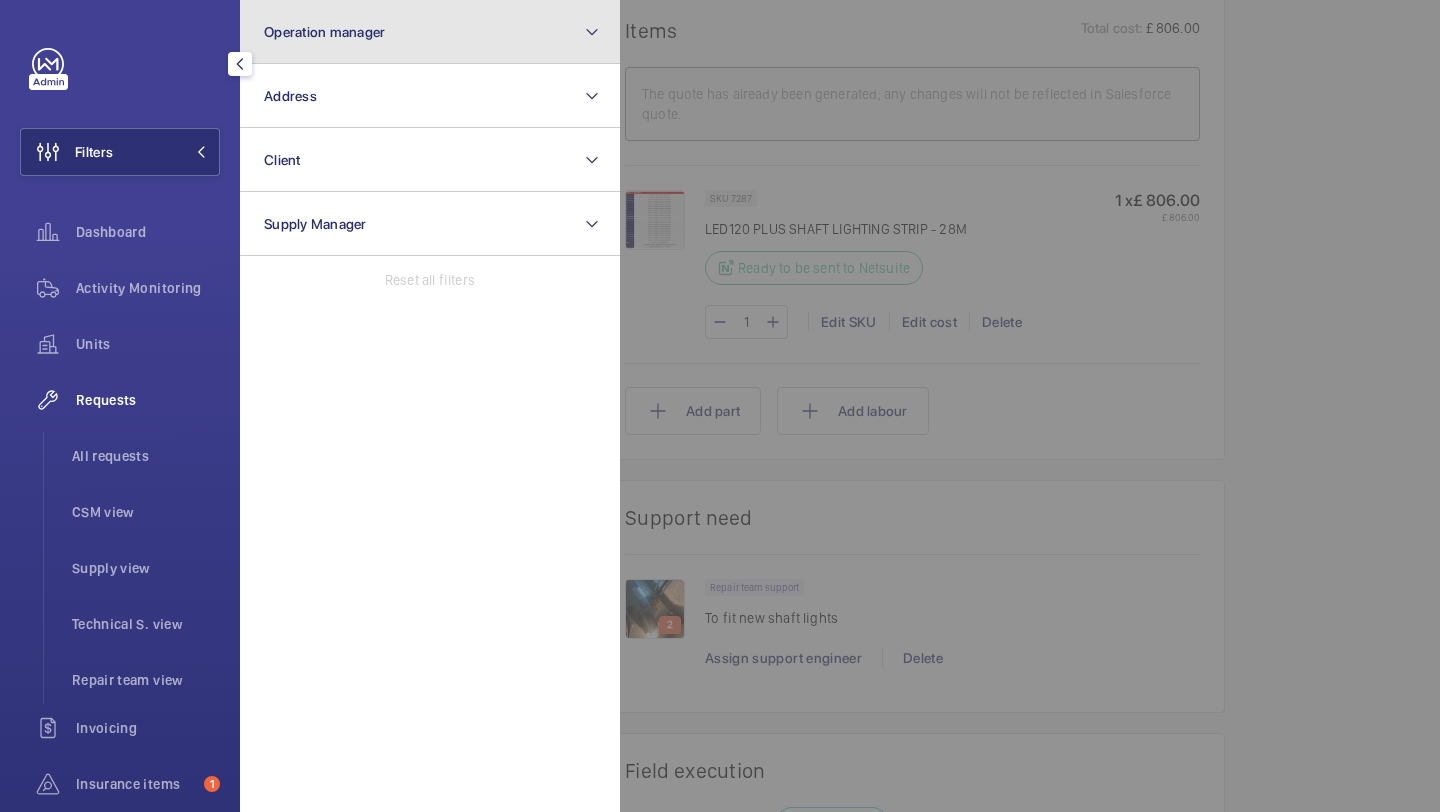 click on "Operation manager" 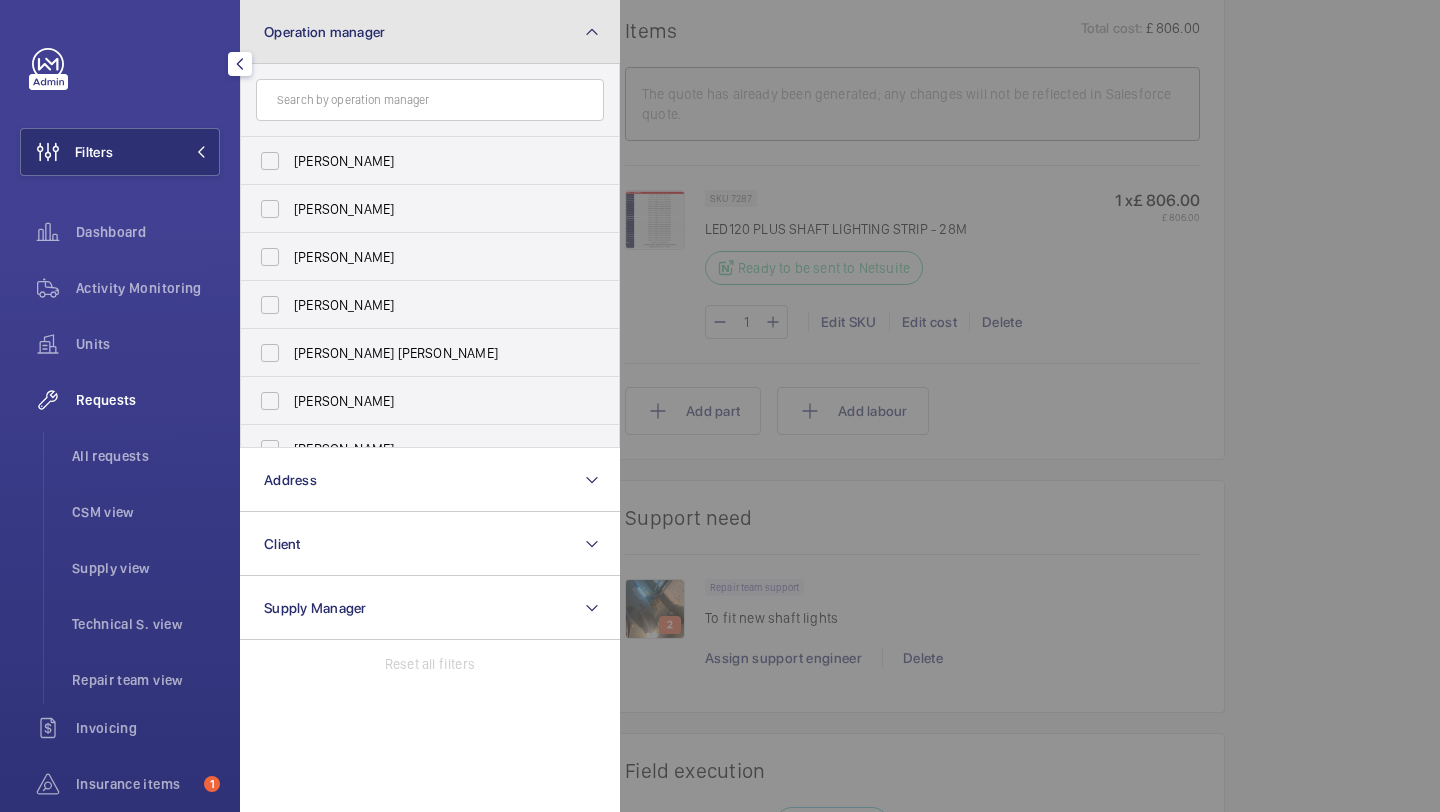 click on "Operation manager" 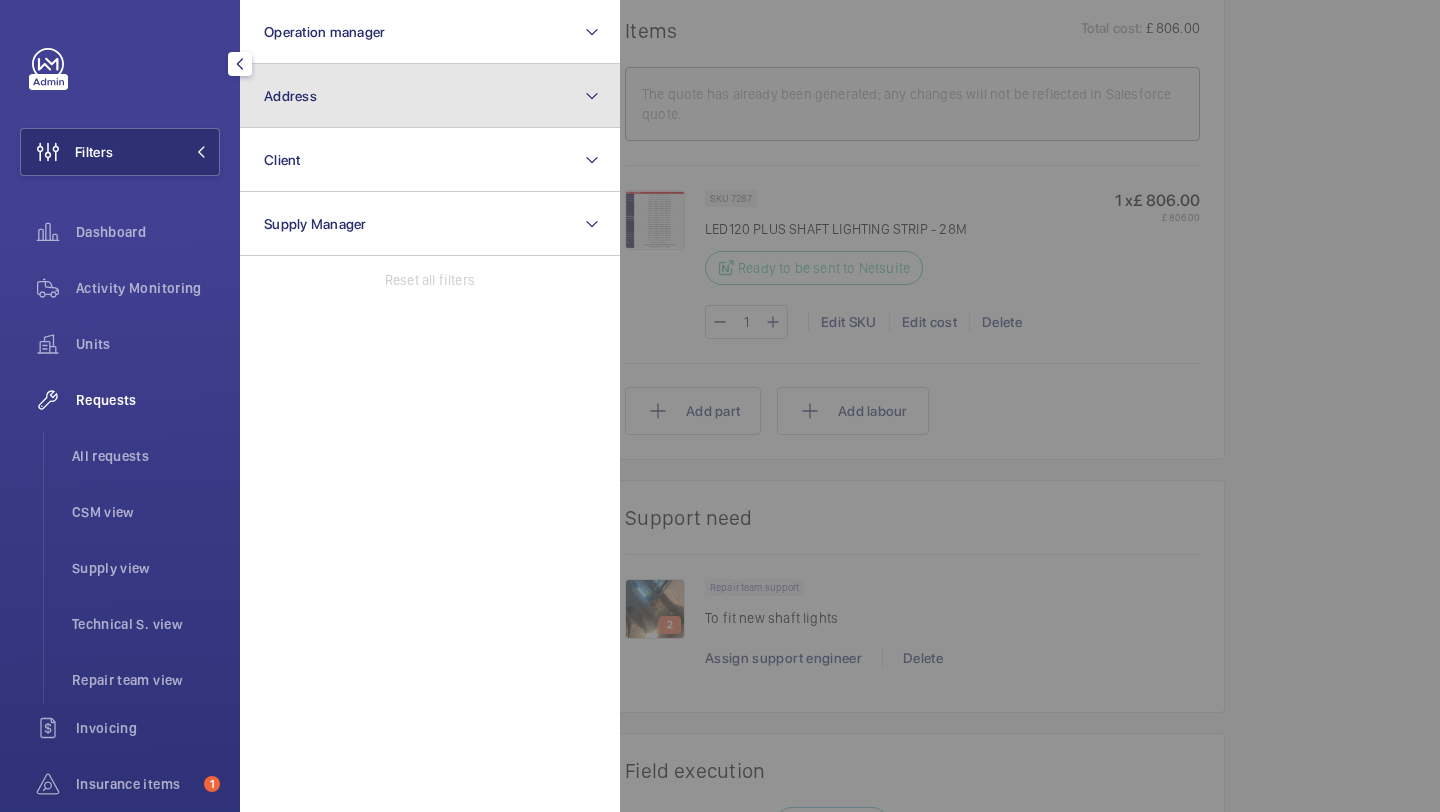 click on "Address" 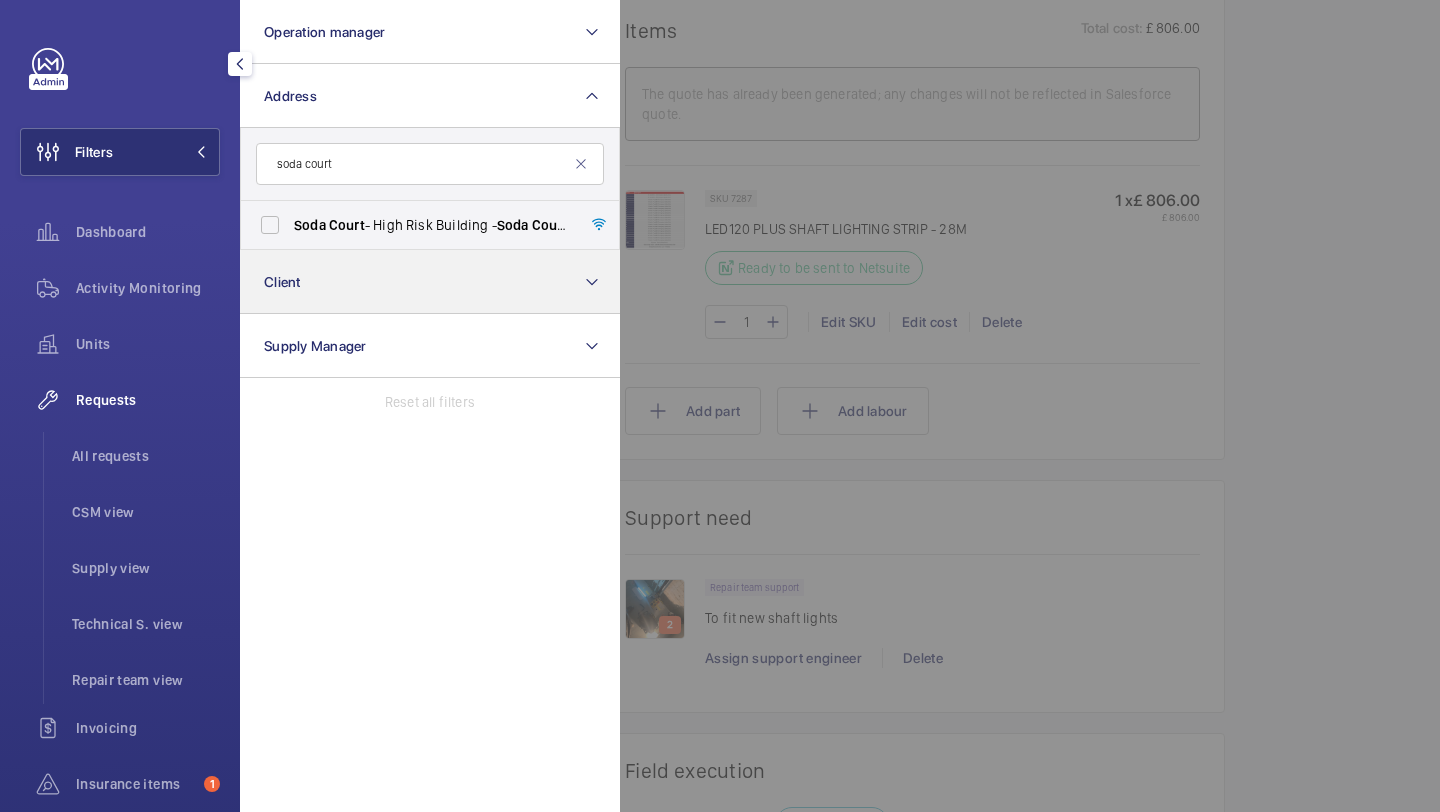 type on "soda court" 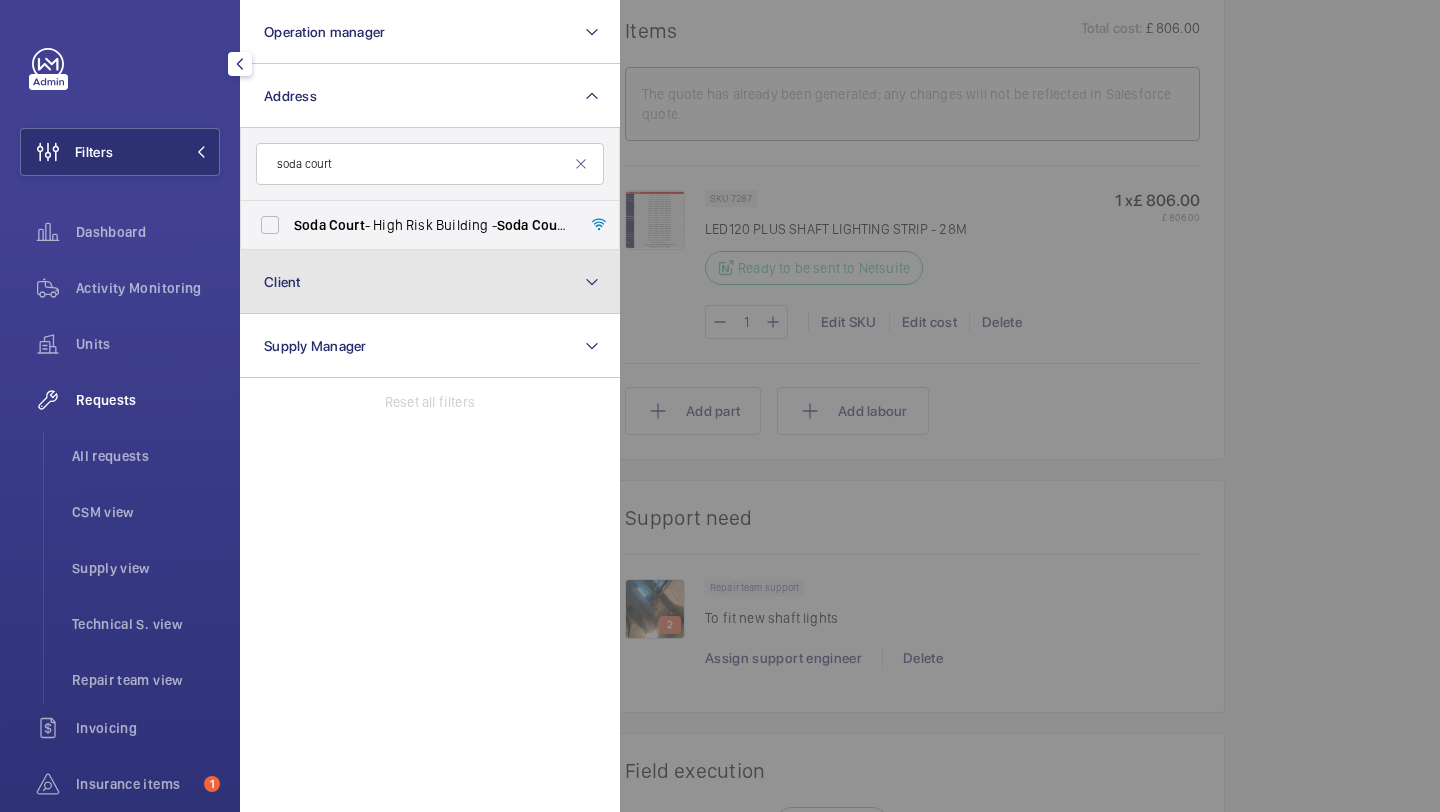 click on "Client" 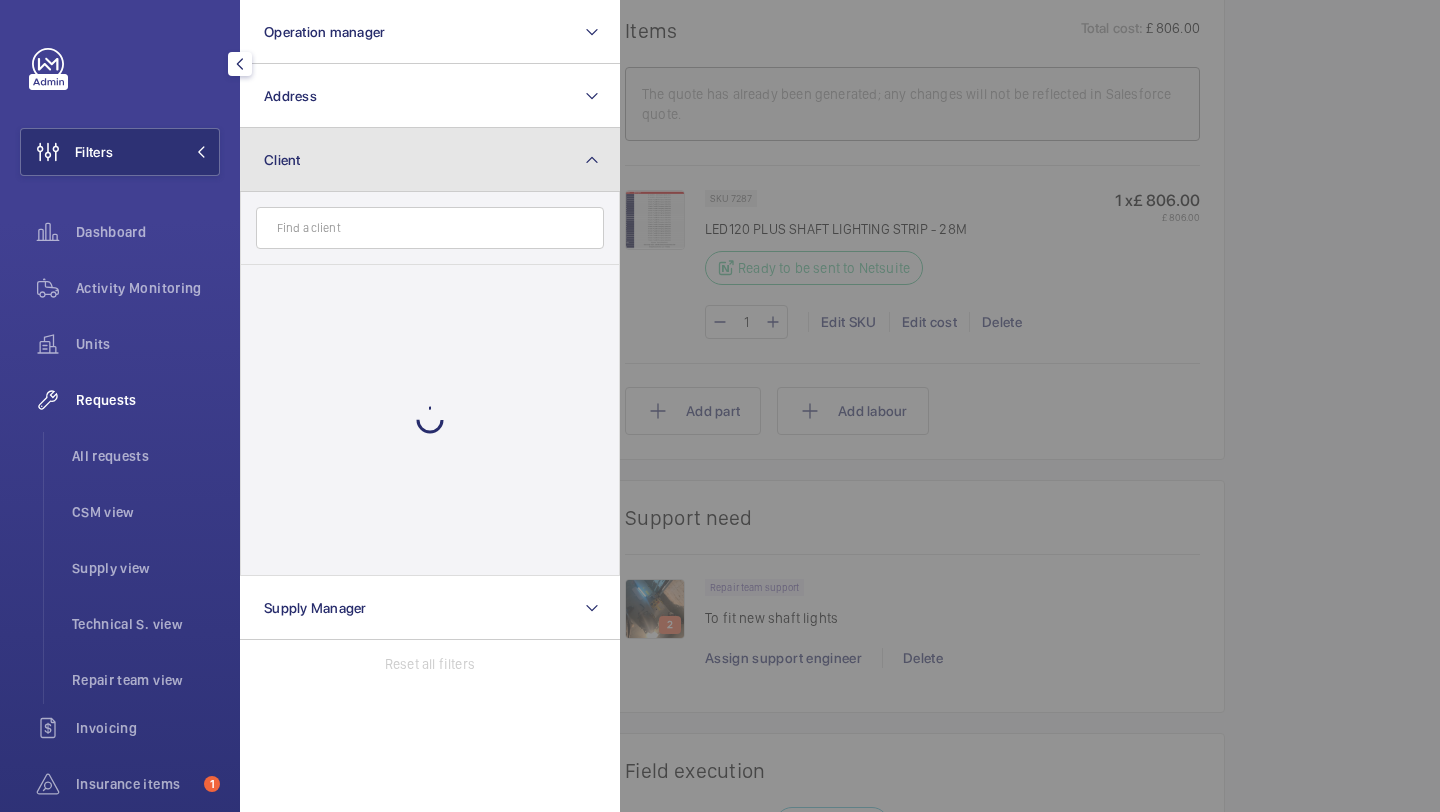 click on "Client" 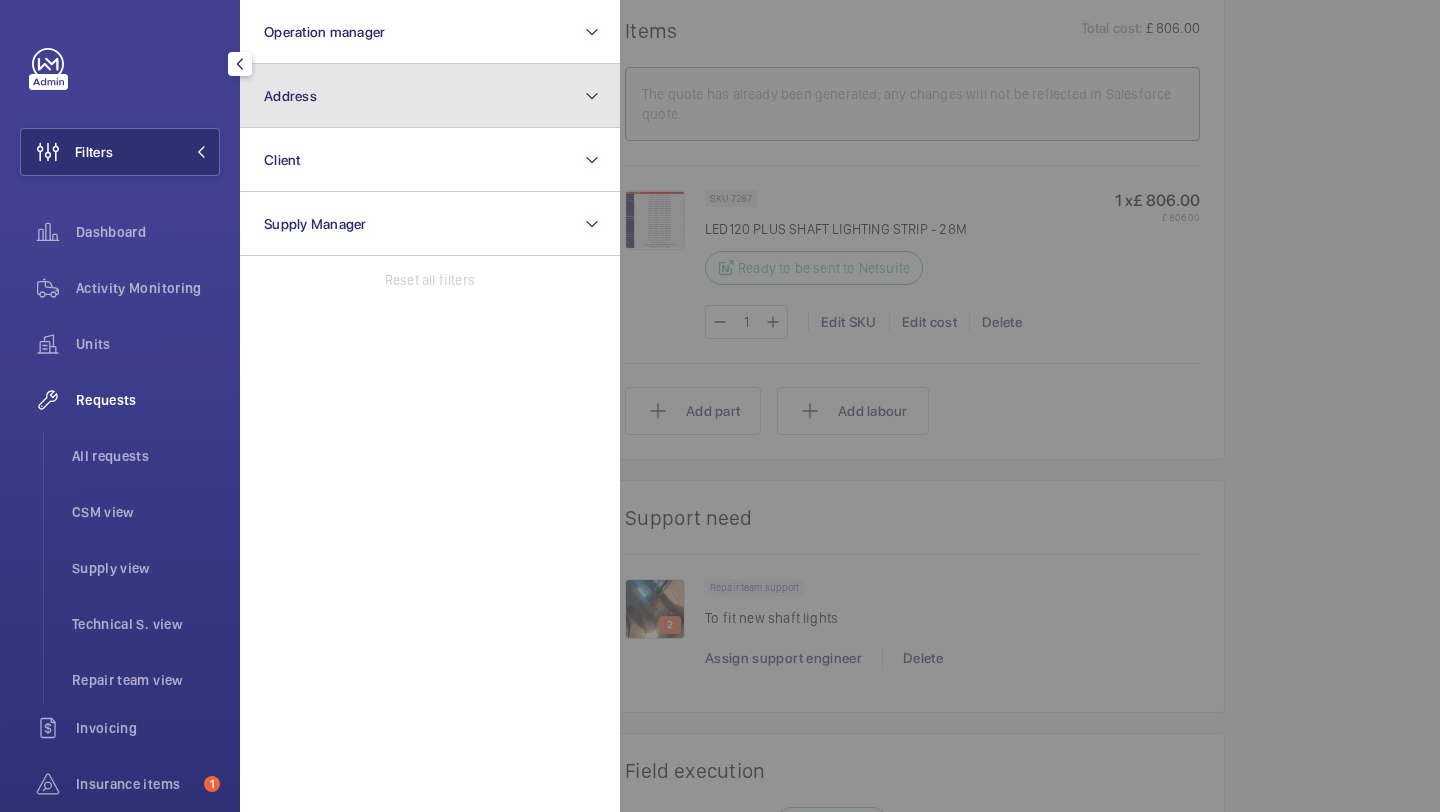 click on "Address" 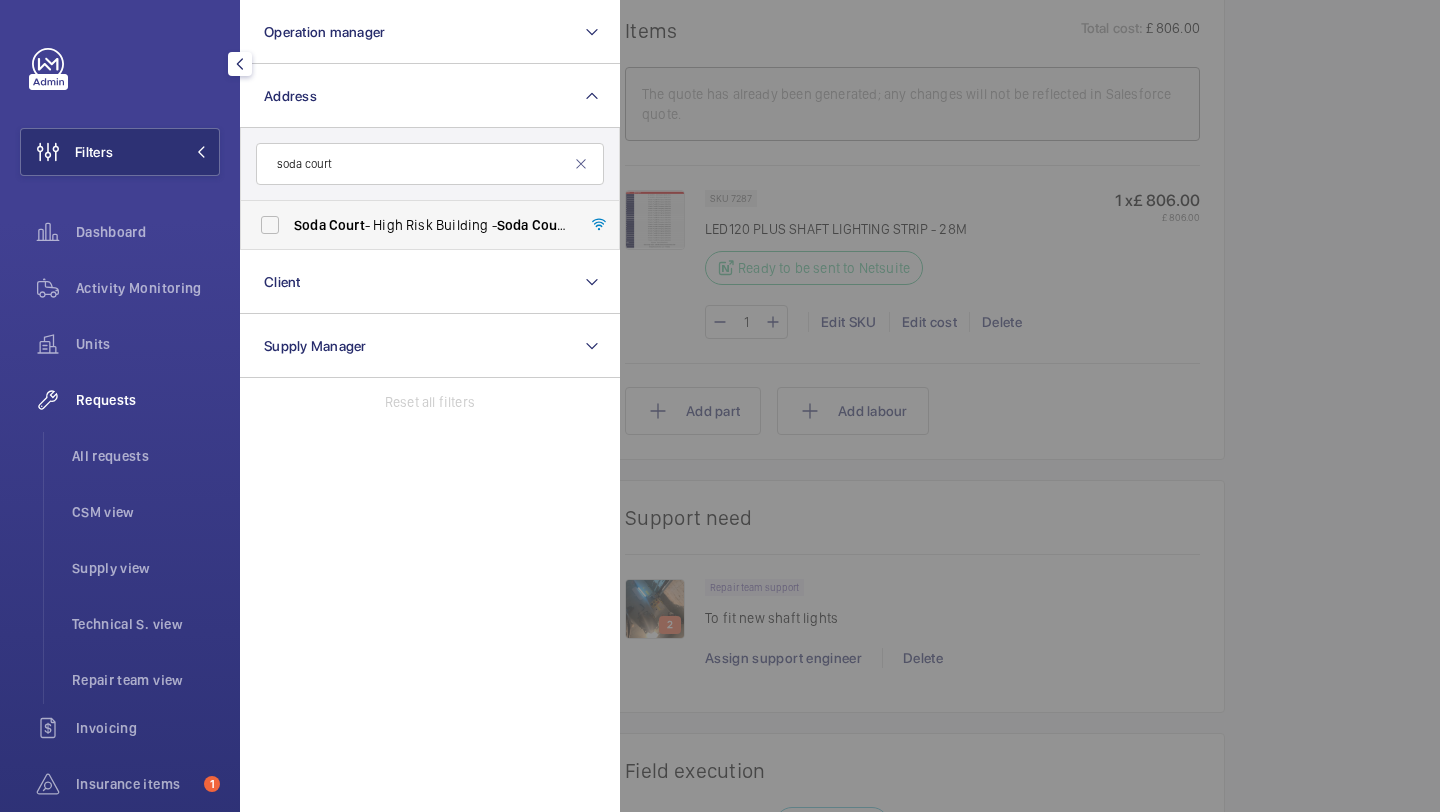 type on "soda court" 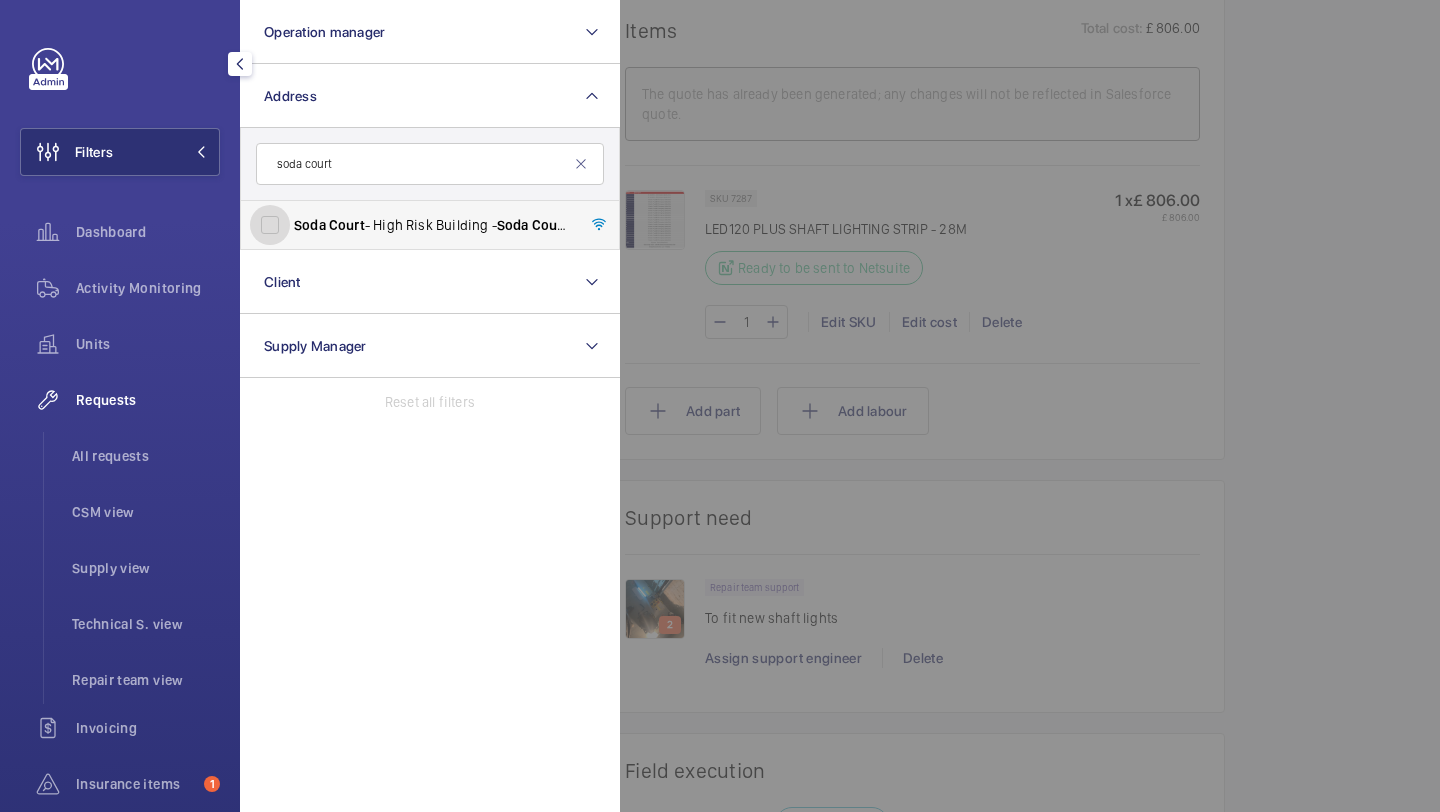 click on "Soda   Court  - High Risk Building -  Soda   Court , LONDON E1 0FE" at bounding box center (270, 225) 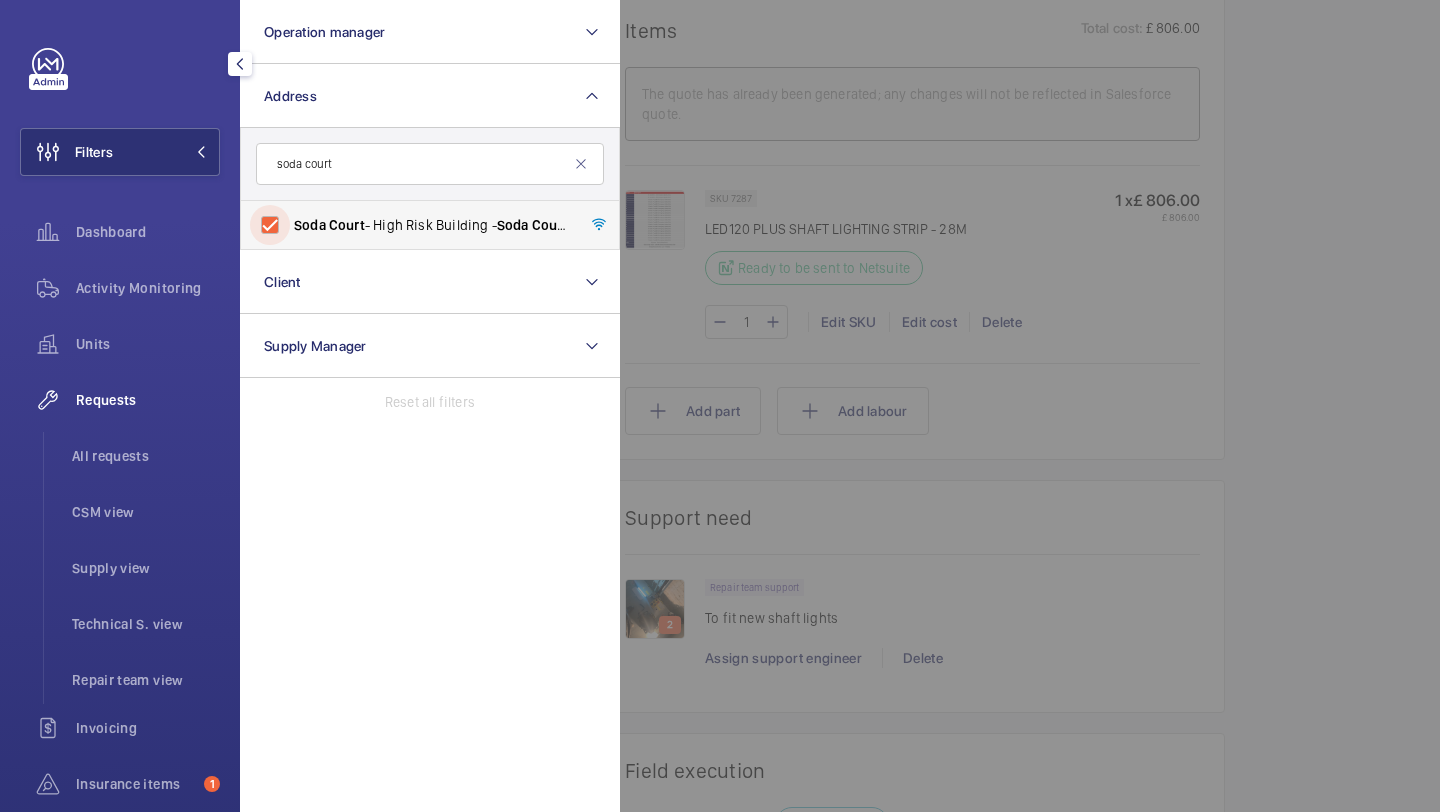 checkbox on "true" 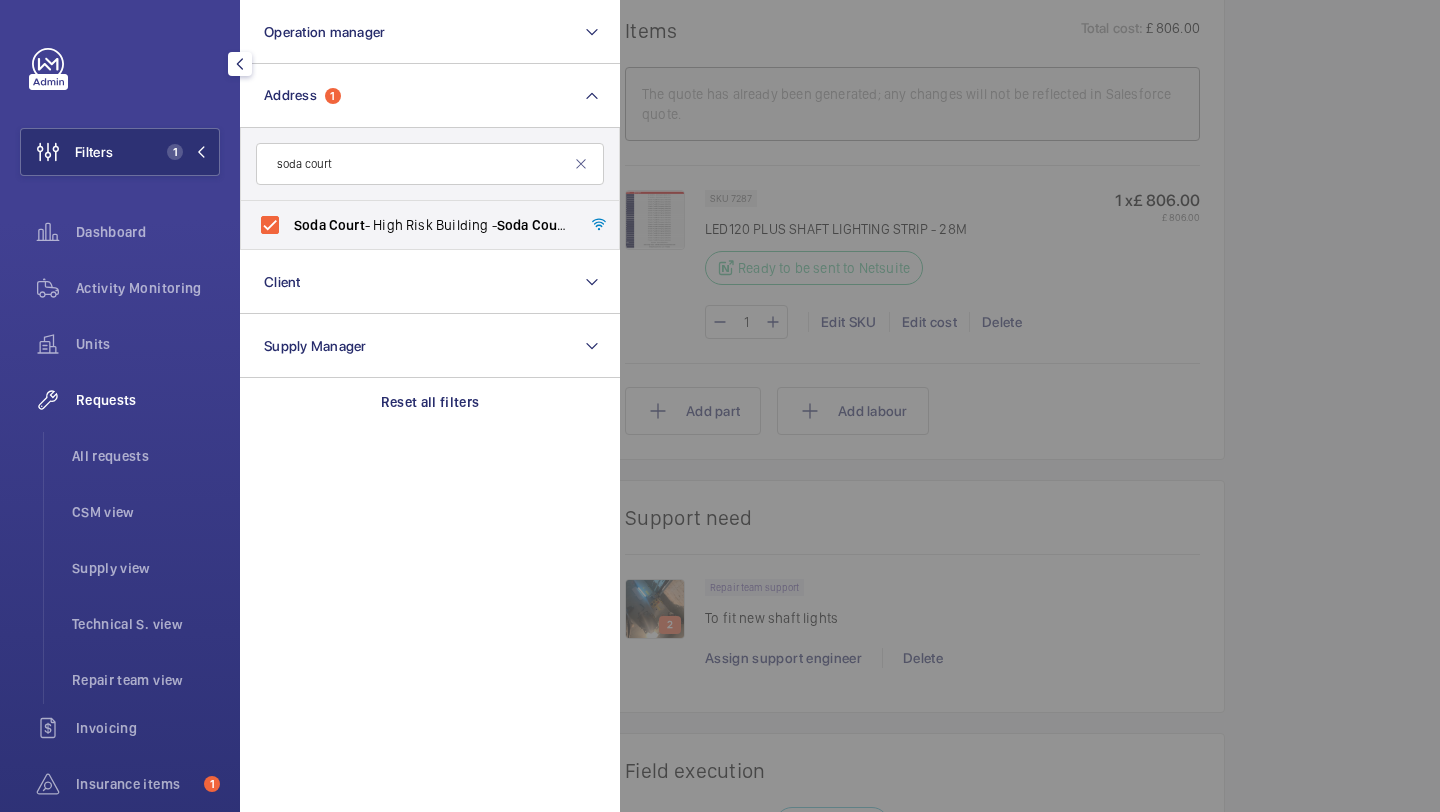 click 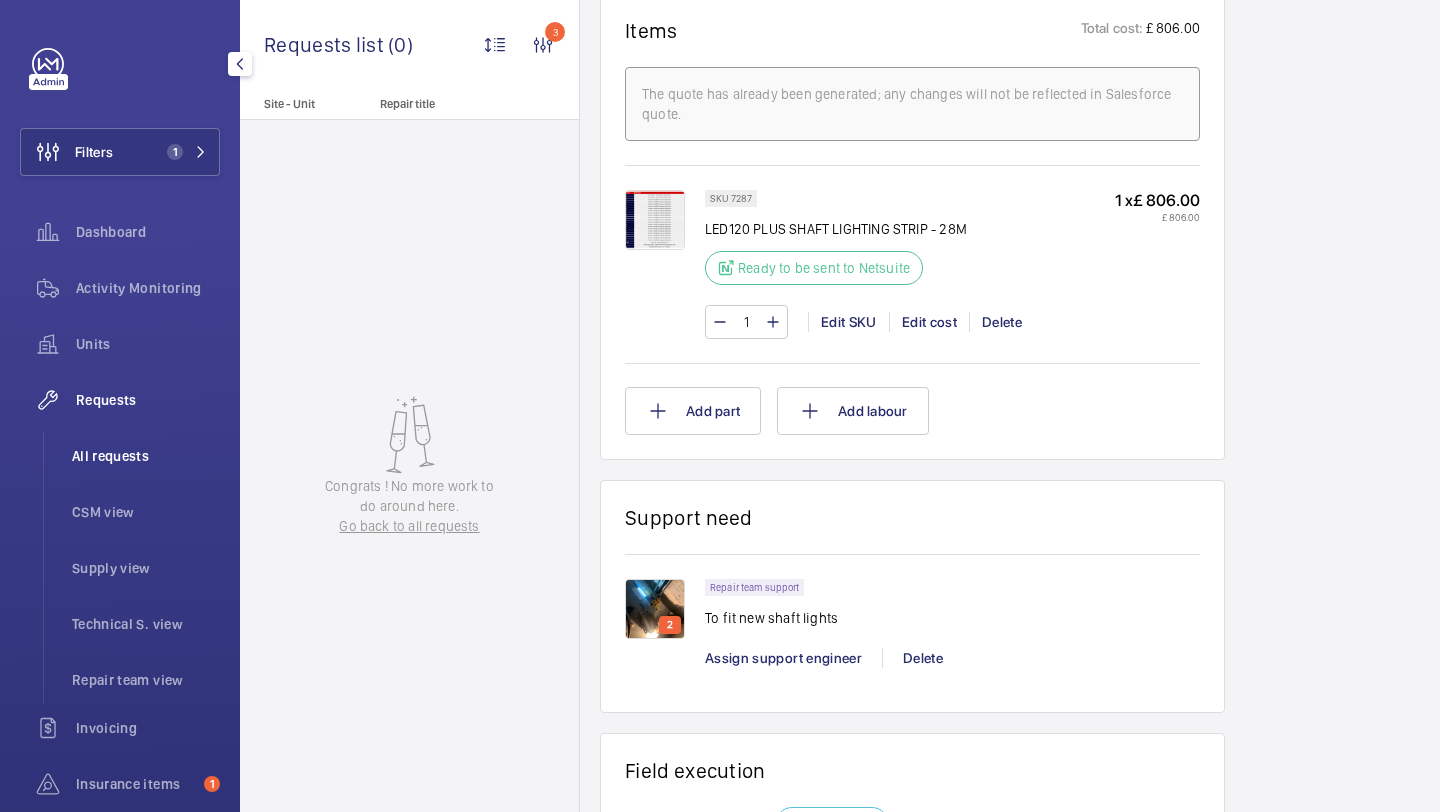 click on "All requests" 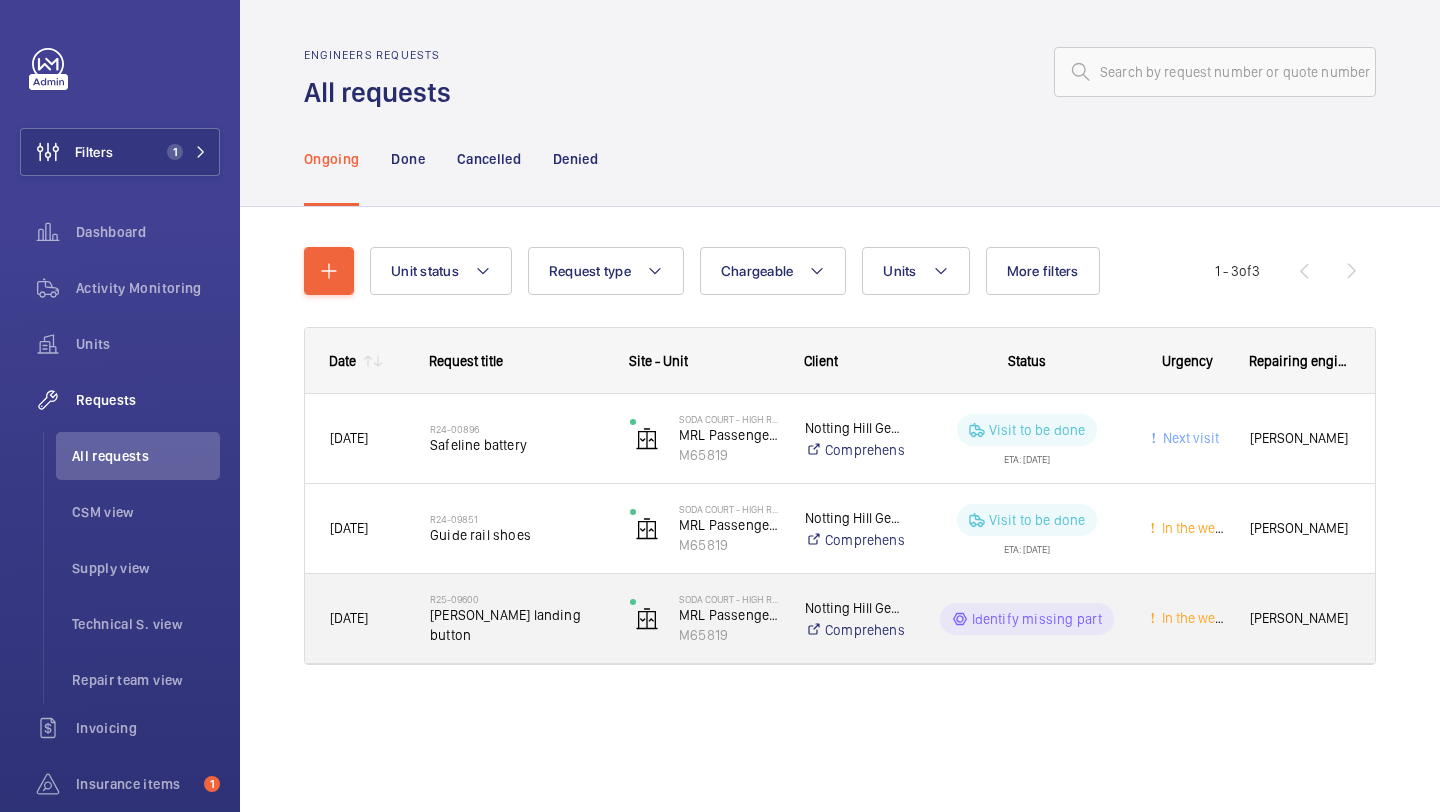 click on "R25-09600   Schindler landing button" 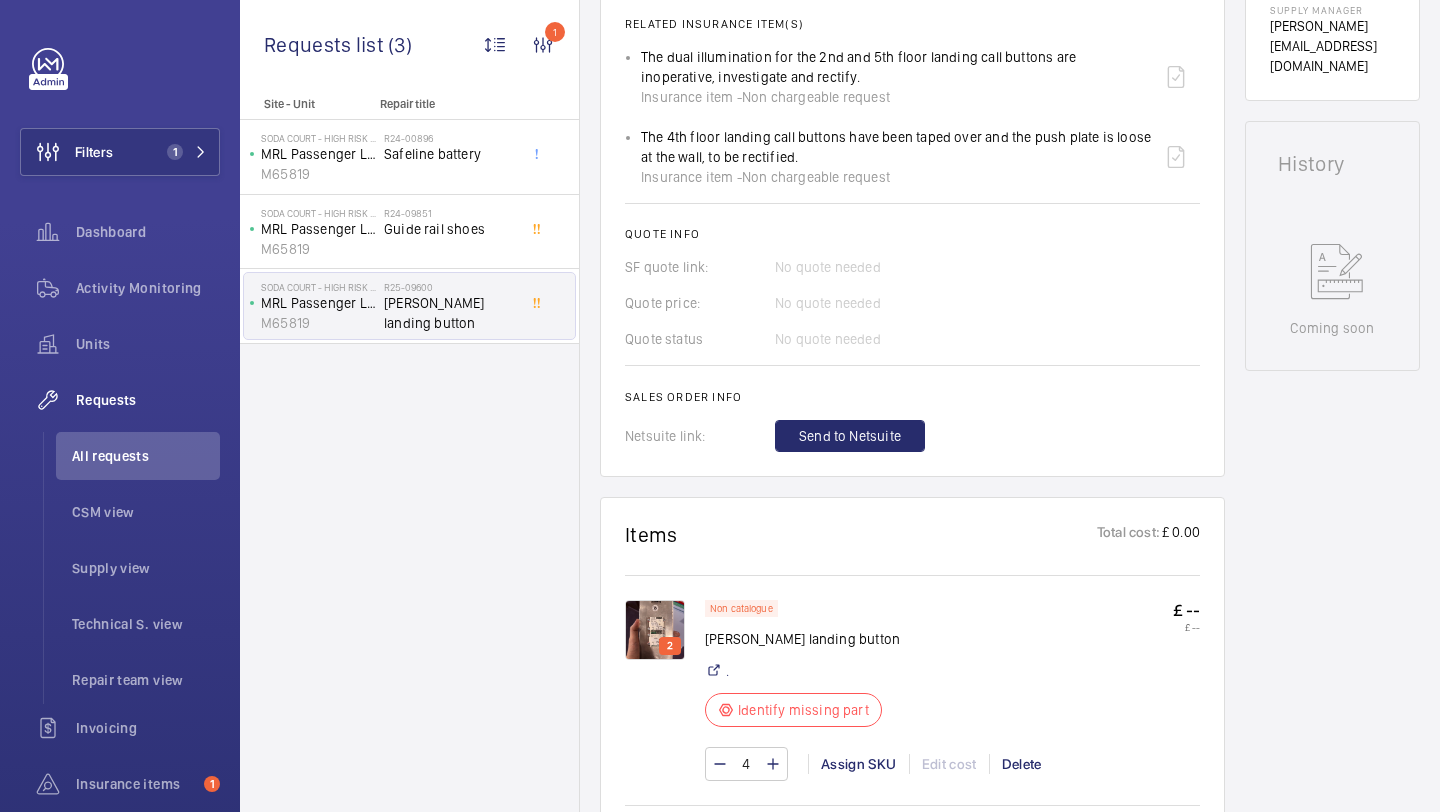 scroll, scrollTop: 973, scrollLeft: 0, axis: vertical 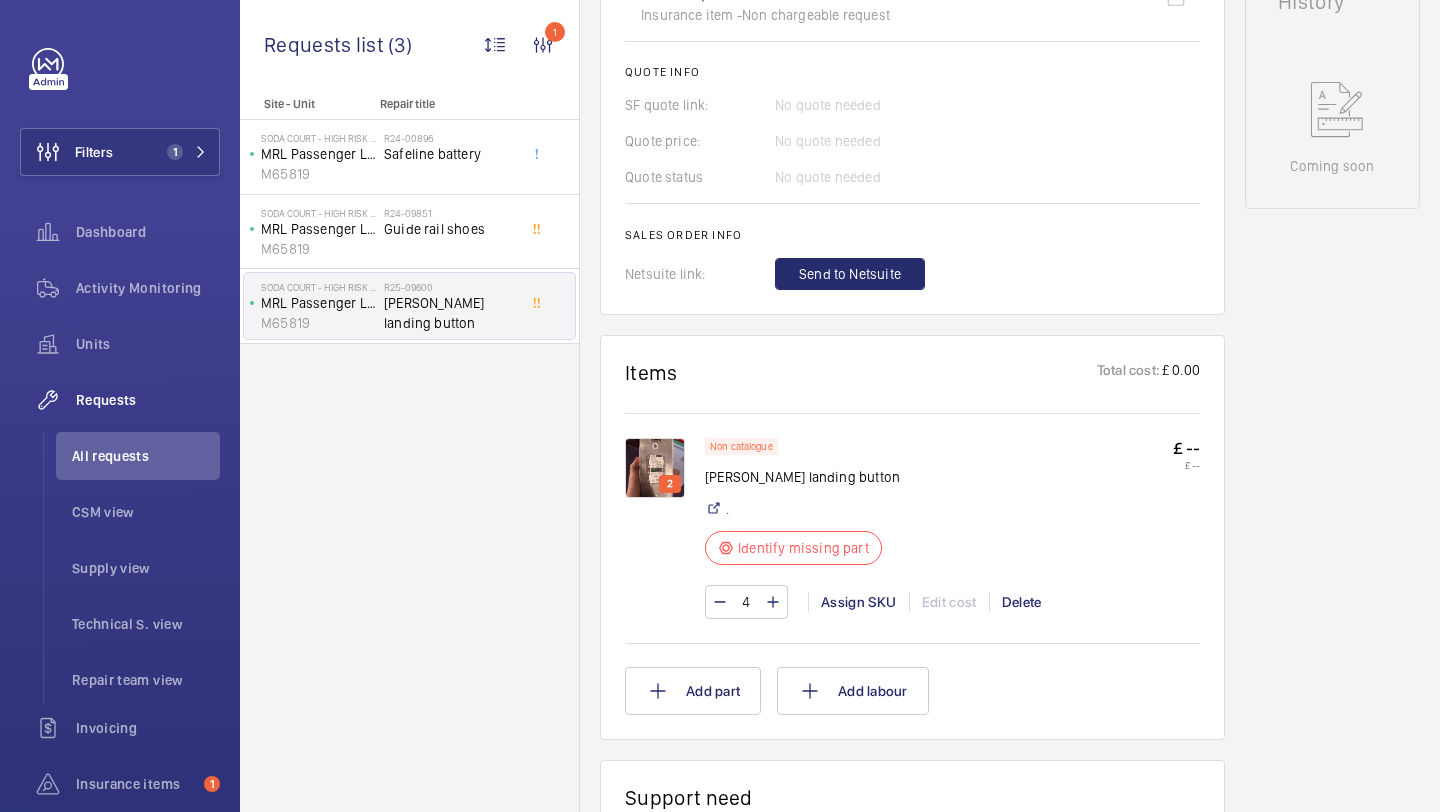 click 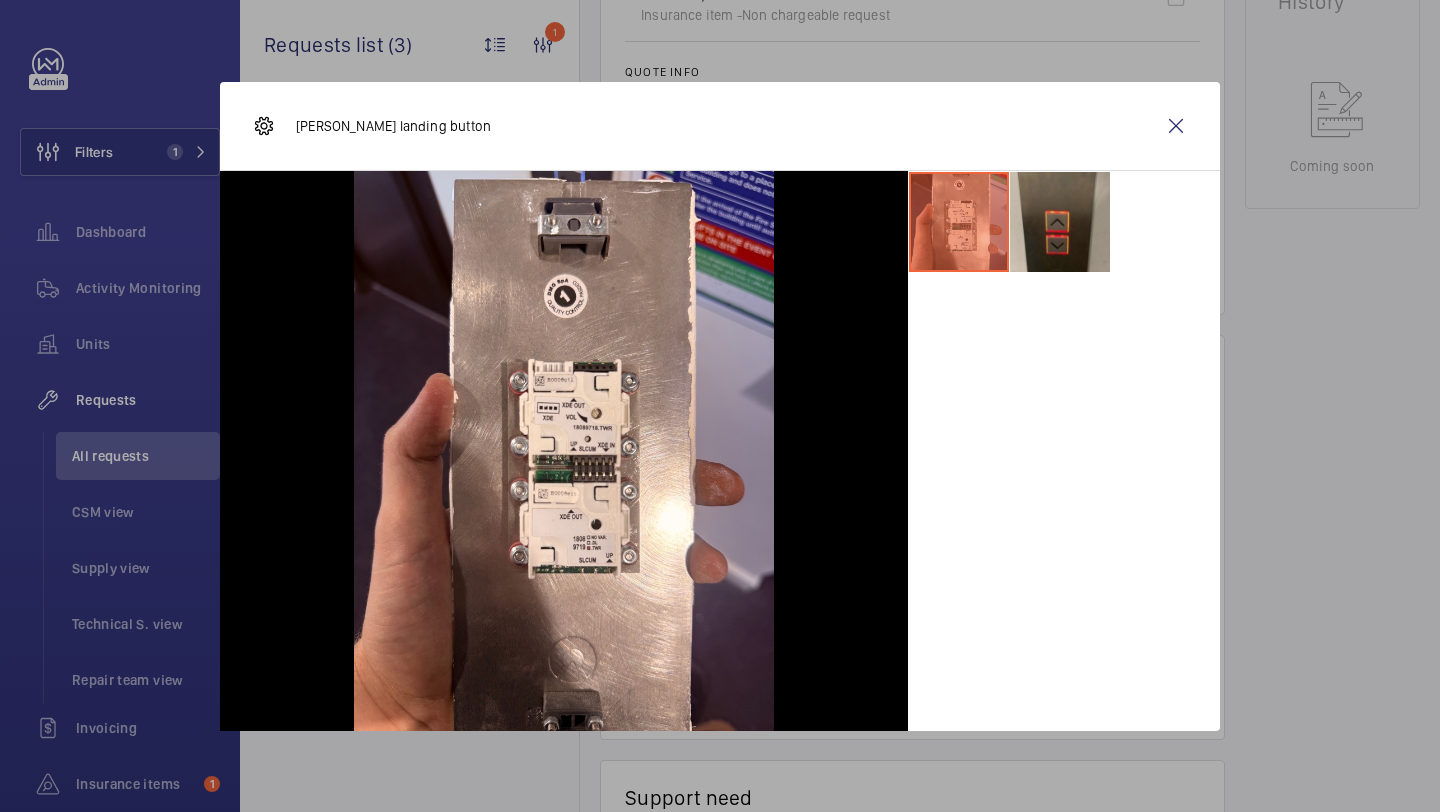 click at bounding box center [1060, 222] 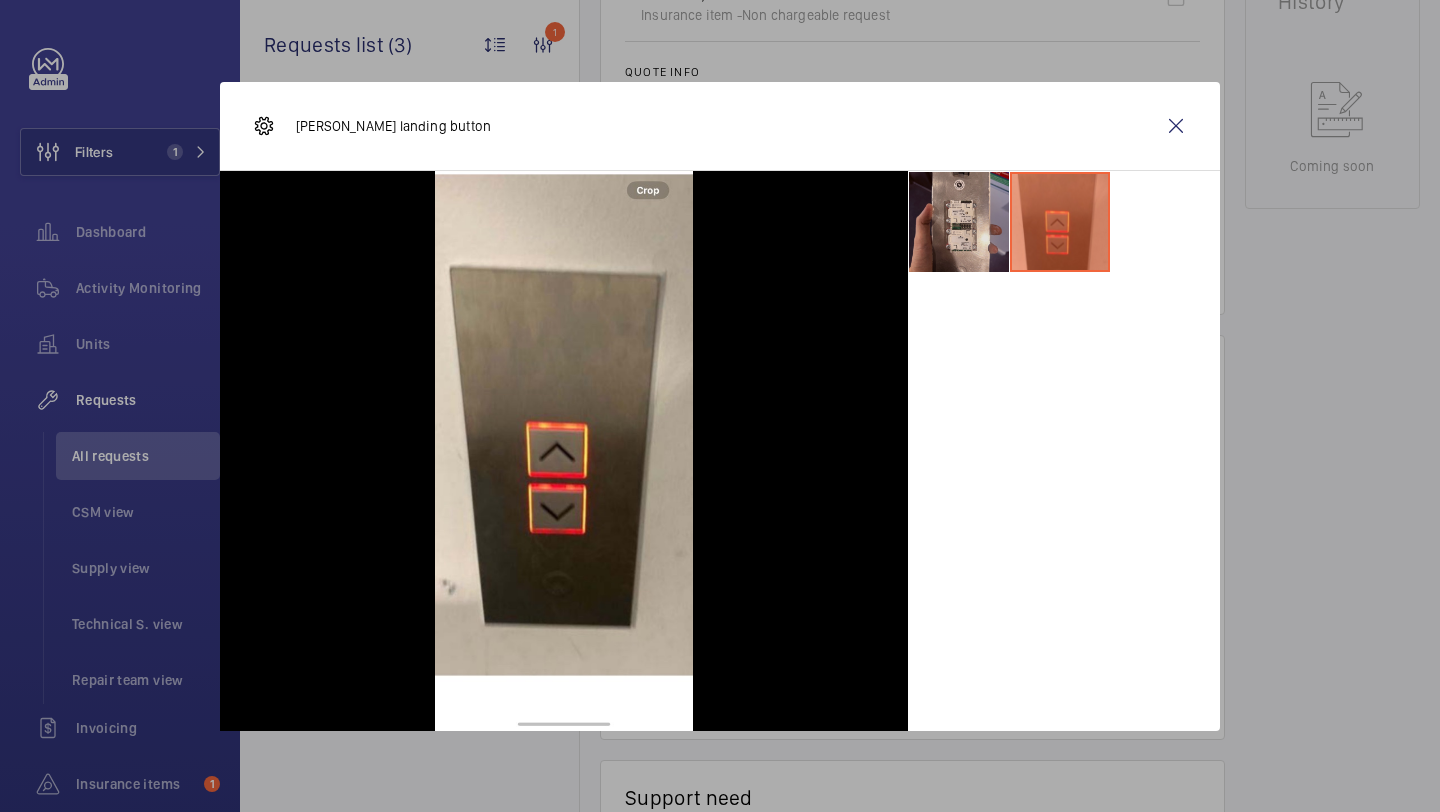 click at bounding box center (959, 222) 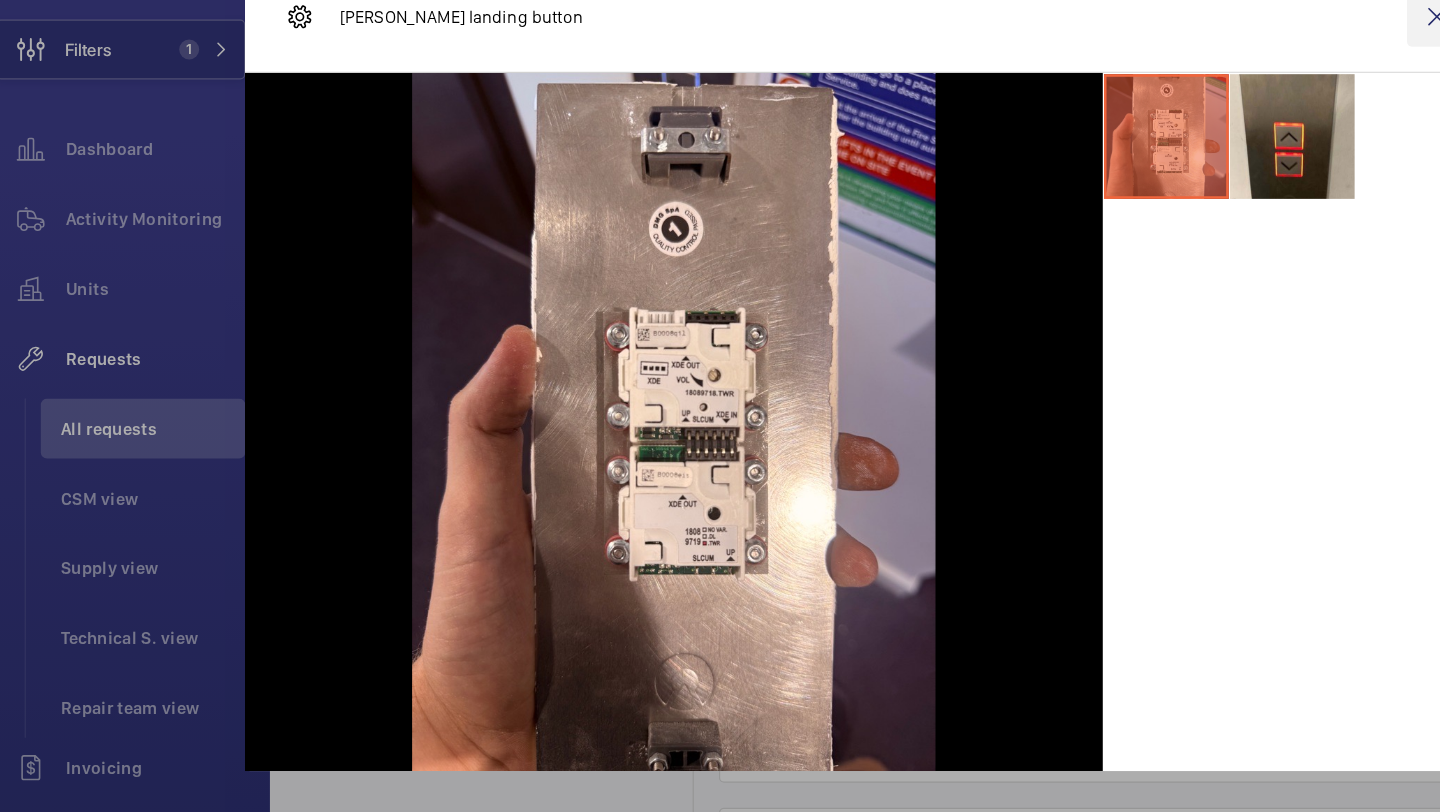 click at bounding box center [1176, 126] 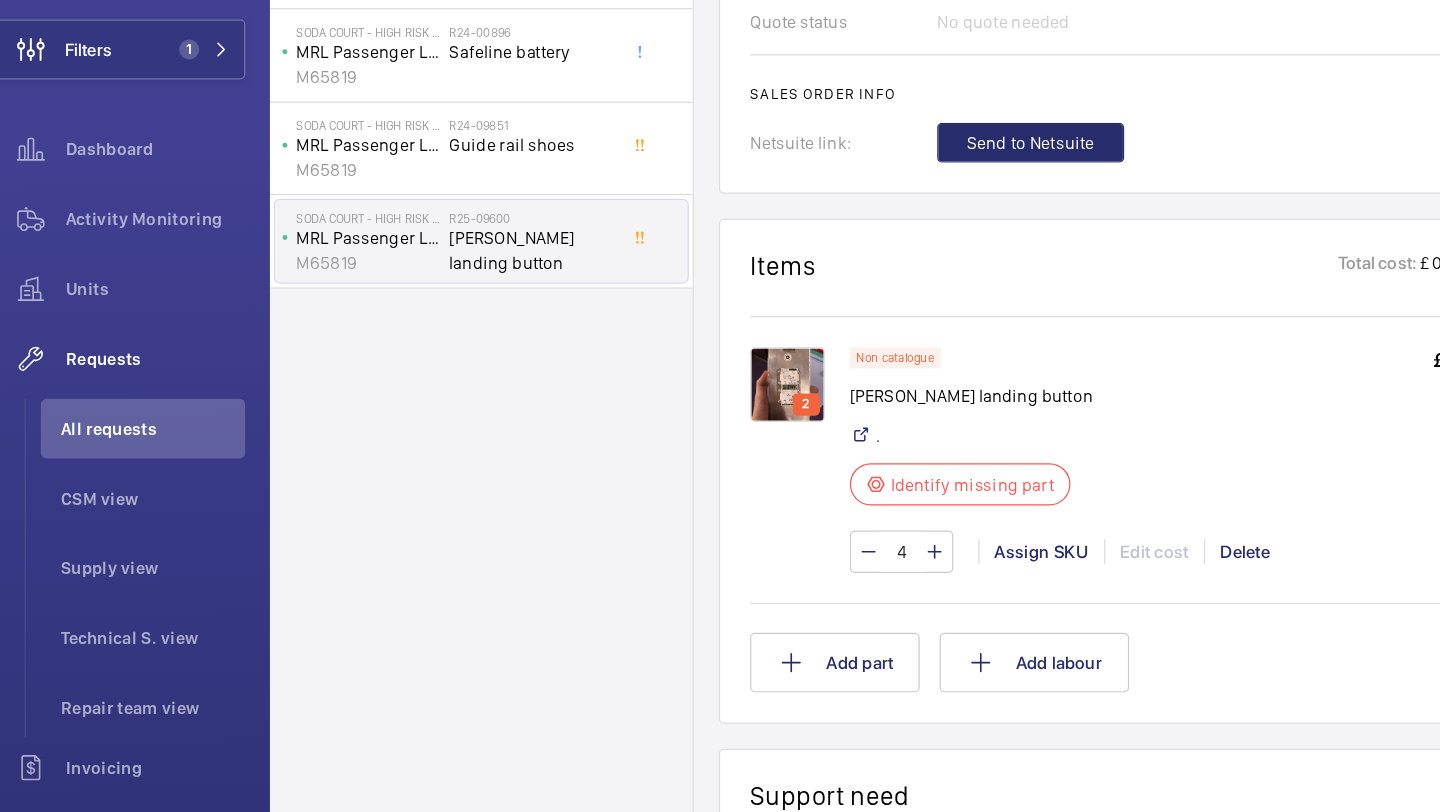 scroll, scrollTop: 1025, scrollLeft: 0, axis: vertical 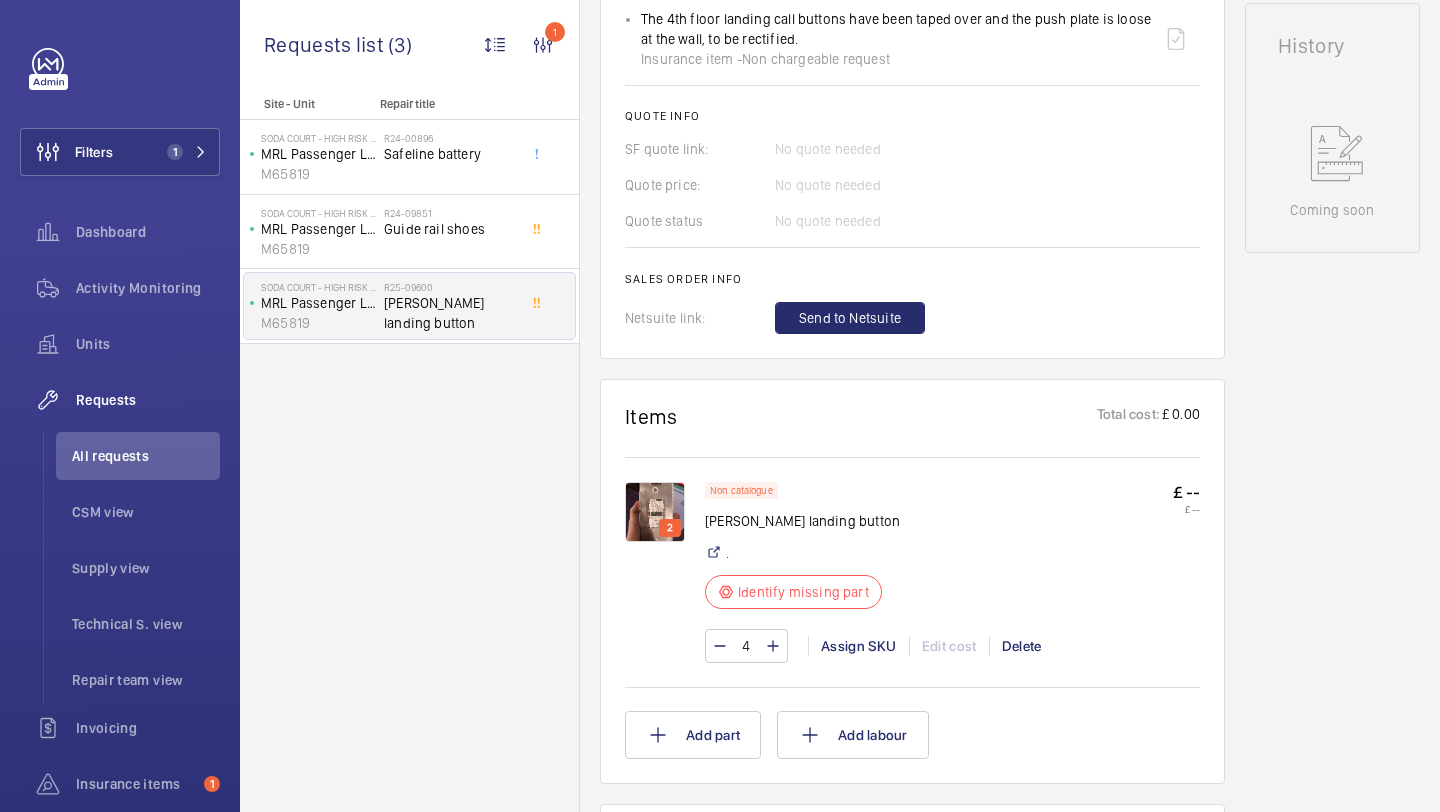 click 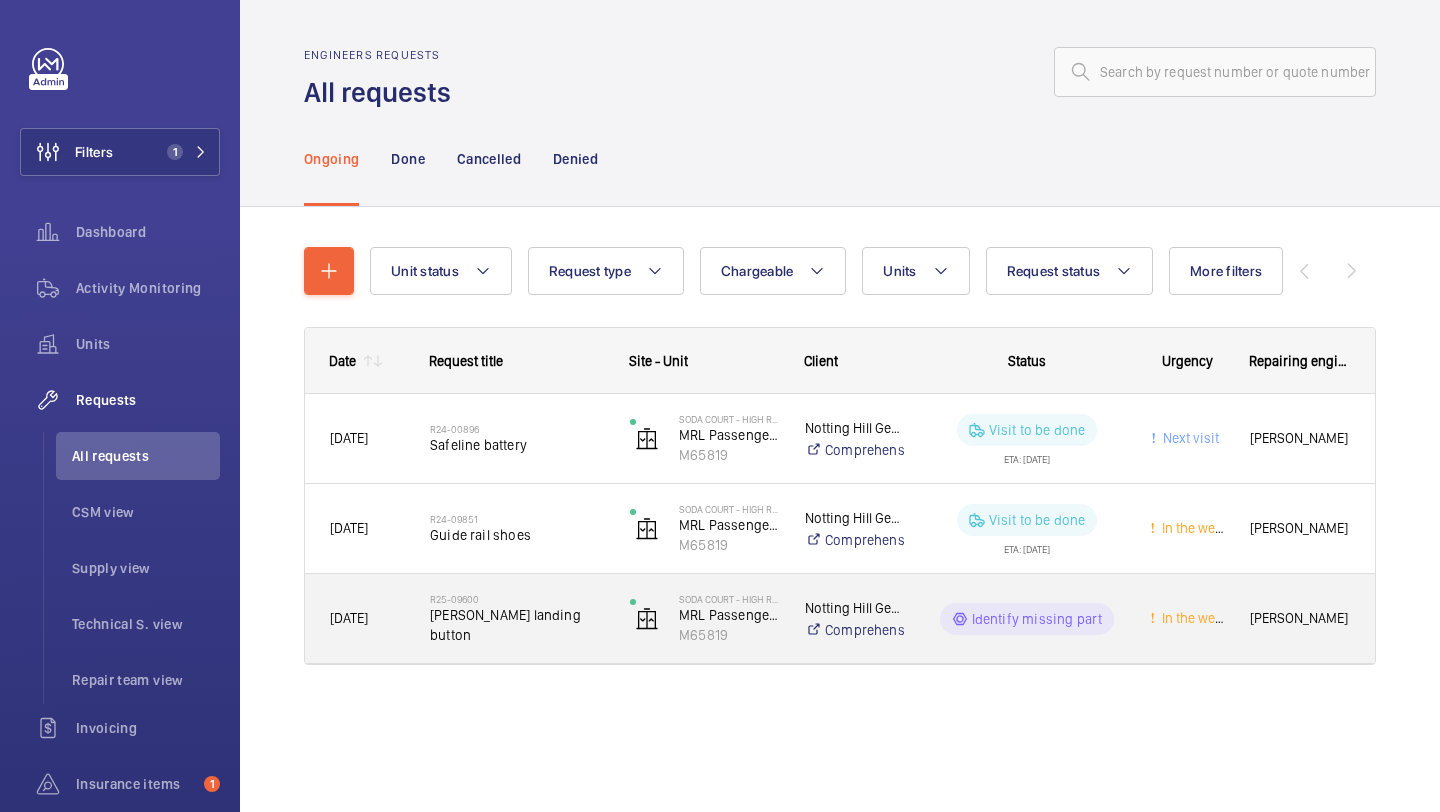 click on "R25-09600" 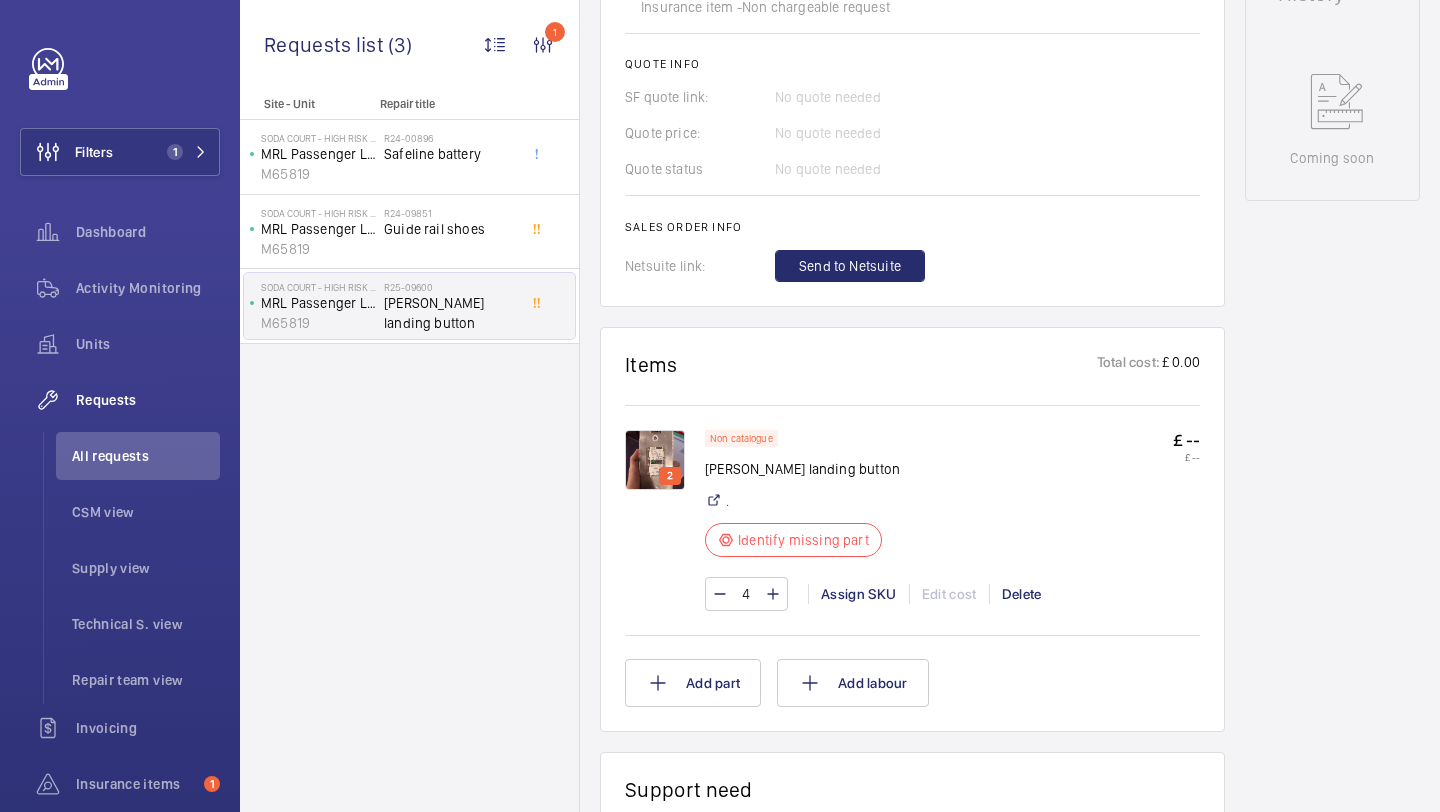 scroll, scrollTop: 1042, scrollLeft: 0, axis: vertical 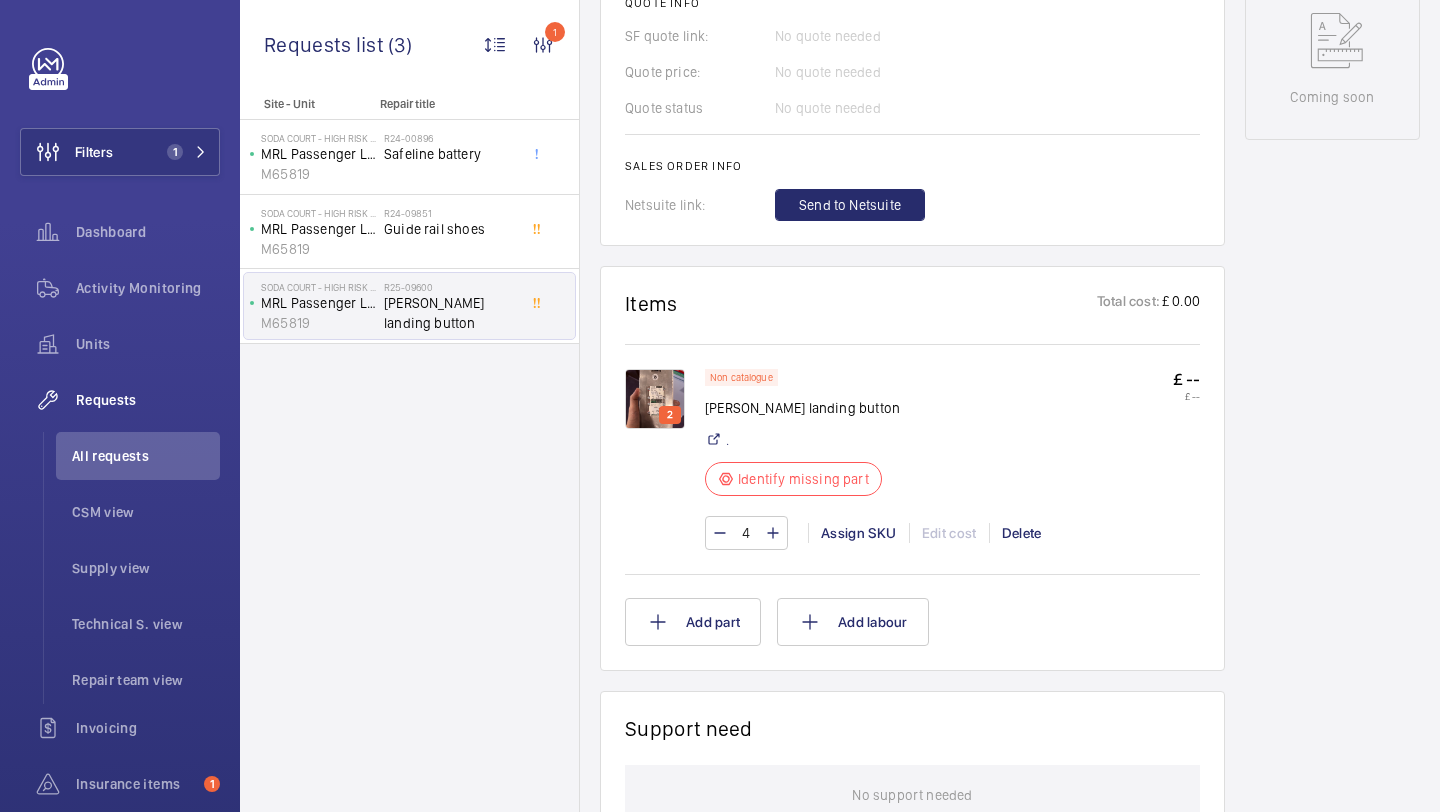 click 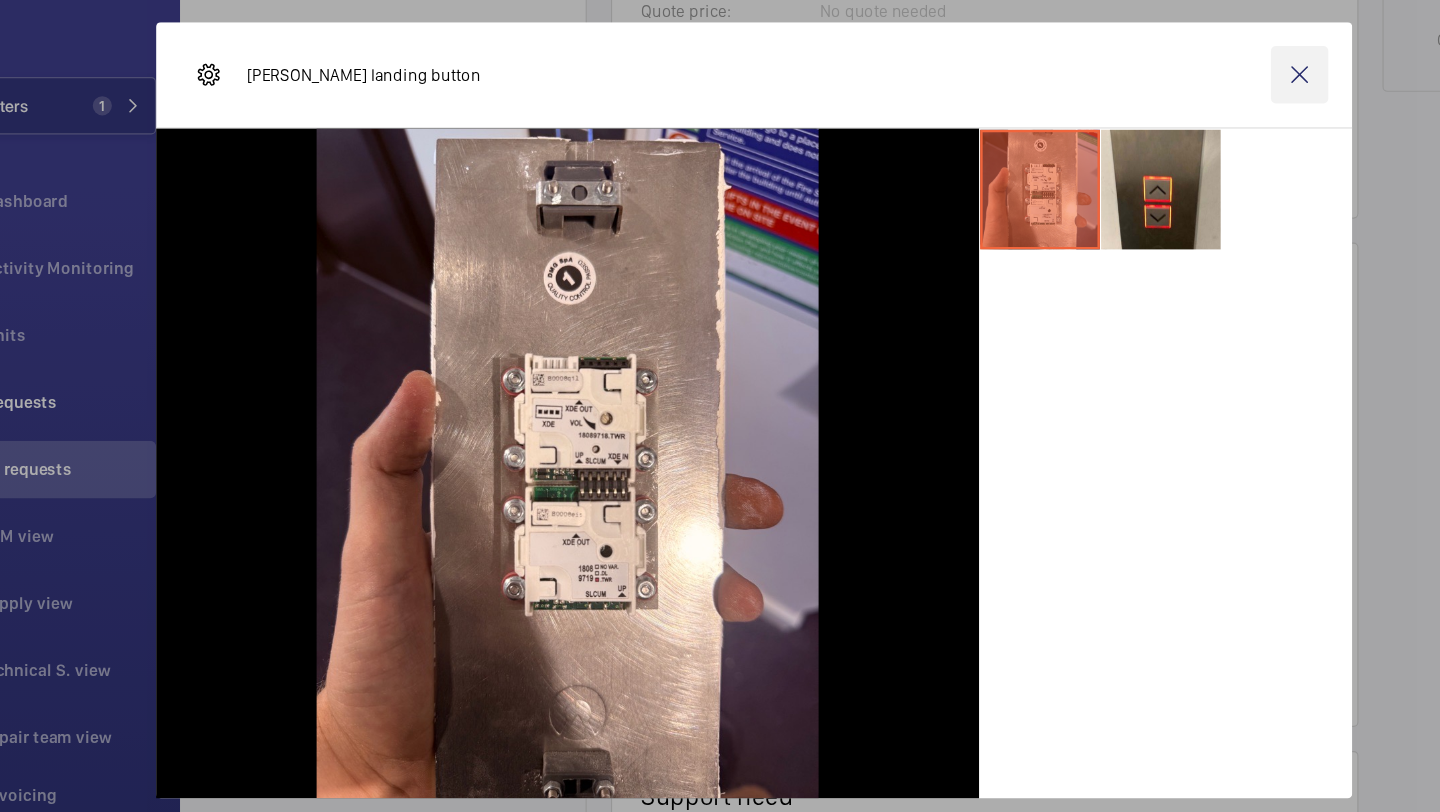 click at bounding box center [1176, 126] 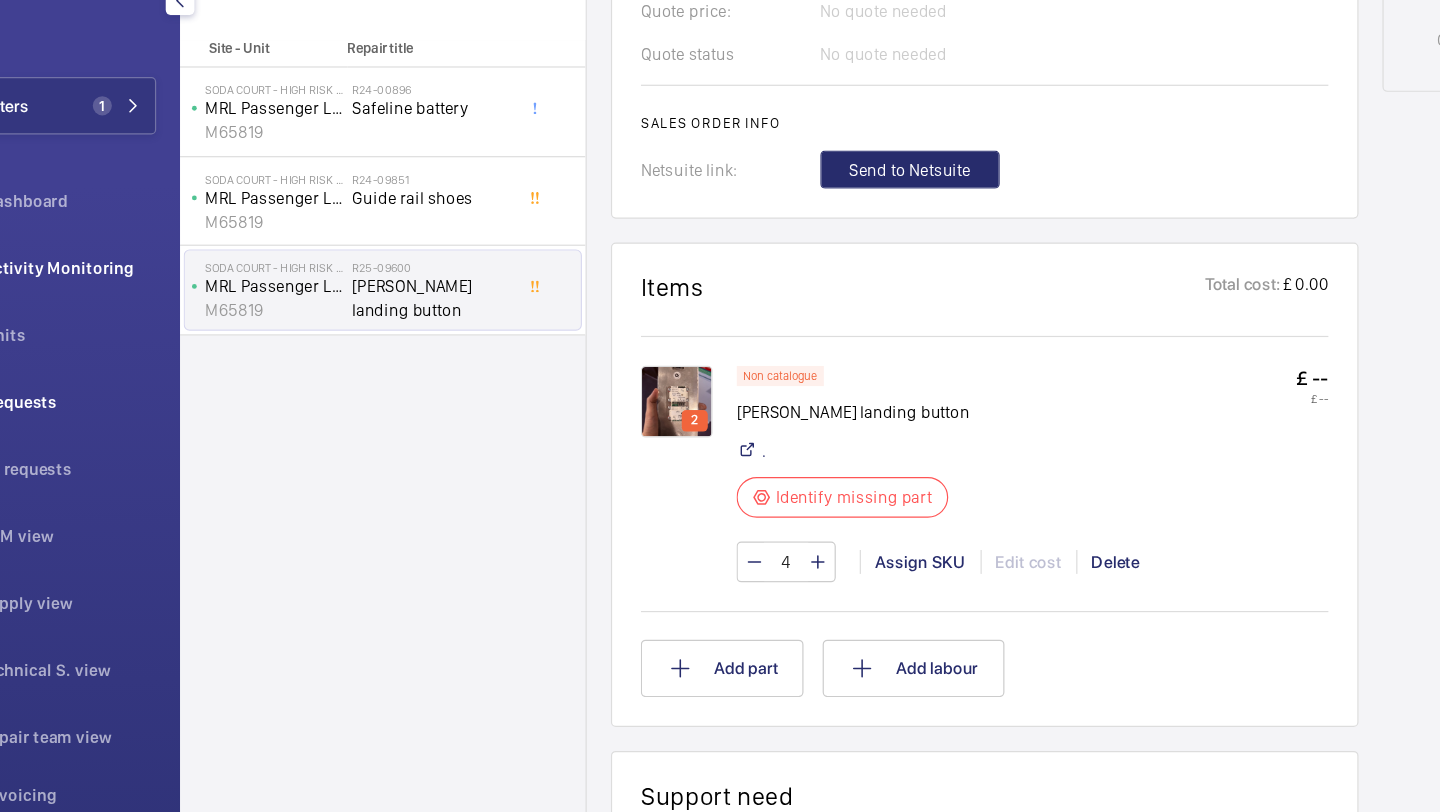 click on "Activity Monitoring" 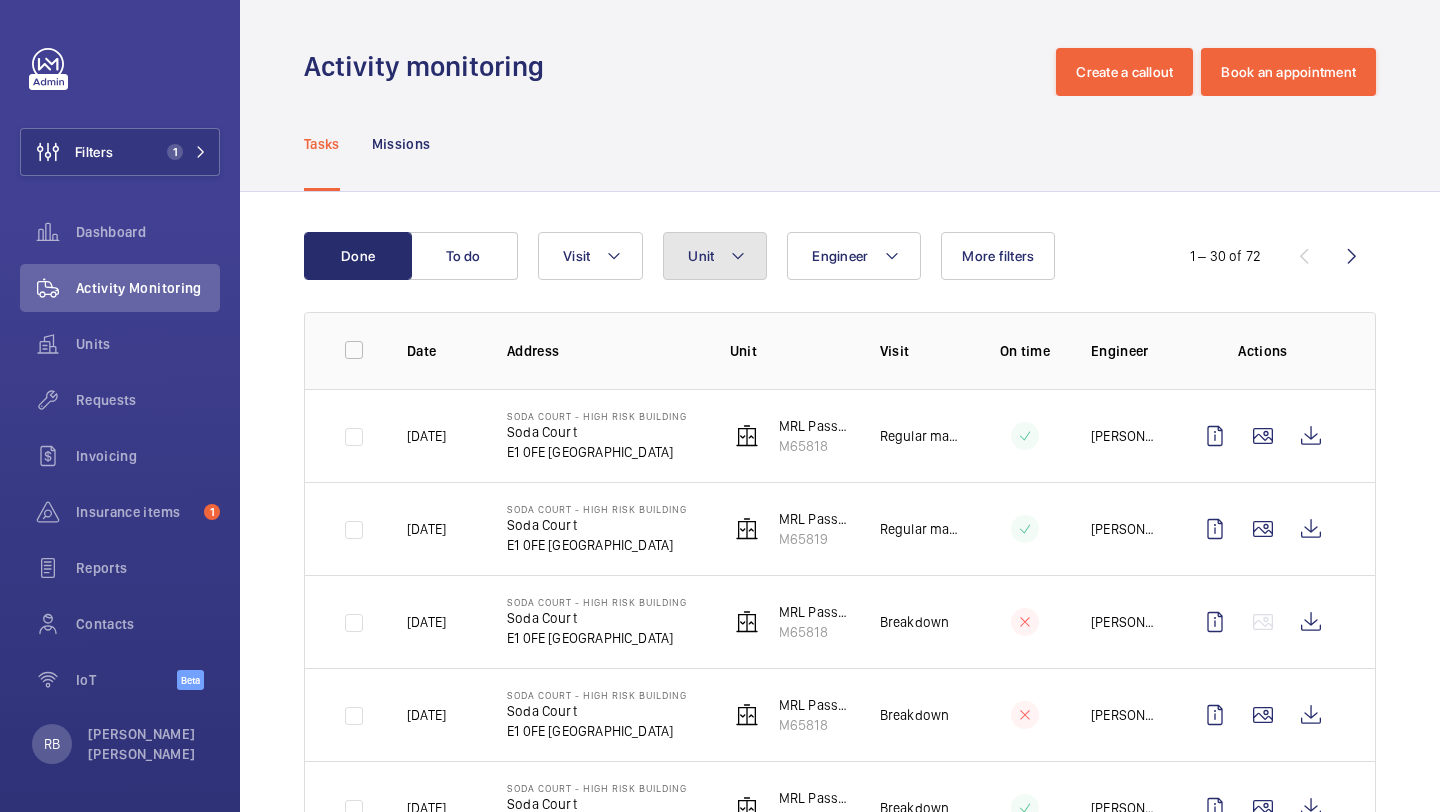 click on "Unit" 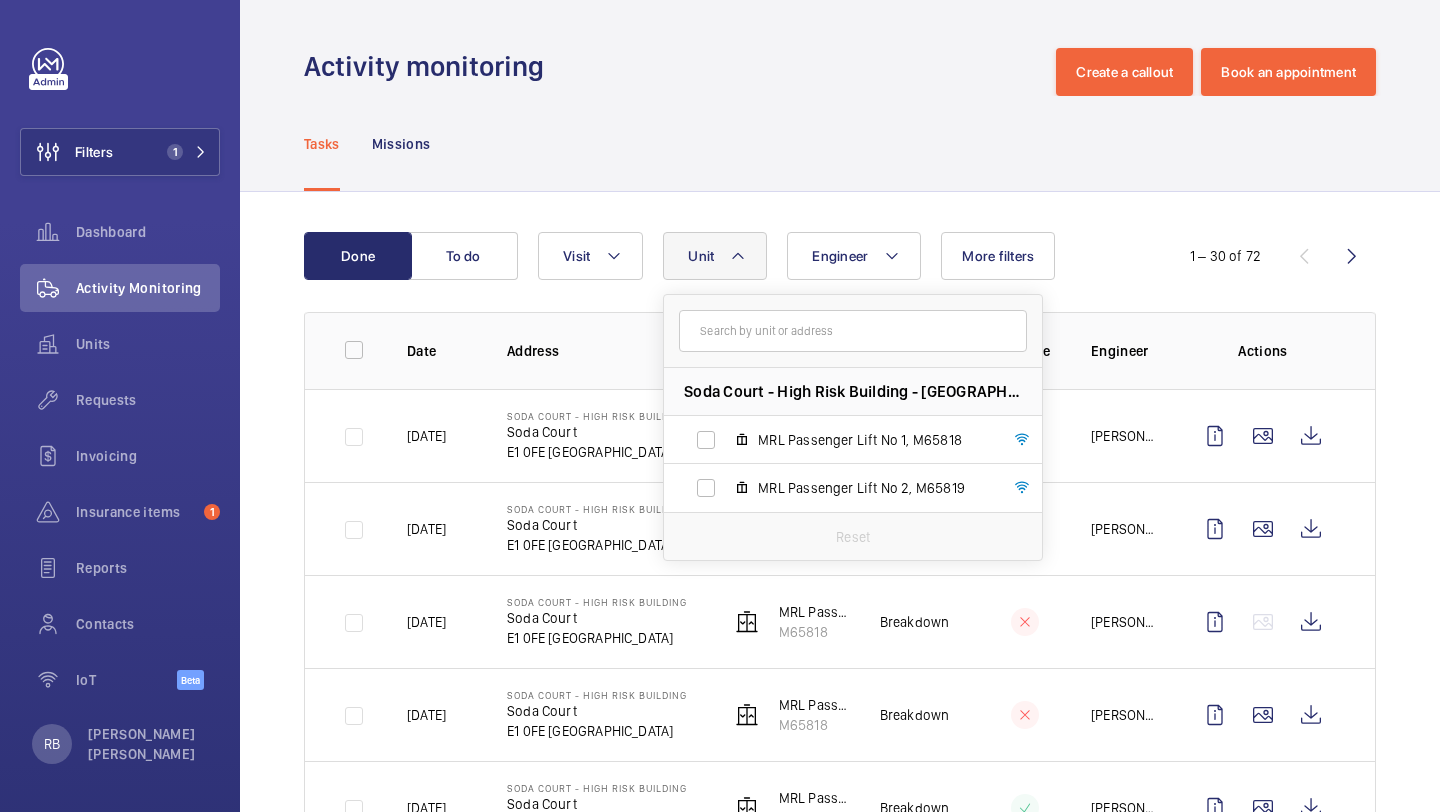 click on "Unit" 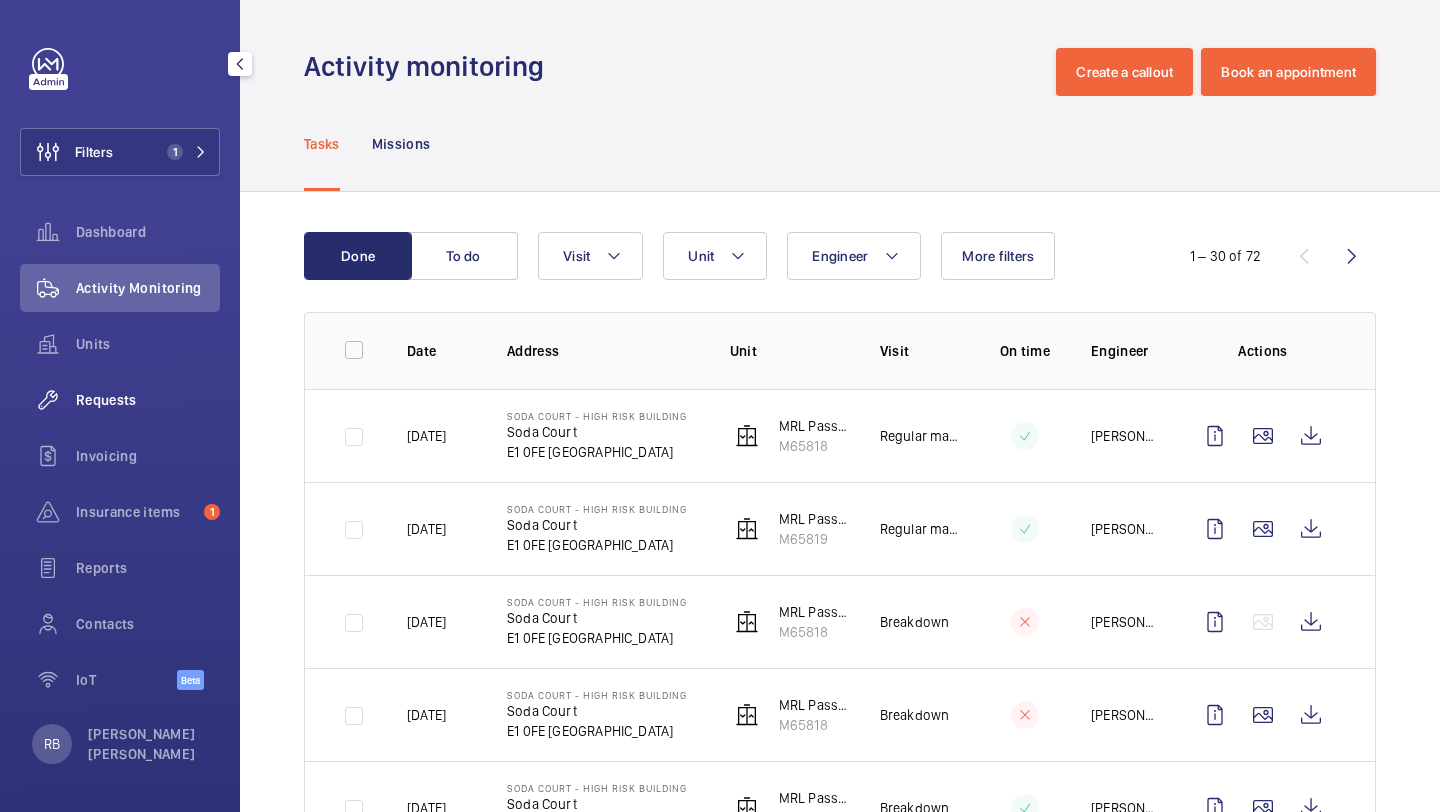 click on "Requests" 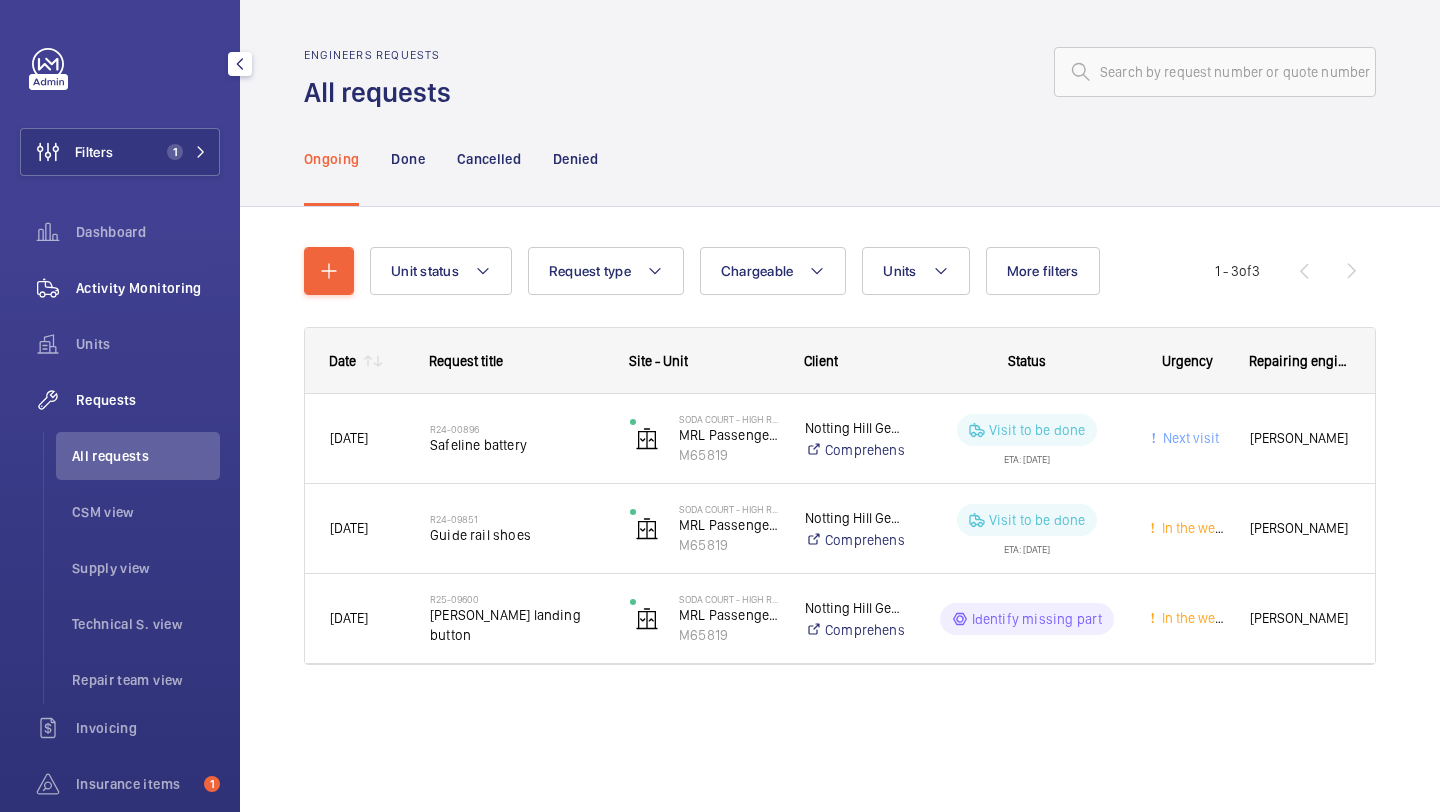 click on "Activity Monitoring" 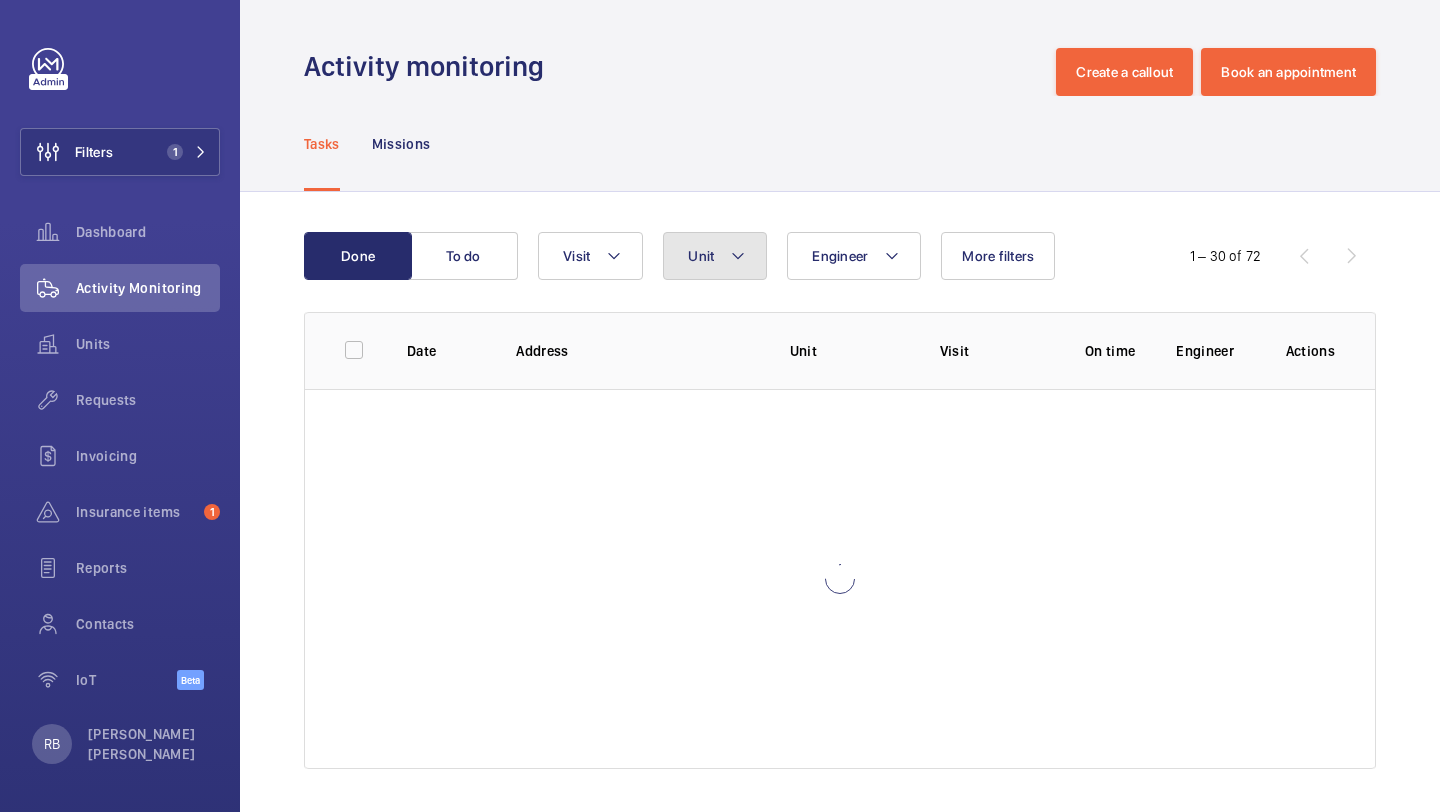 click on "Unit" 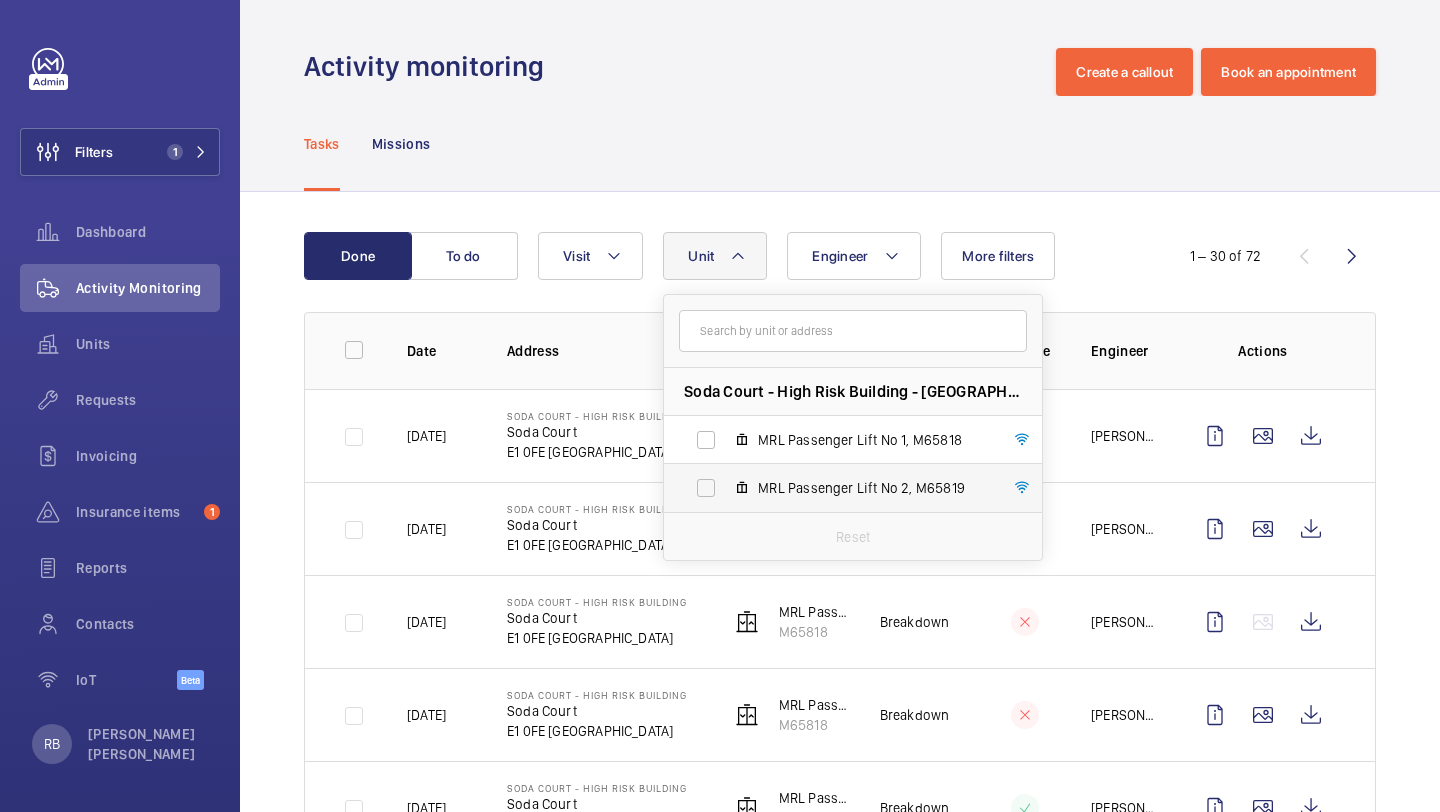 click on "MRL Passenger Lift No 2, M65819" at bounding box center [837, 488] 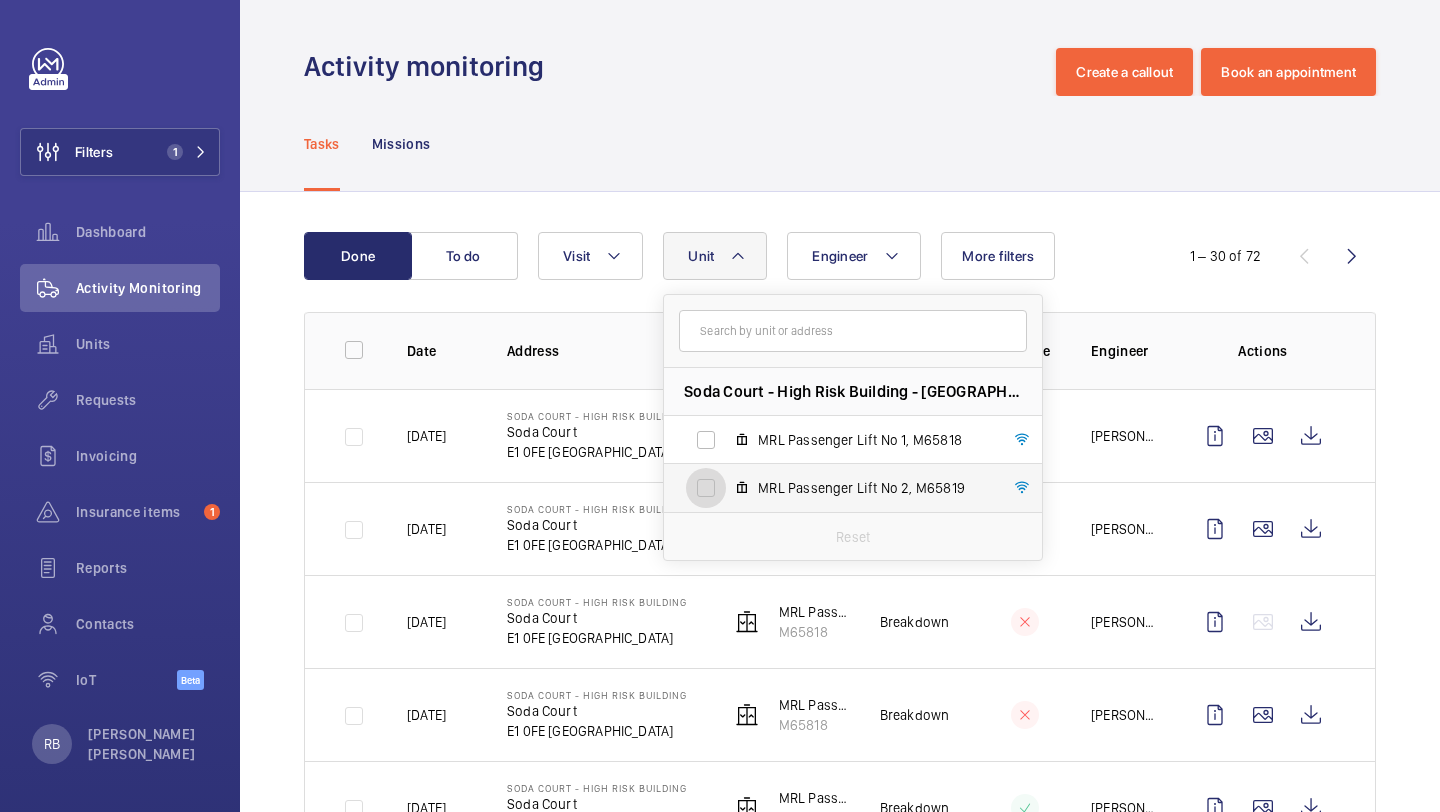 click on "MRL Passenger Lift No 2, M65819" at bounding box center (706, 488) 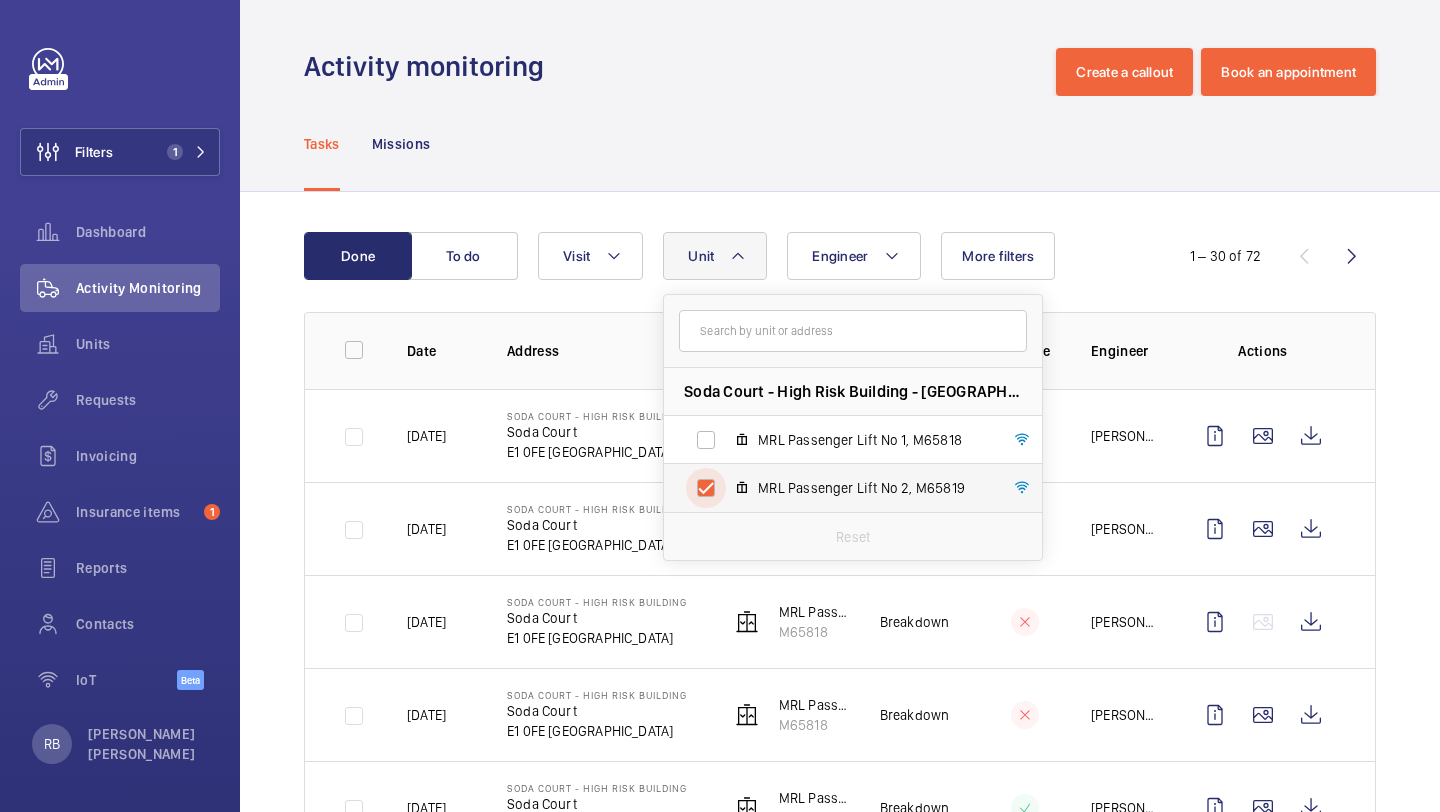 checkbox on "true" 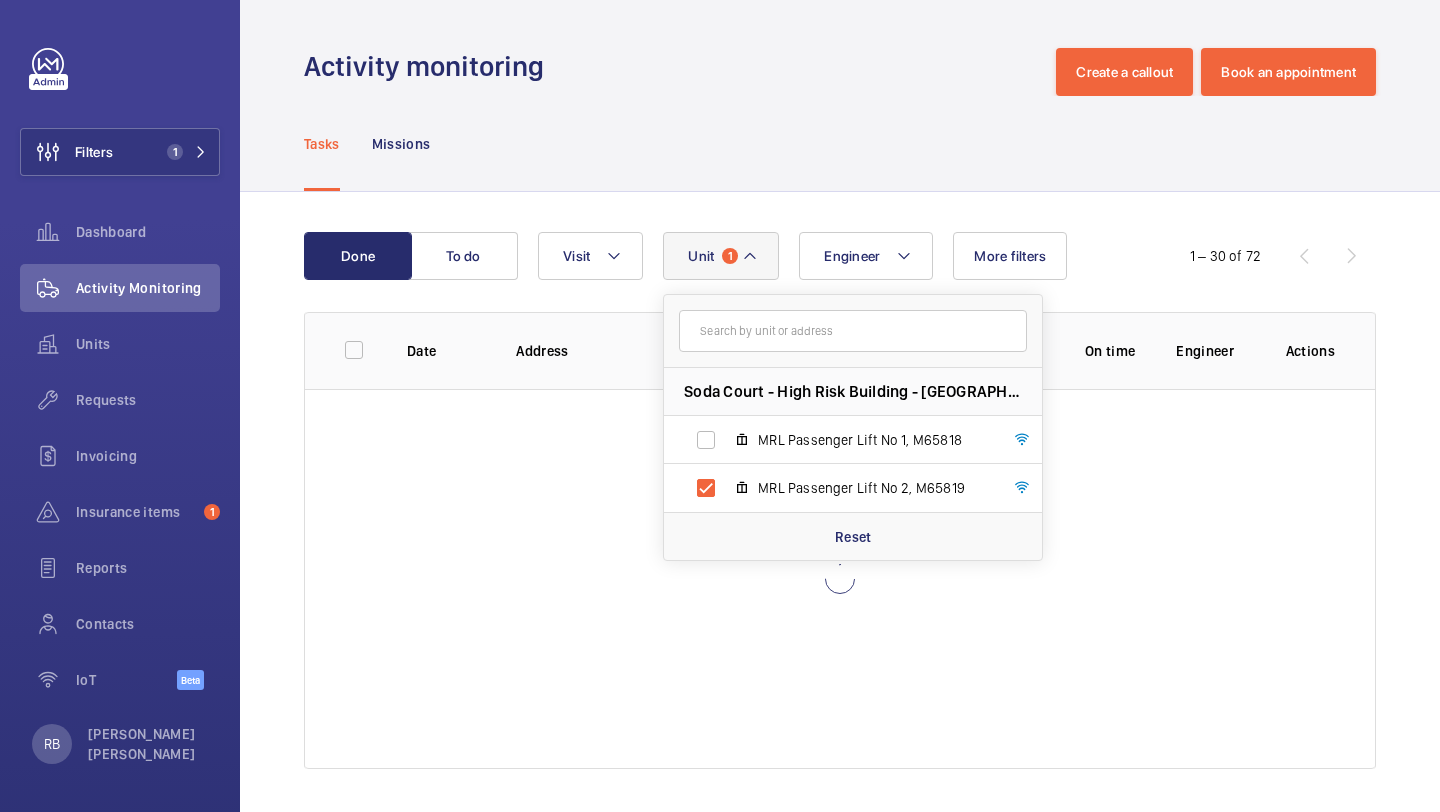 click on "Done To do Engineer Unit 1 Soda Court - High Risk Building - Soda Court, E1 0FE LONDON MRL Passenger Lift No 1, M65818 MRL Passenger Lift No 2, M65819 Reset Visit More filters  1 – 30 of 72  Date Address Unit Visit On time Engineer Actions" 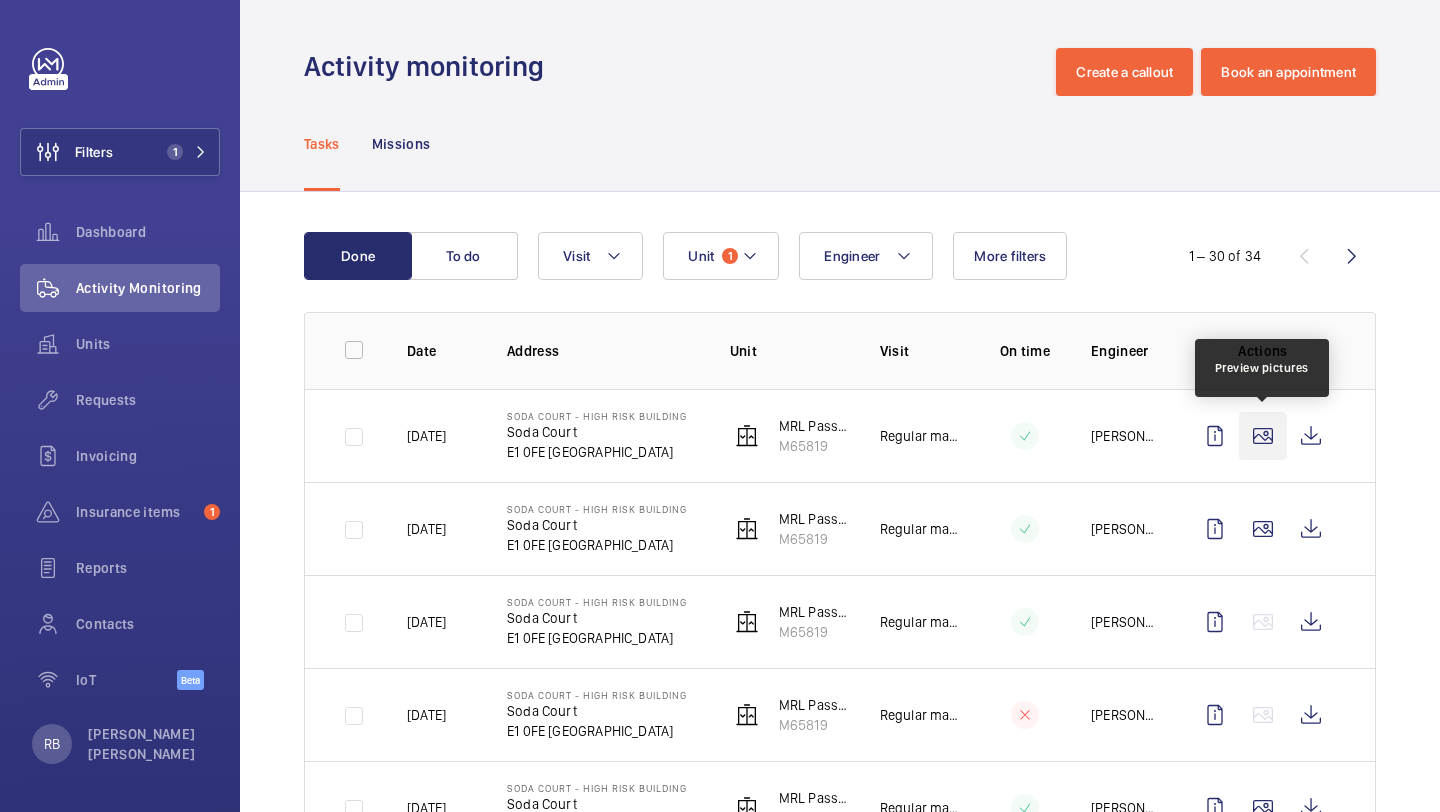 click 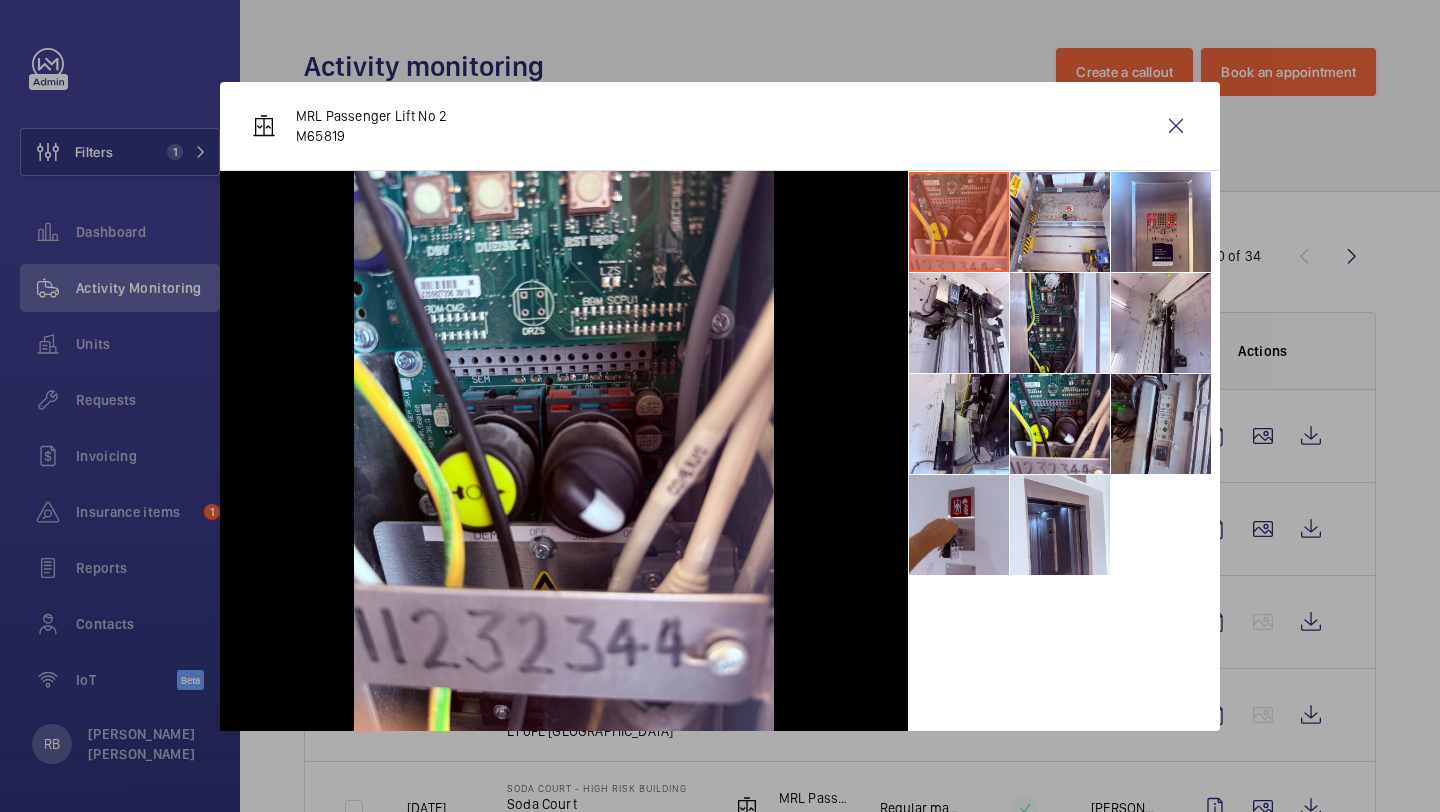 click at bounding box center [1161, 424] 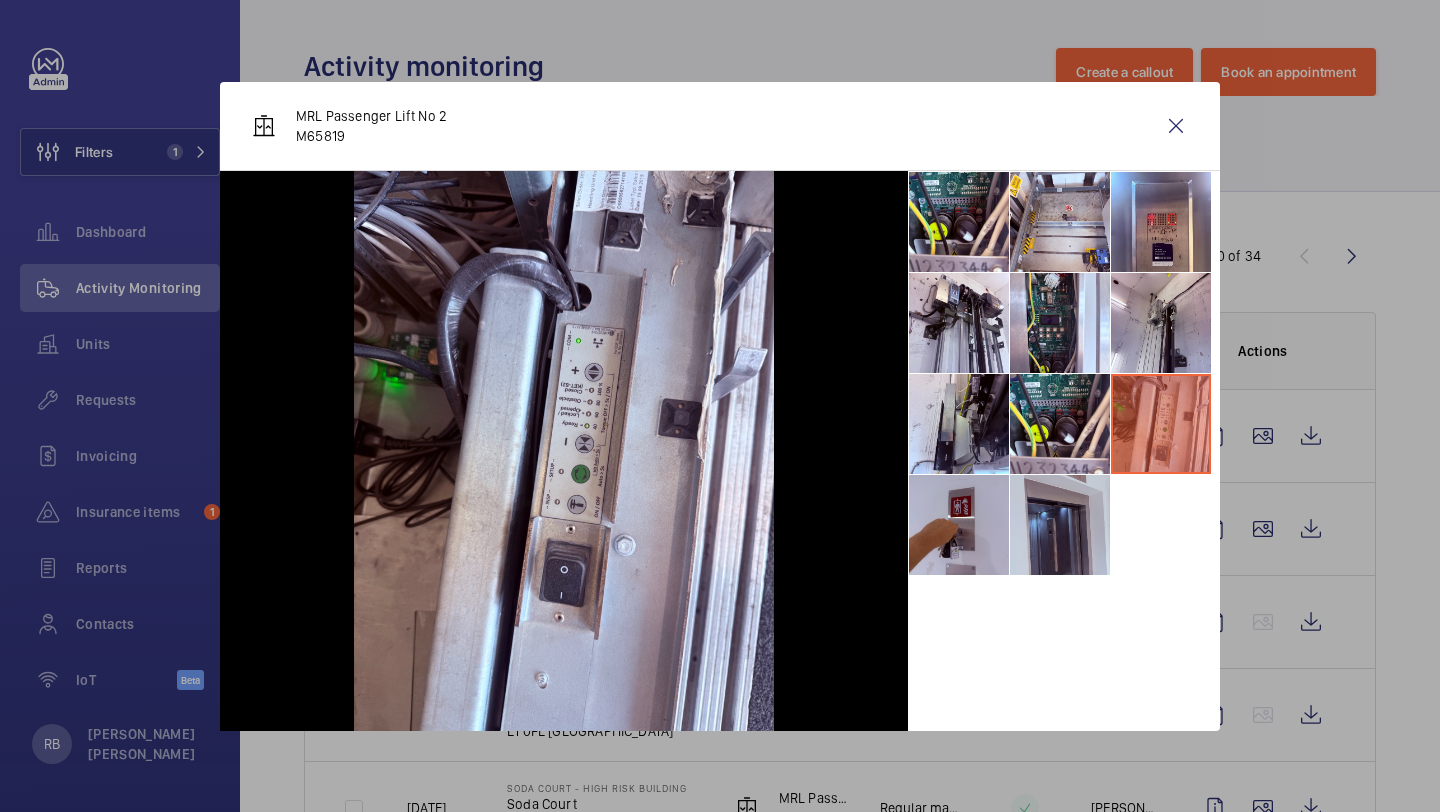 click at bounding box center (1060, 525) 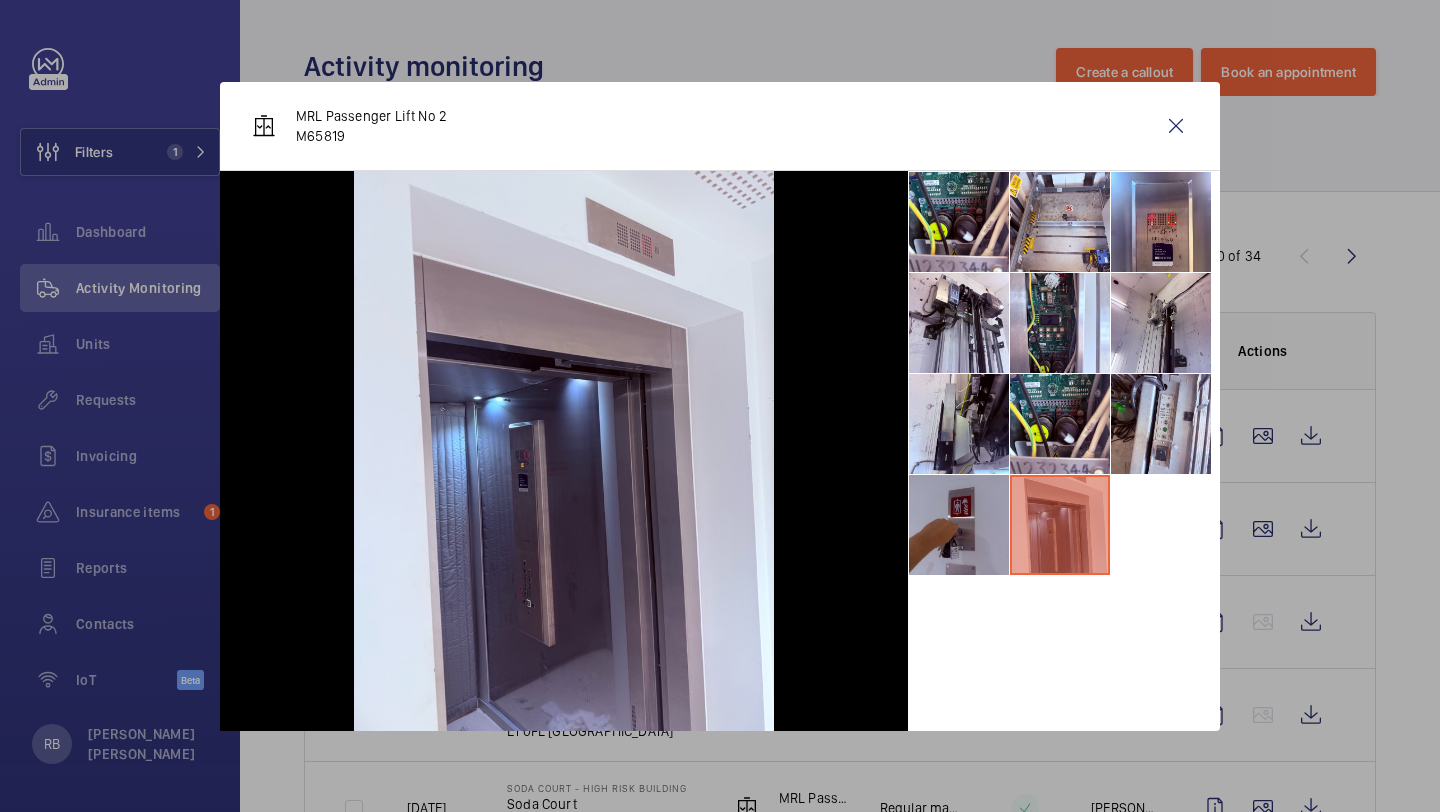 click at bounding box center [959, 525] 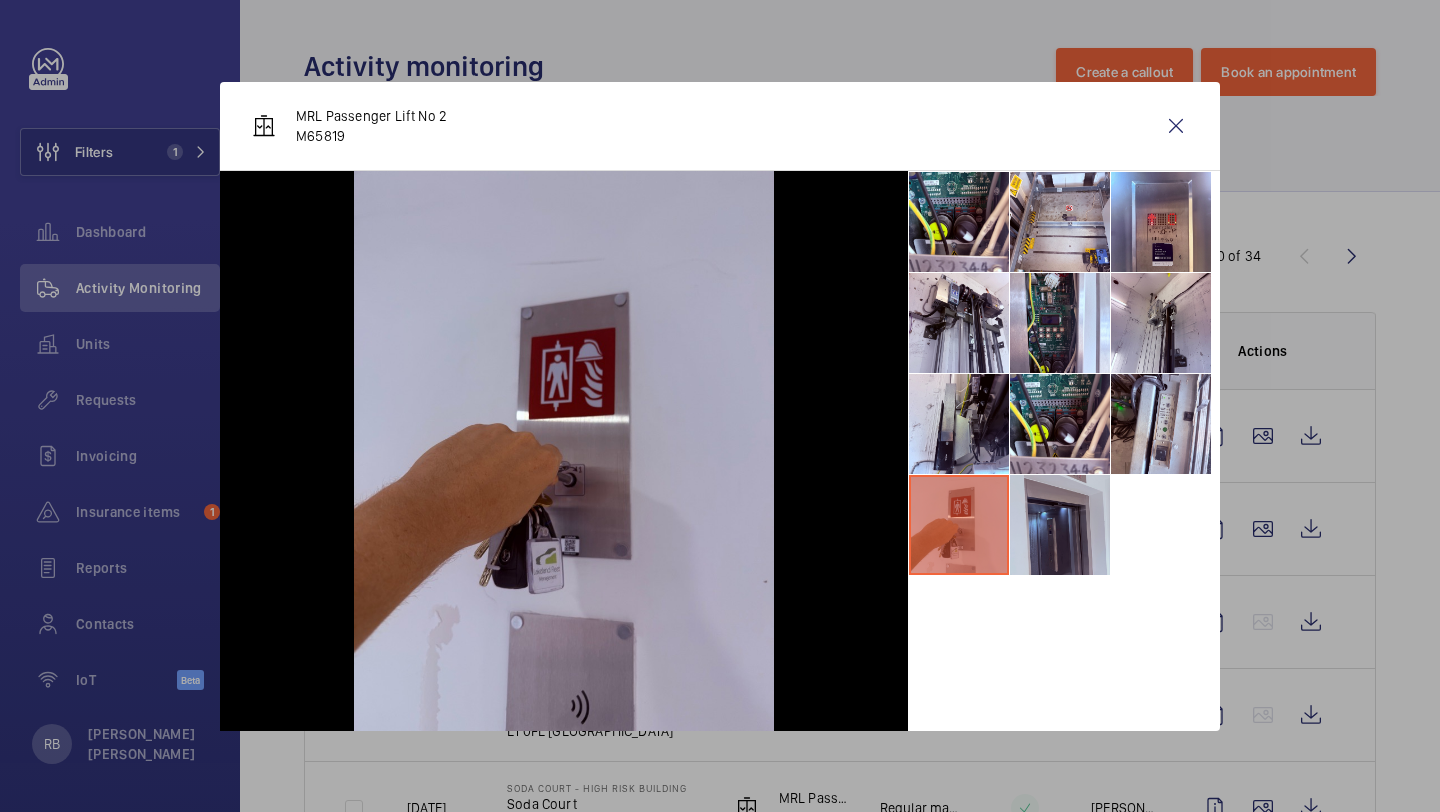 click at bounding box center (1060, 525) 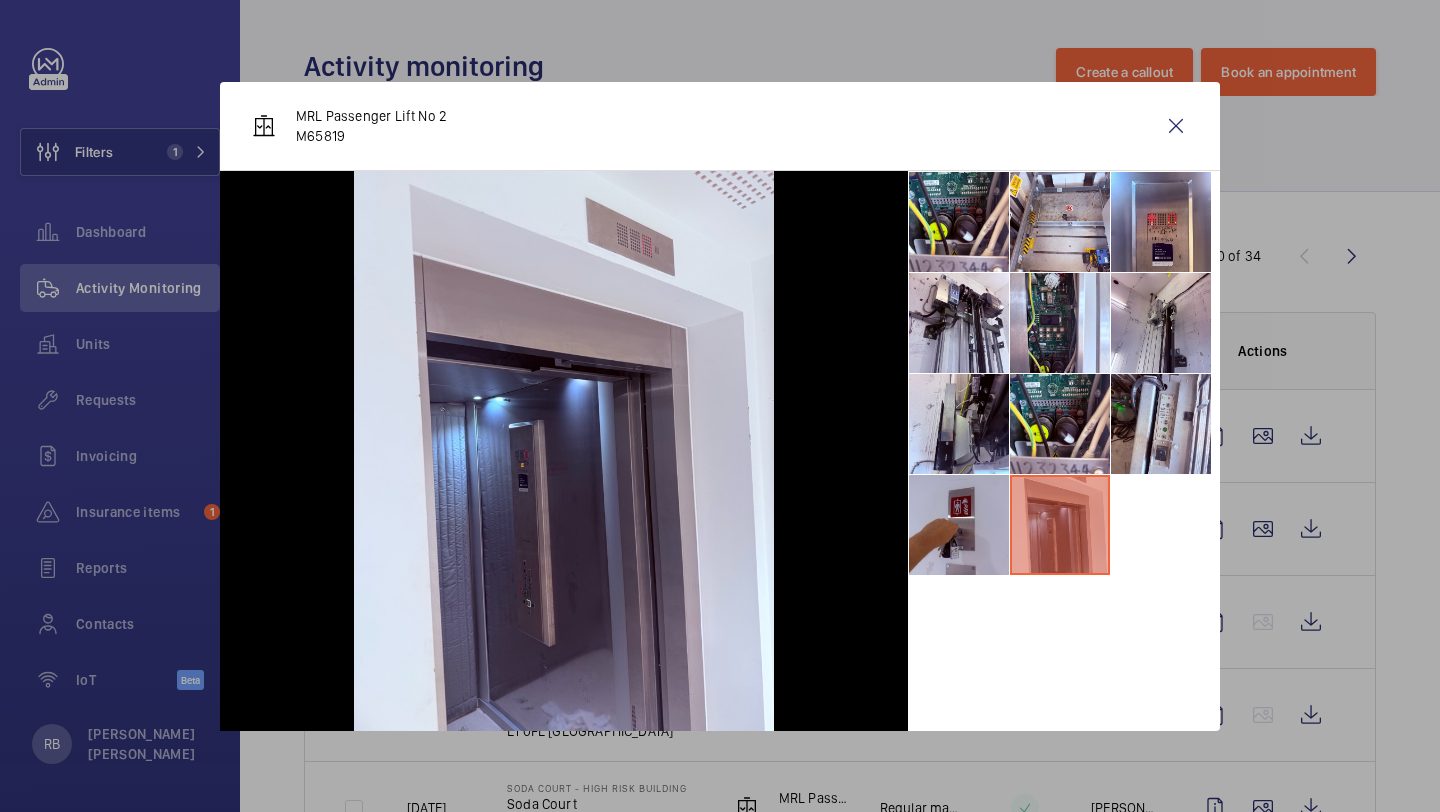 click at bounding box center [1060, 525] 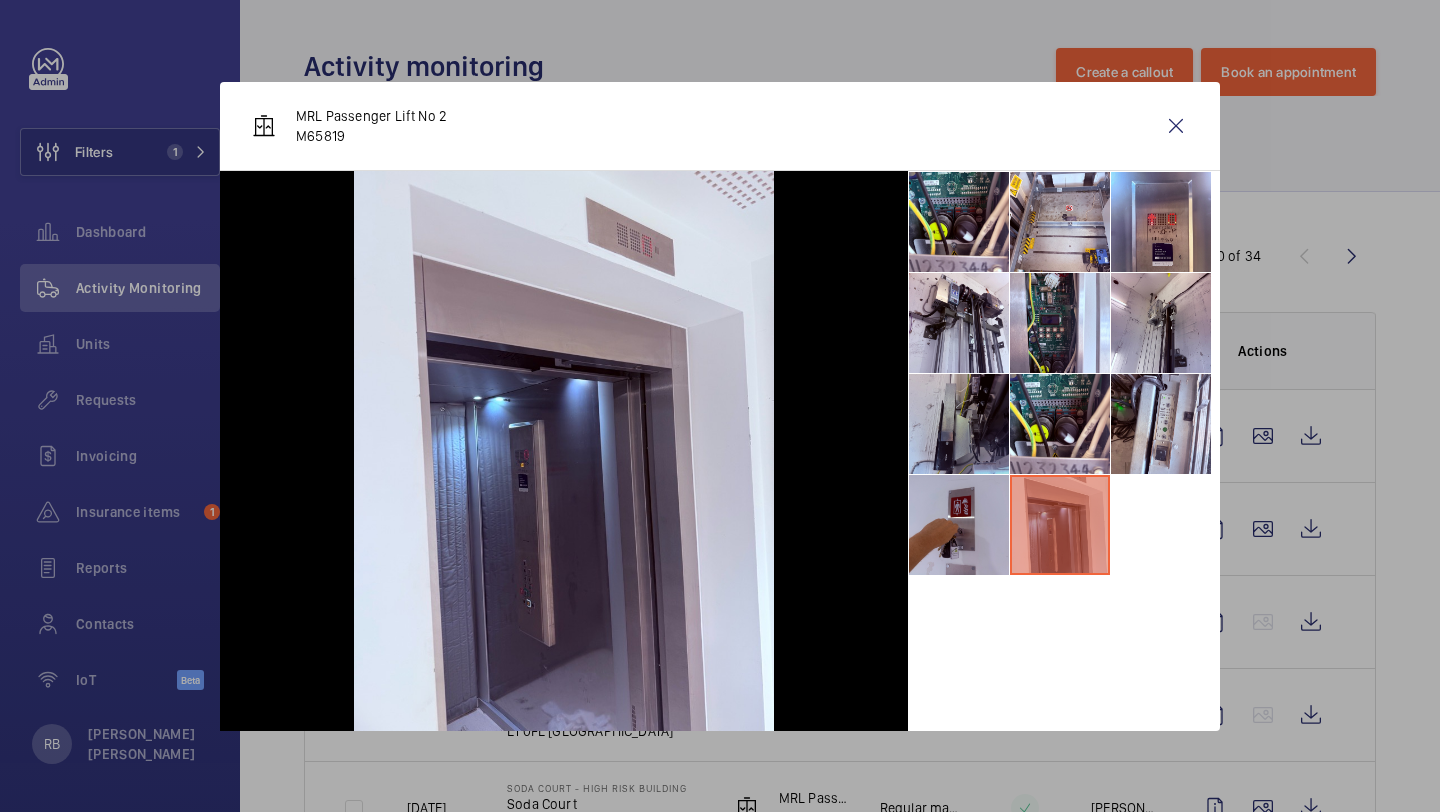 click at bounding box center (959, 424) 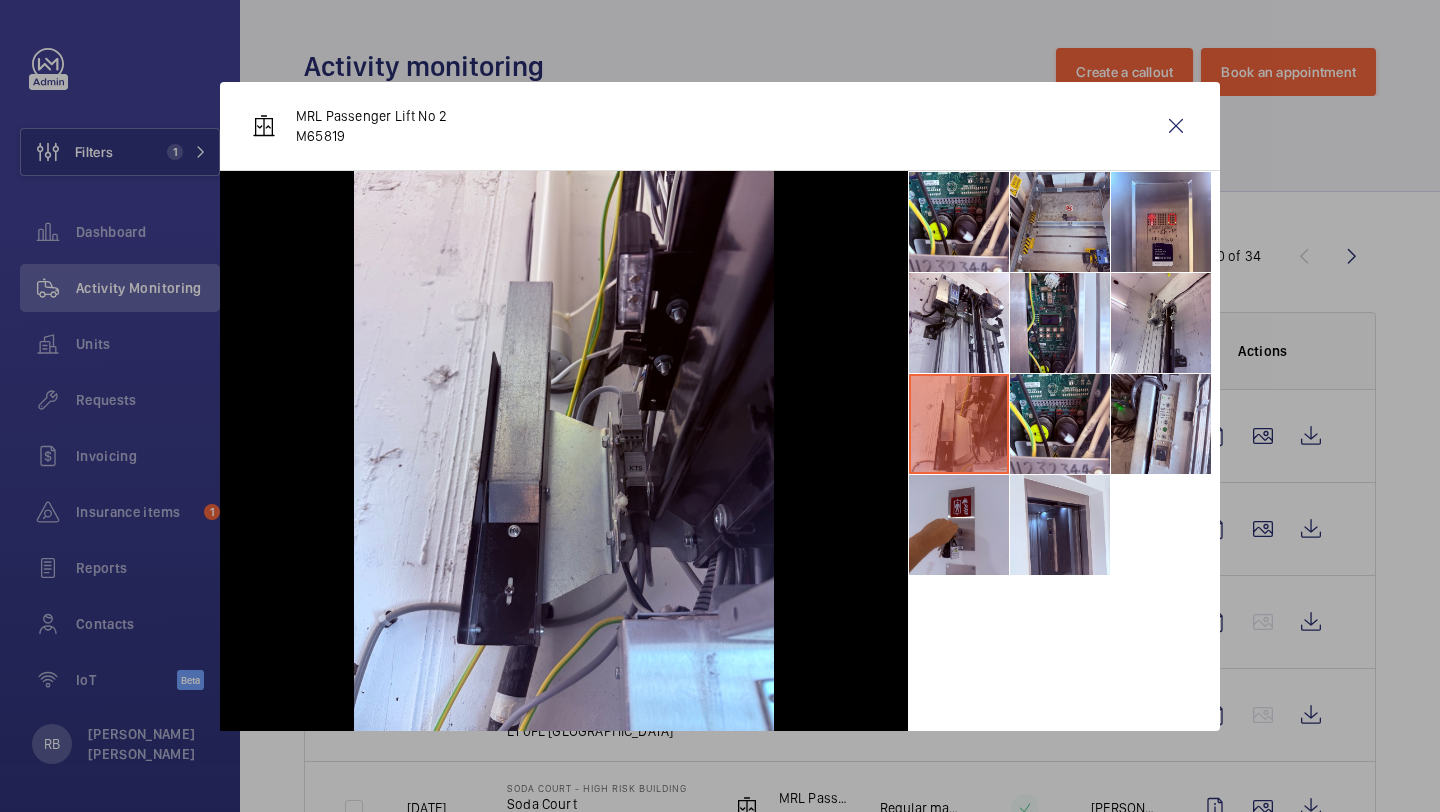 click at bounding box center [1060, 222] 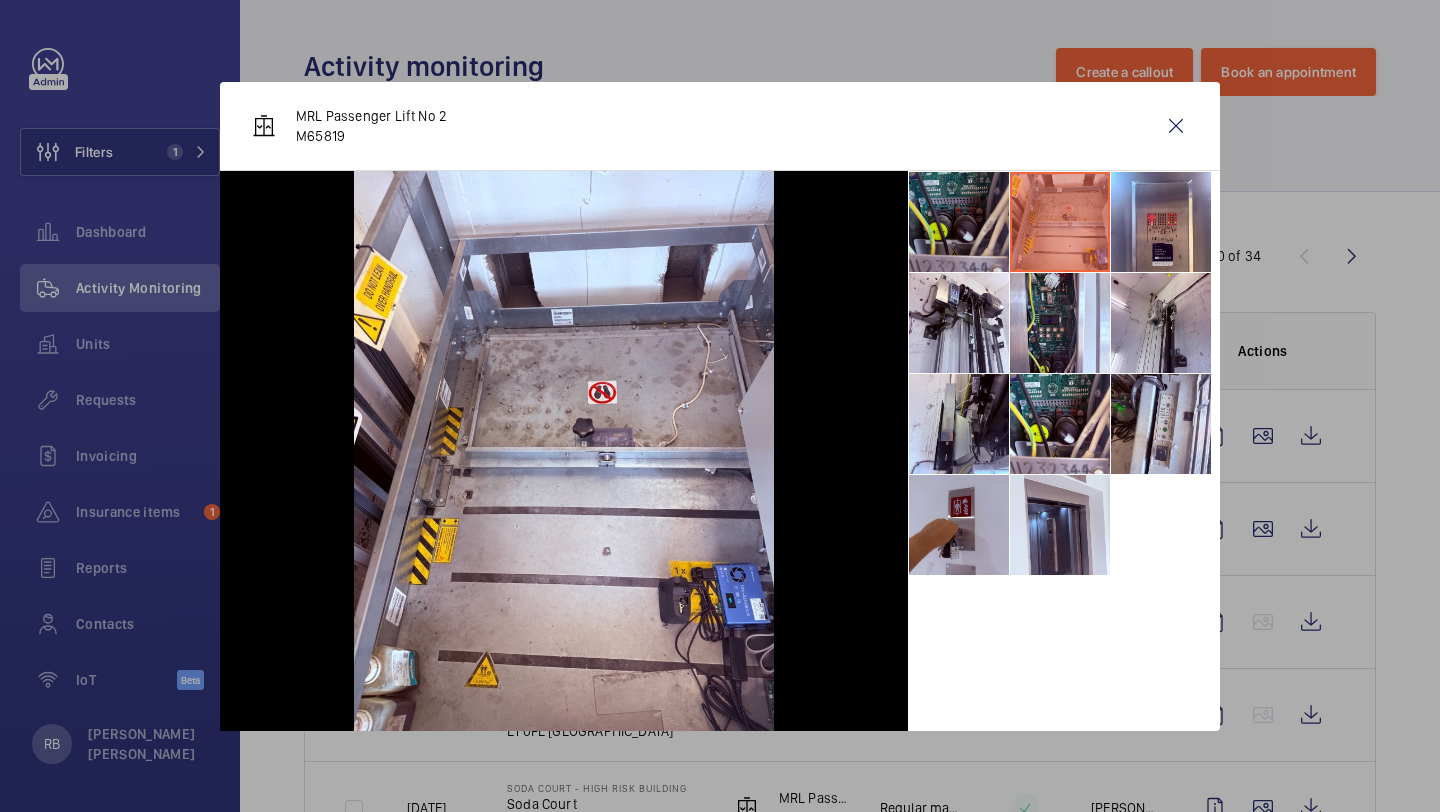 click at bounding box center (959, 222) 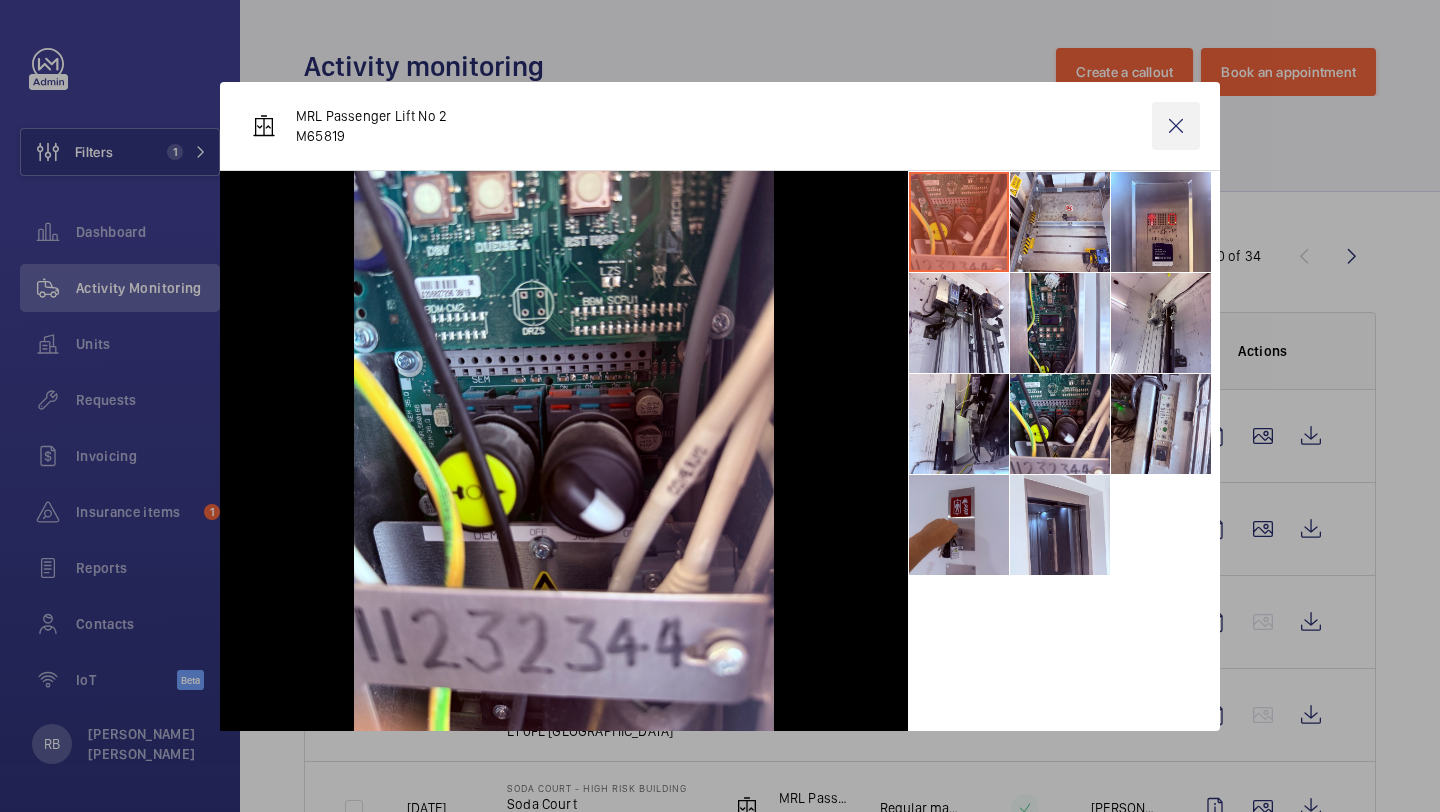 click at bounding box center [1176, 126] 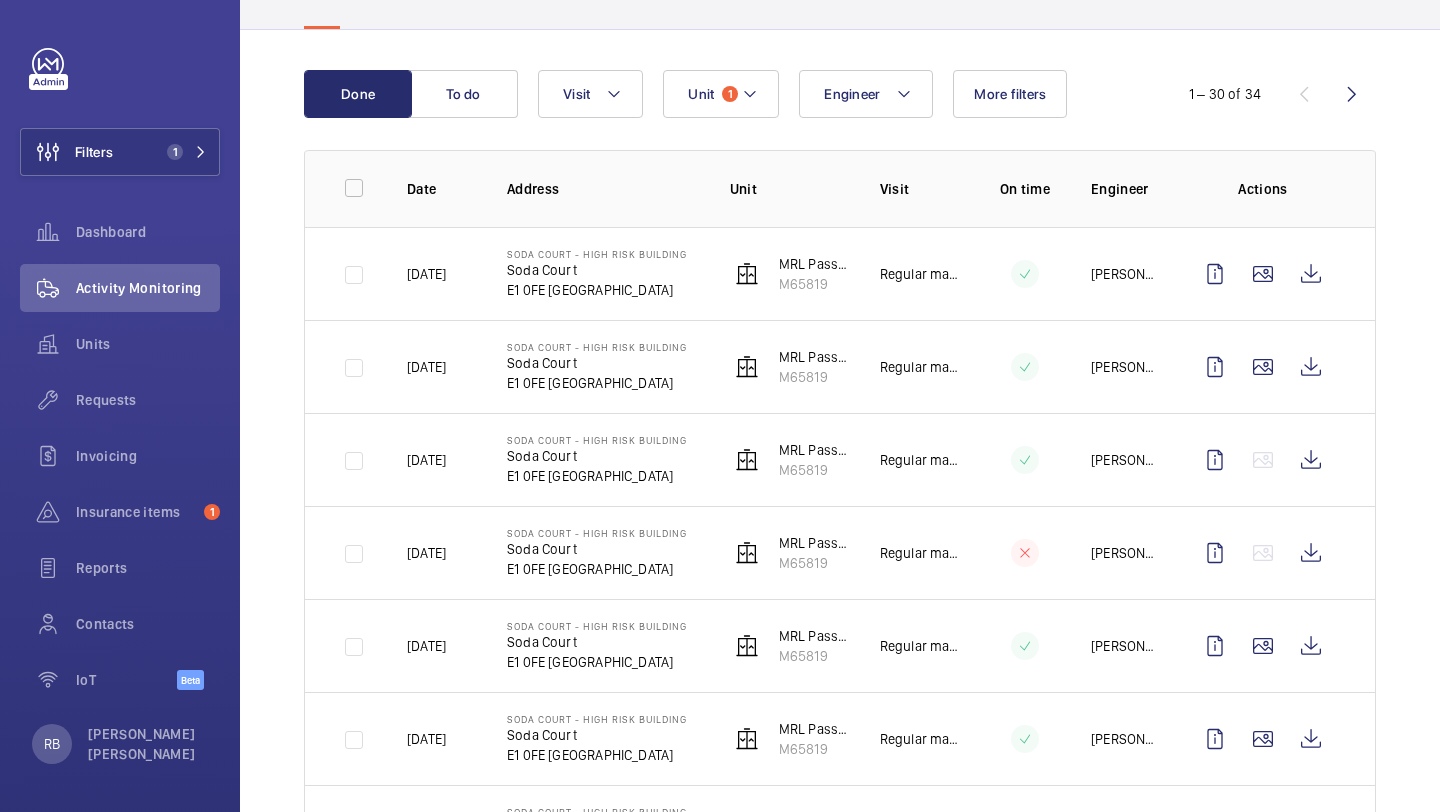 scroll, scrollTop: 172, scrollLeft: 0, axis: vertical 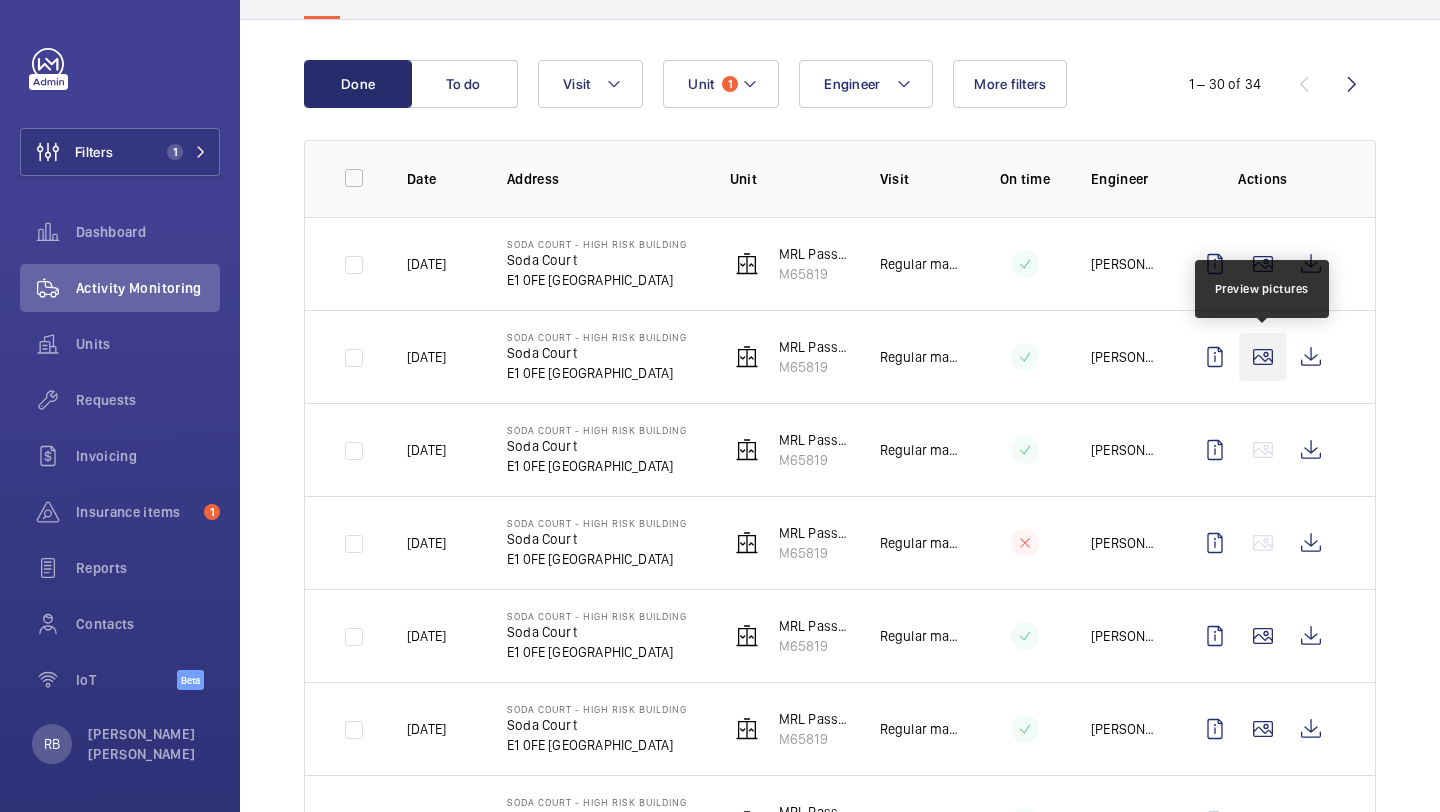 click 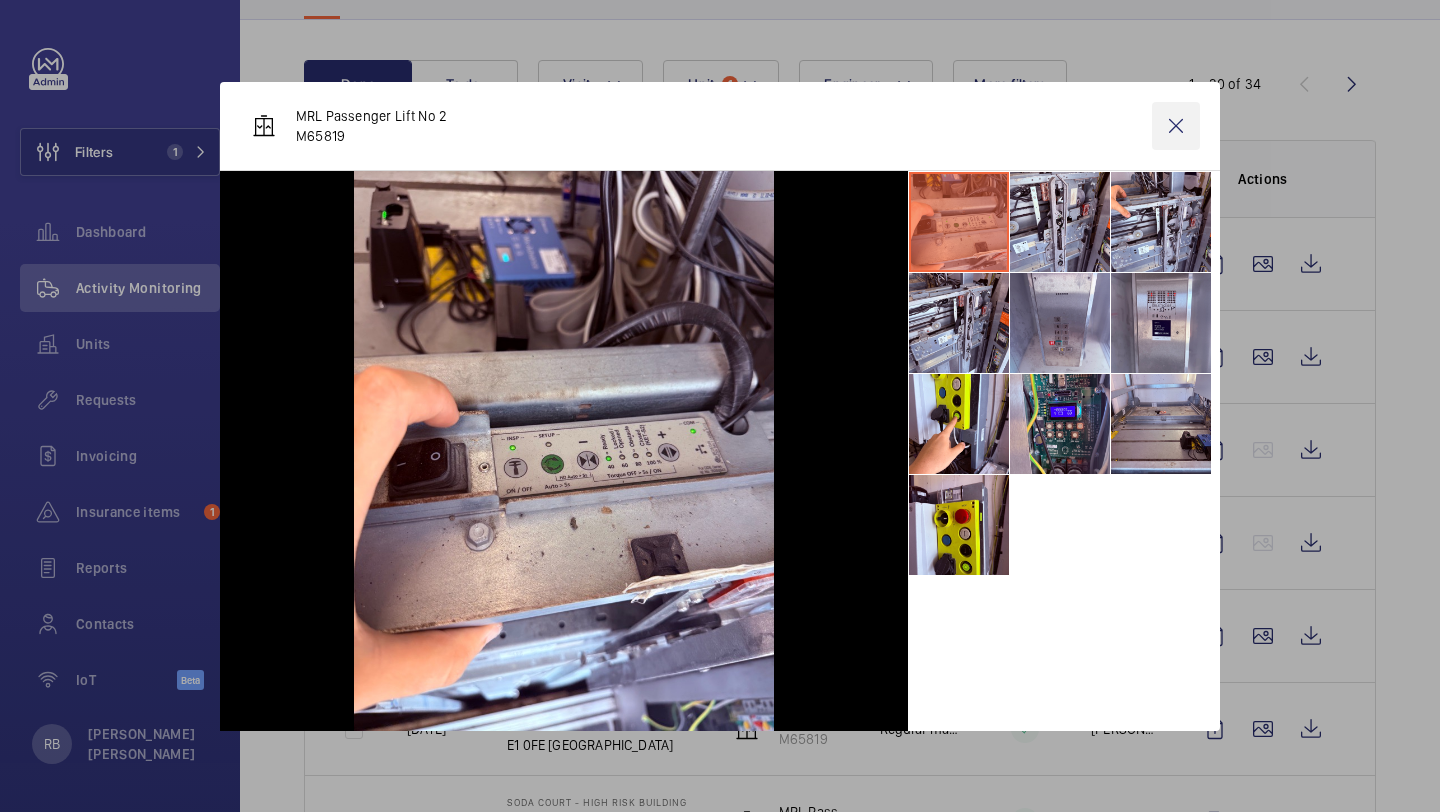 click at bounding box center (1176, 126) 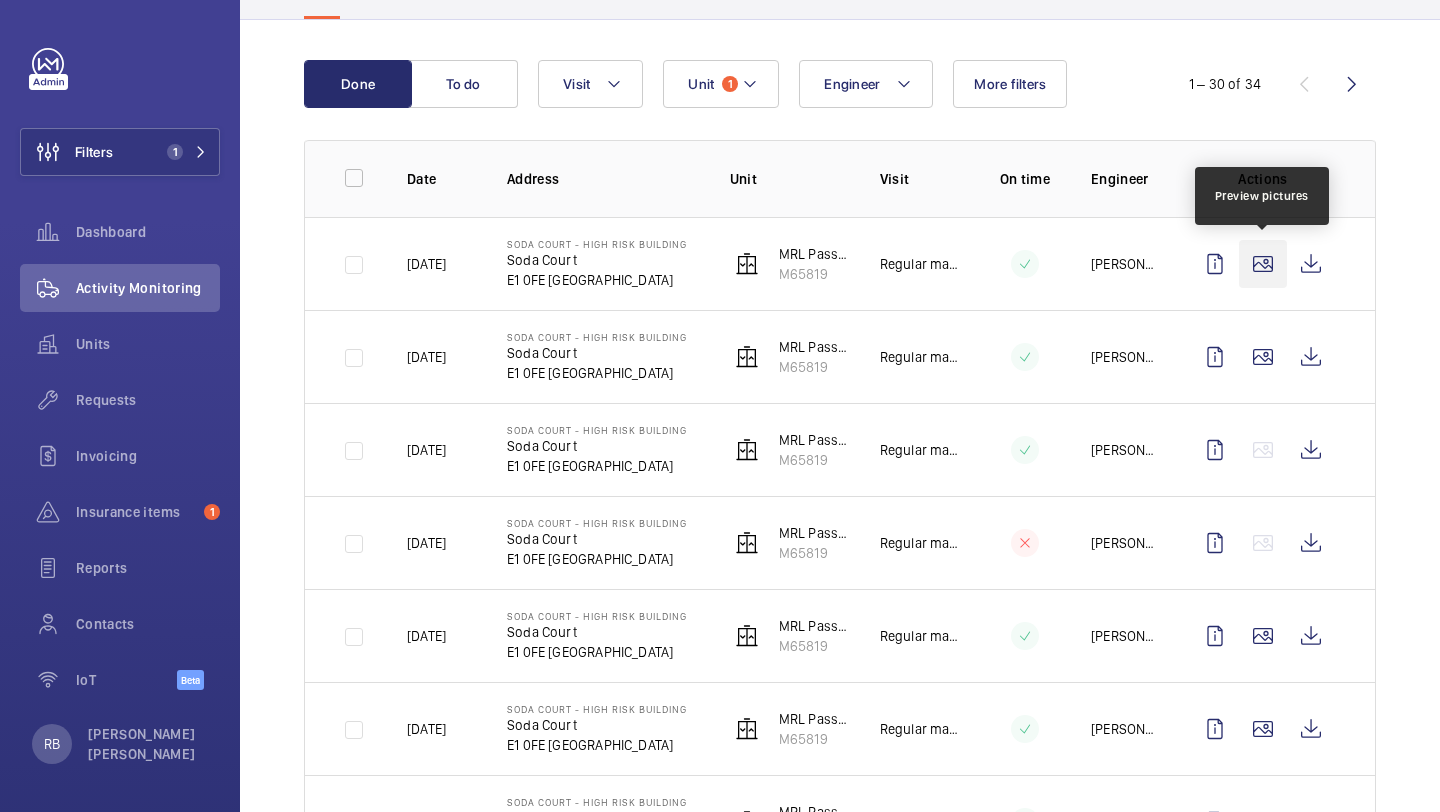 click 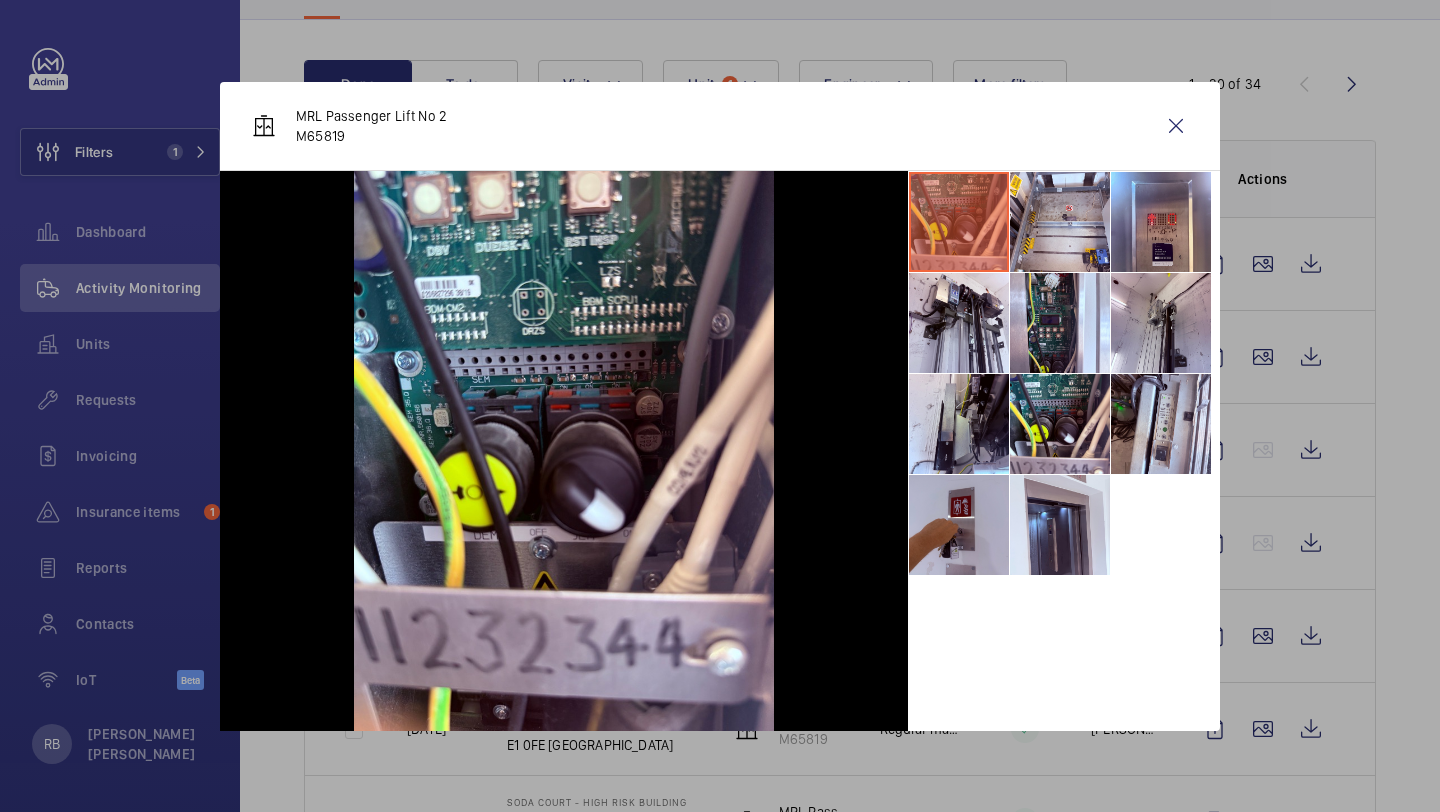 click at bounding box center (720, 406) 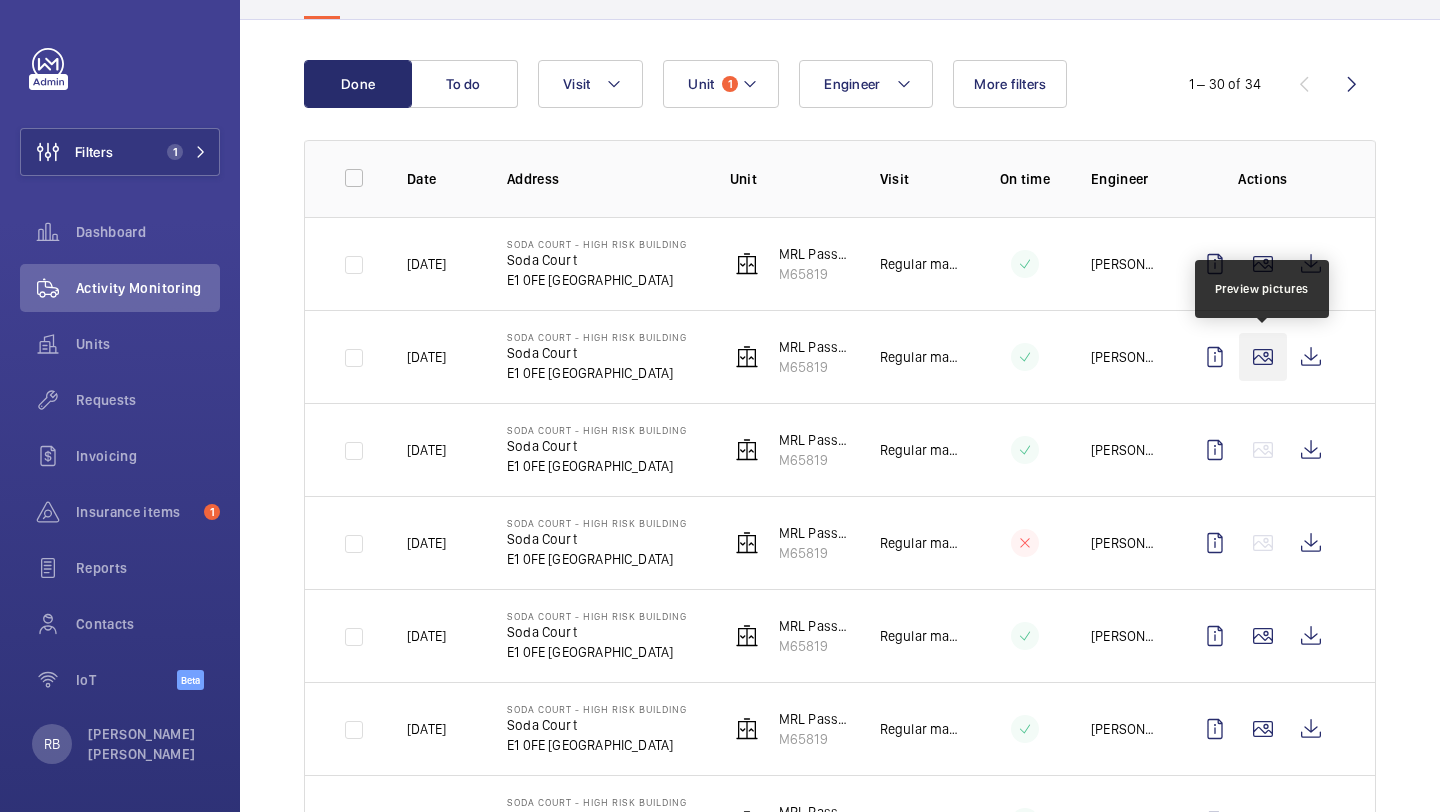 click 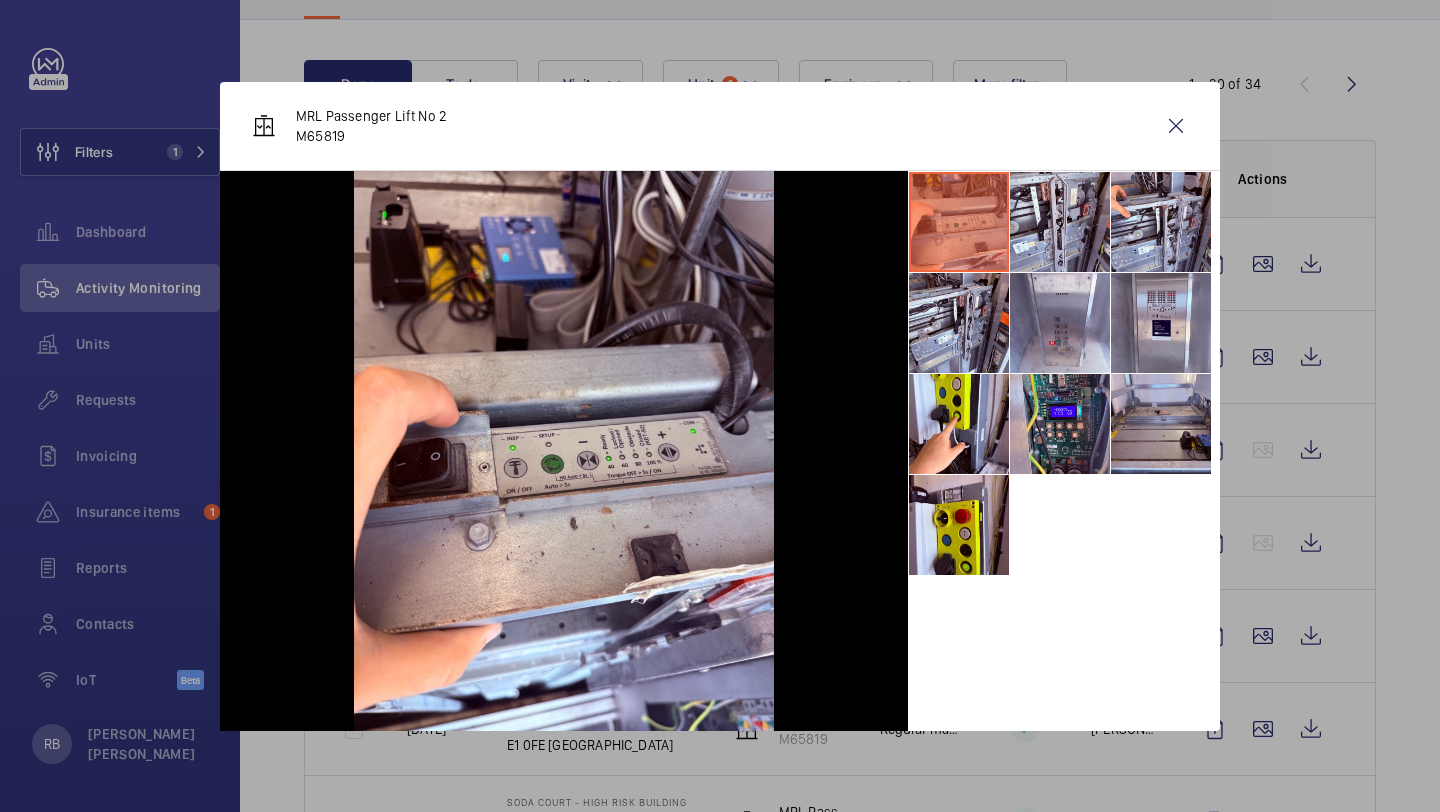 click at bounding box center (720, 406) 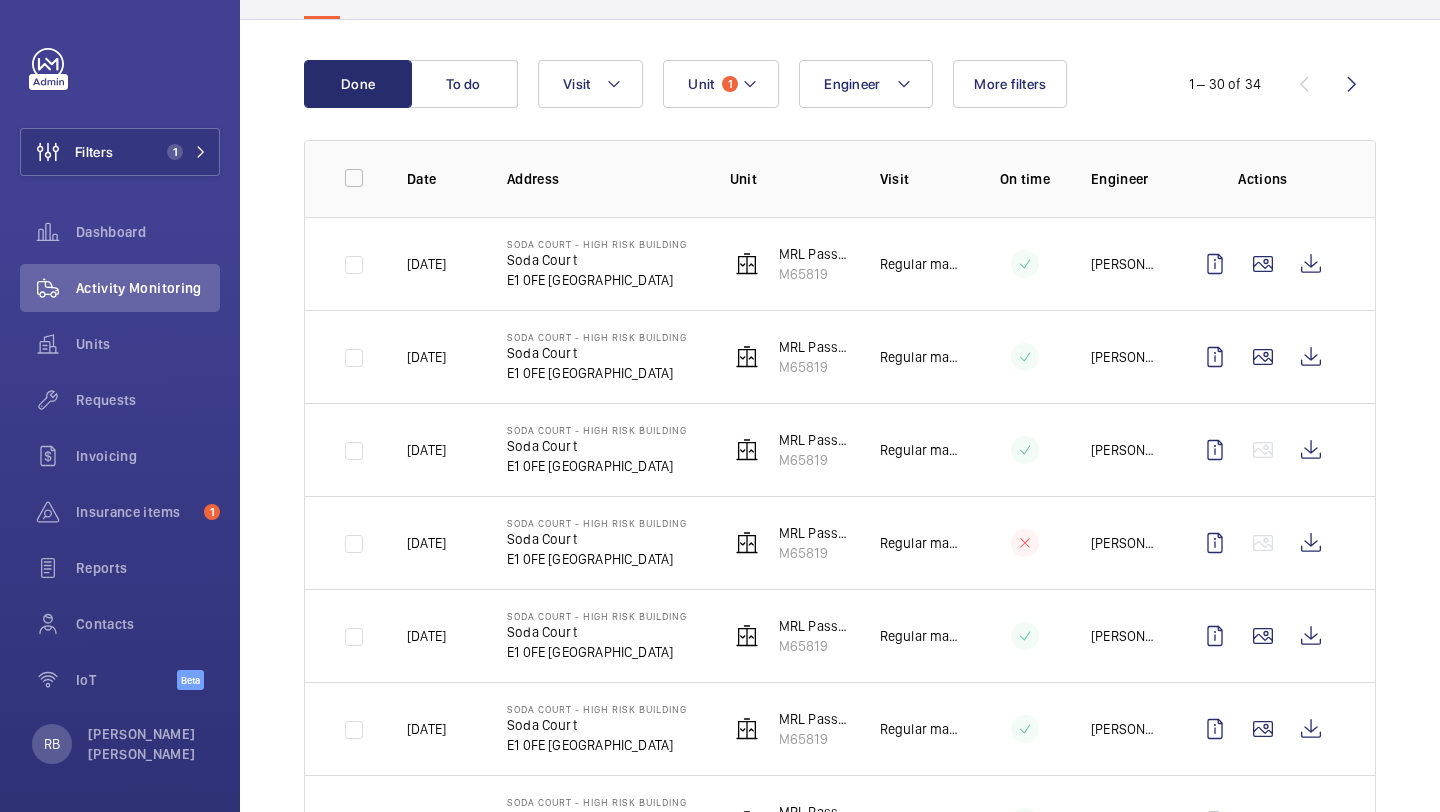 click 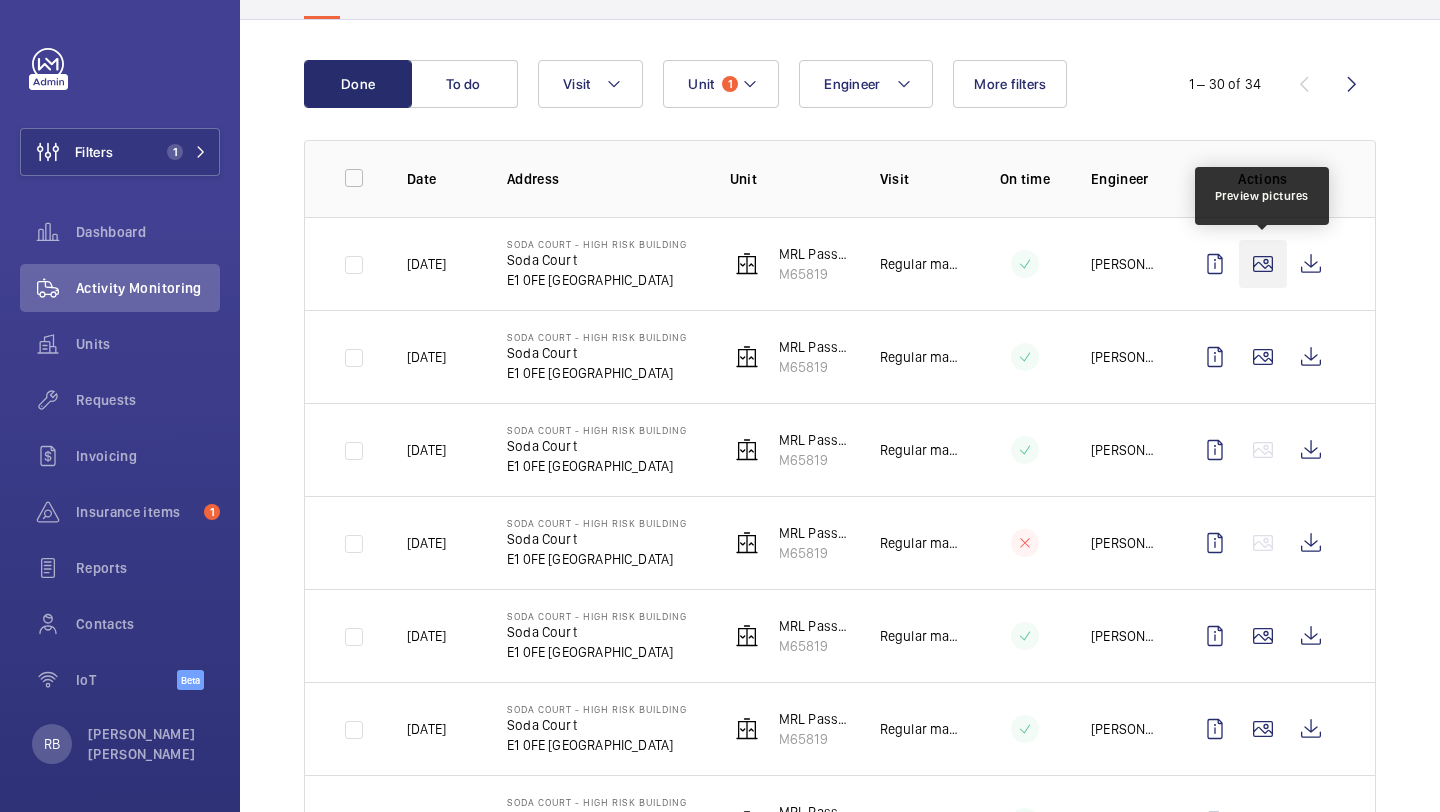 click 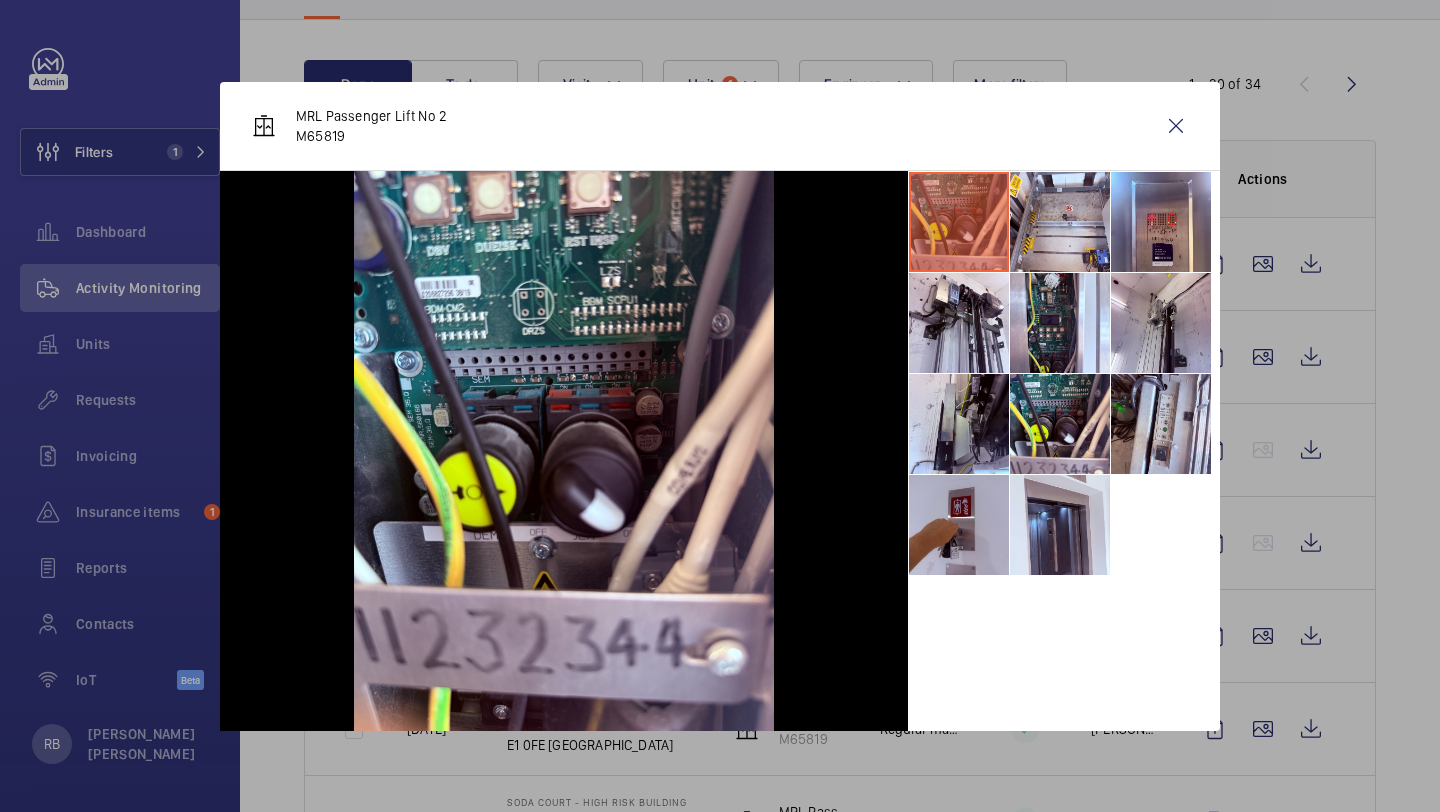 click at bounding box center (720, 406) 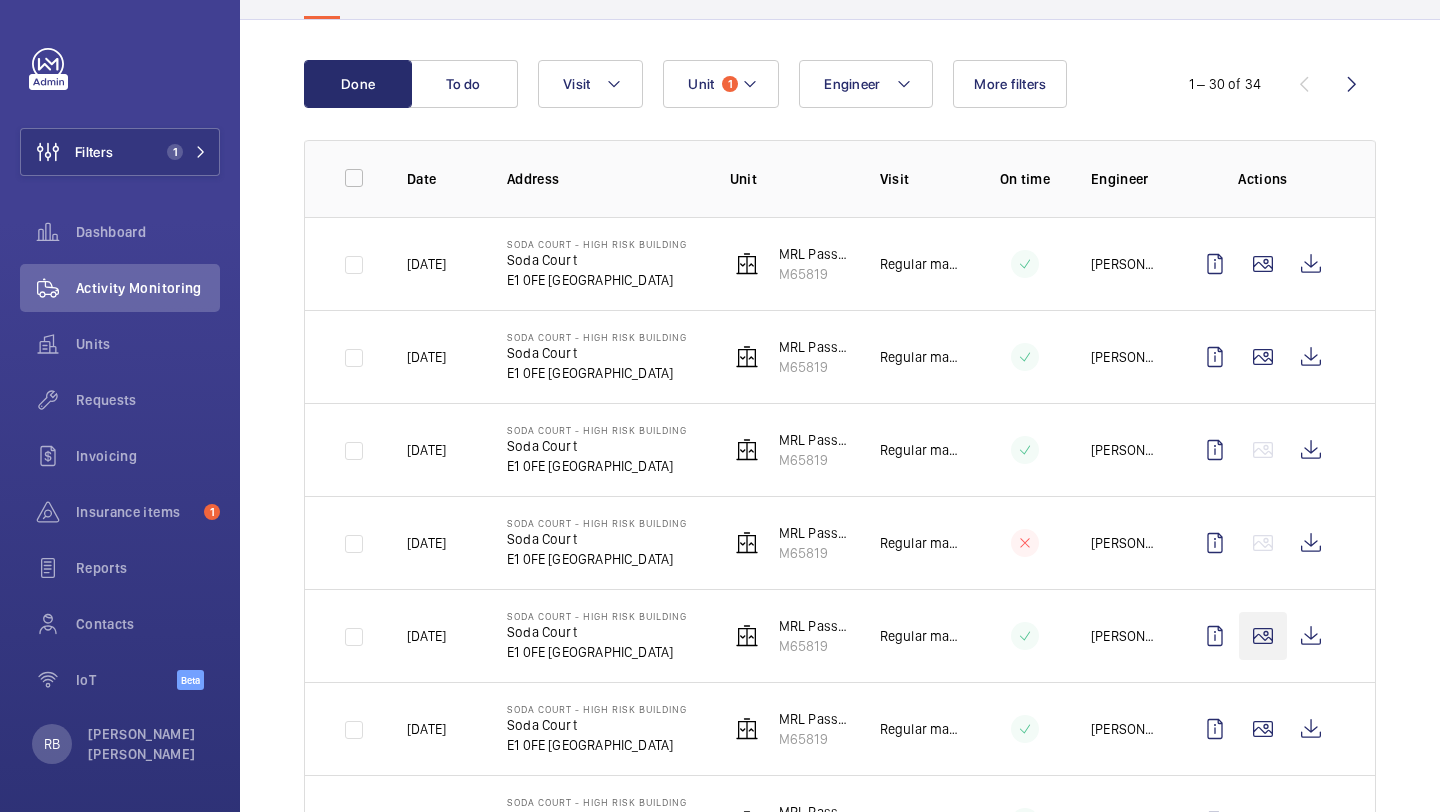 click 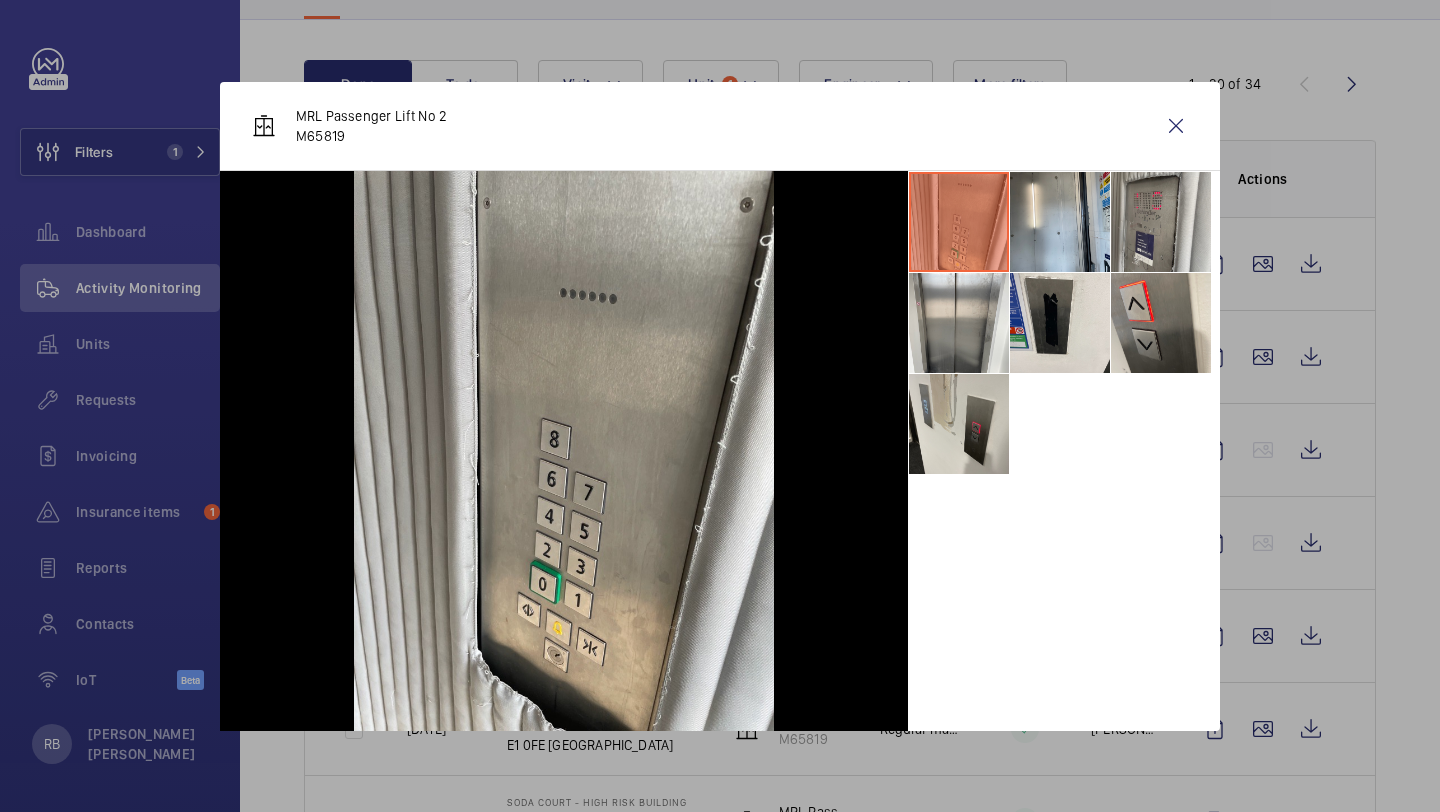 click at bounding box center [720, 406] 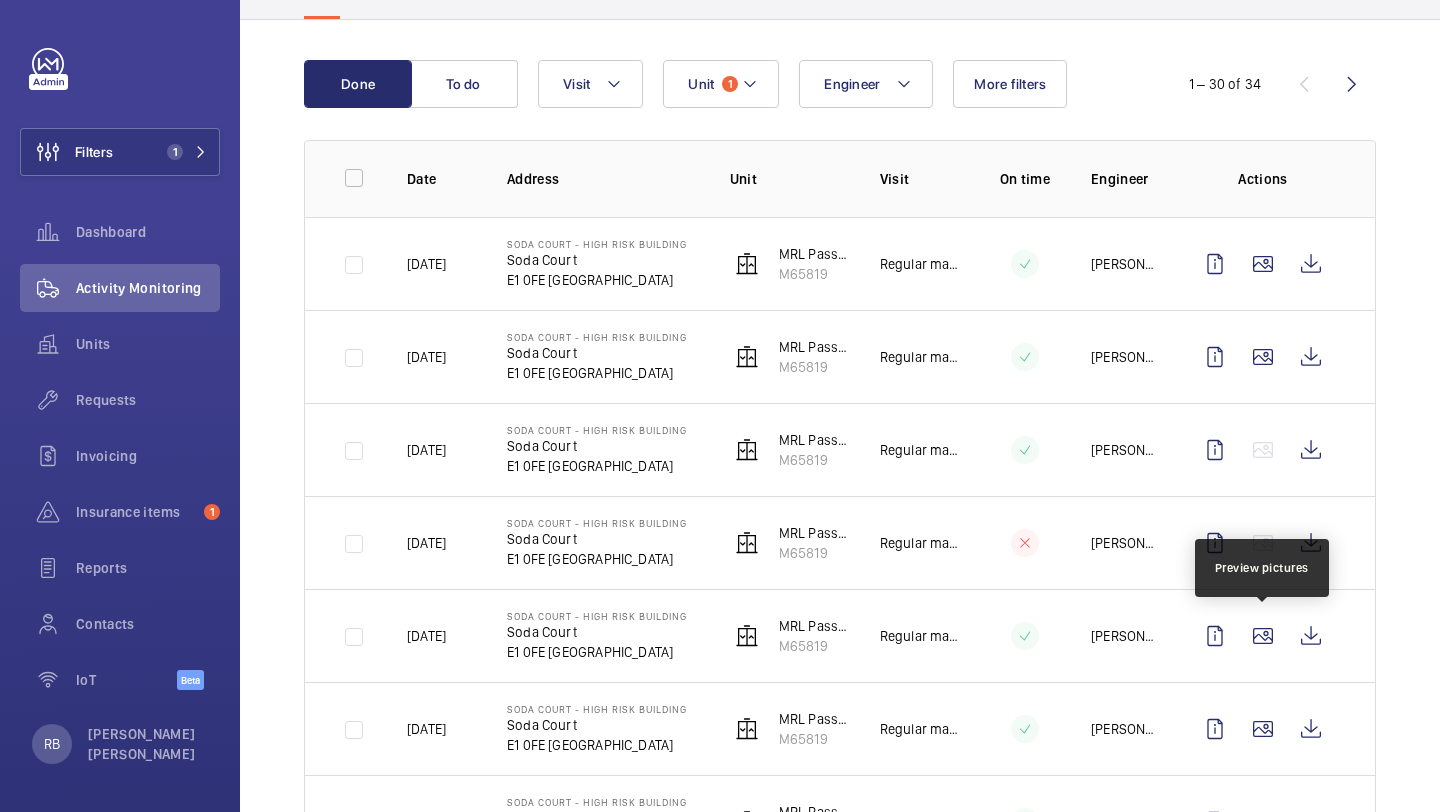 click 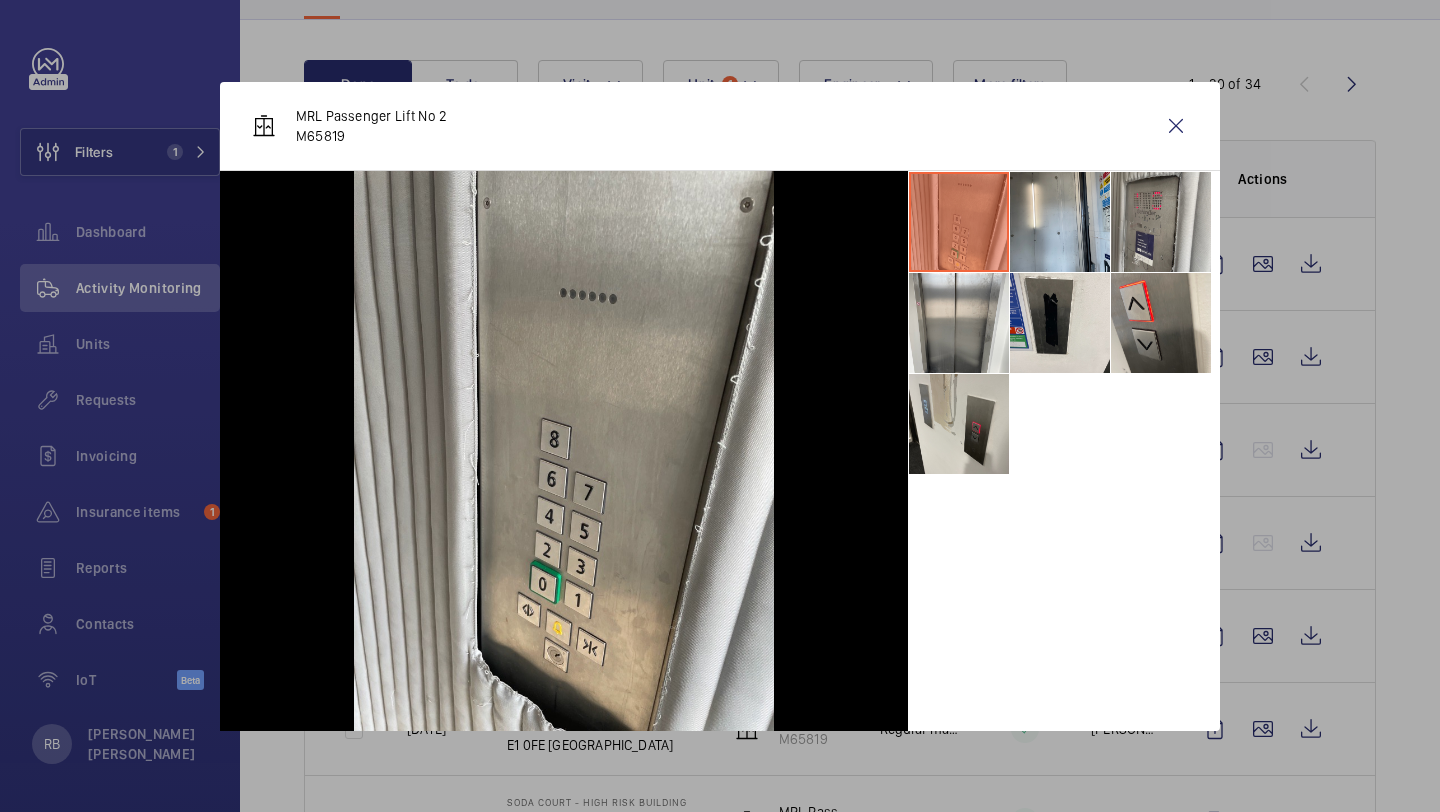 click at bounding box center (720, 406) 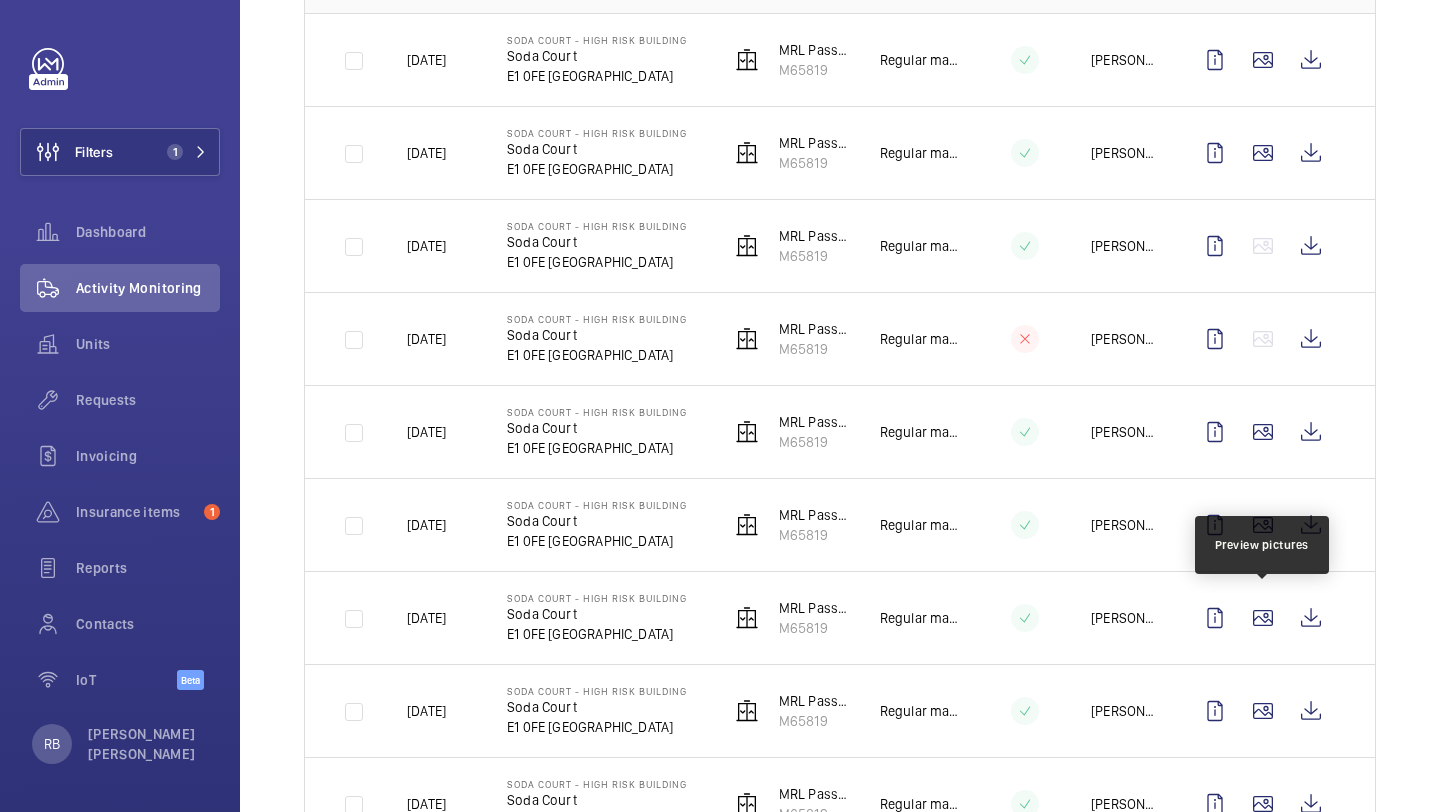 scroll, scrollTop: 544, scrollLeft: 0, axis: vertical 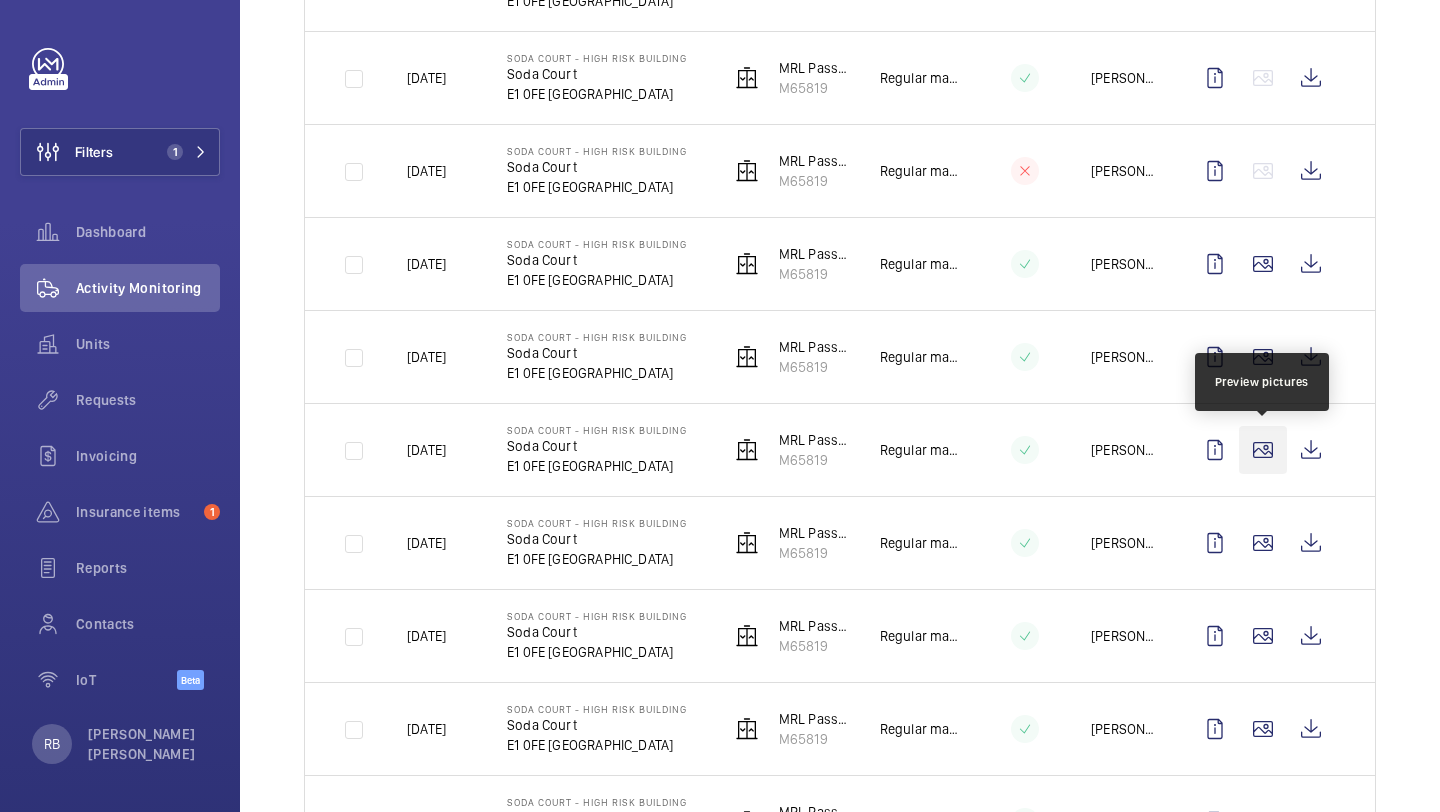 click 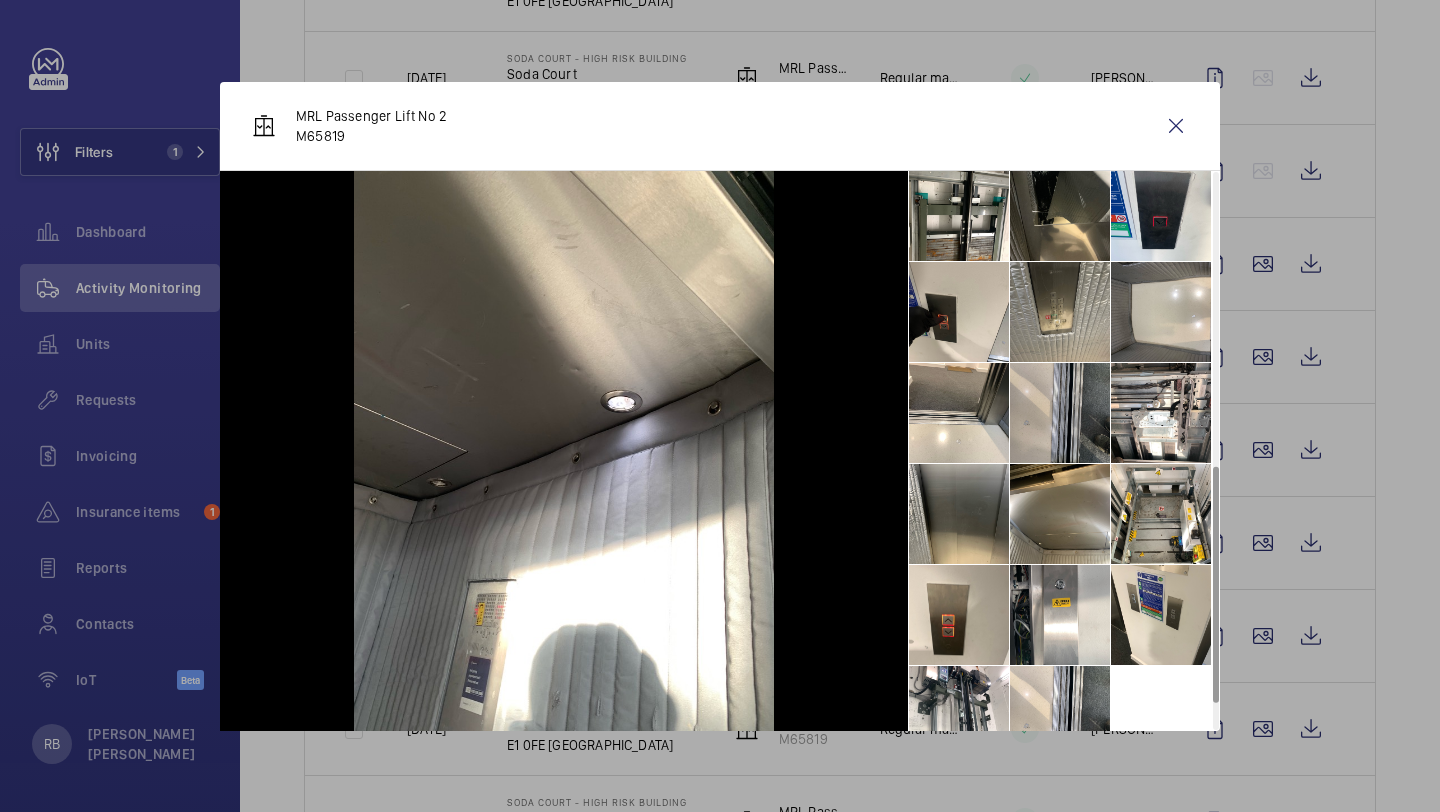 scroll, scrollTop: 754, scrollLeft: 0, axis: vertical 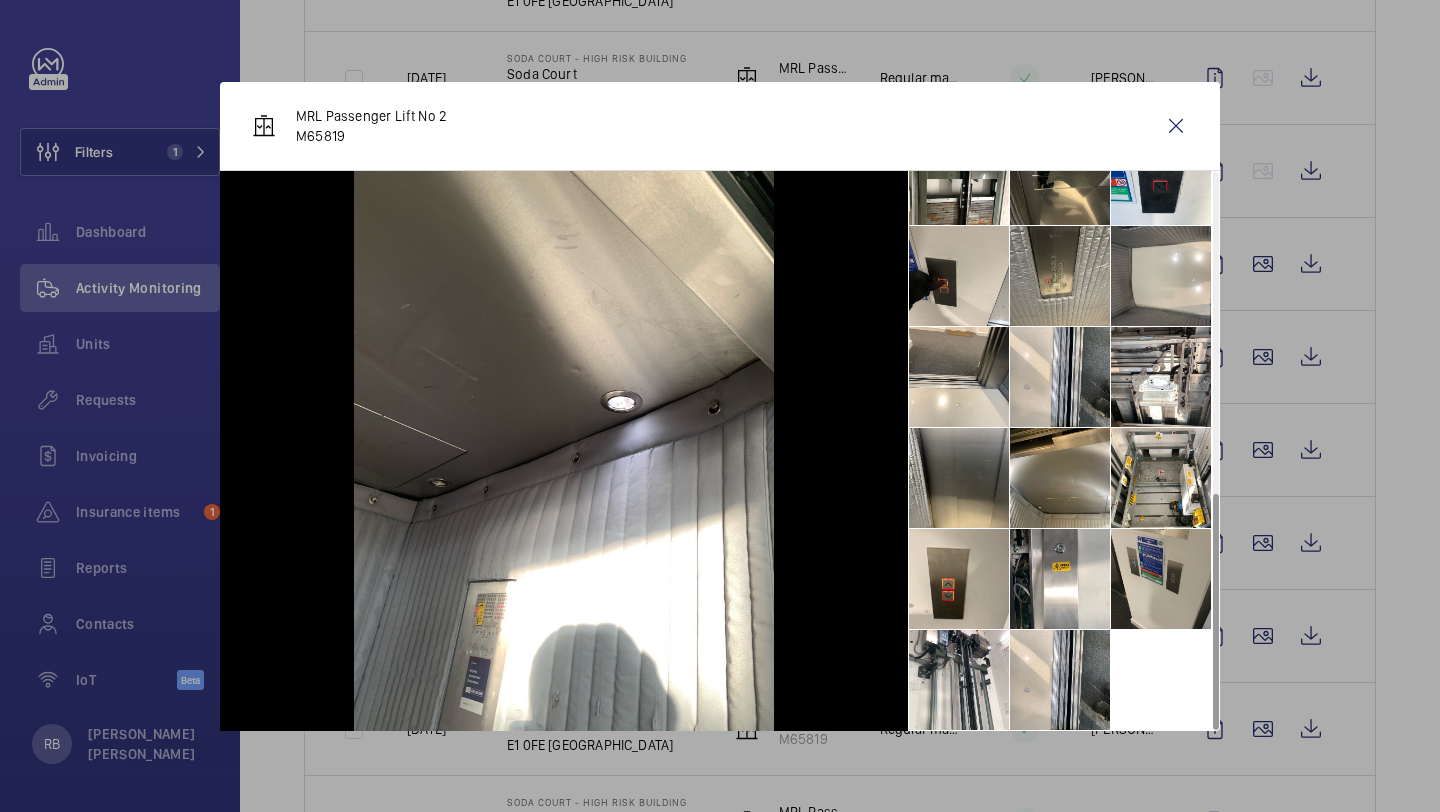 click at bounding box center [1161, 579] 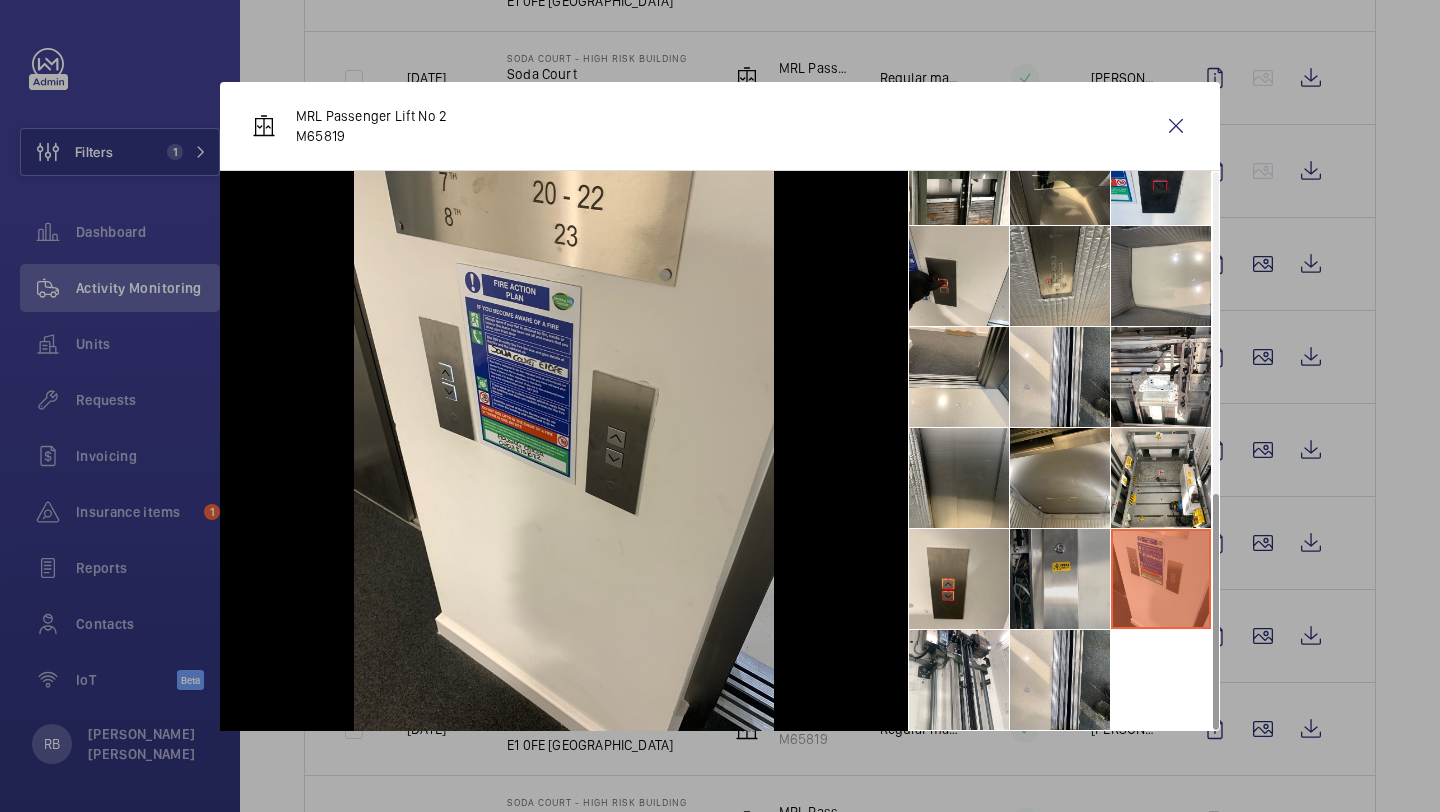 click at bounding box center [1060, 579] 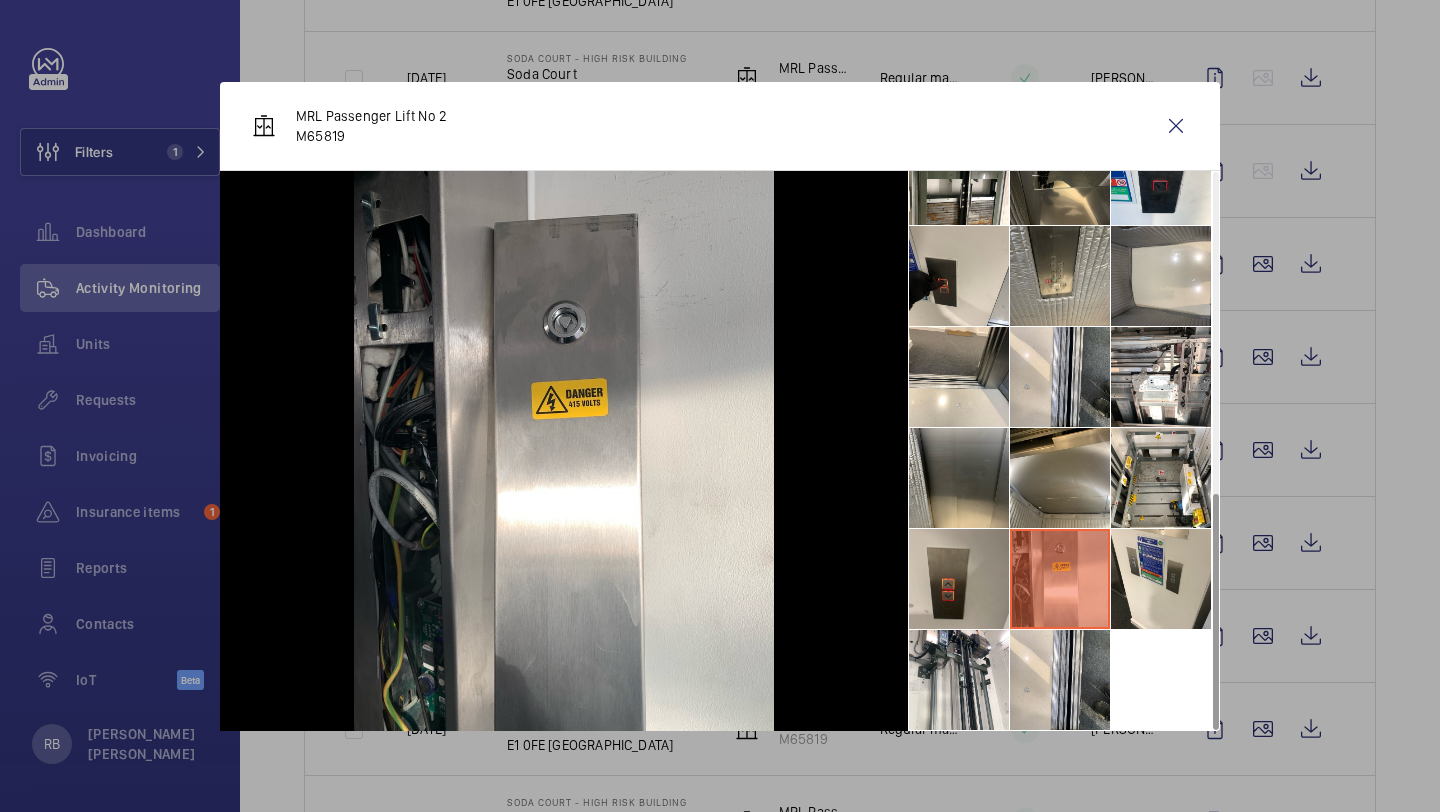 click at bounding box center [959, 579] 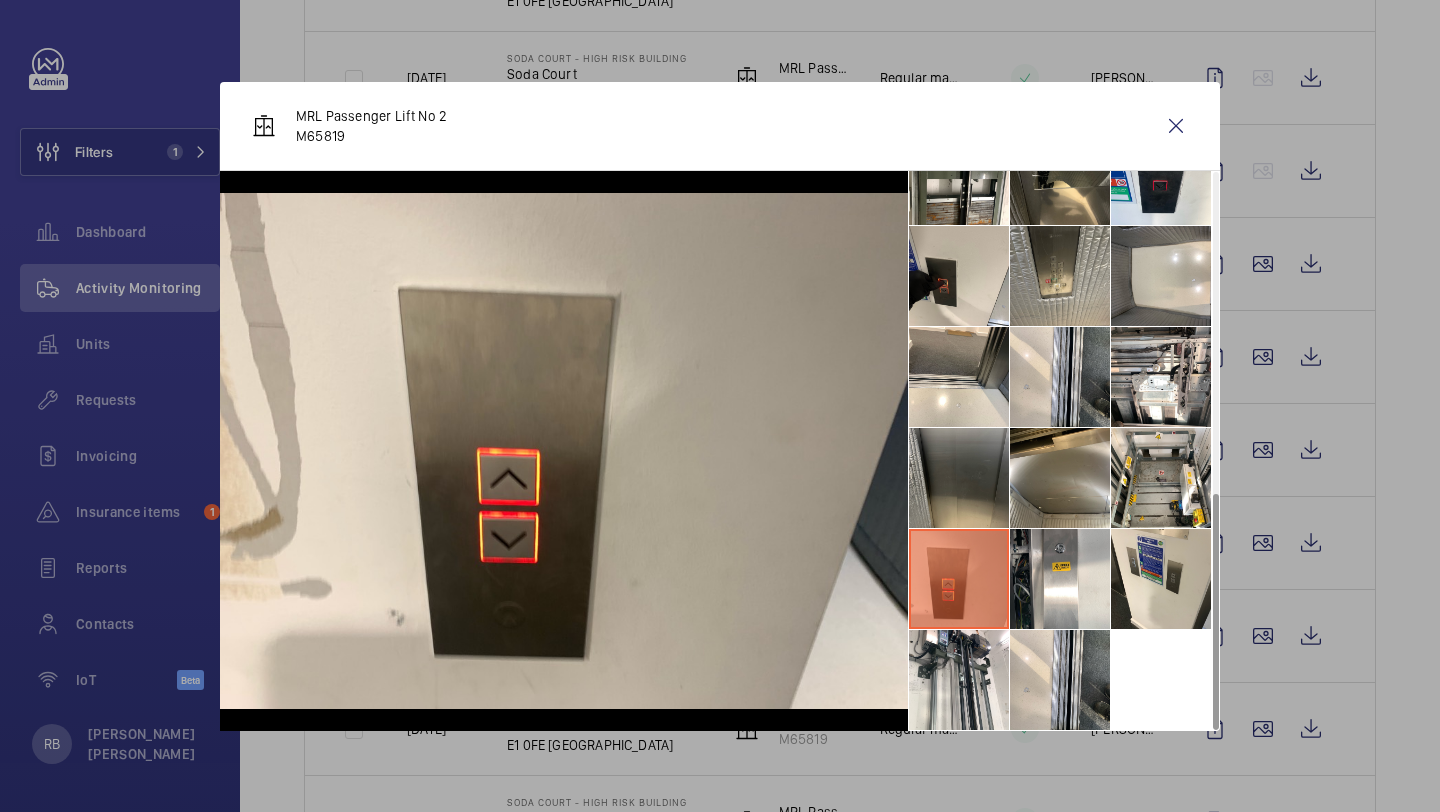 click at bounding box center [959, 478] 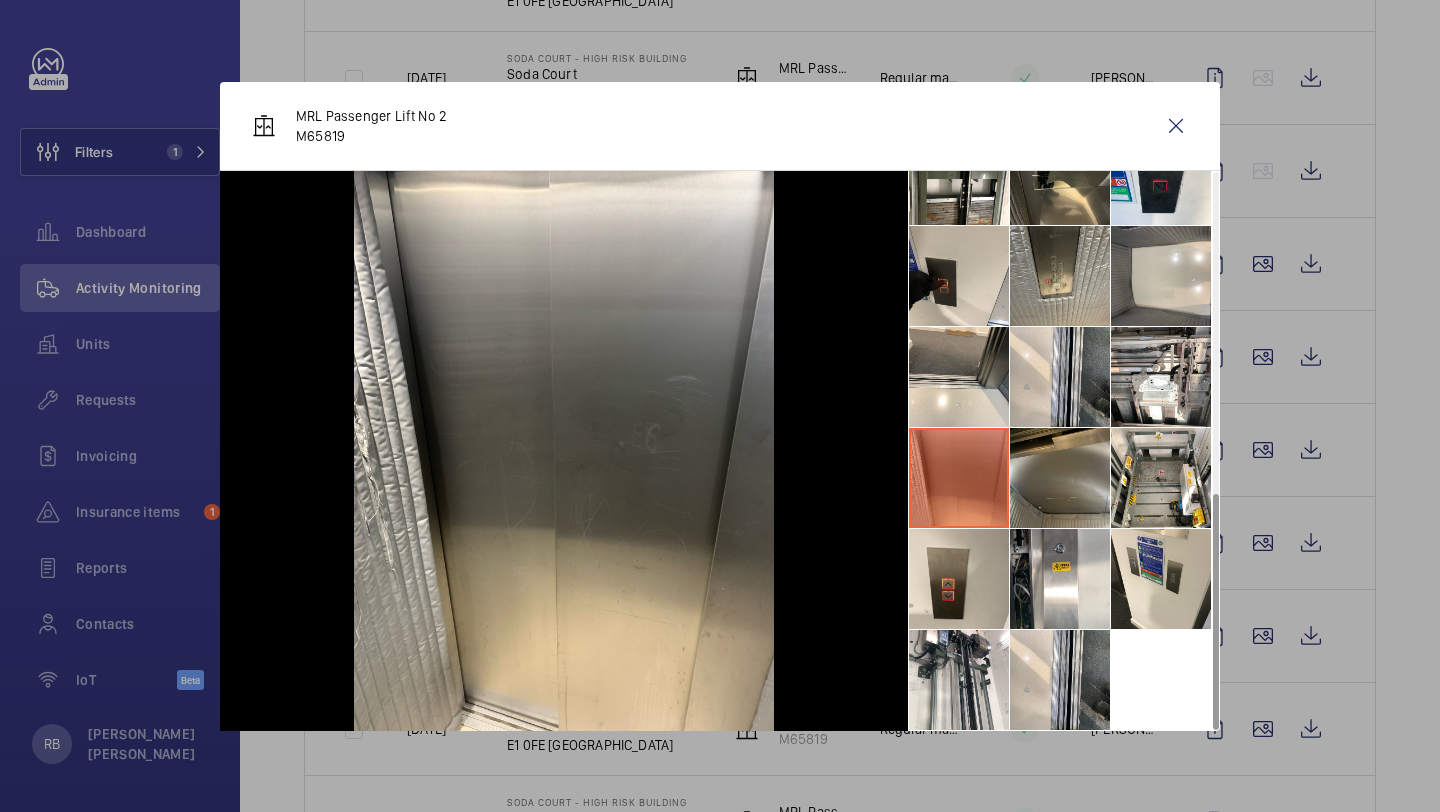 click at bounding box center [1060, 478] 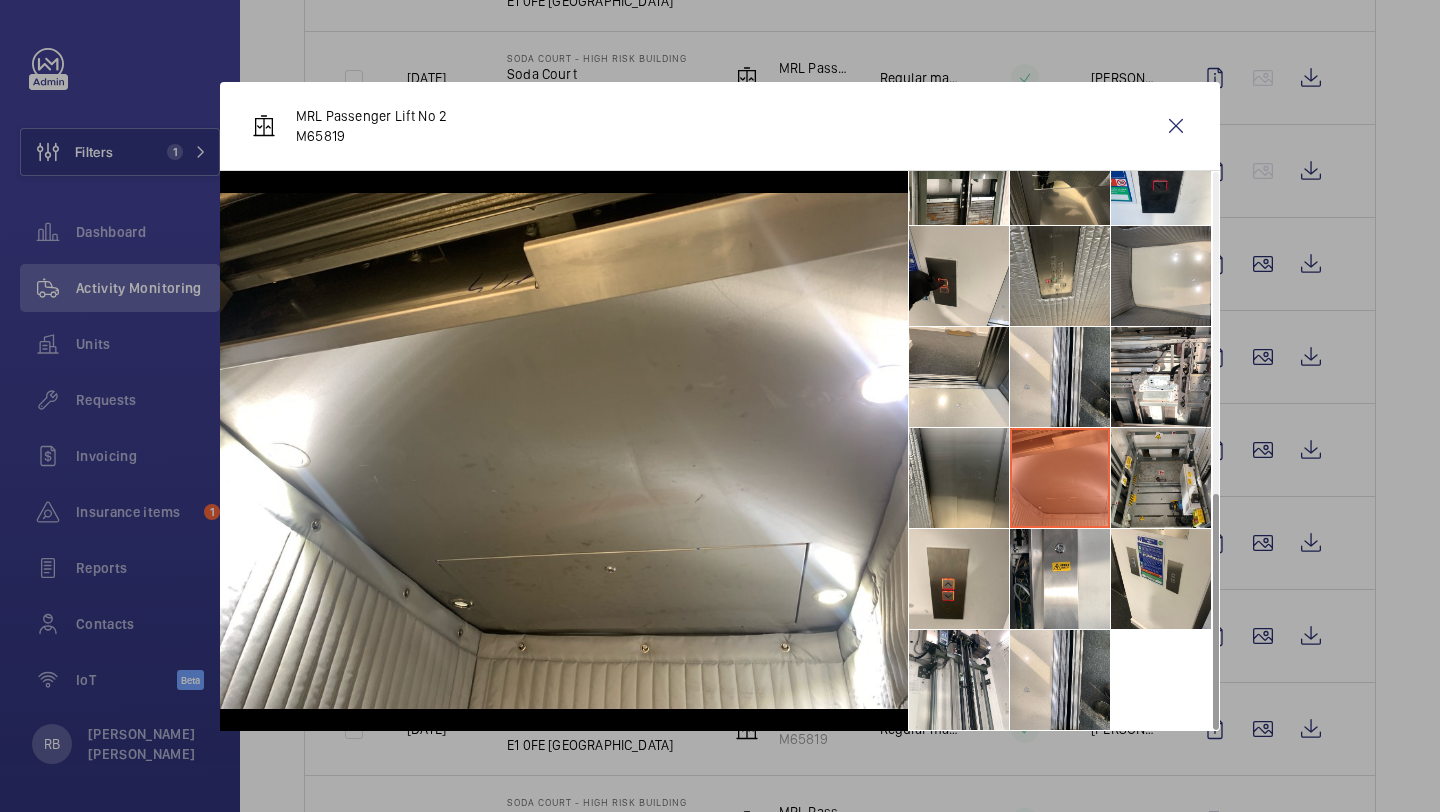 click at bounding box center [1161, 478] 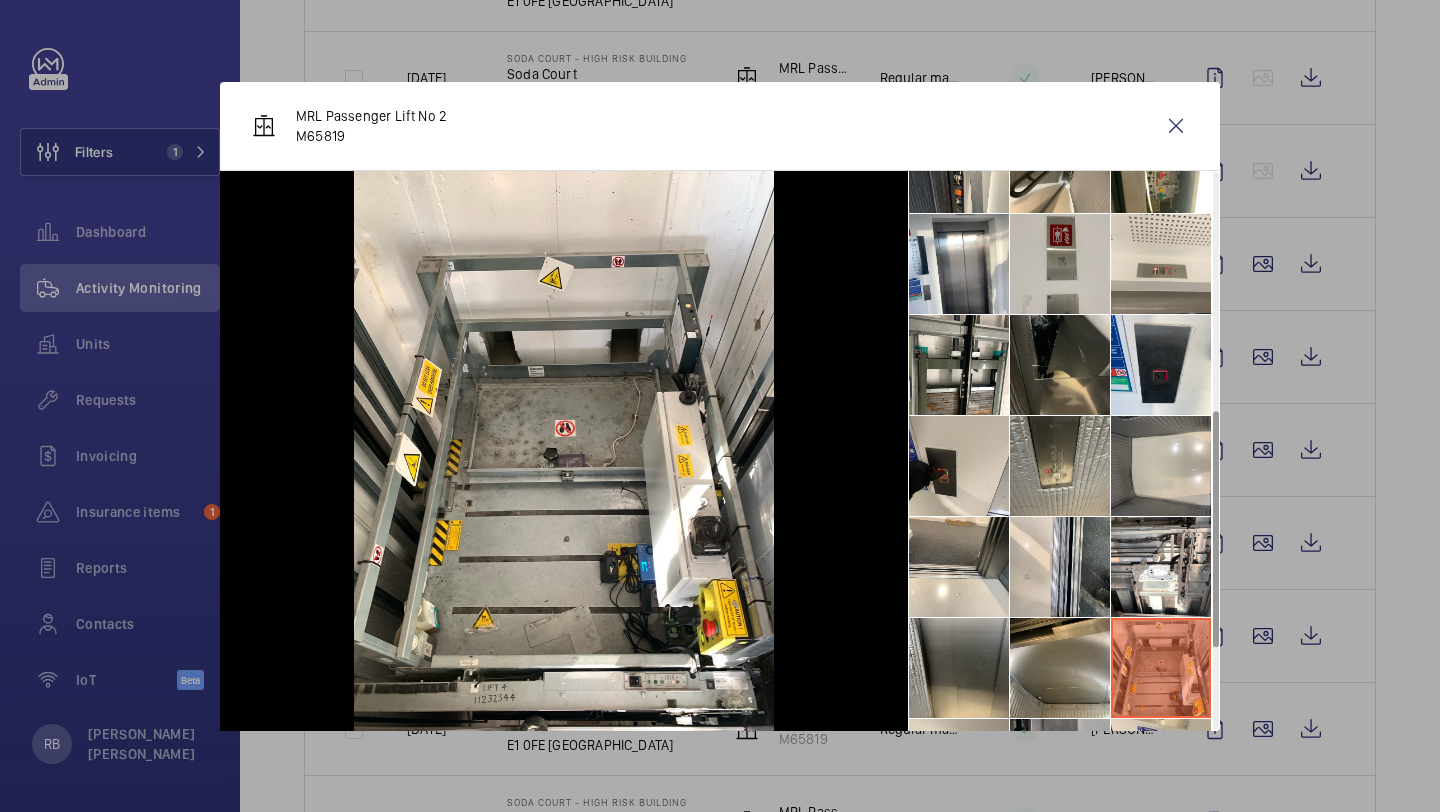 scroll, scrollTop: 425, scrollLeft: 0, axis: vertical 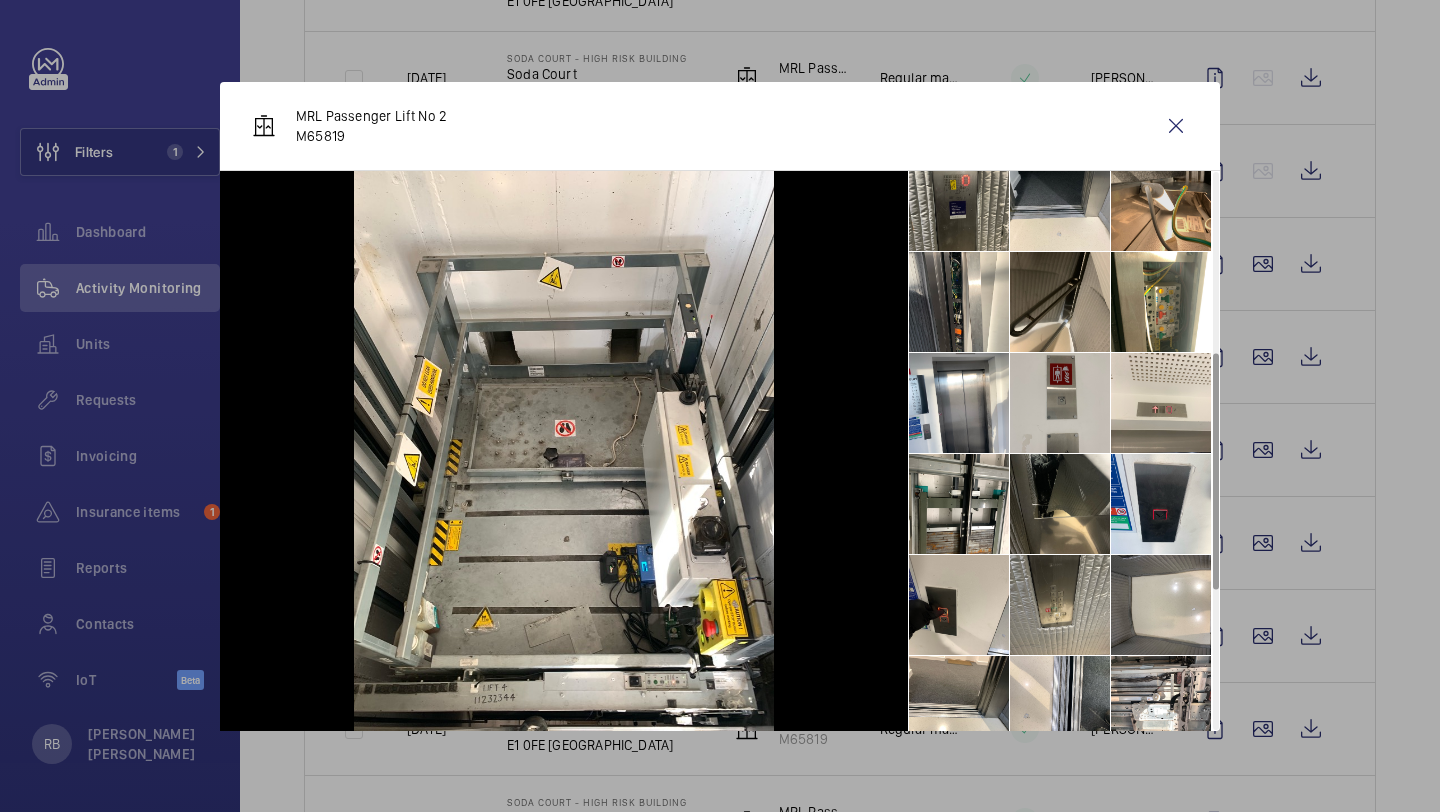 click at bounding box center [1161, 201] 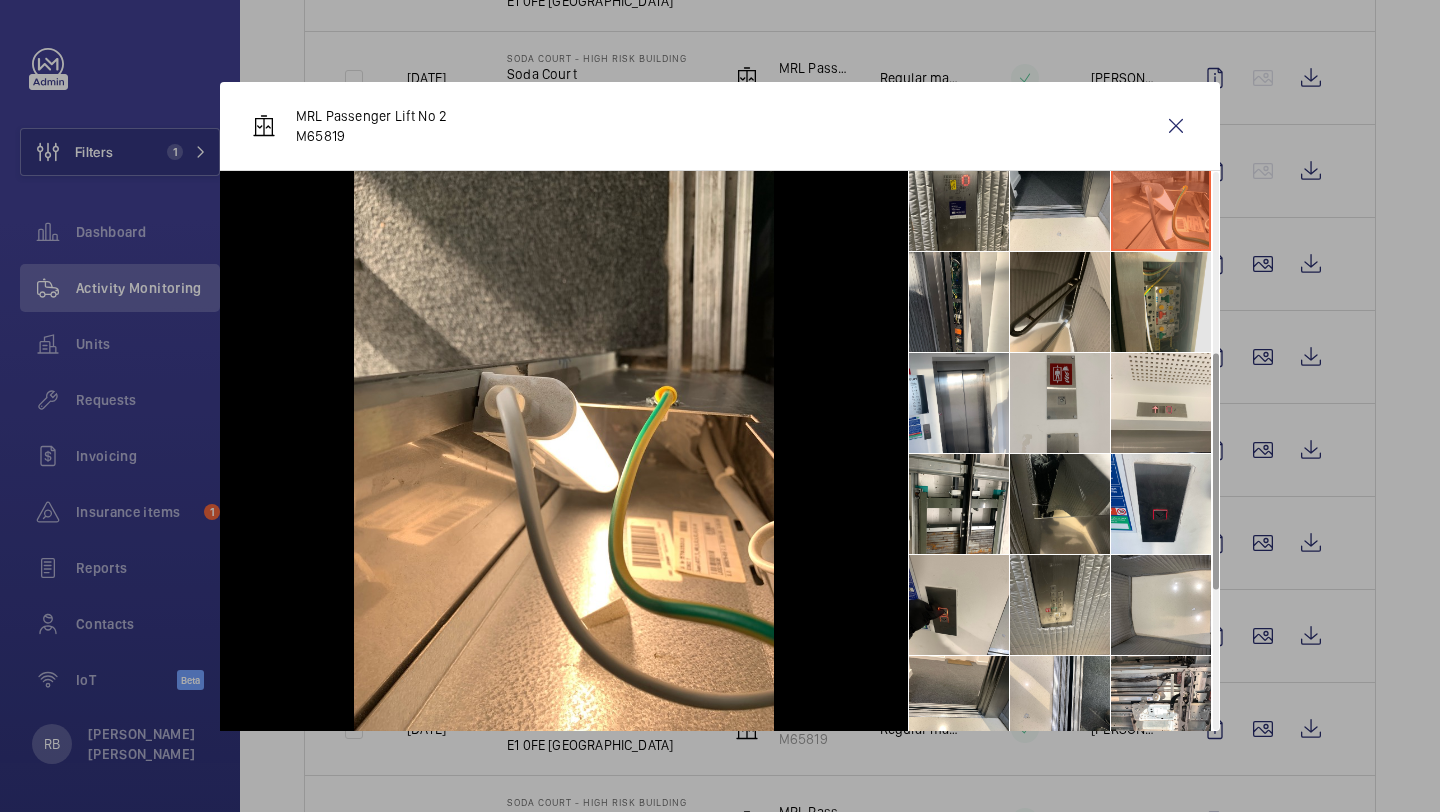 click at bounding box center [1161, 302] 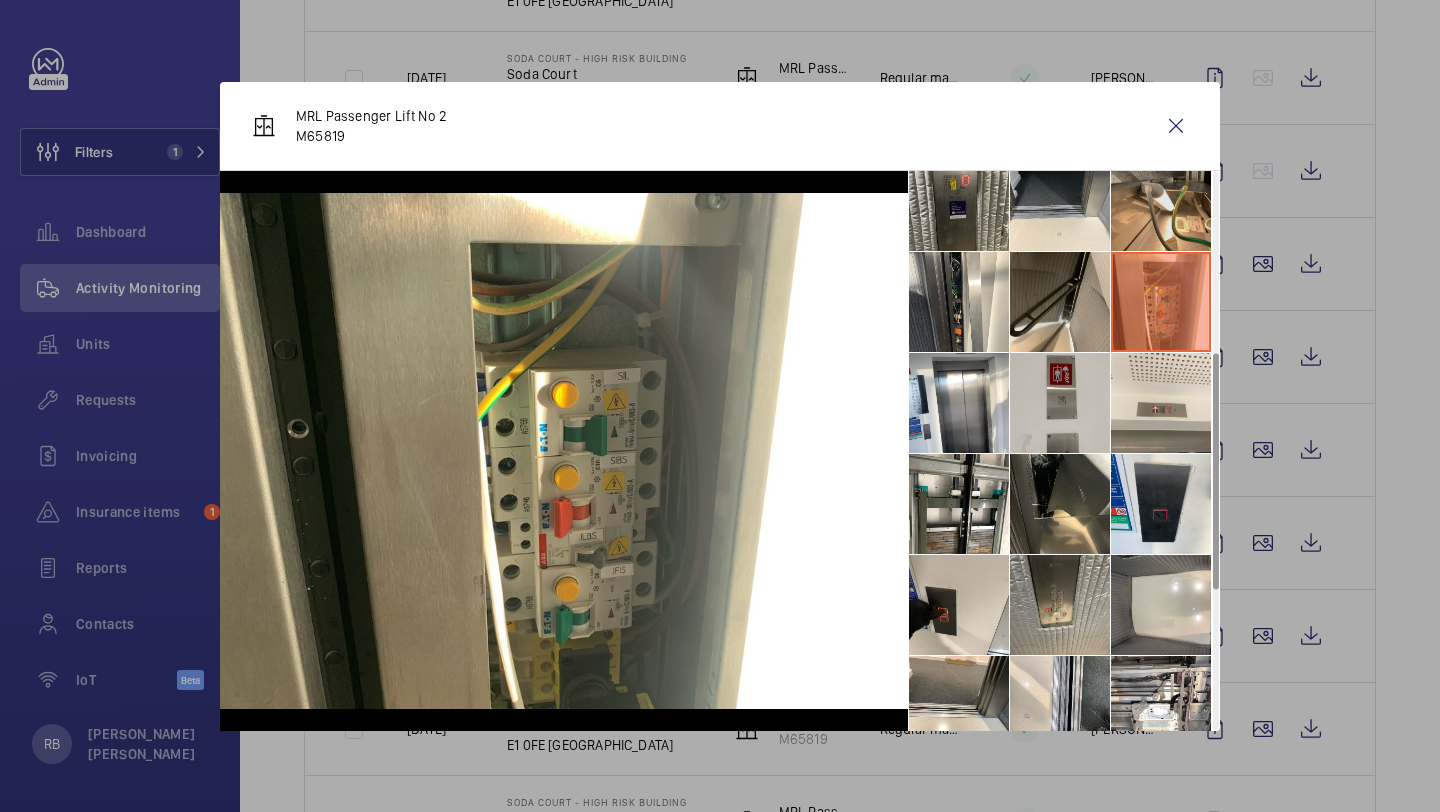 click at bounding box center (1161, 201) 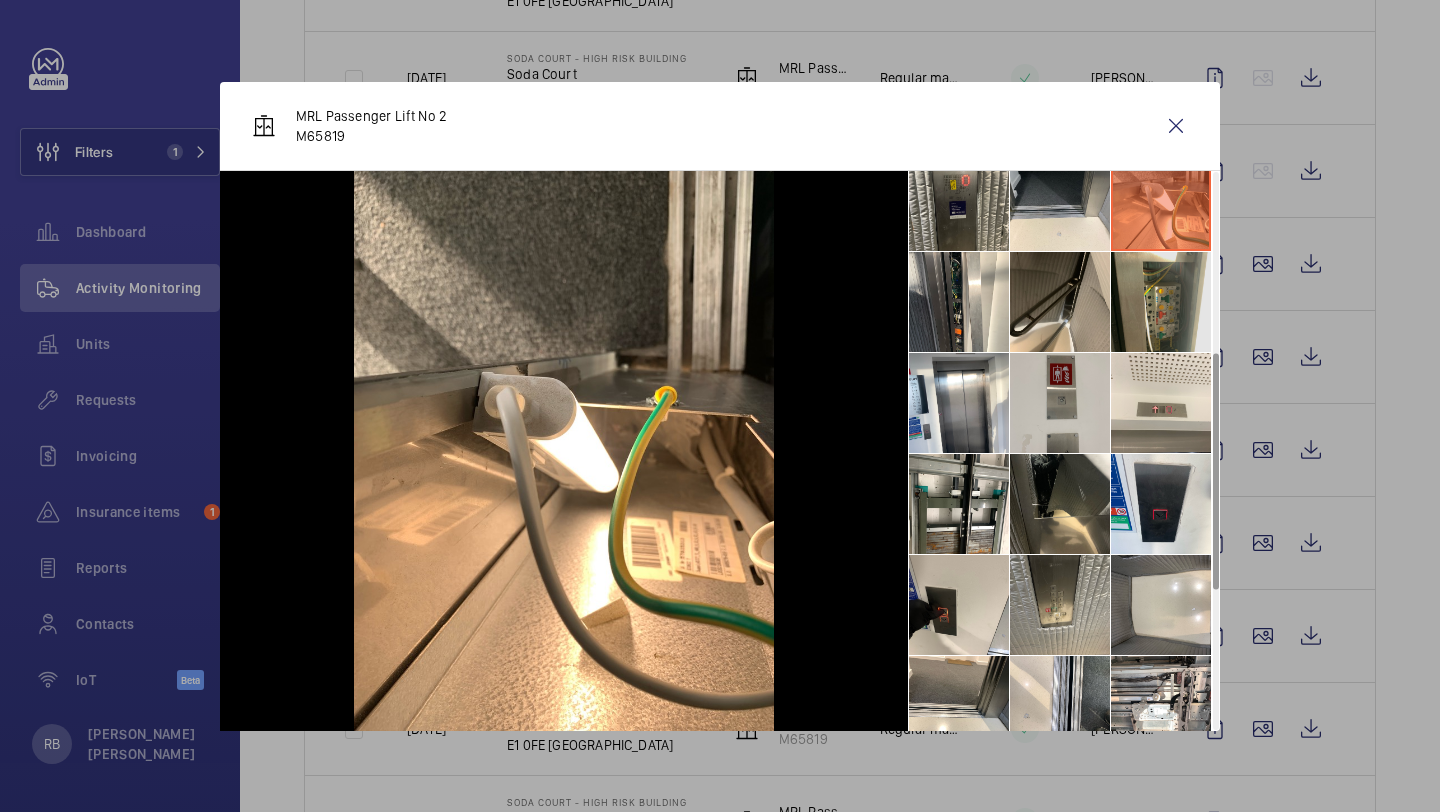 click at bounding box center (1161, 302) 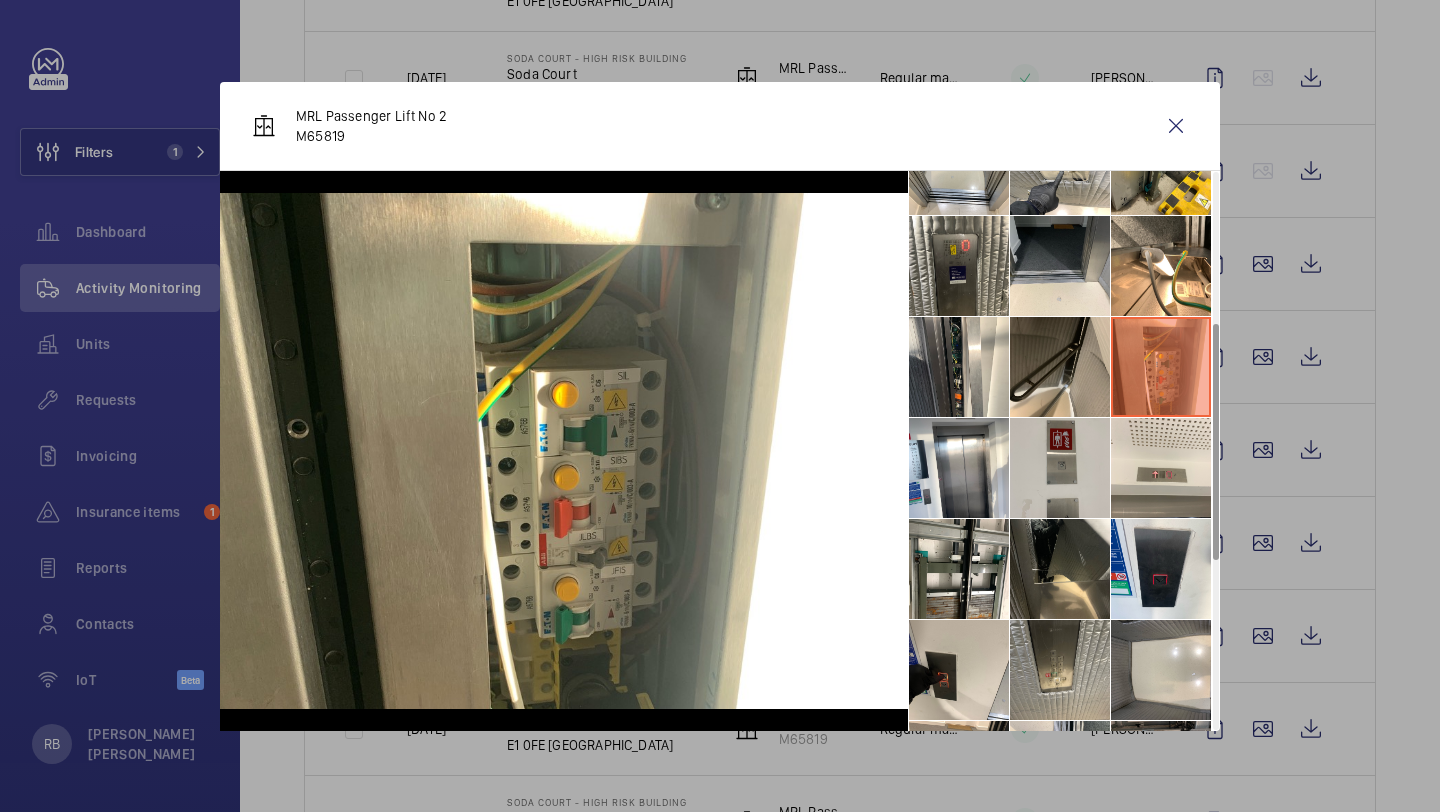 scroll, scrollTop: 298, scrollLeft: 0, axis: vertical 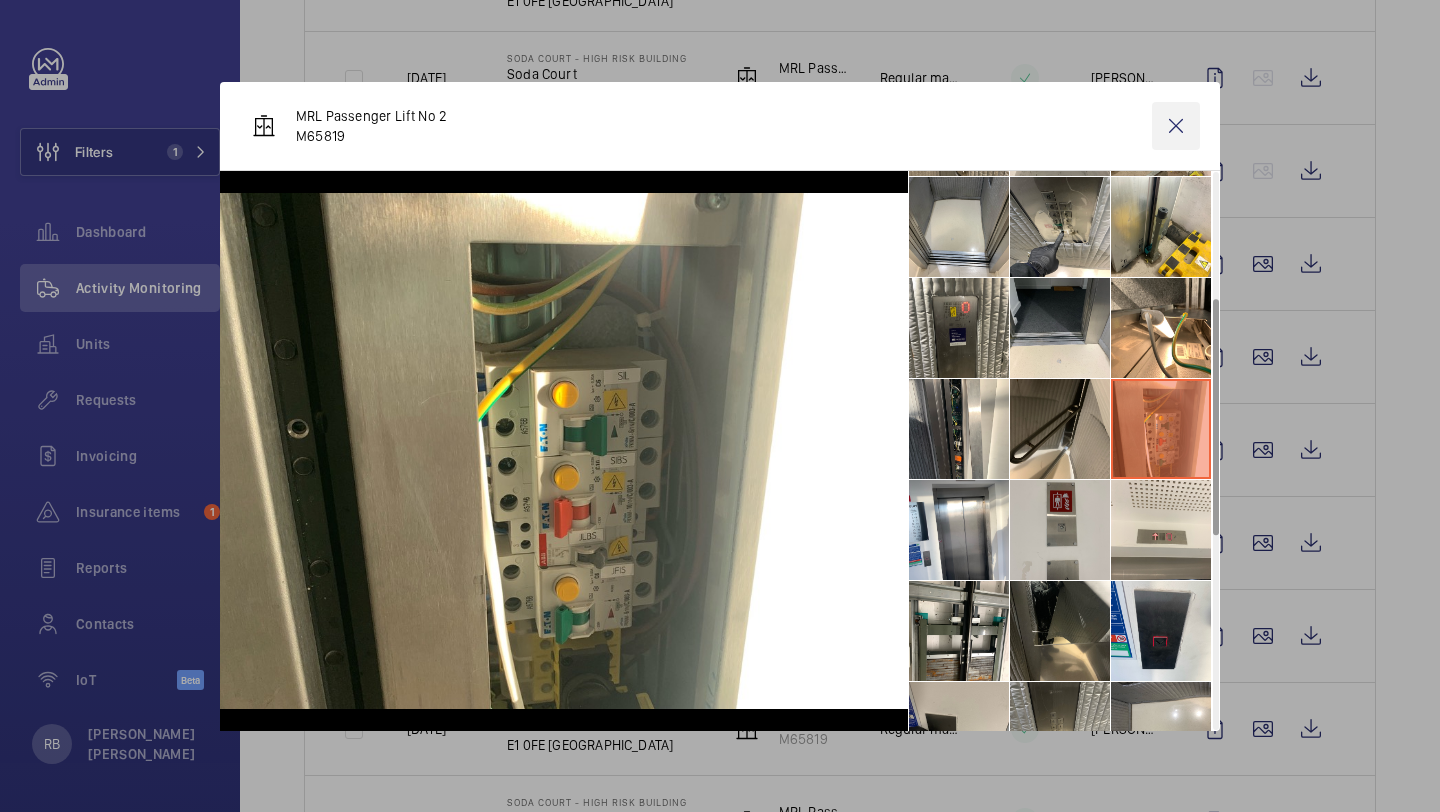 click at bounding box center [1176, 126] 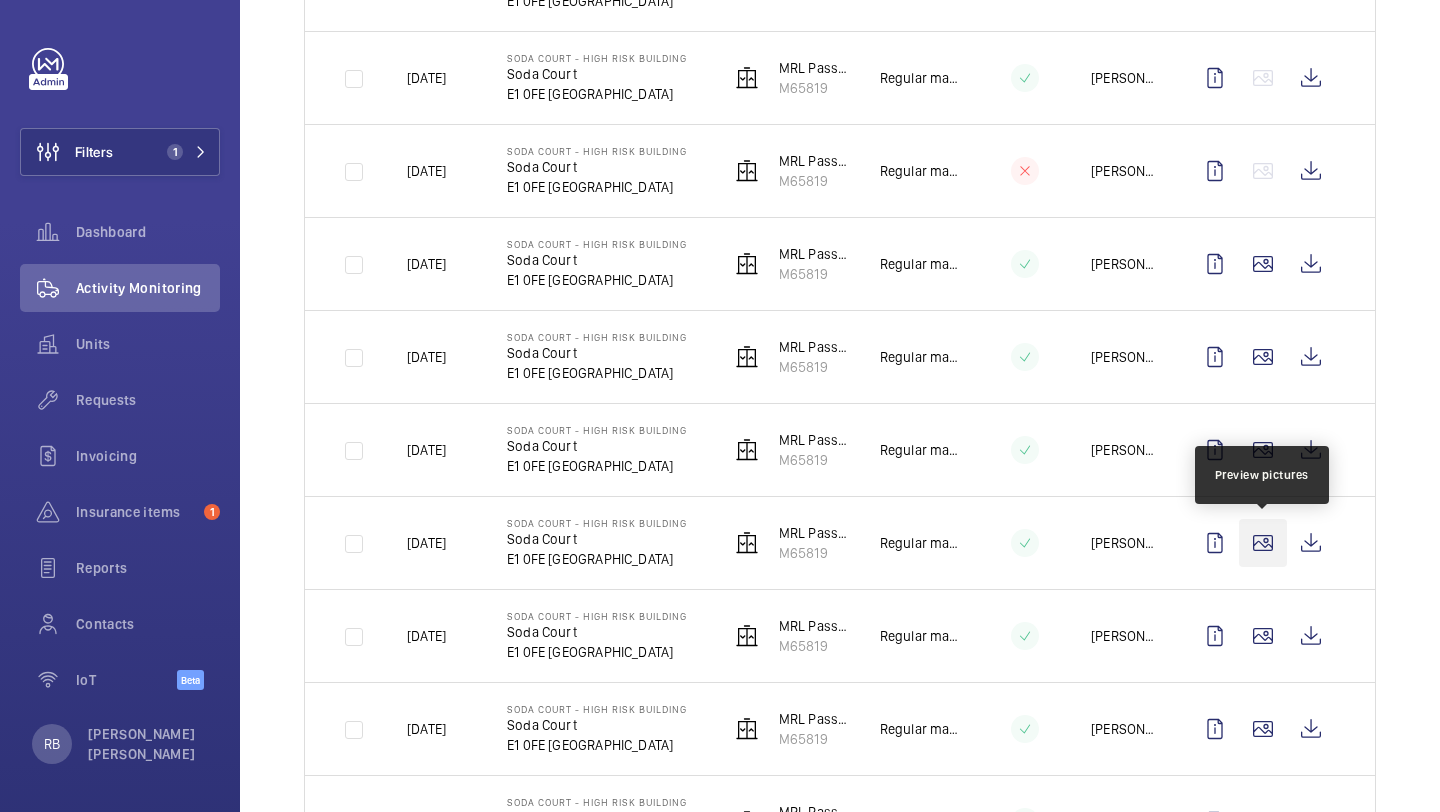 click 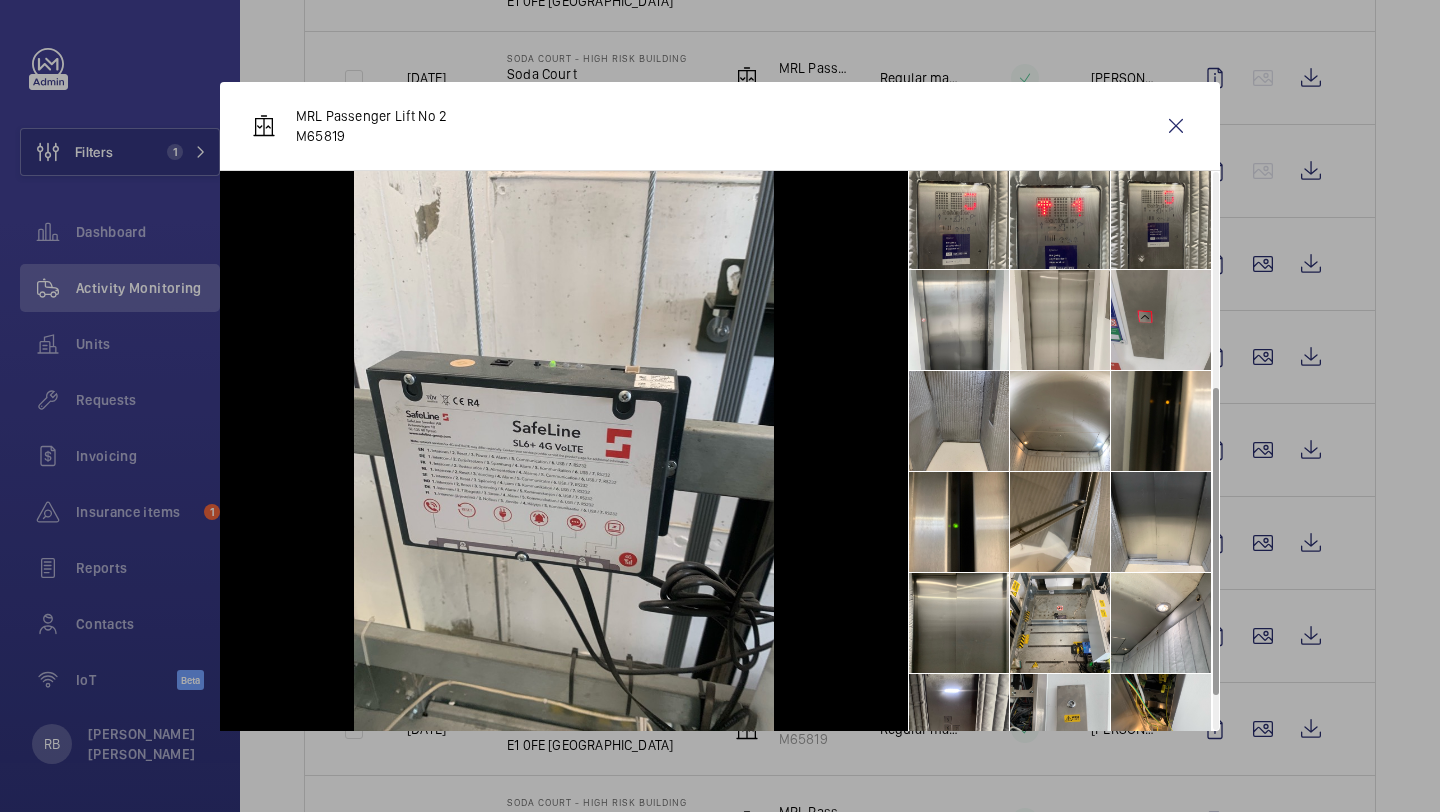 scroll, scrollTop: 451, scrollLeft: 0, axis: vertical 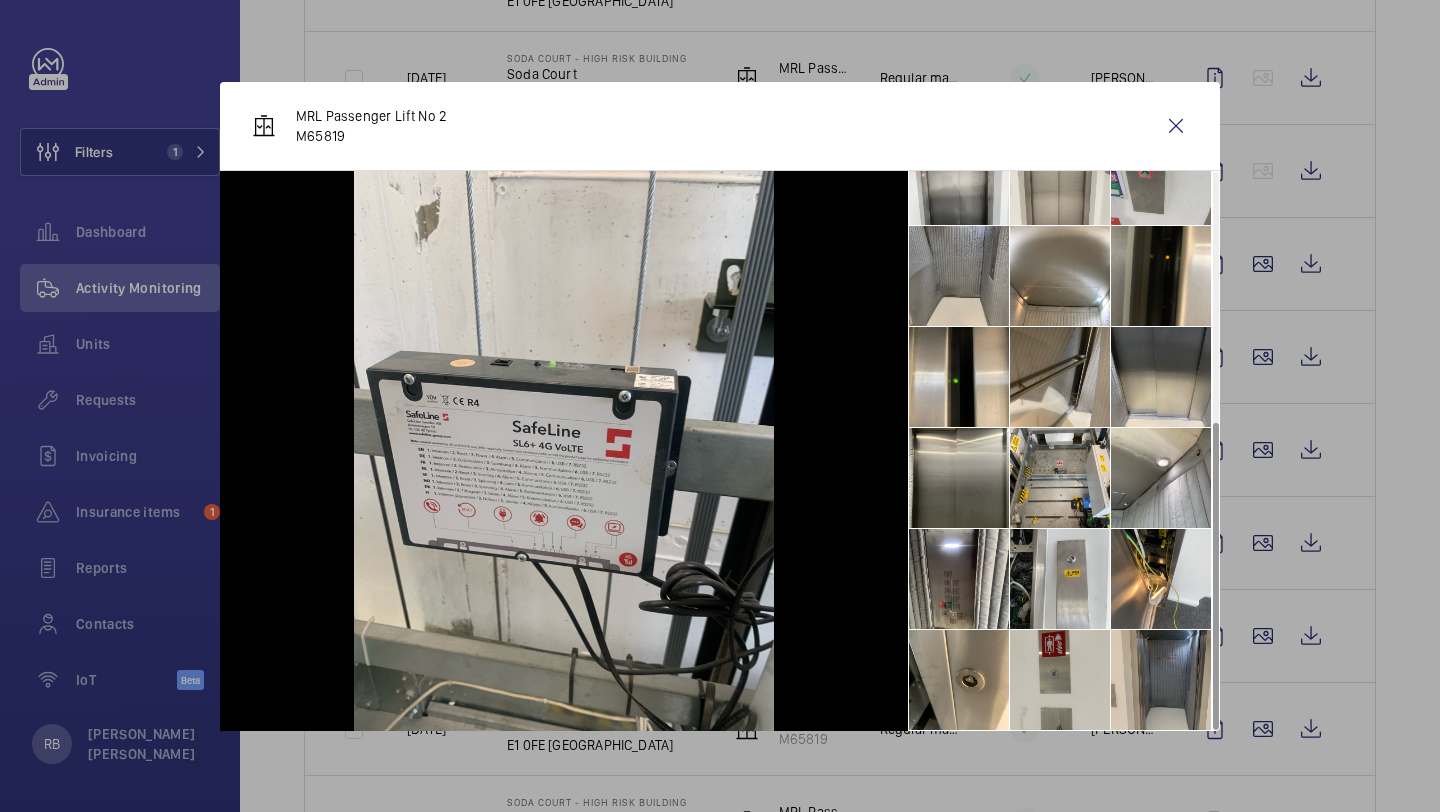 click at bounding box center (1161, 680) 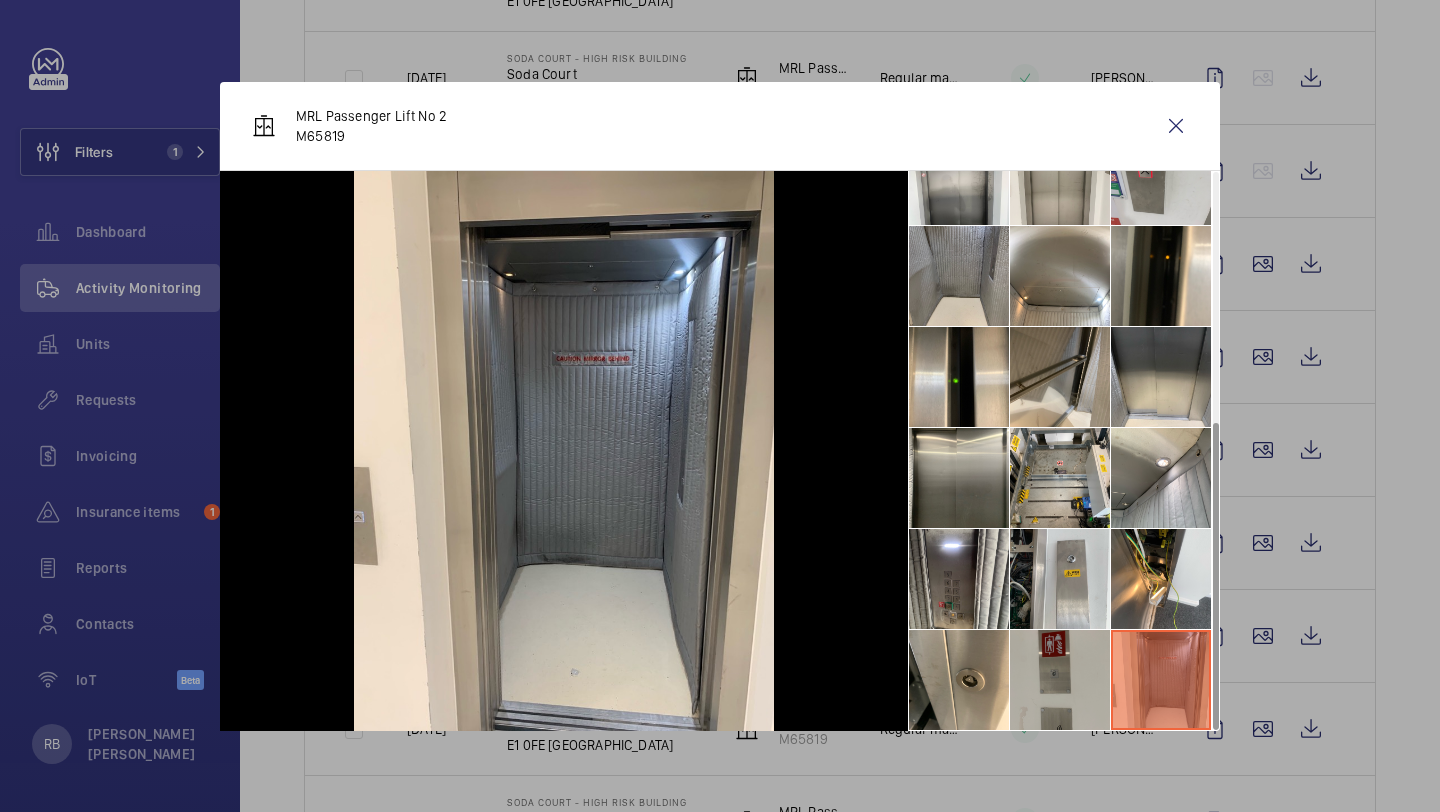 click at bounding box center (1060, 680) 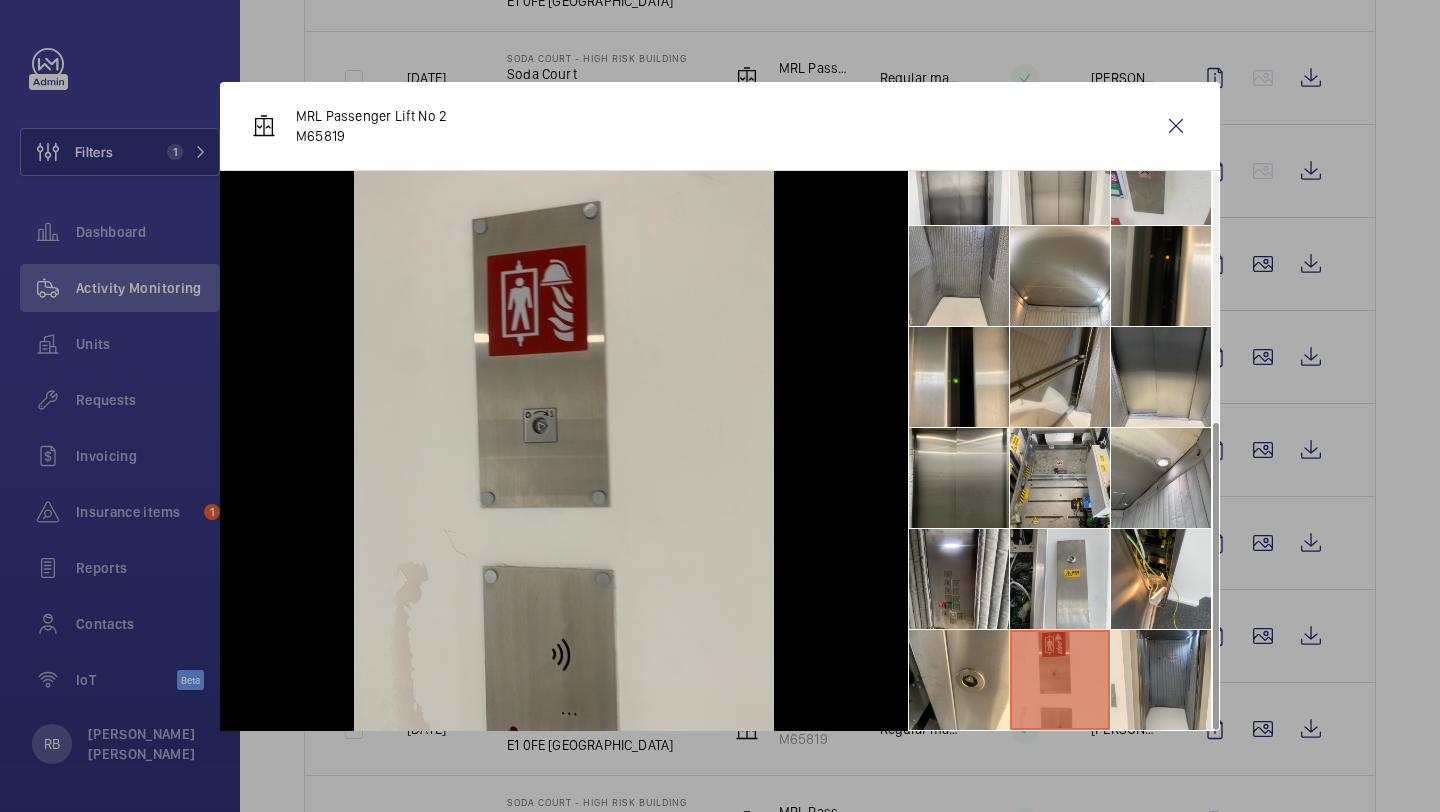 click at bounding box center [1060, 680] 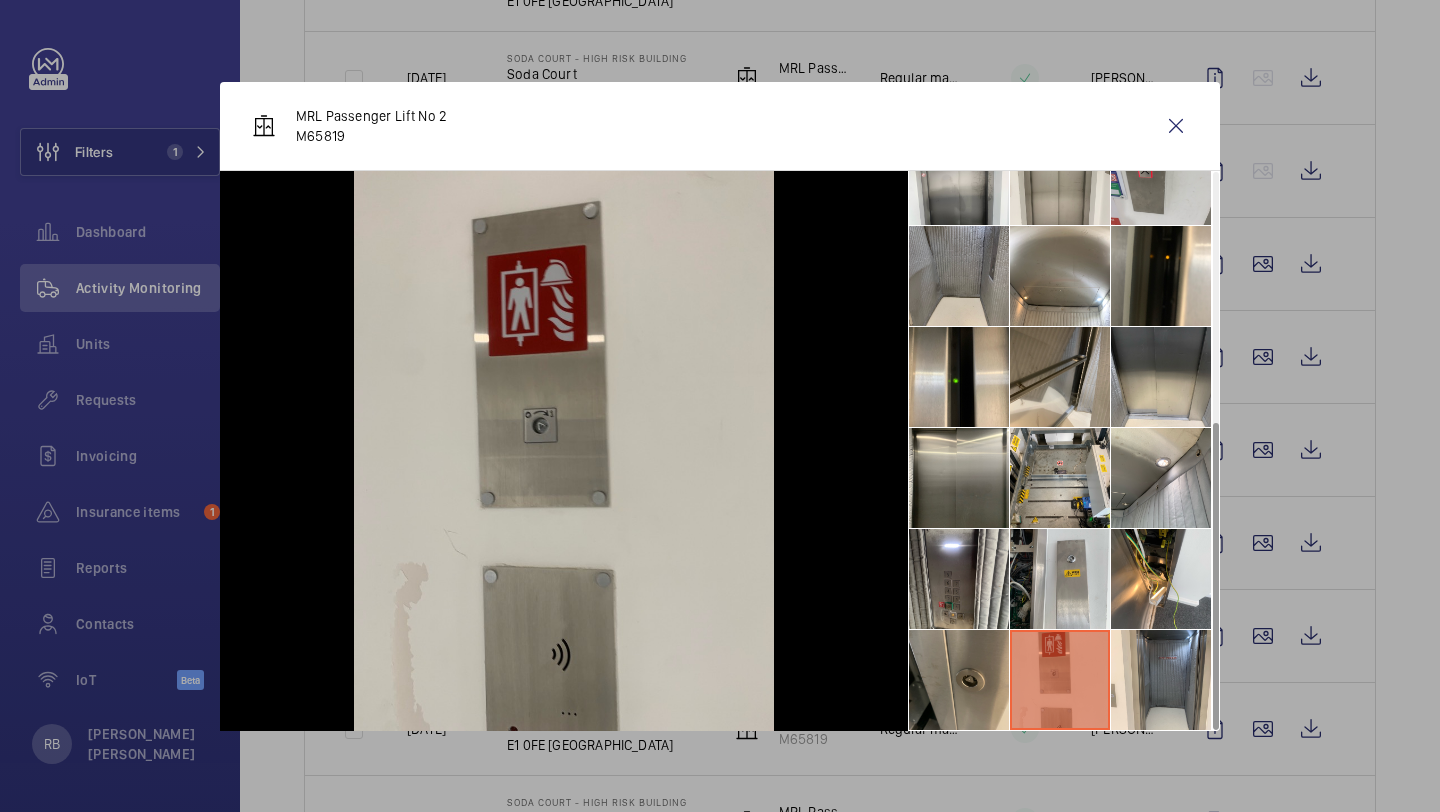 click at bounding box center (959, 680) 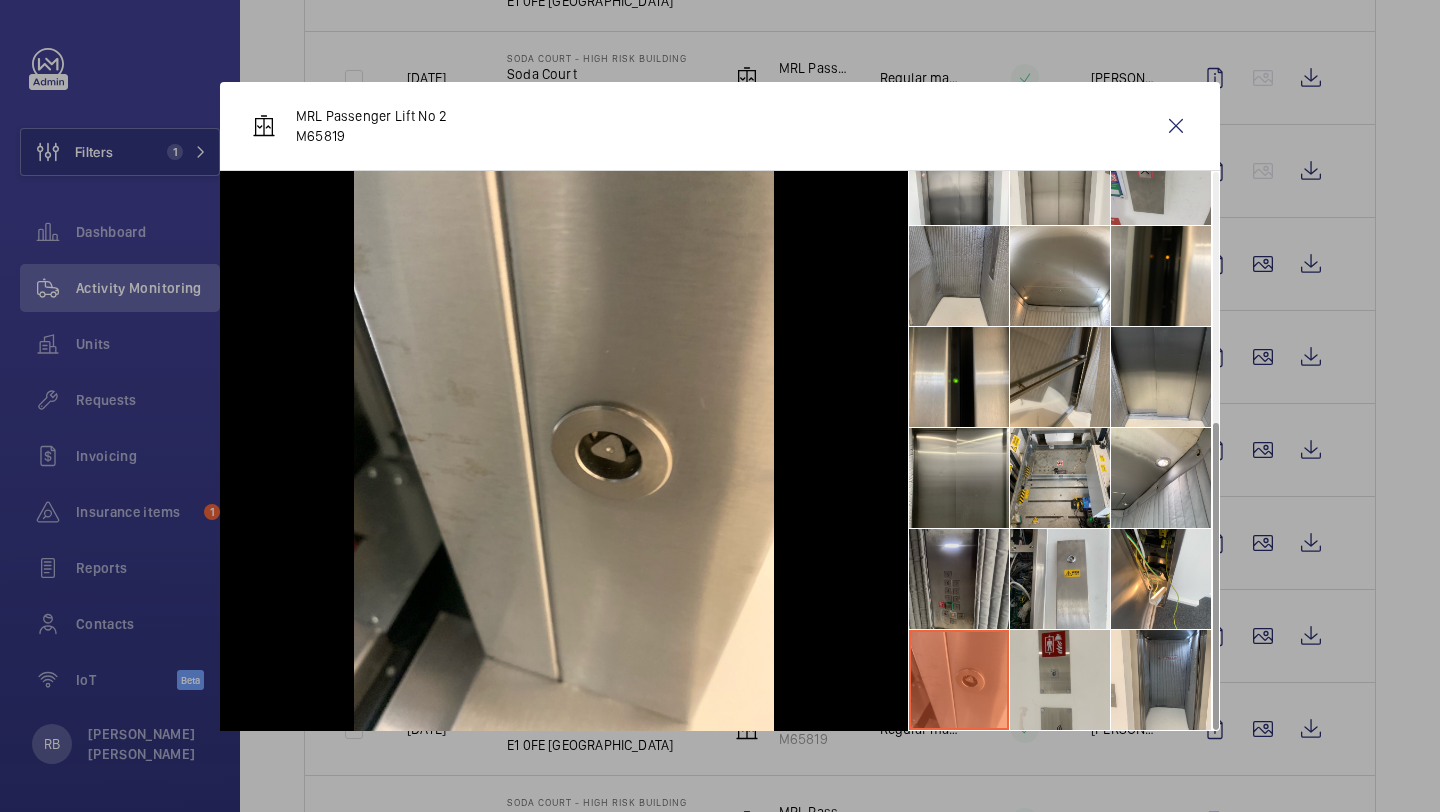 click at bounding box center (959, 579) 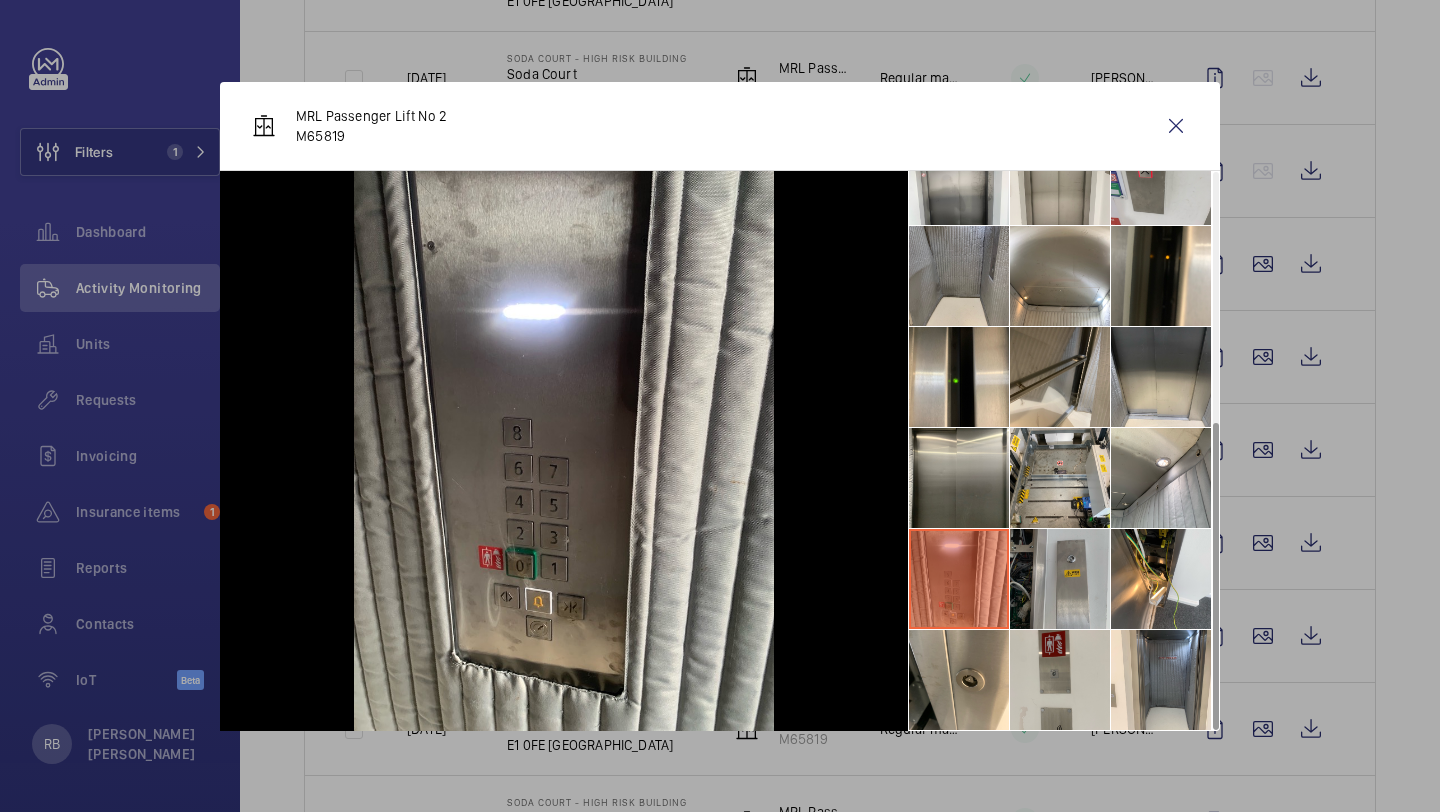 click at bounding box center [1060, 579] 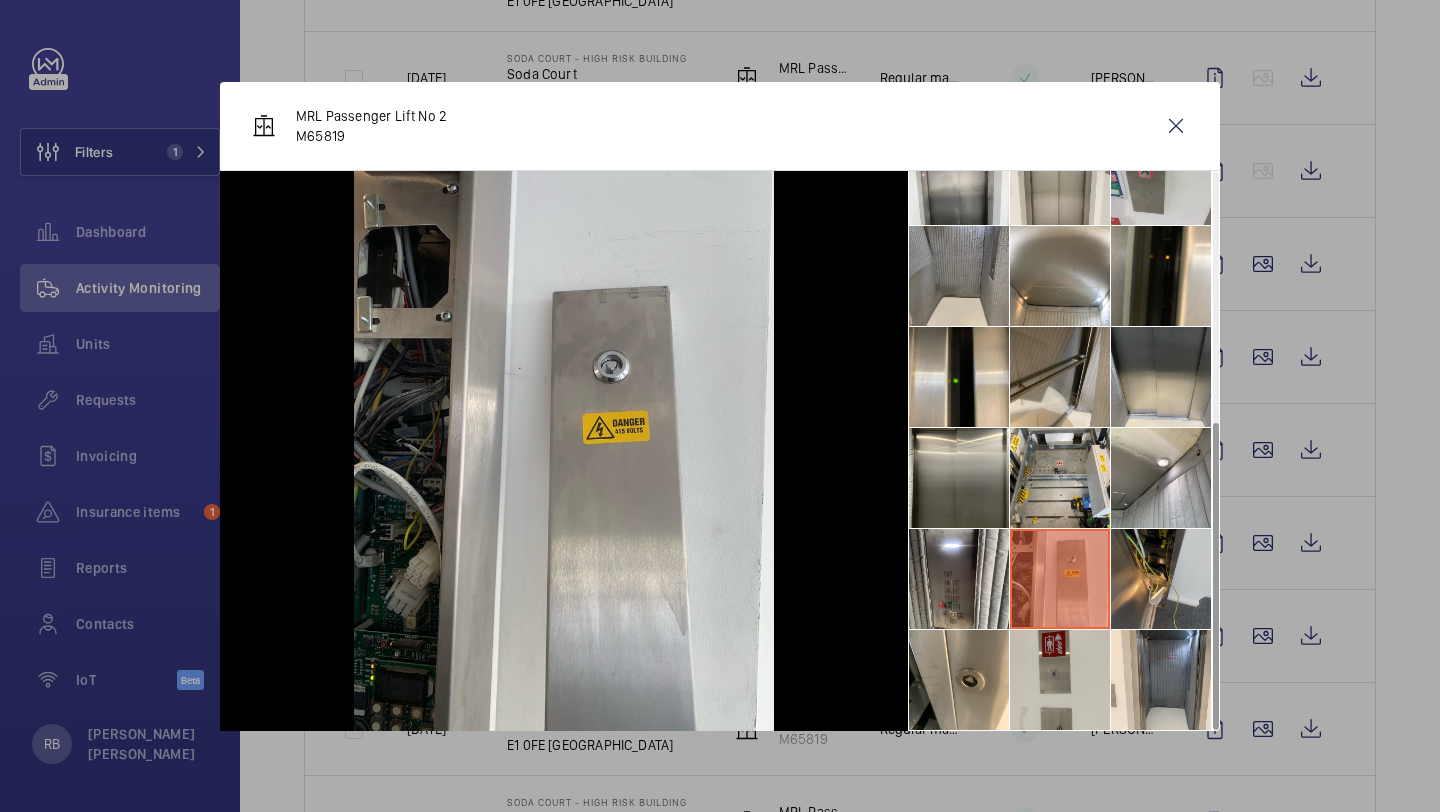 click at bounding box center (1161, 579) 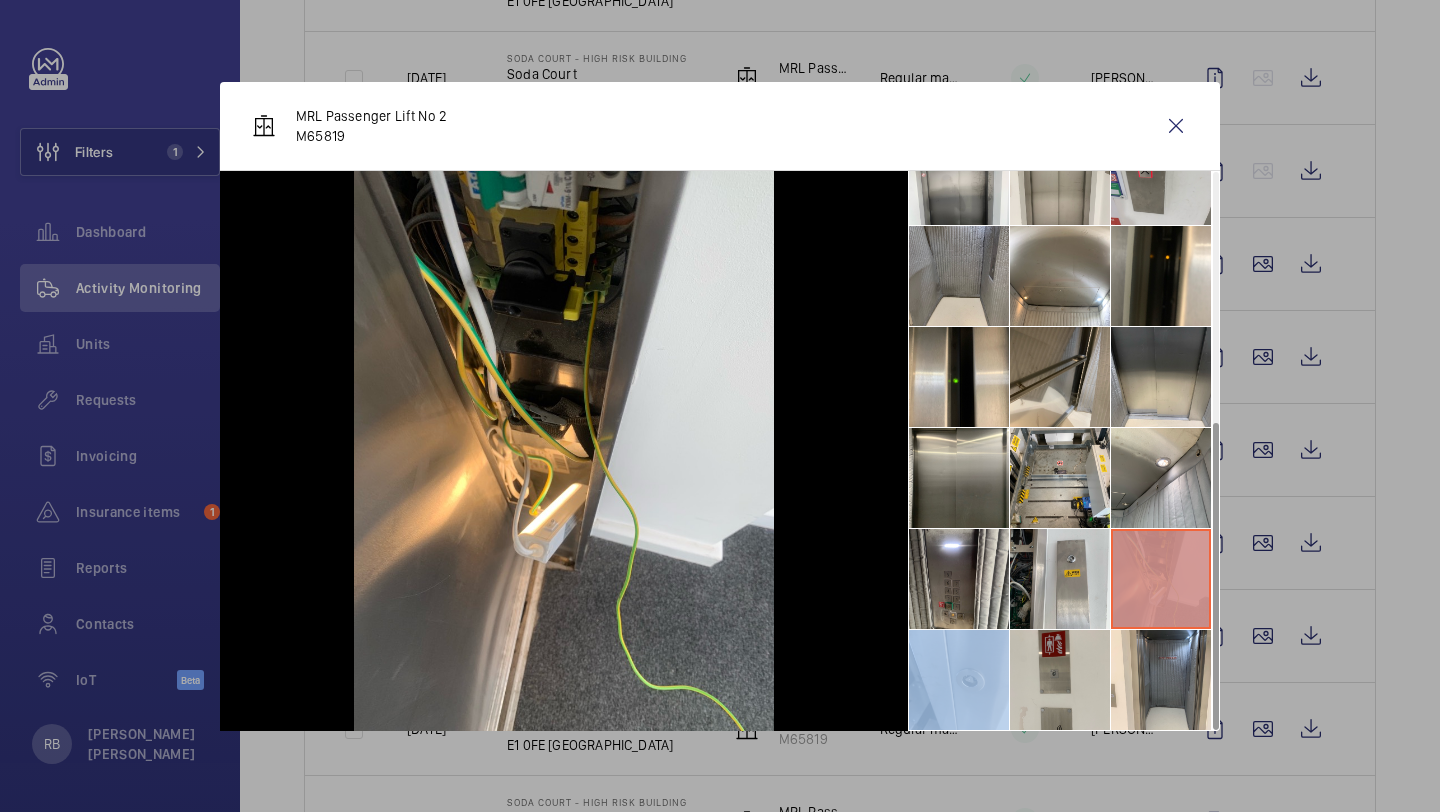 click at bounding box center [1161, 579] 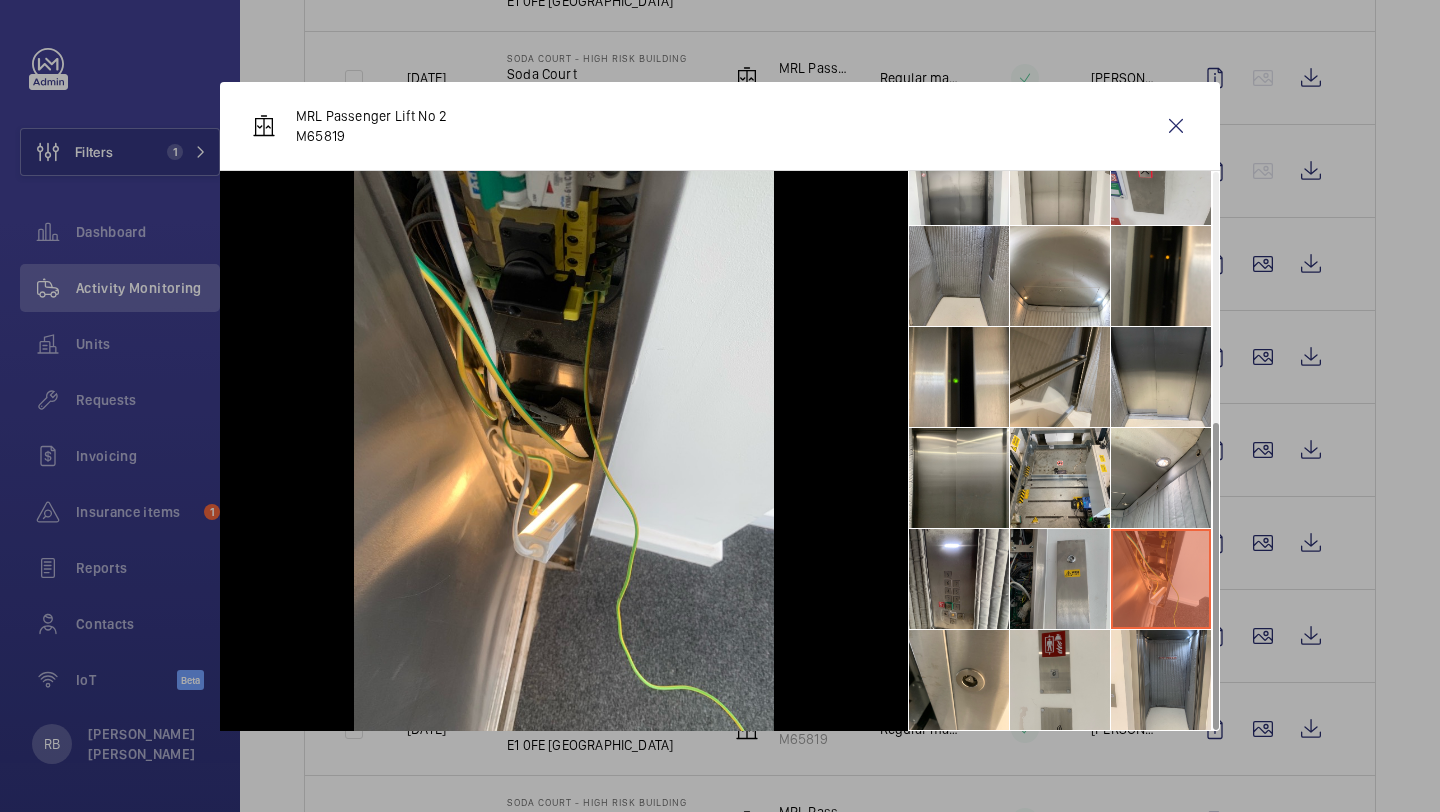 click at bounding box center [1060, 579] 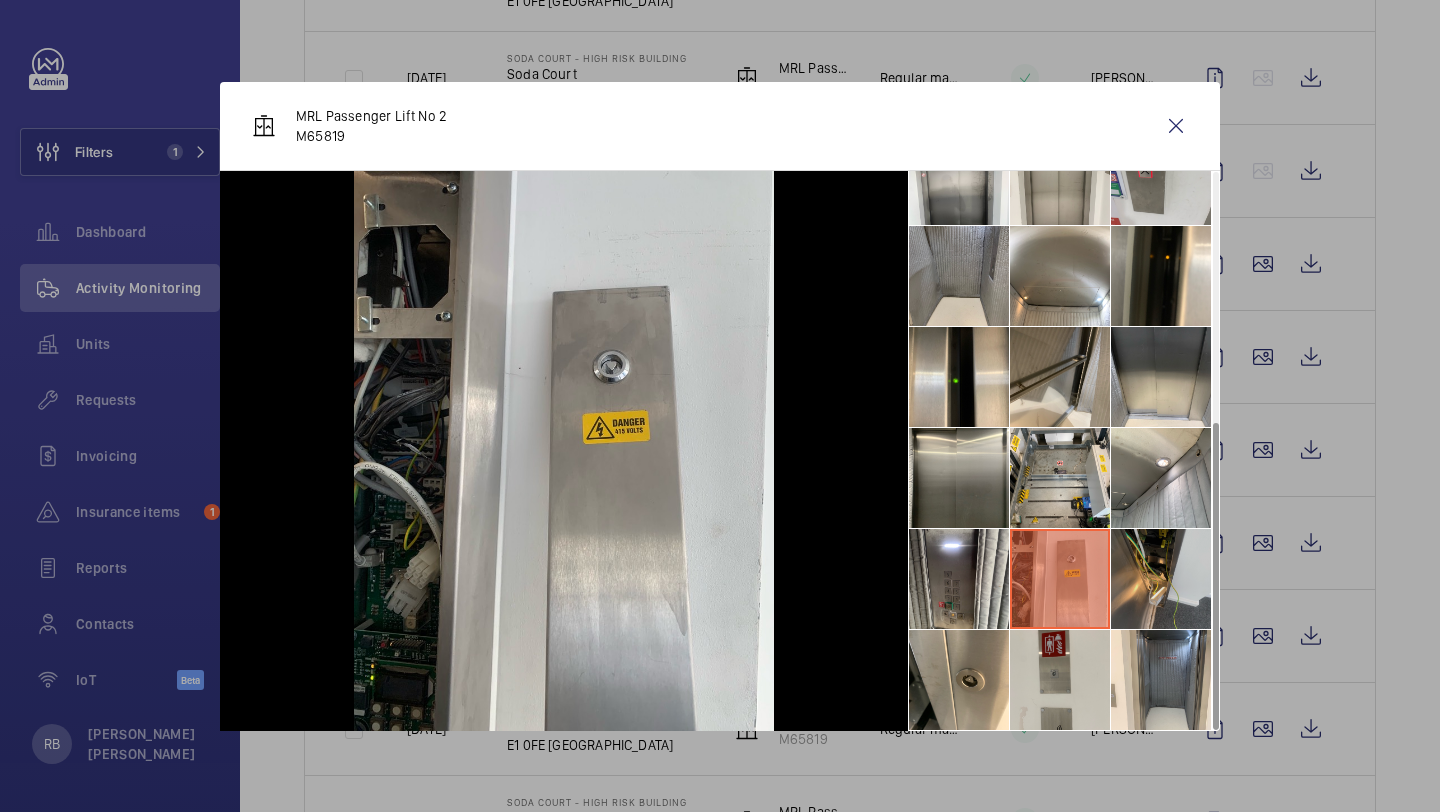 click at bounding box center (1161, 579) 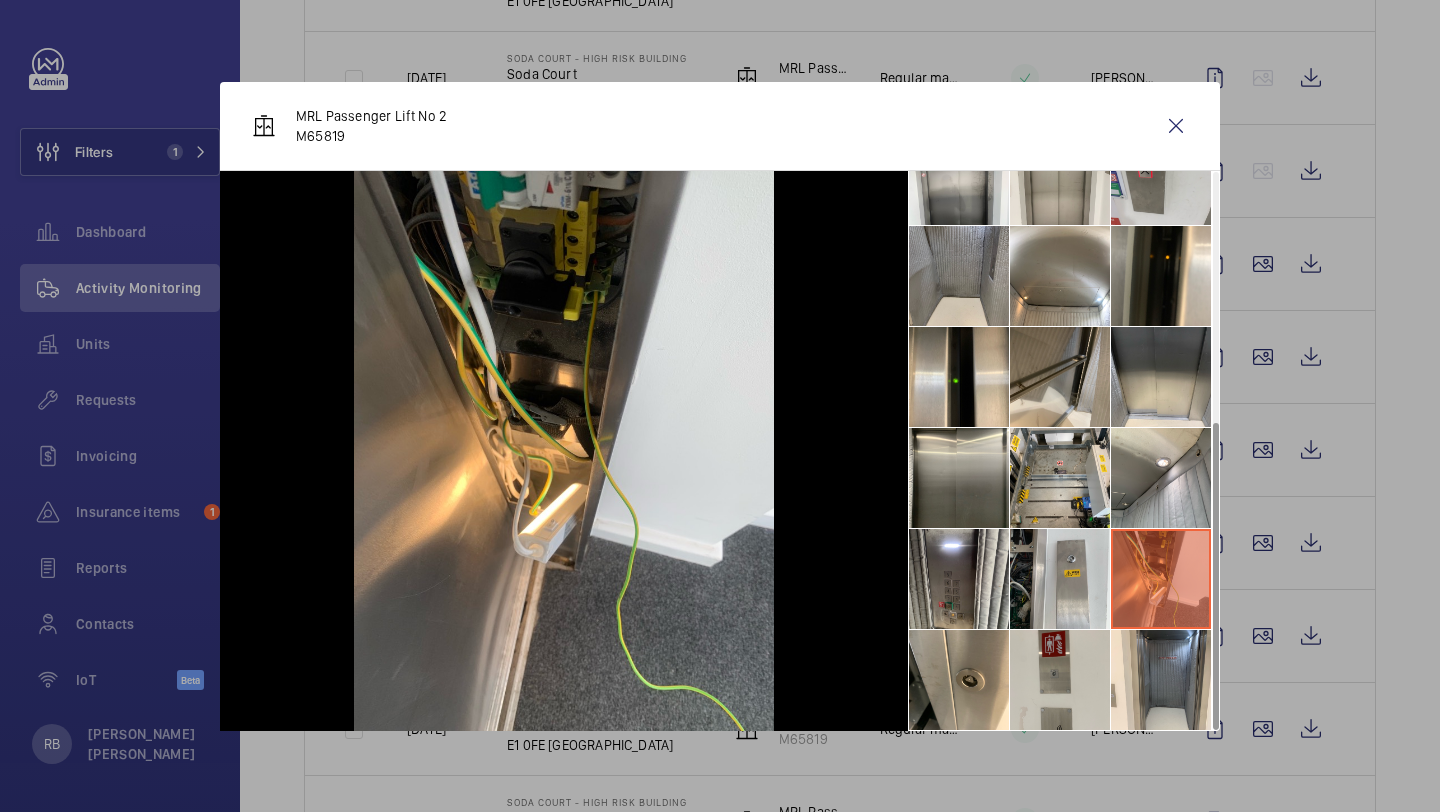click at bounding box center (1161, 579) 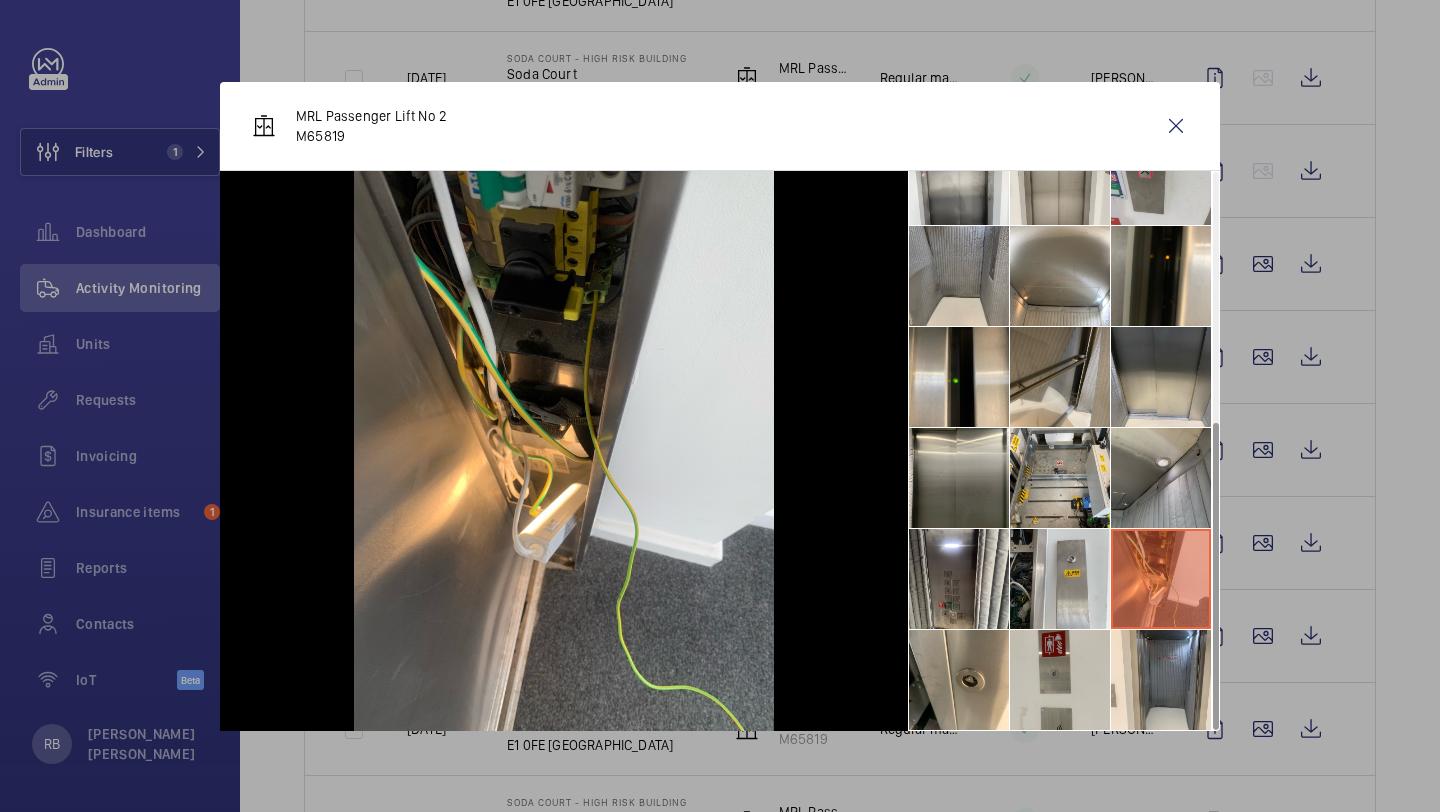 click at bounding box center (1161, 478) 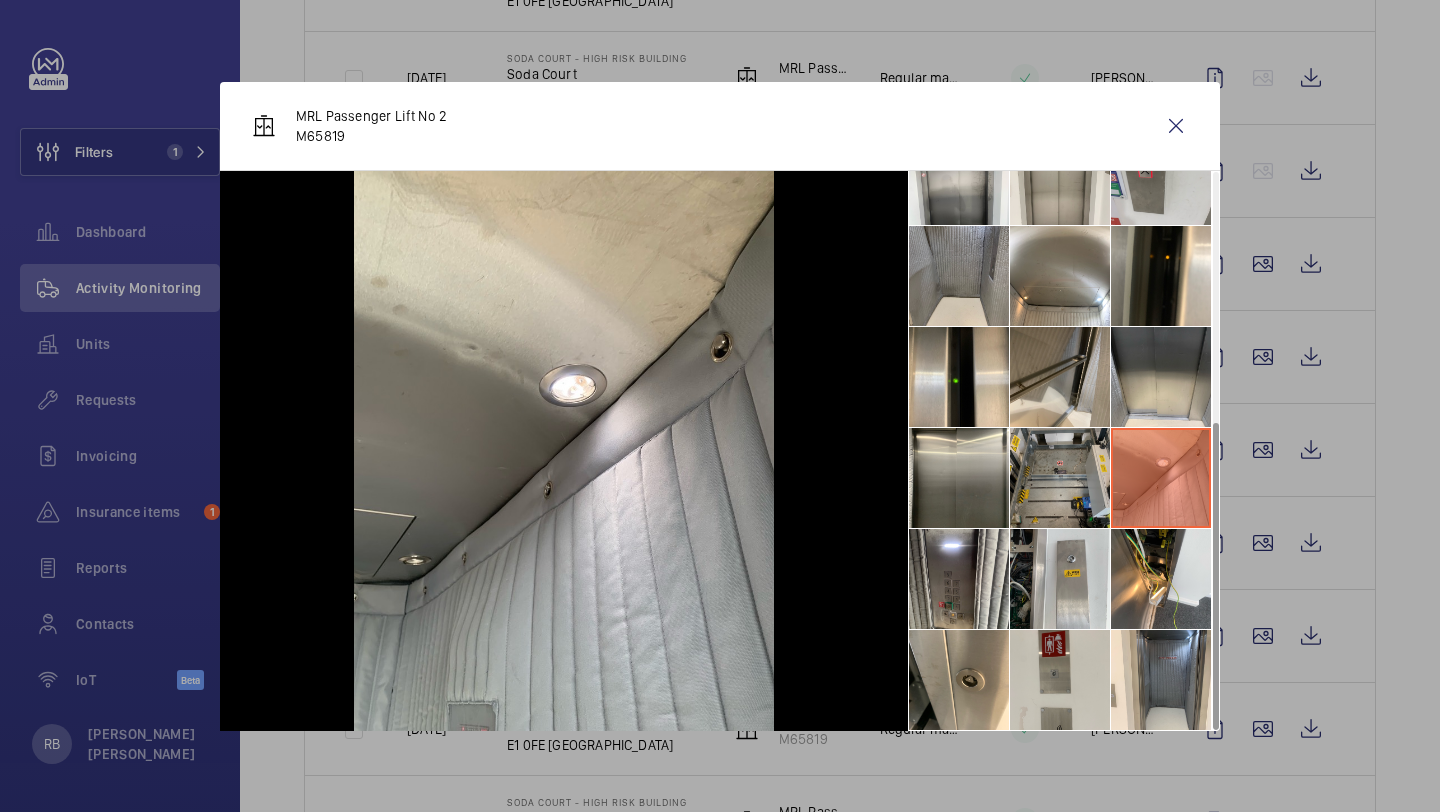 click at bounding box center [1060, 478] 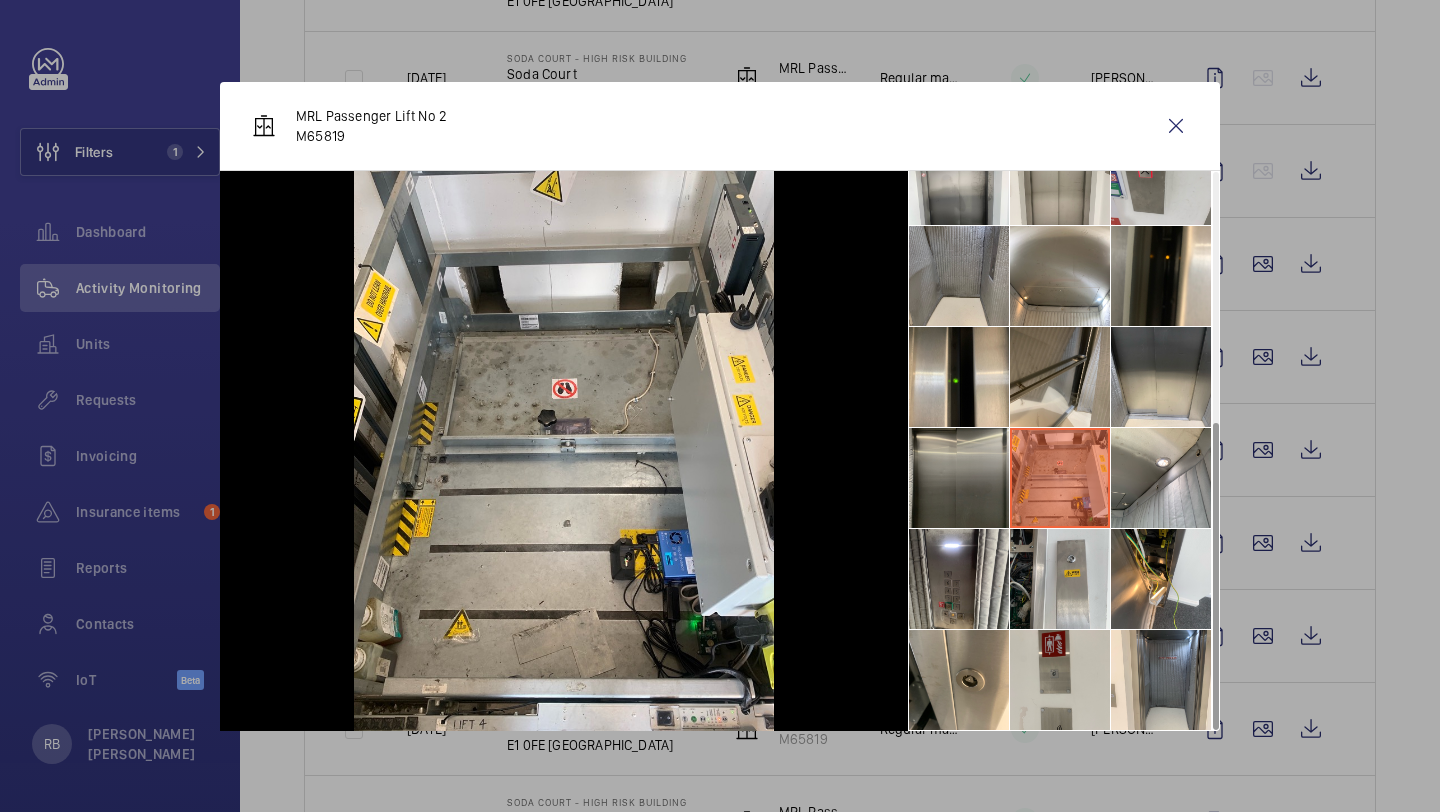 click at bounding box center (959, 478) 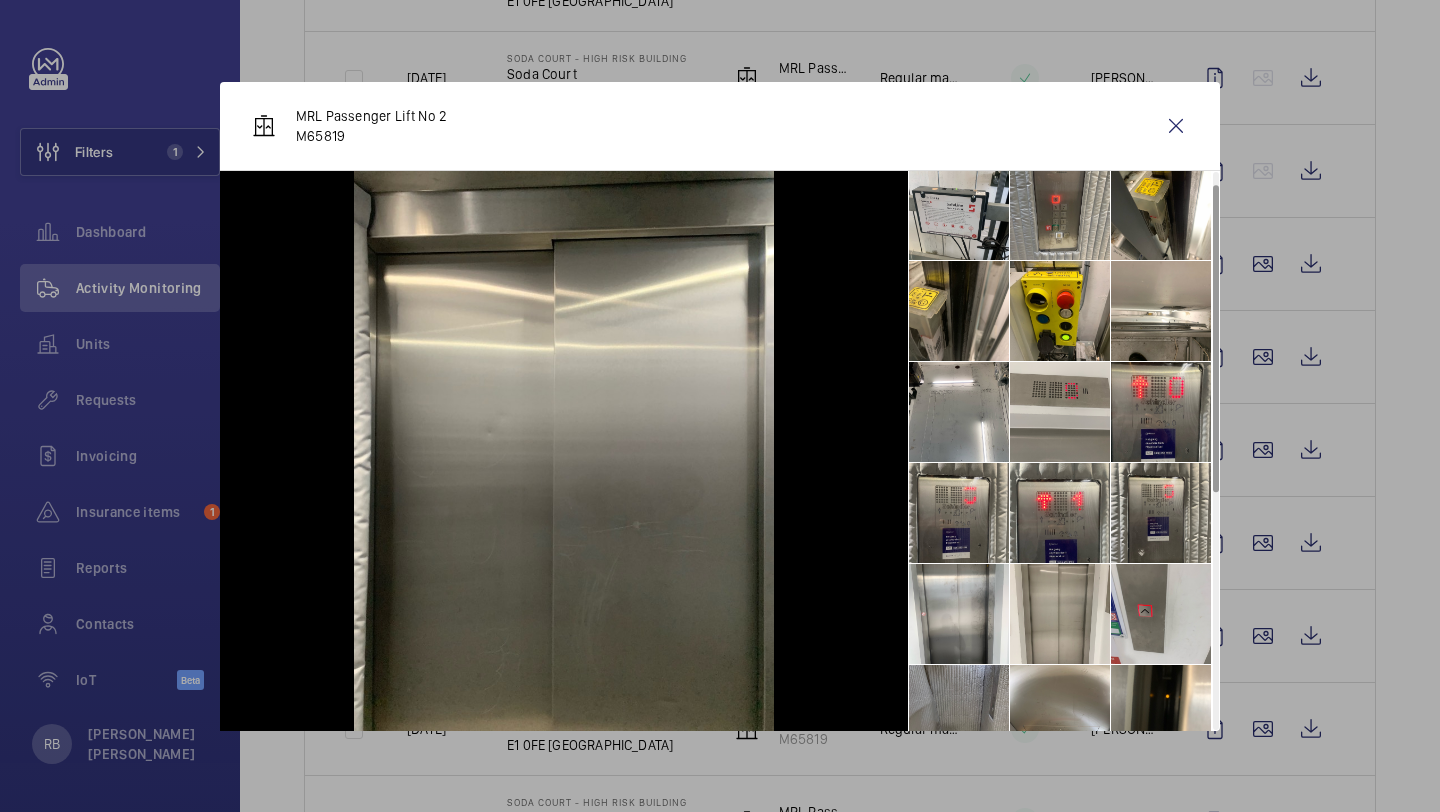 scroll, scrollTop: 0, scrollLeft: 0, axis: both 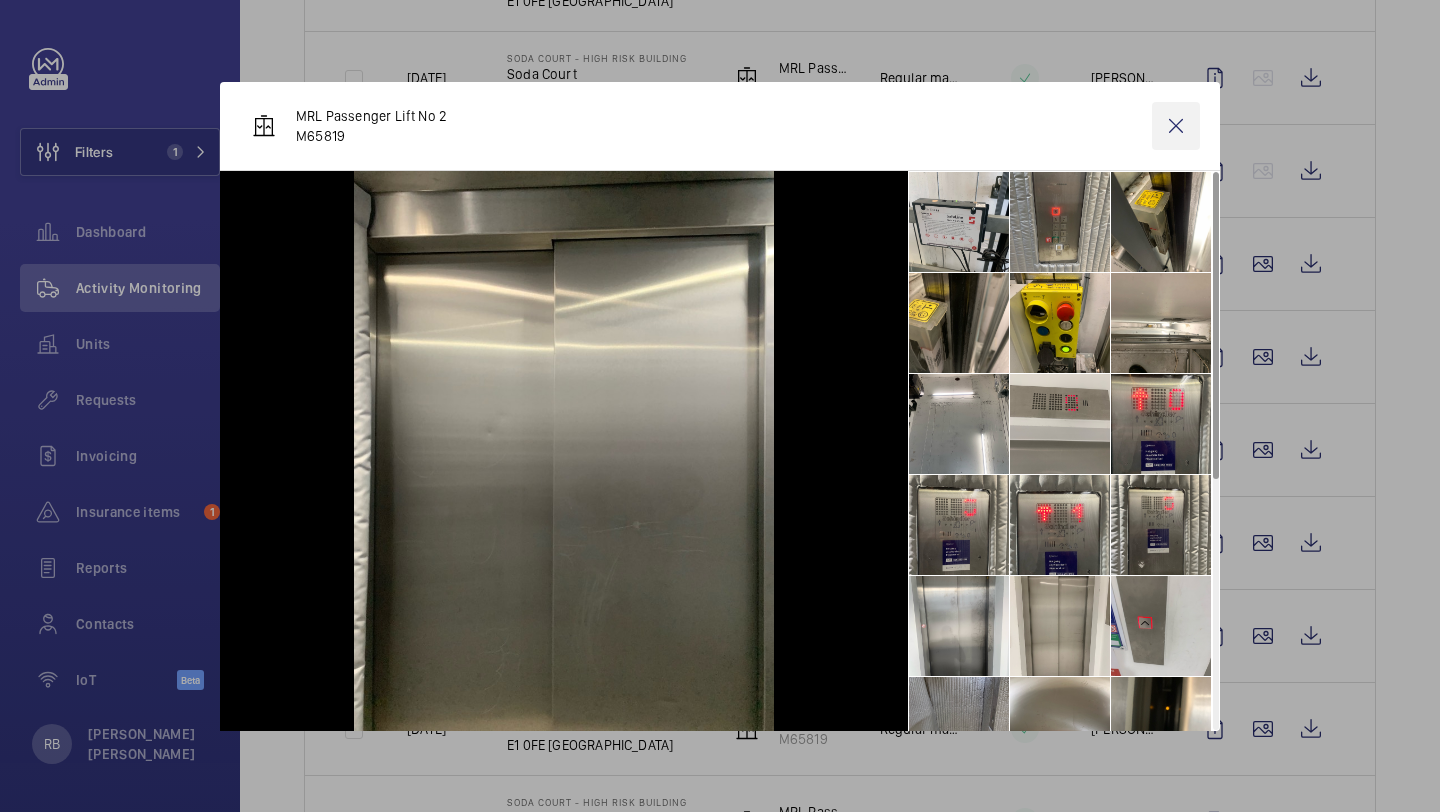 click at bounding box center (1176, 126) 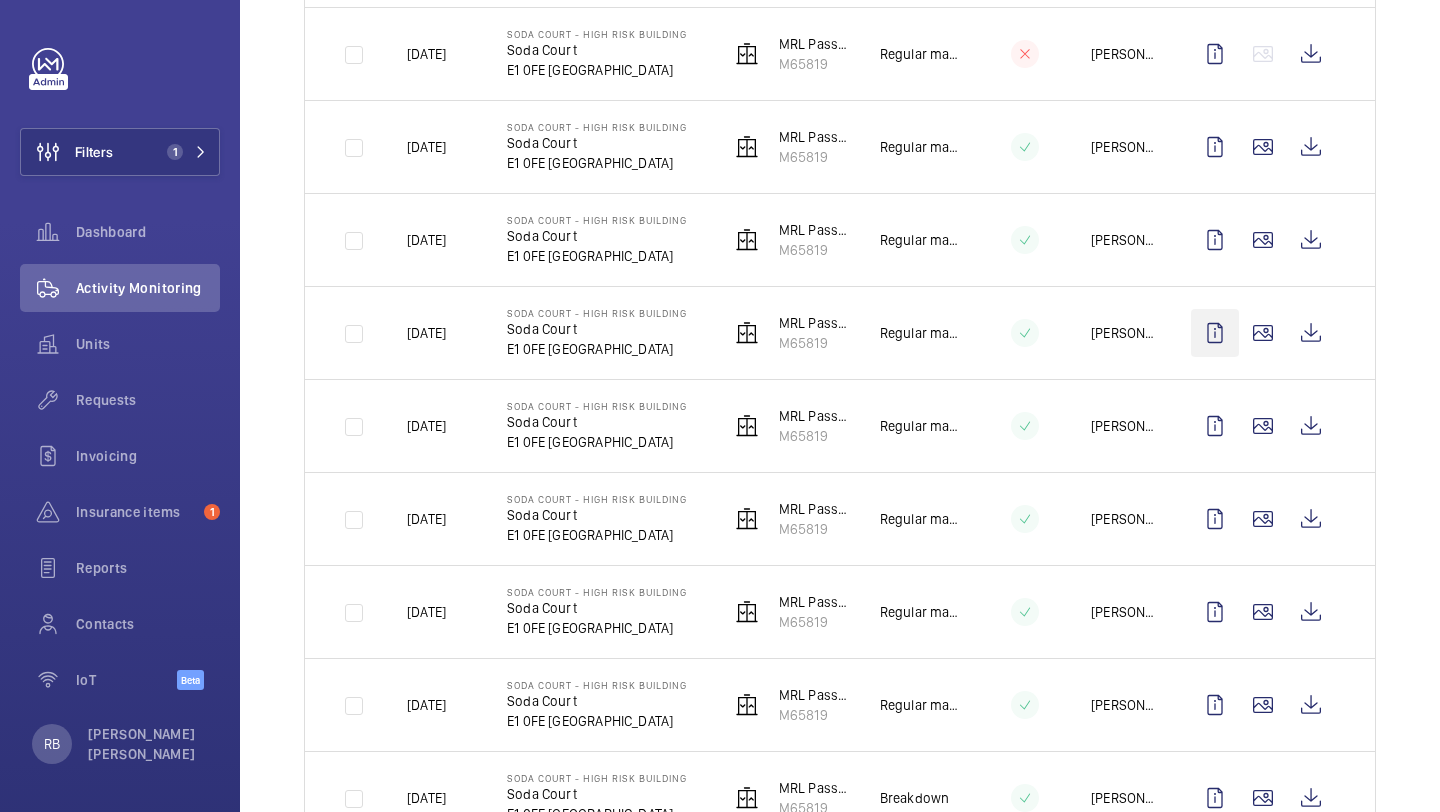 scroll, scrollTop: 738, scrollLeft: 0, axis: vertical 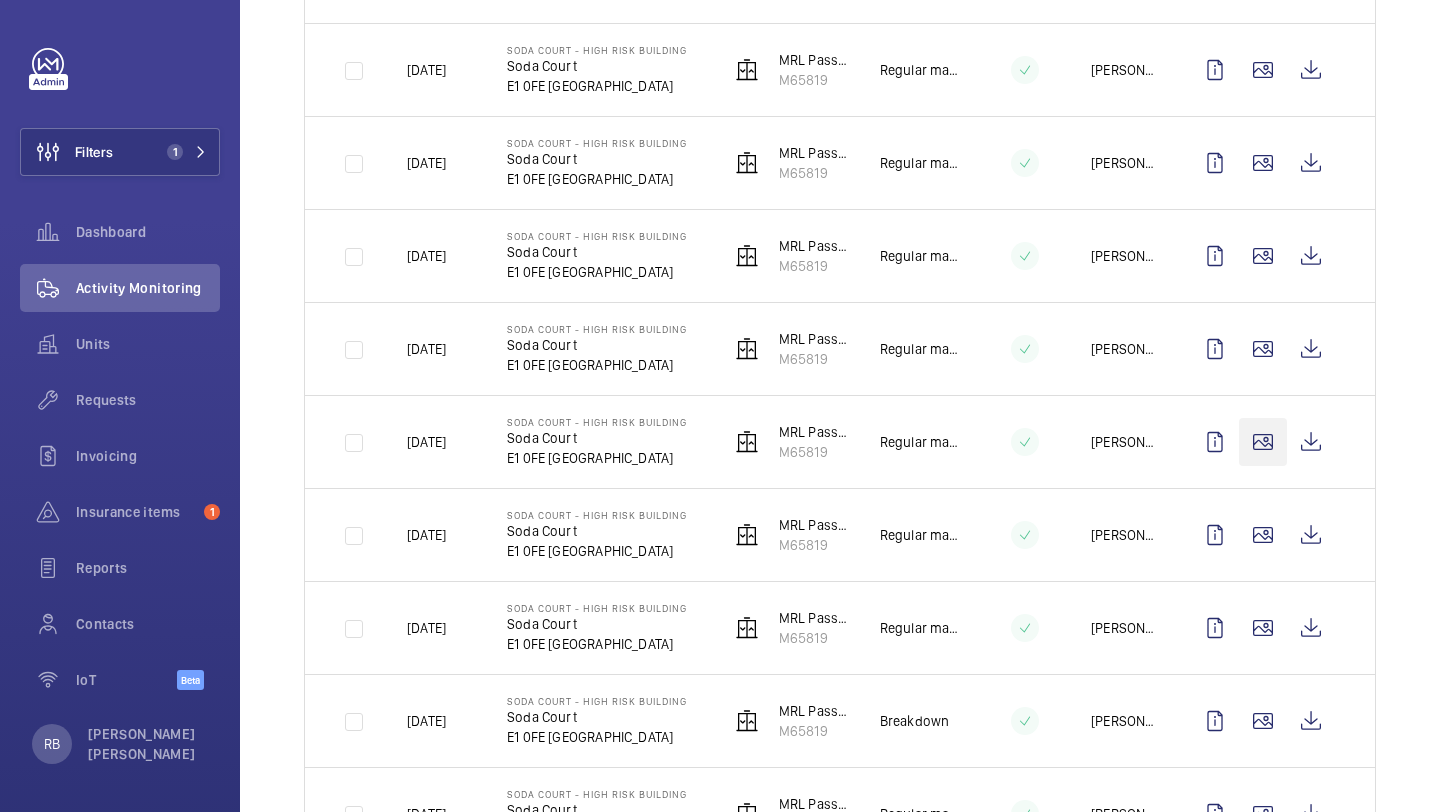 click 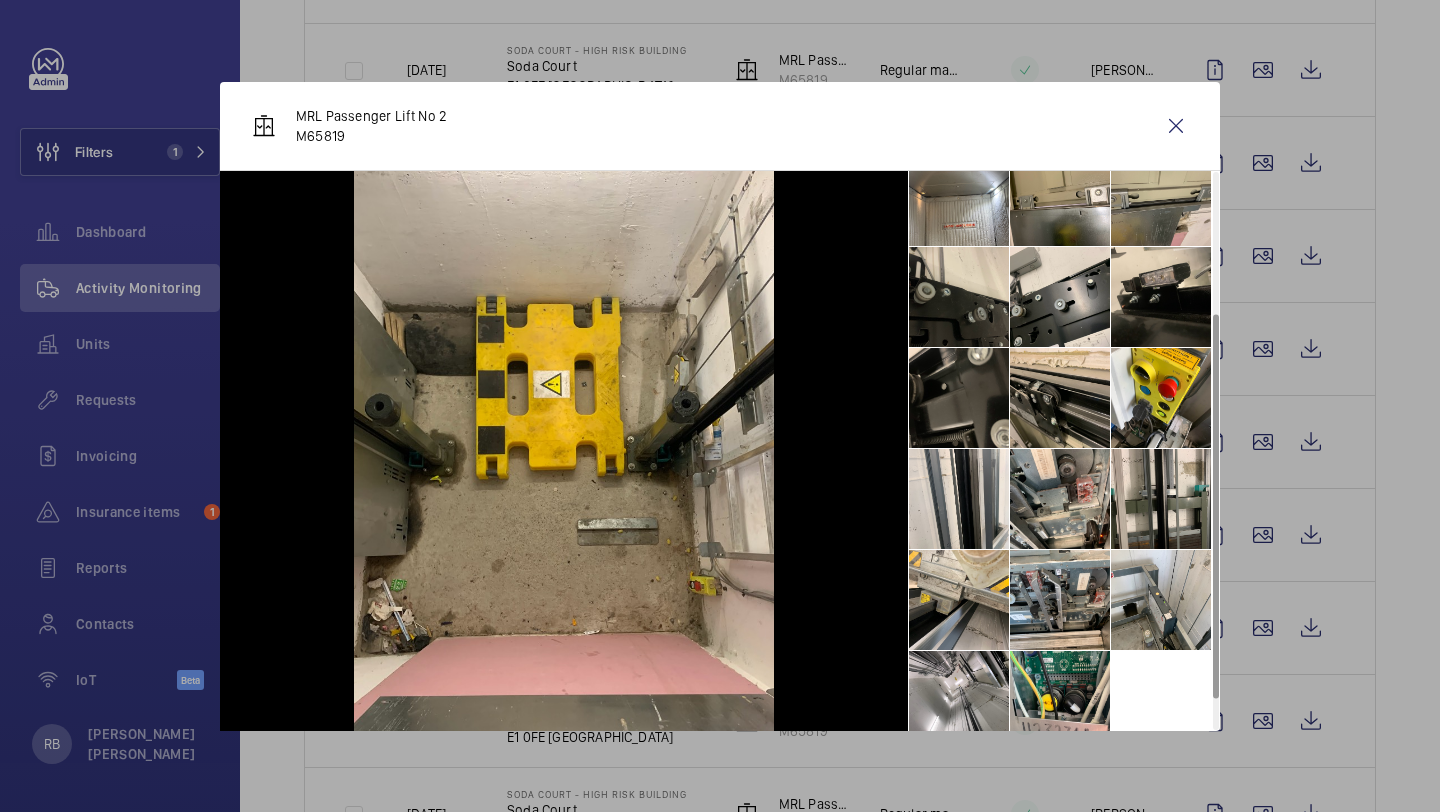 scroll, scrollTop: 249, scrollLeft: 0, axis: vertical 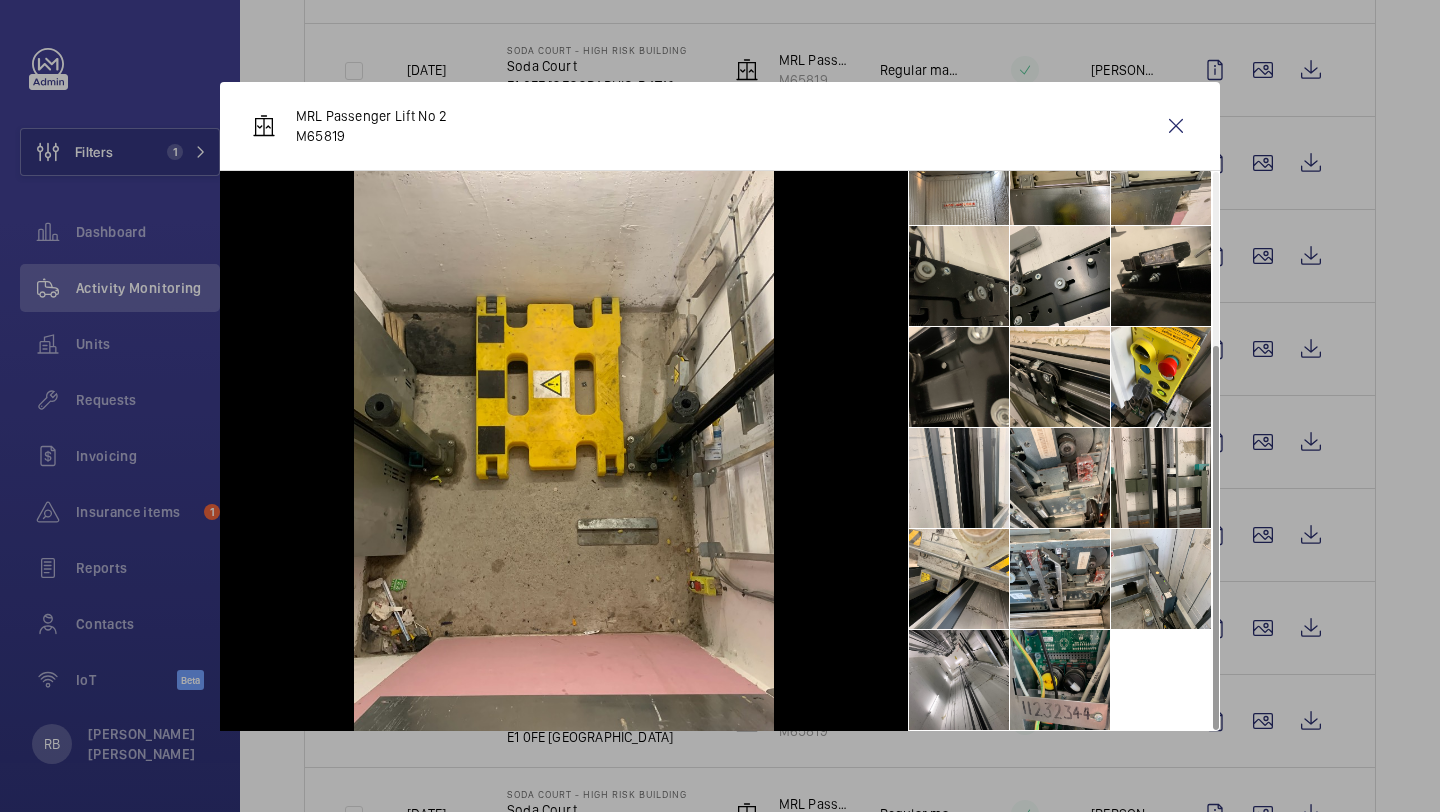 click at bounding box center (1060, 680) 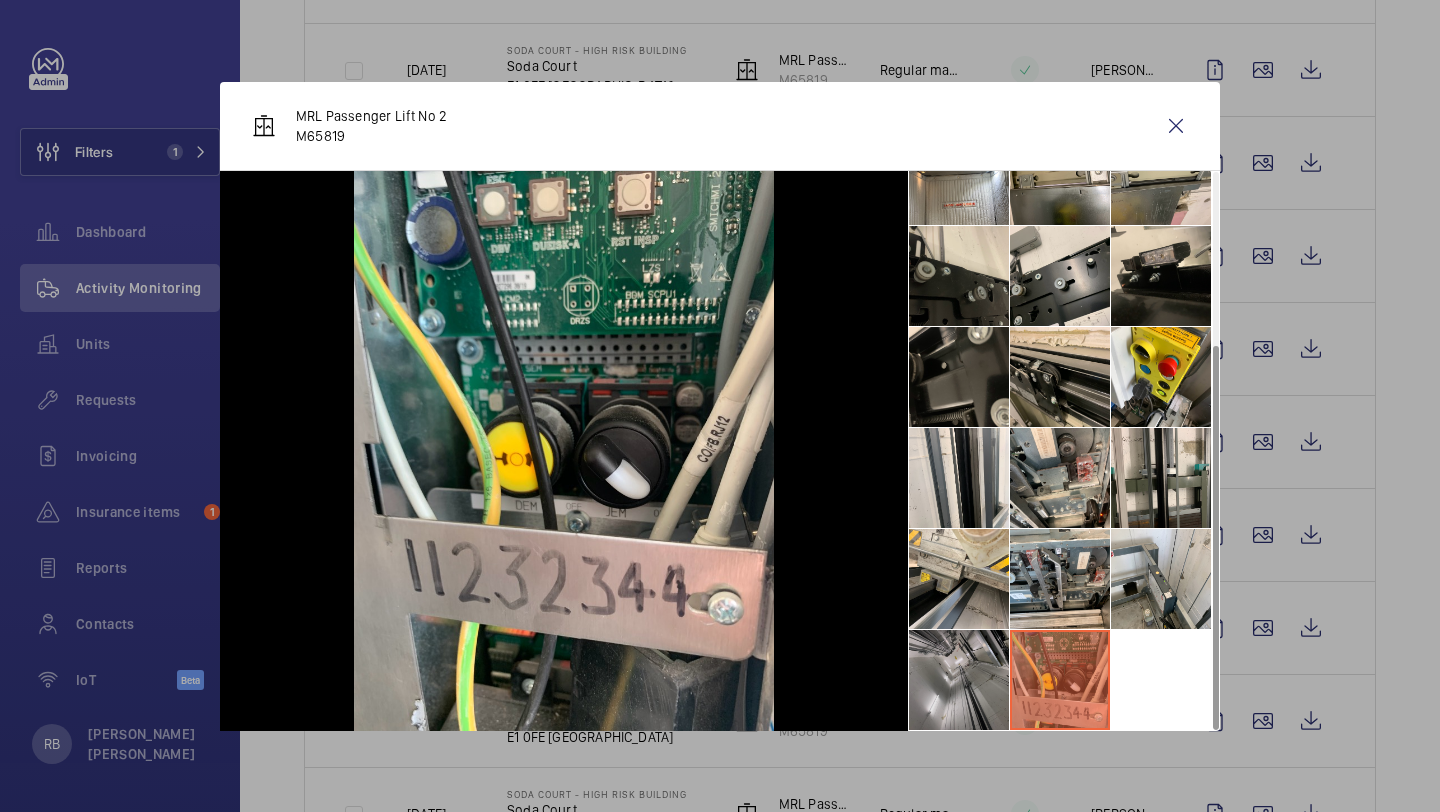 click at bounding box center [959, 680] 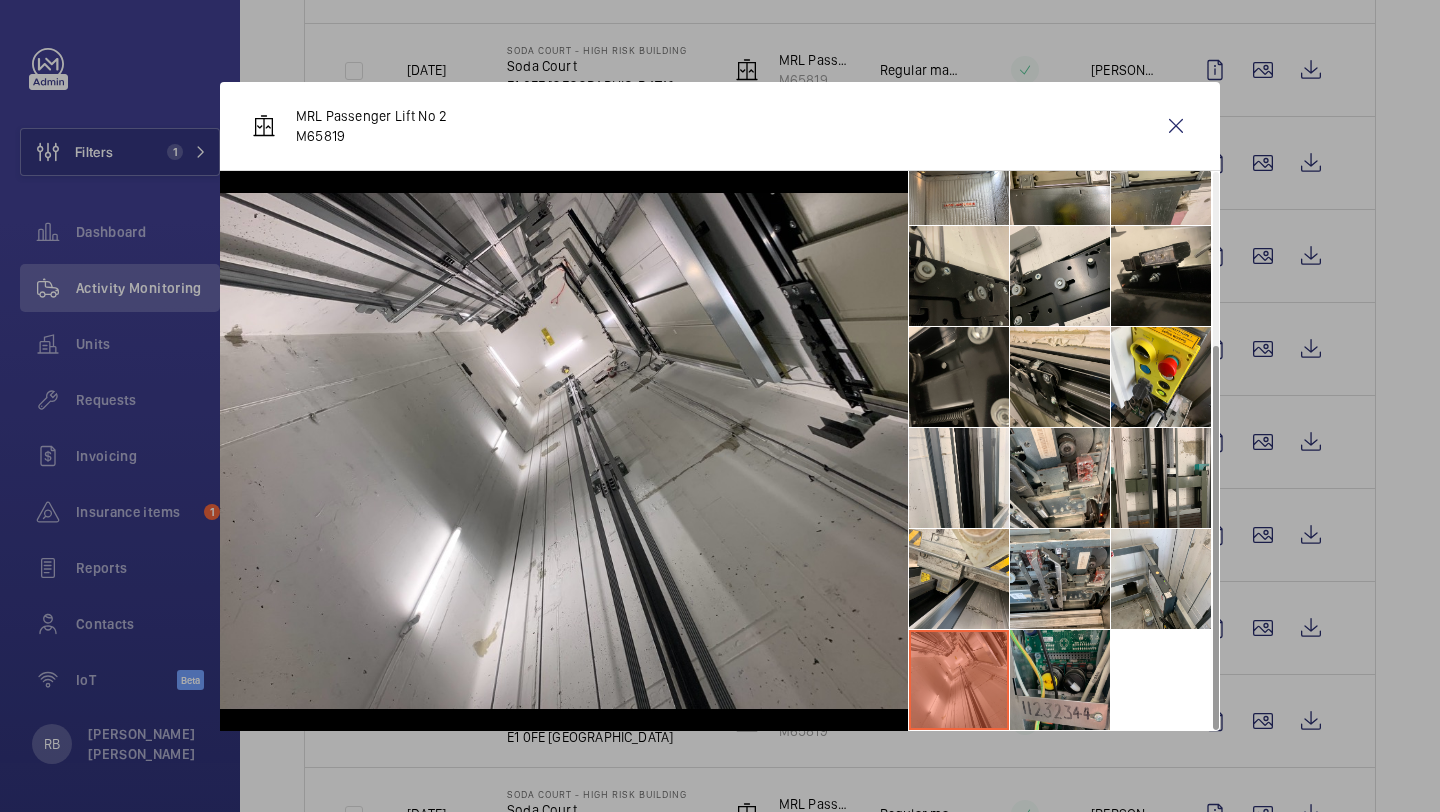 click at bounding box center (1060, 680) 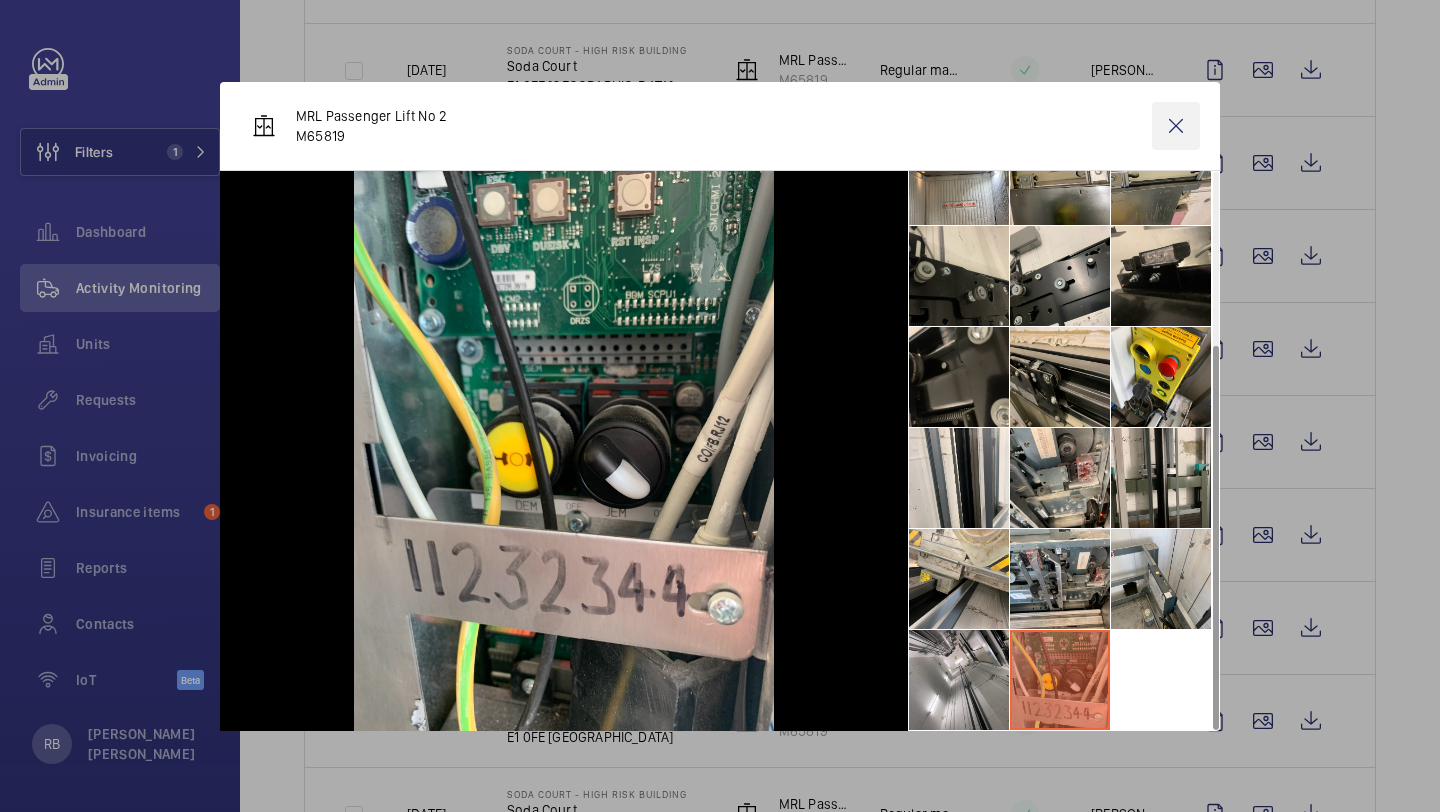 click at bounding box center [1176, 126] 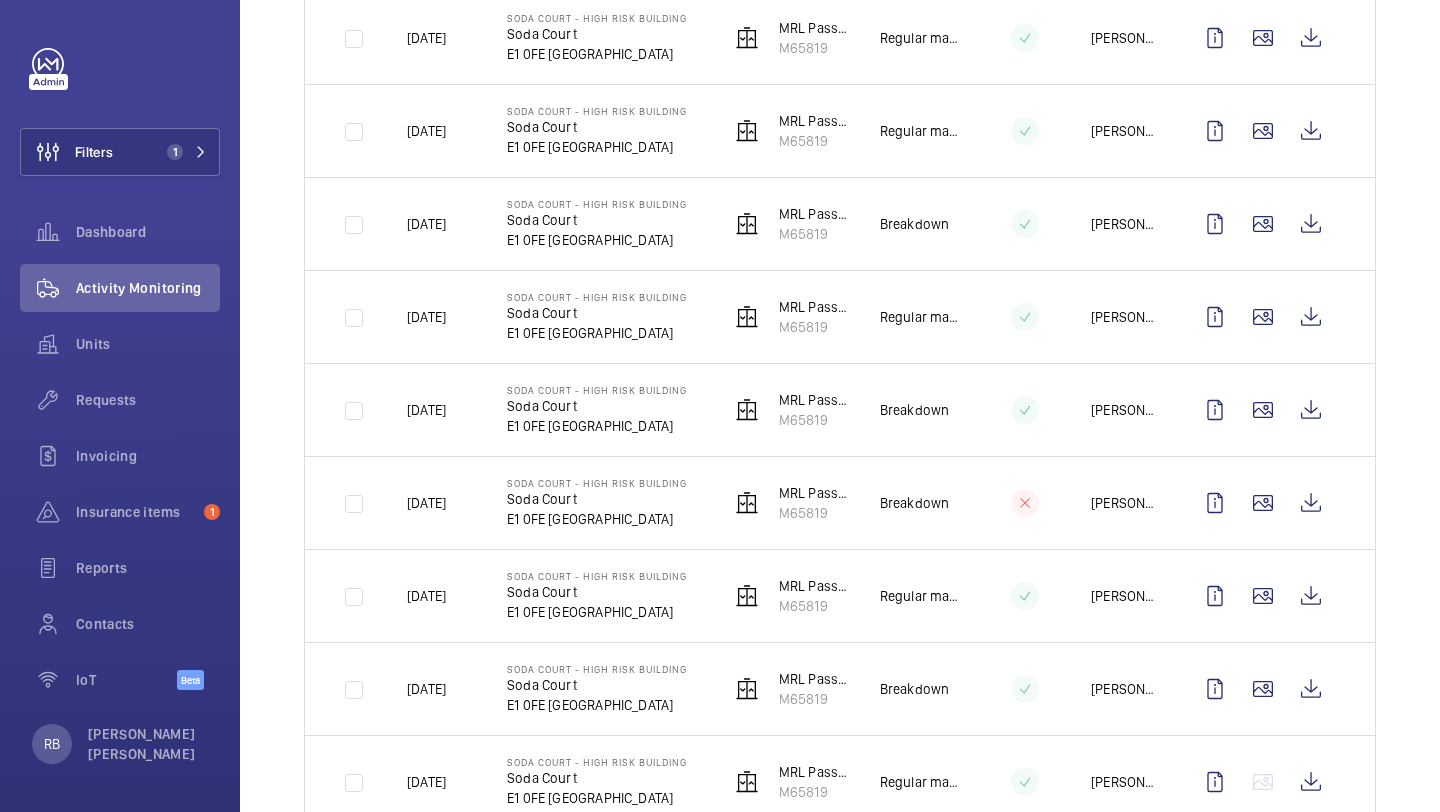 scroll, scrollTop: 2416, scrollLeft: 0, axis: vertical 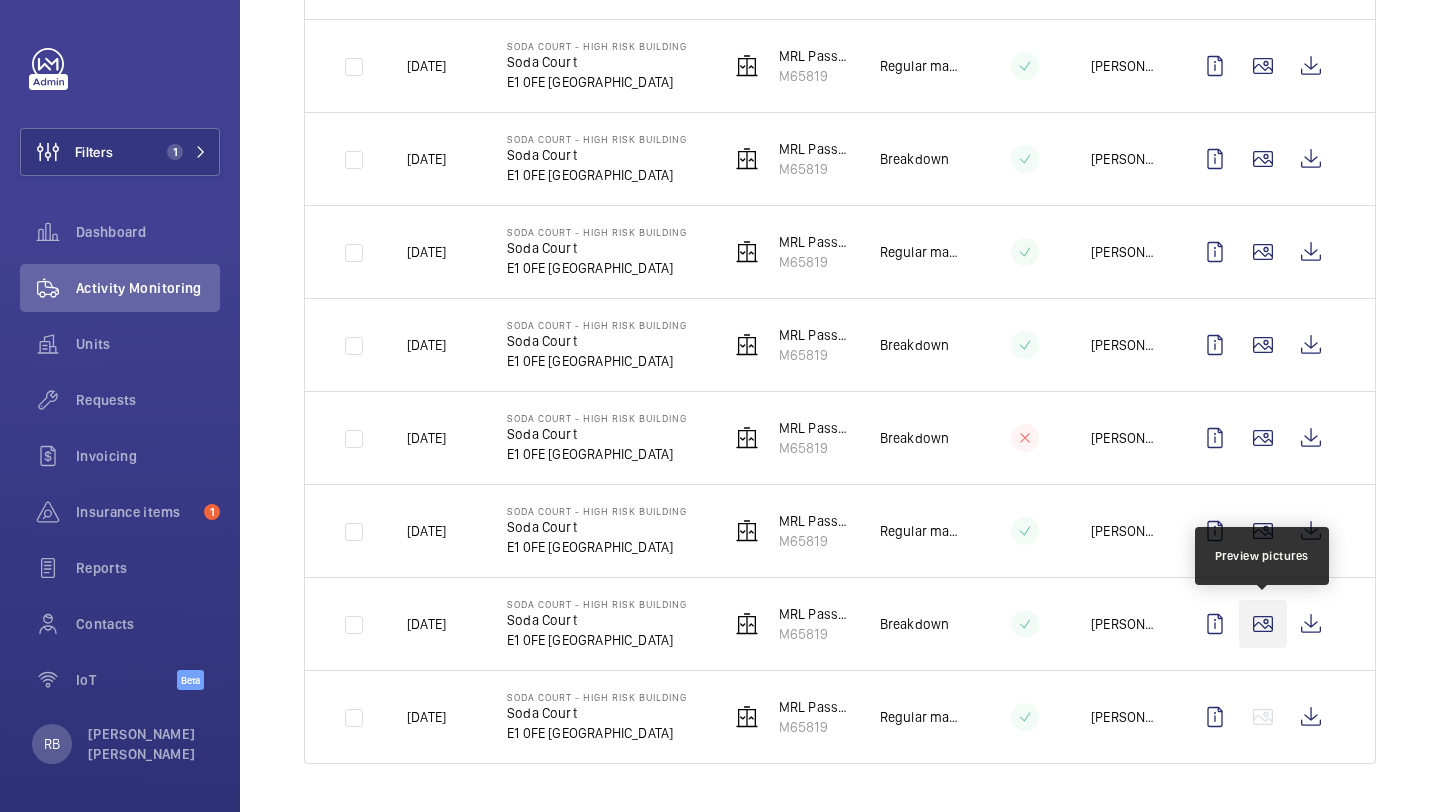 click 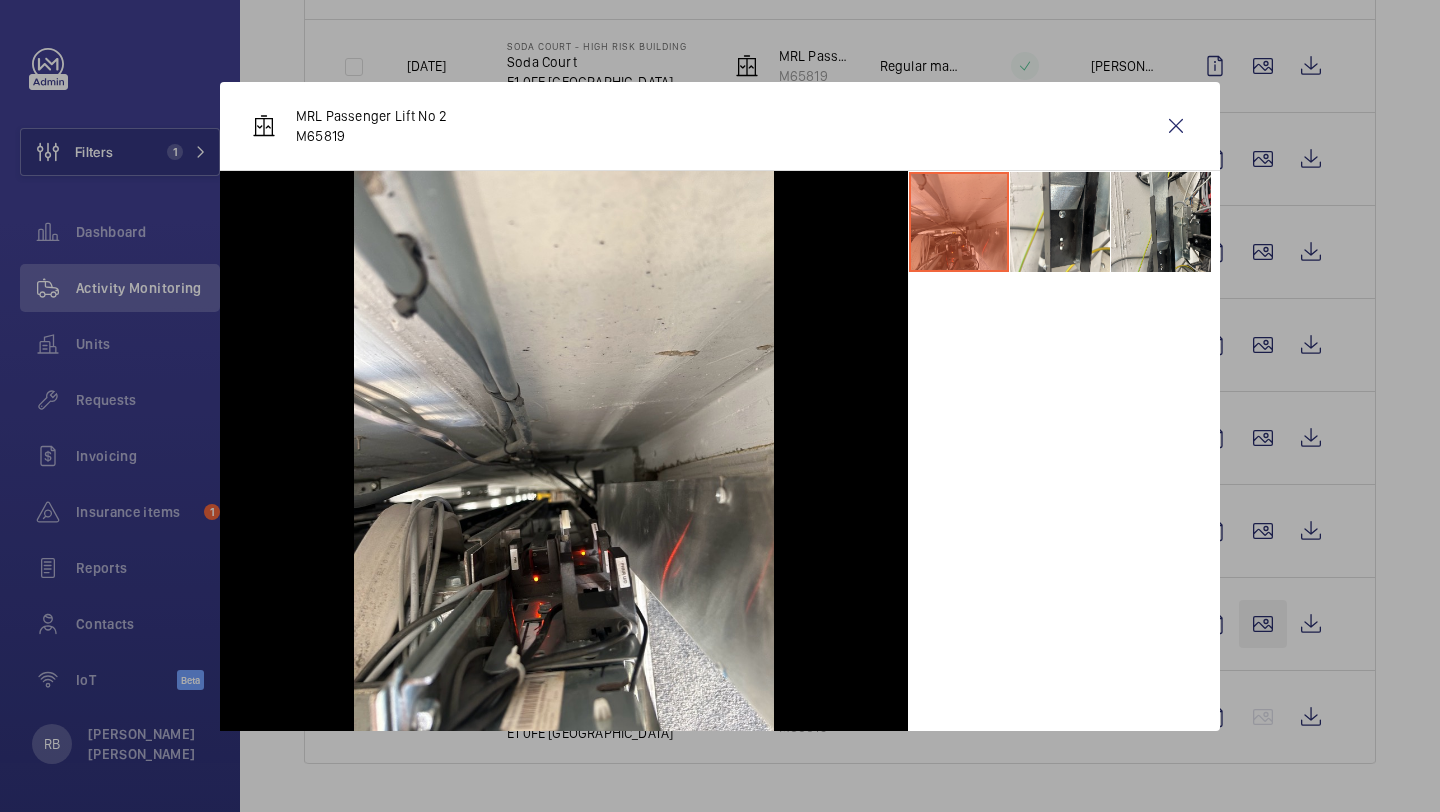 click at bounding box center (720, 406) 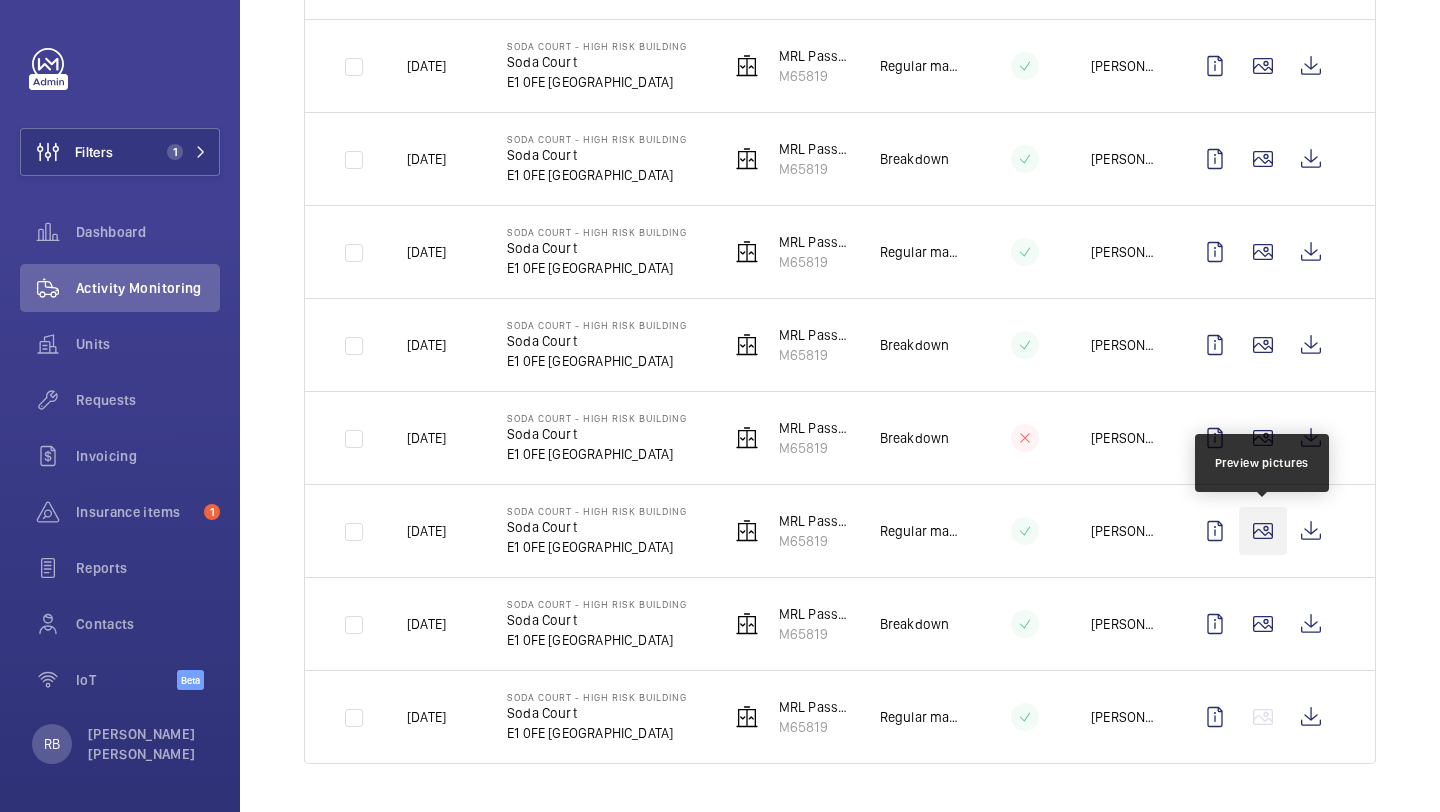 click 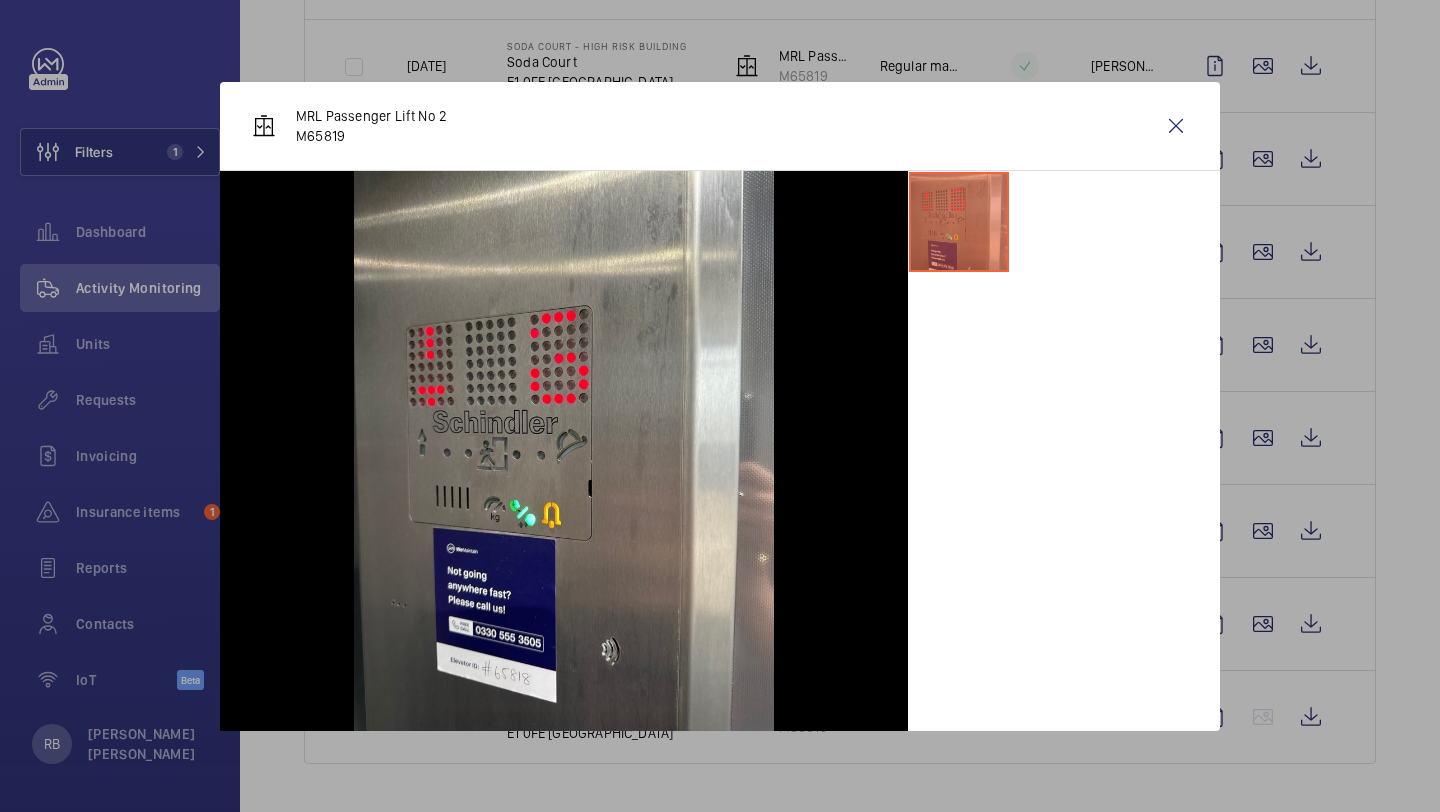 click at bounding box center (720, 406) 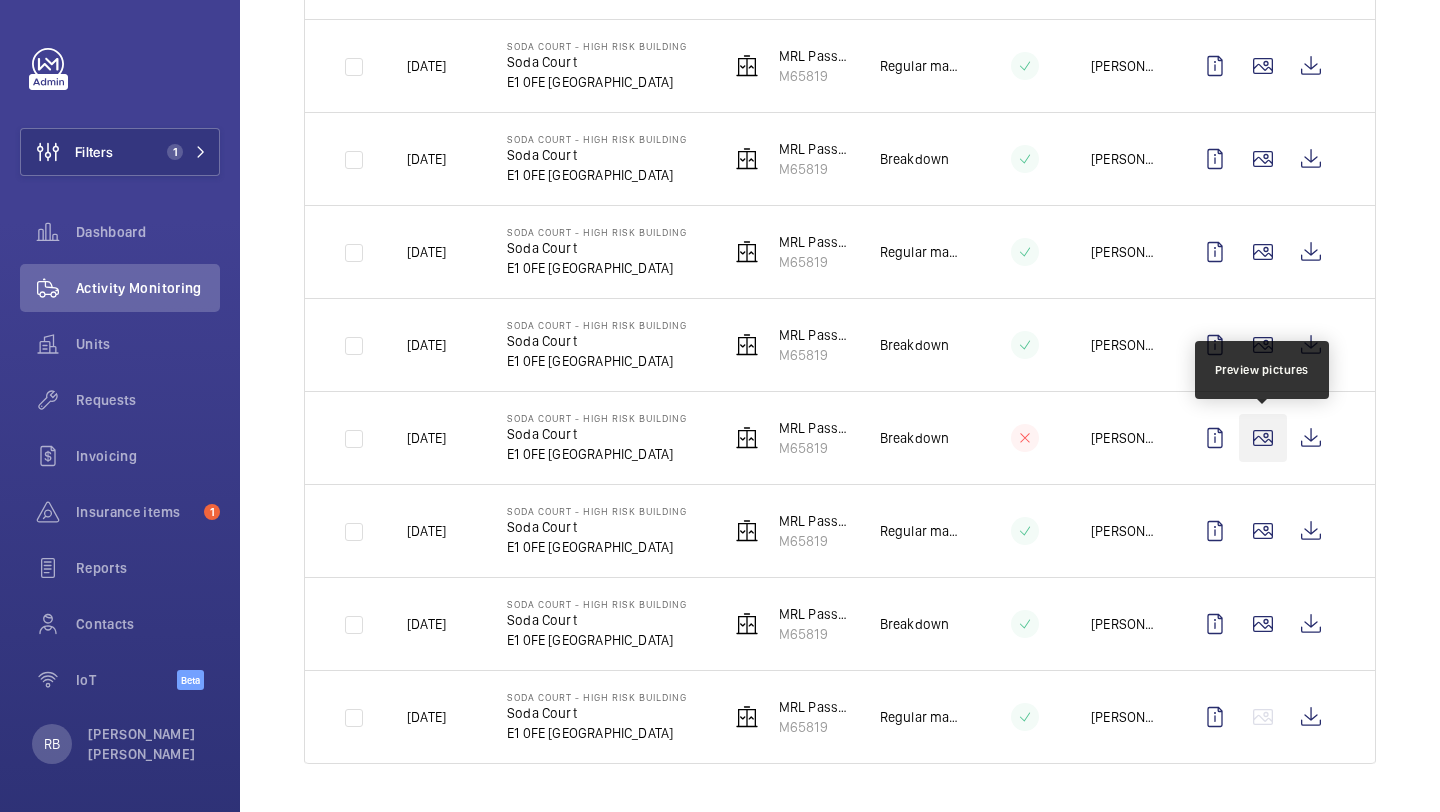 click 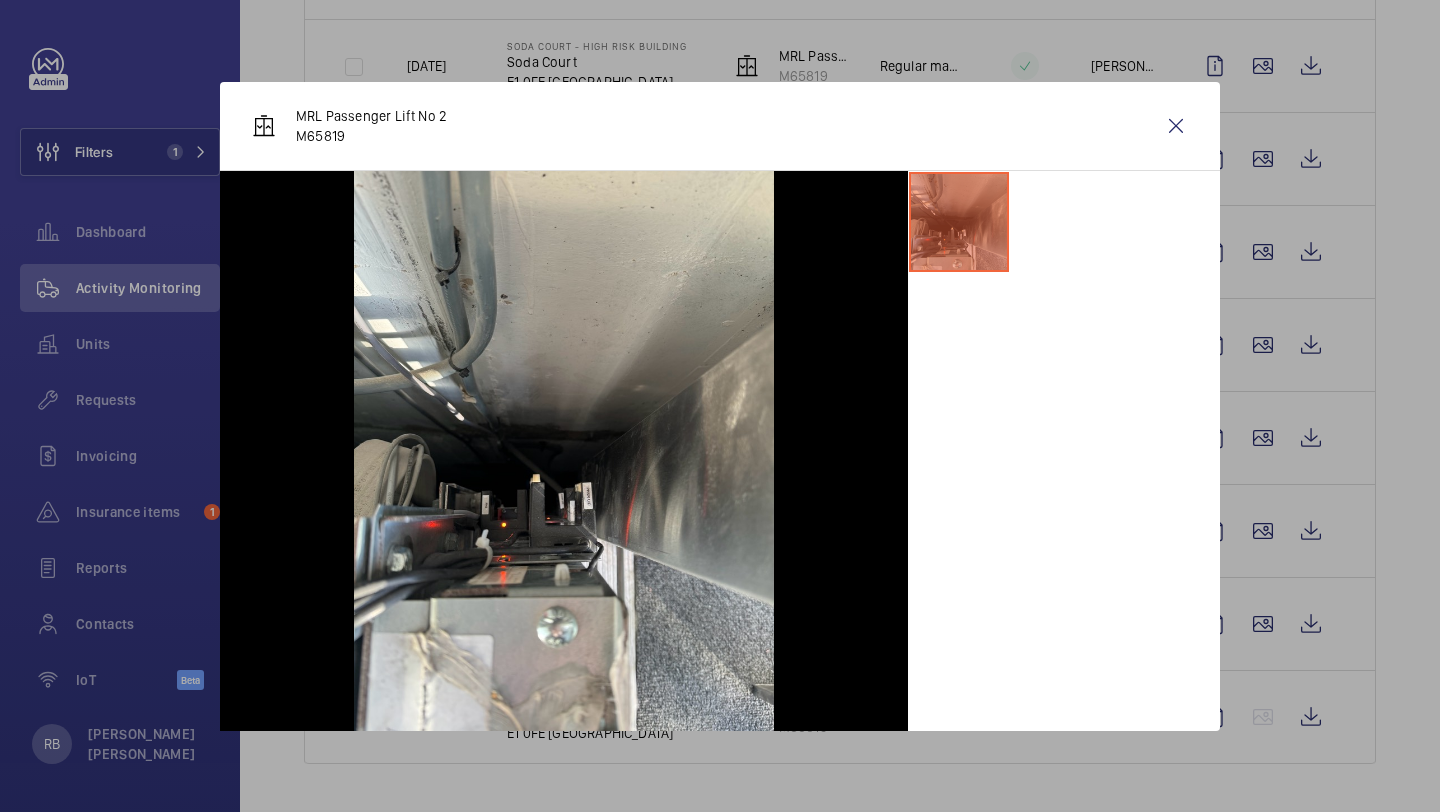 click at bounding box center [720, 406] 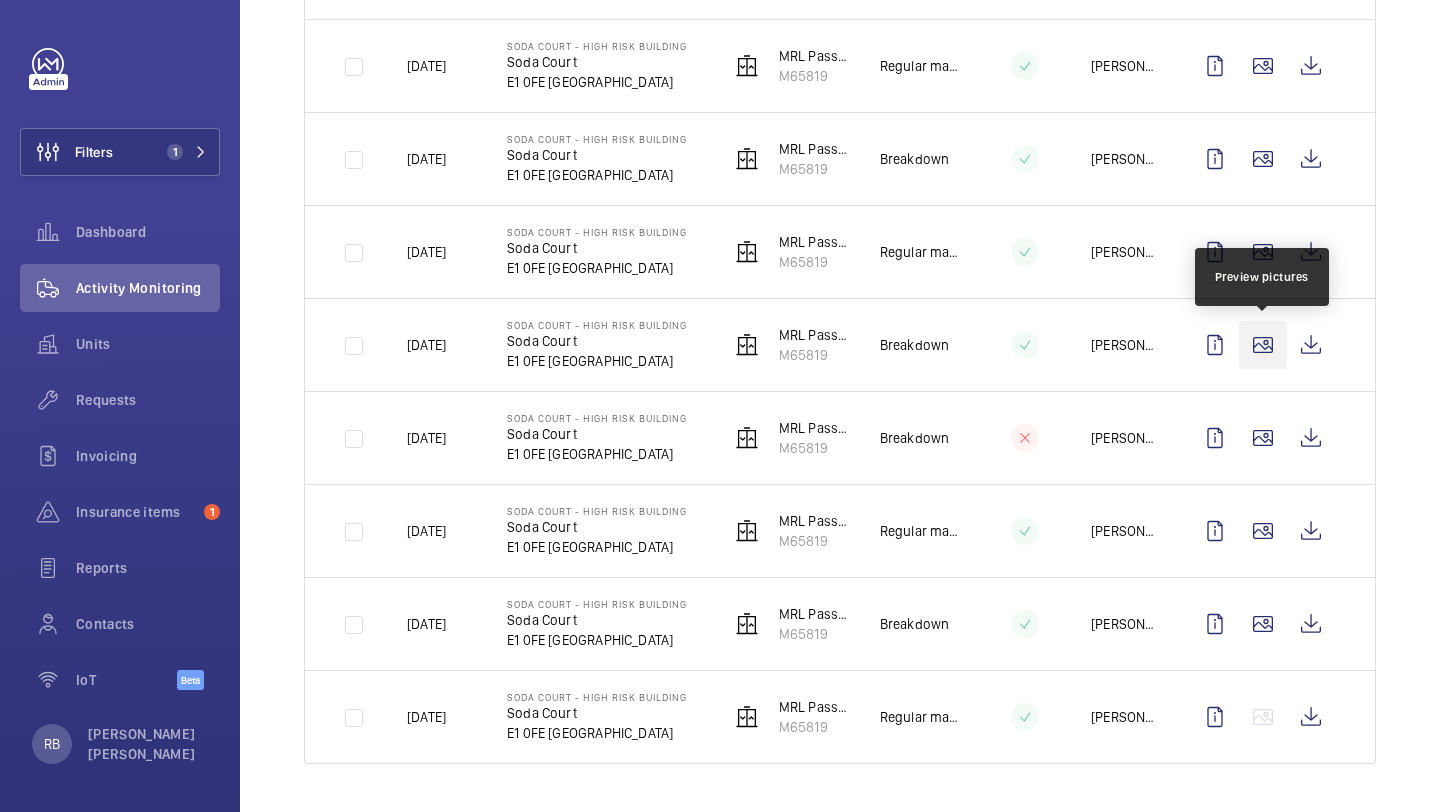 click 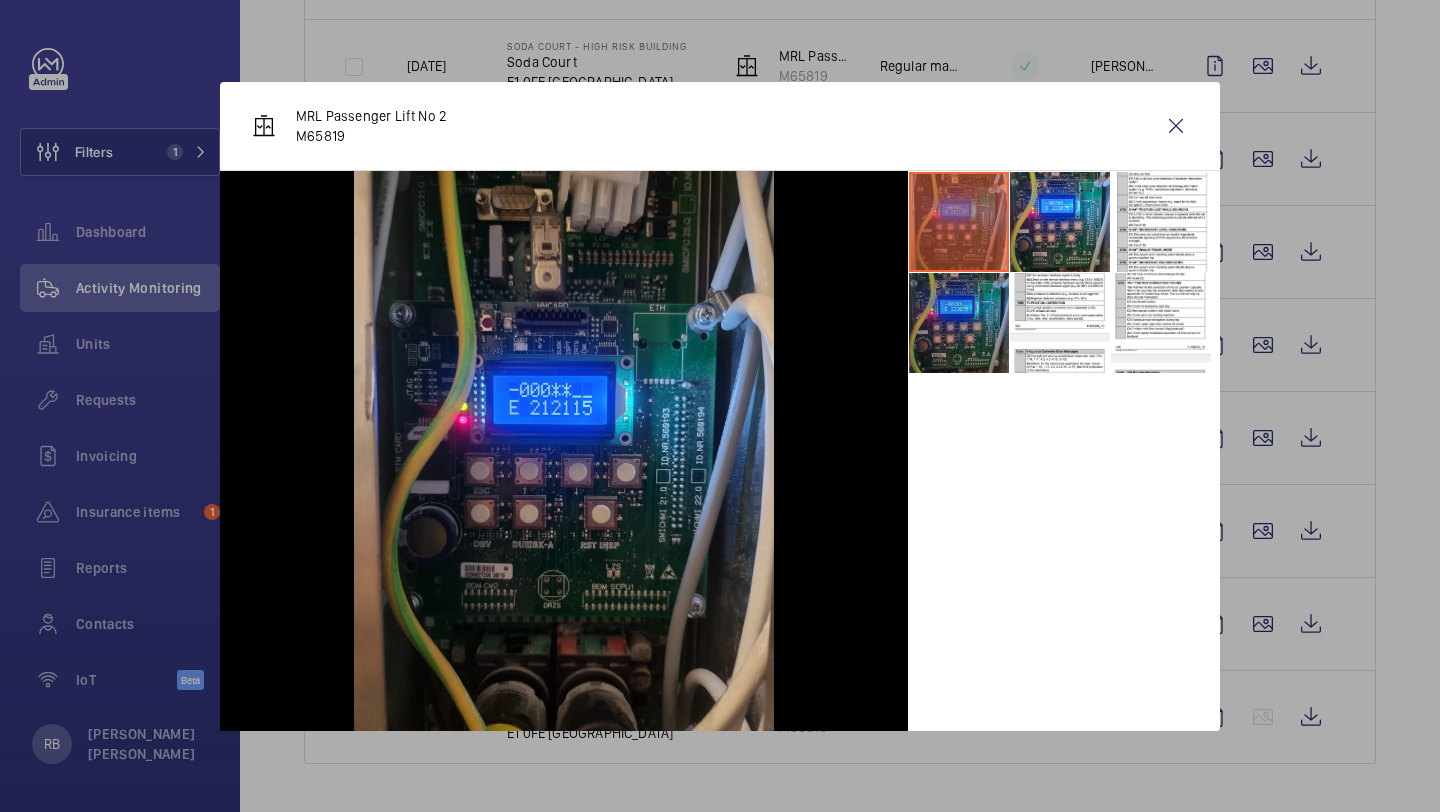 click at bounding box center [959, 323] 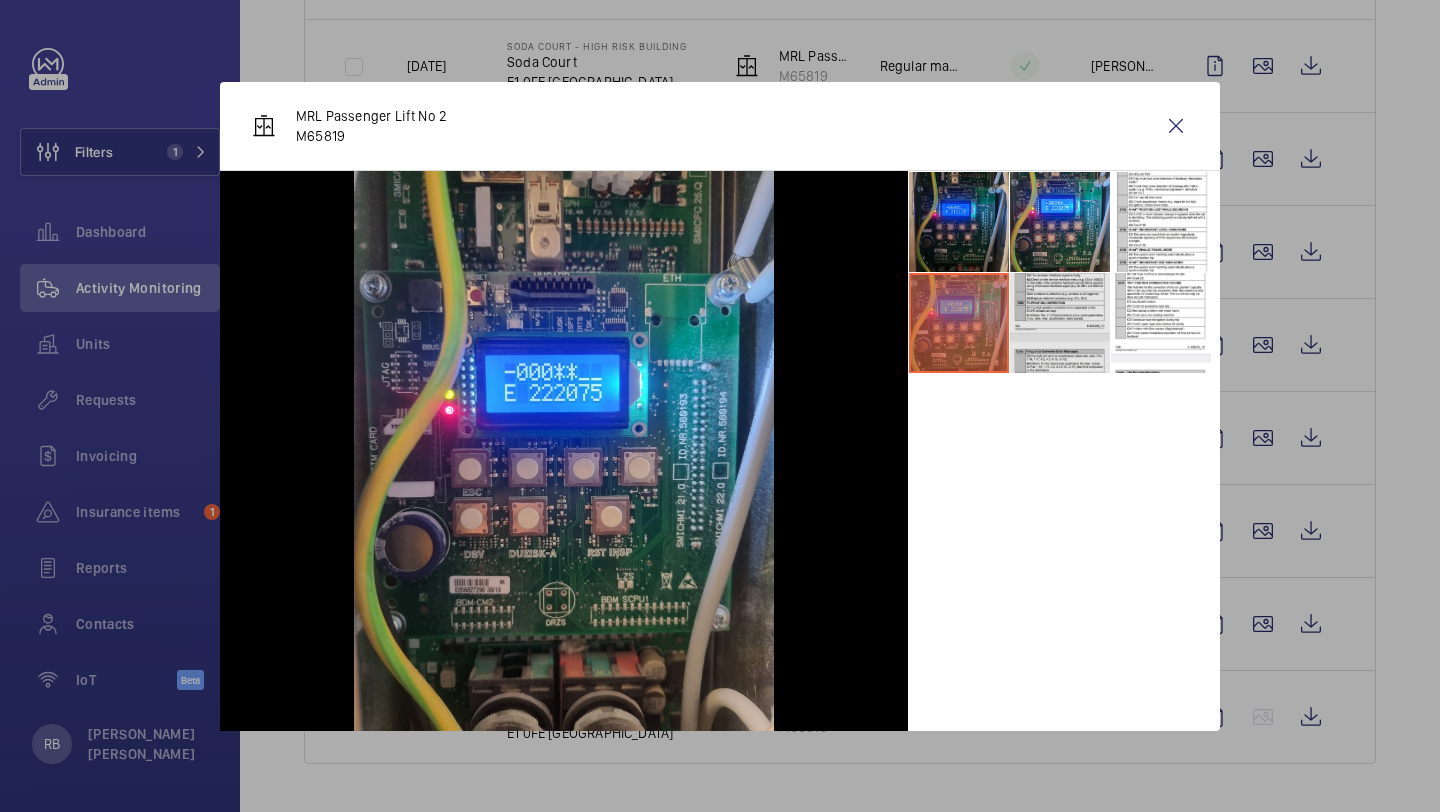click at bounding box center [1060, 323] 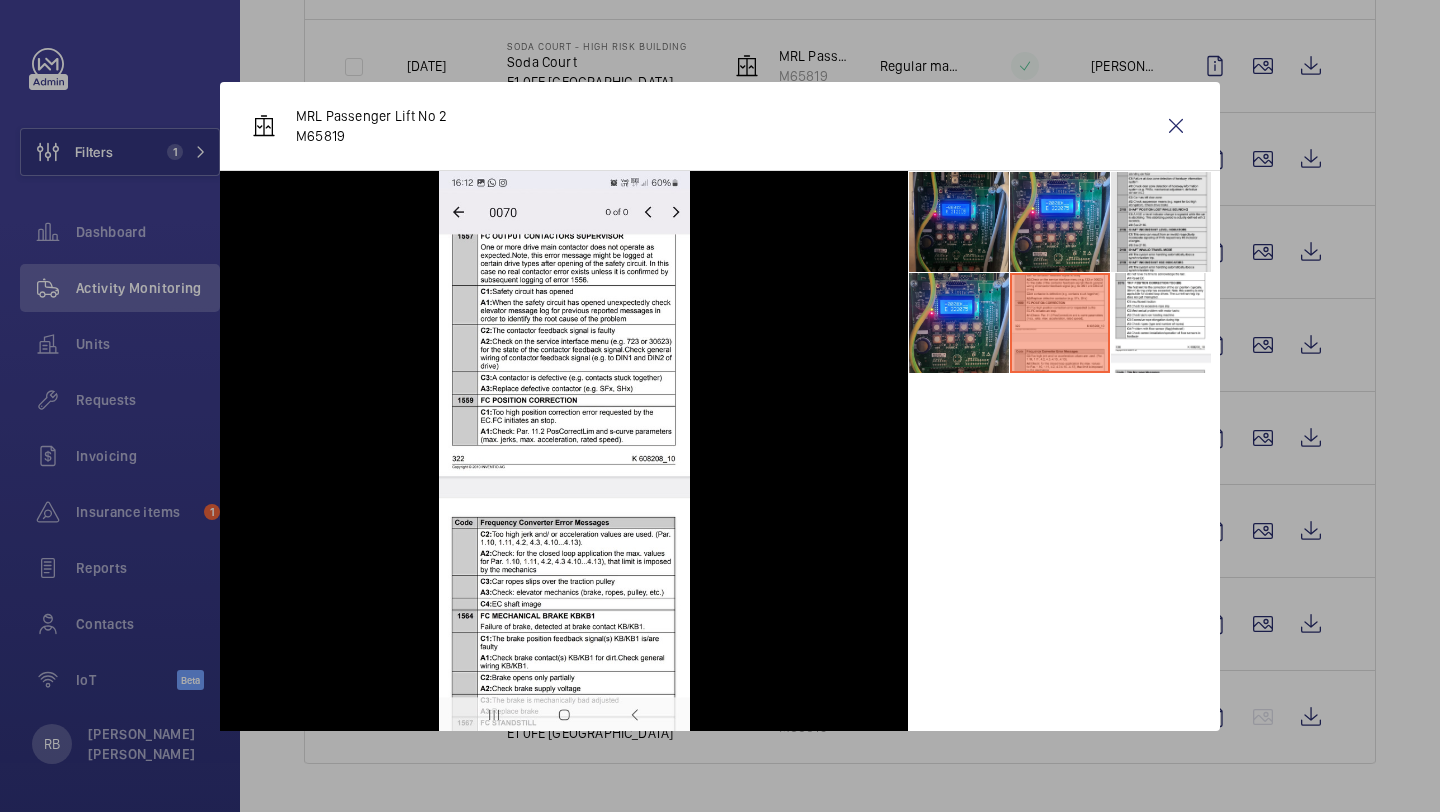 click at bounding box center [1161, 222] 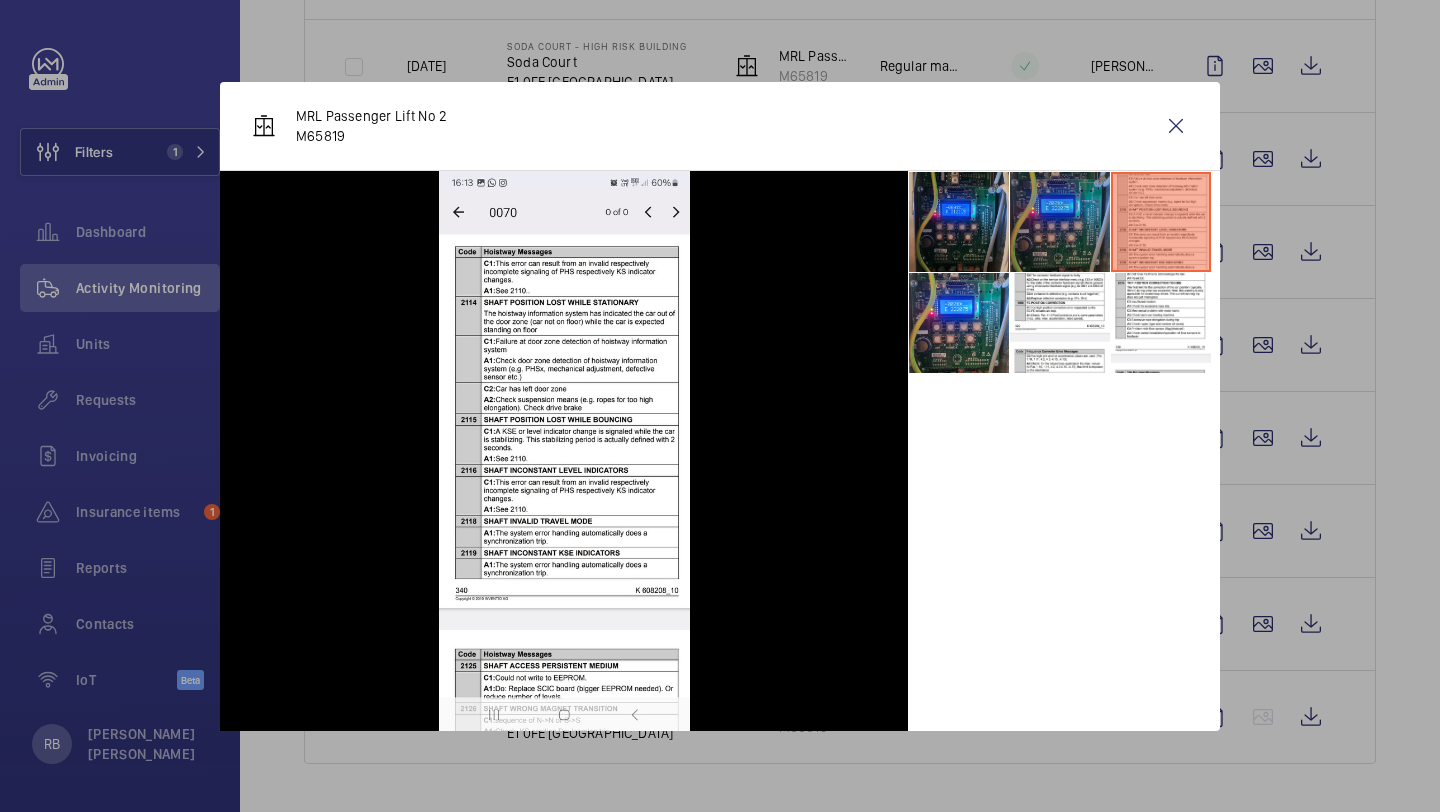 click at bounding box center (1060, 222) 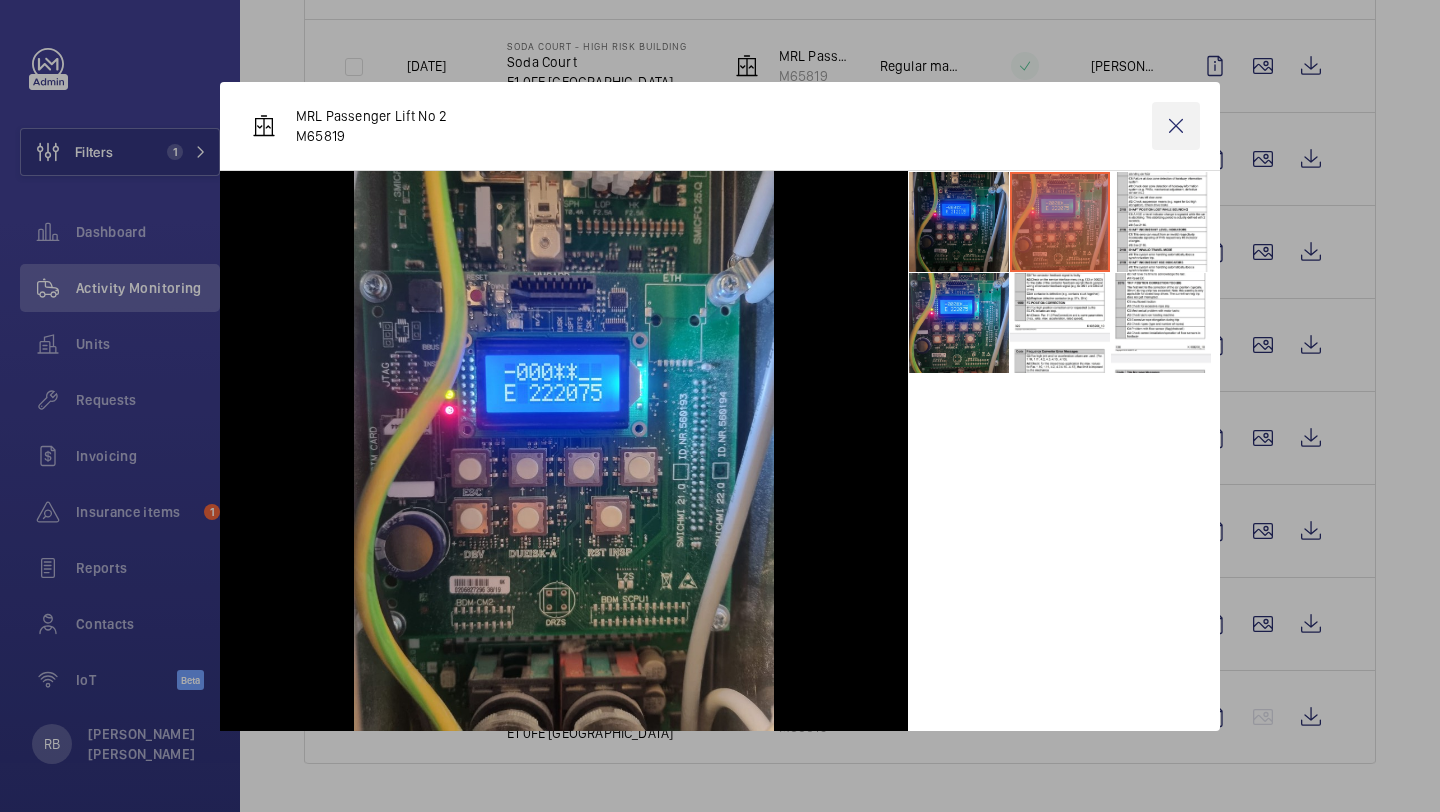 click at bounding box center [1176, 126] 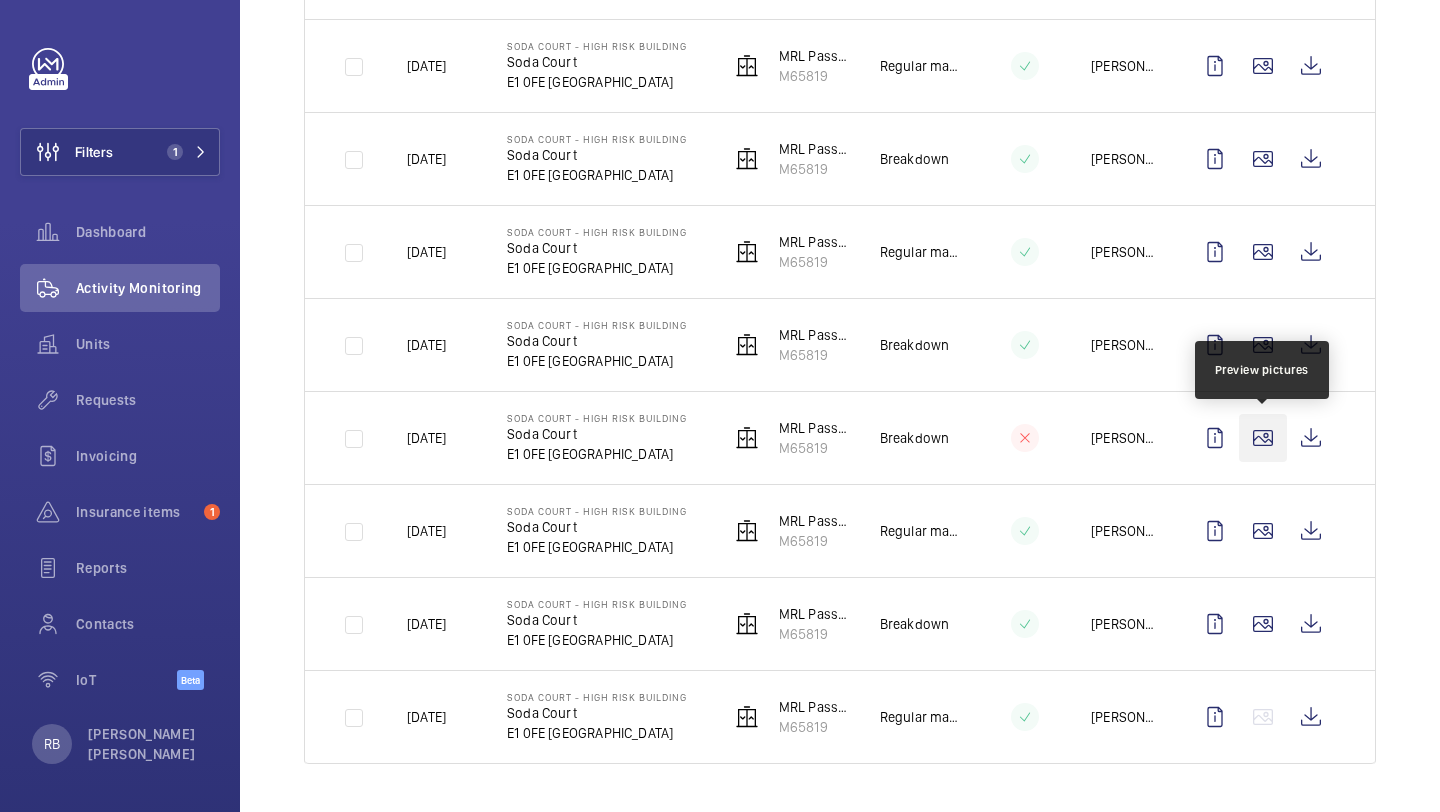 click 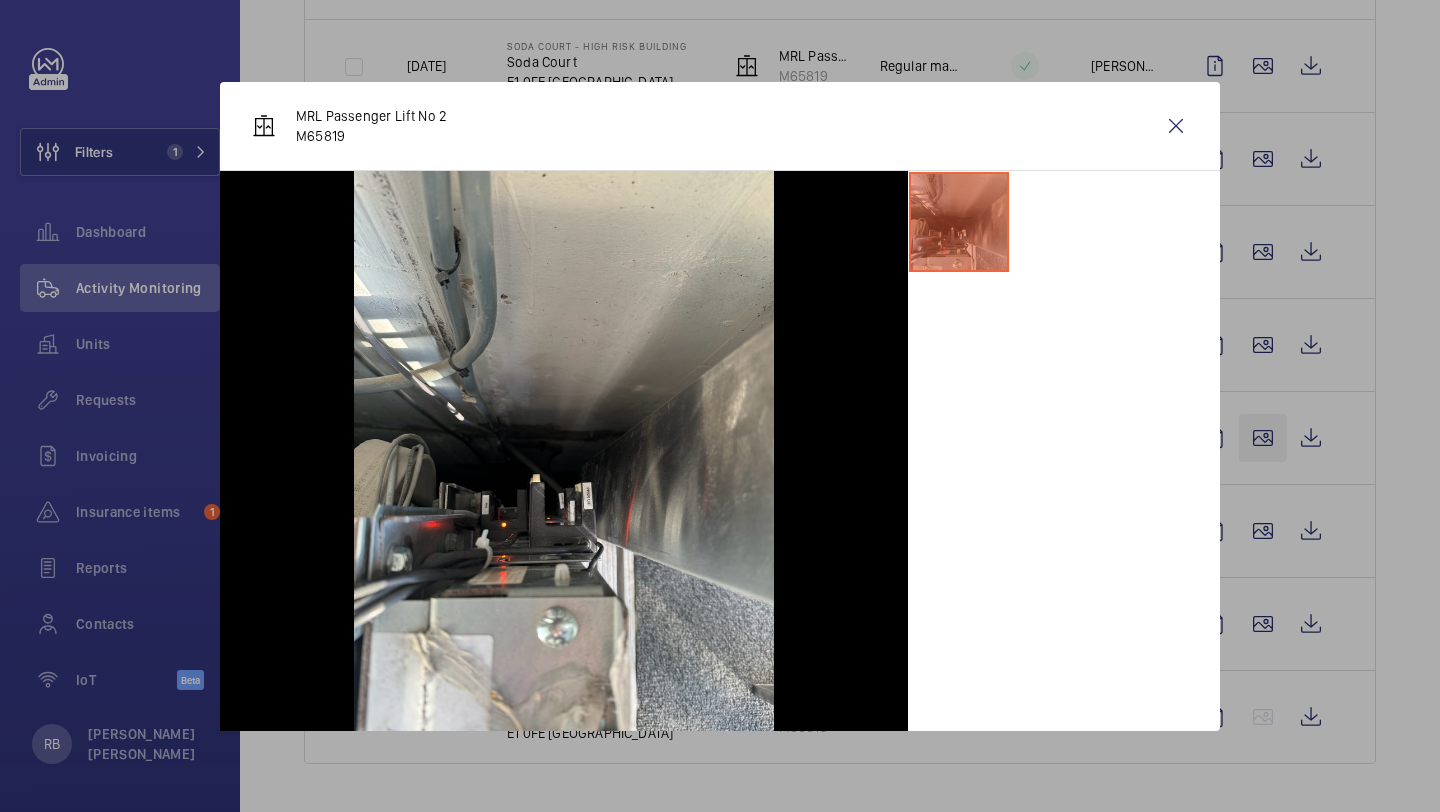 click at bounding box center [720, 406] 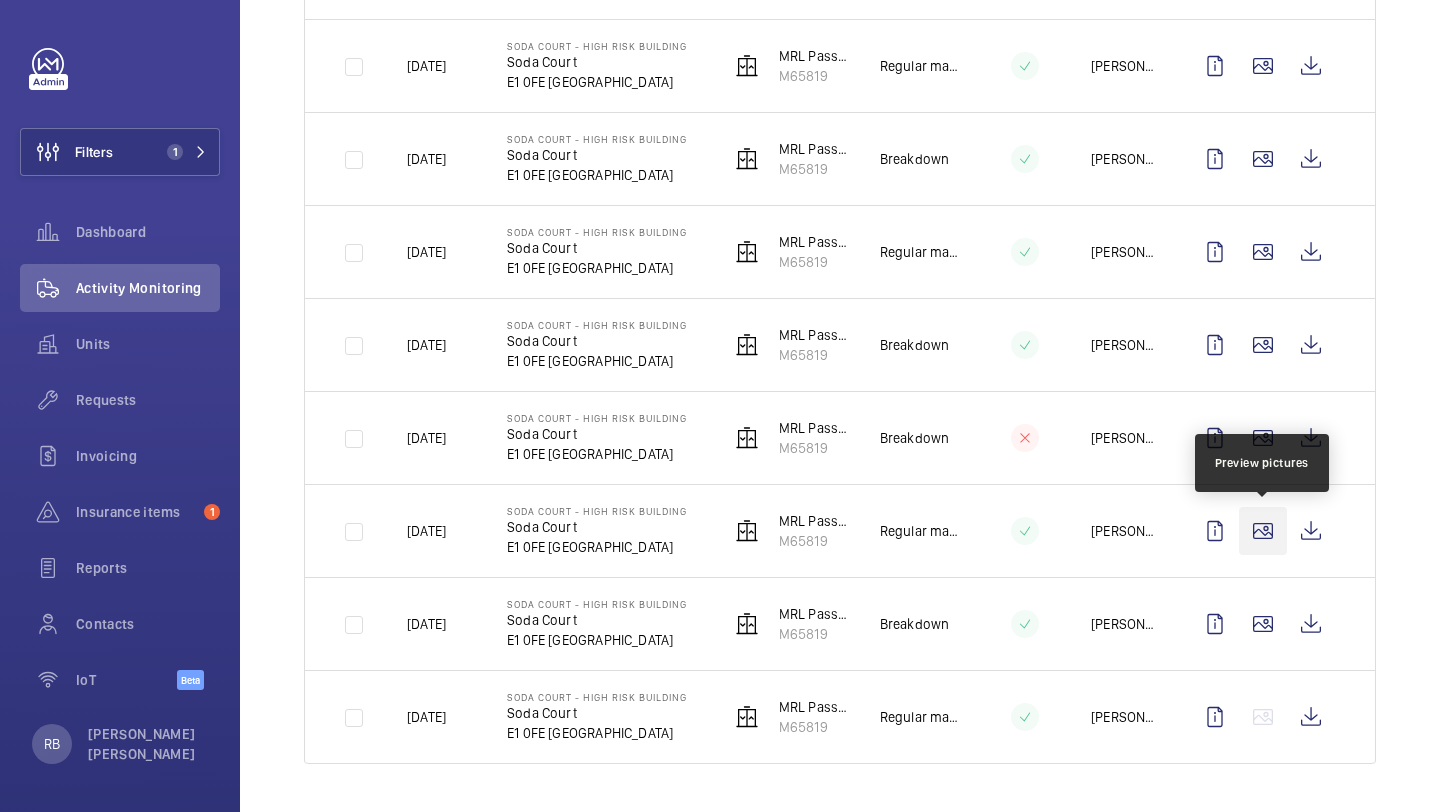 click 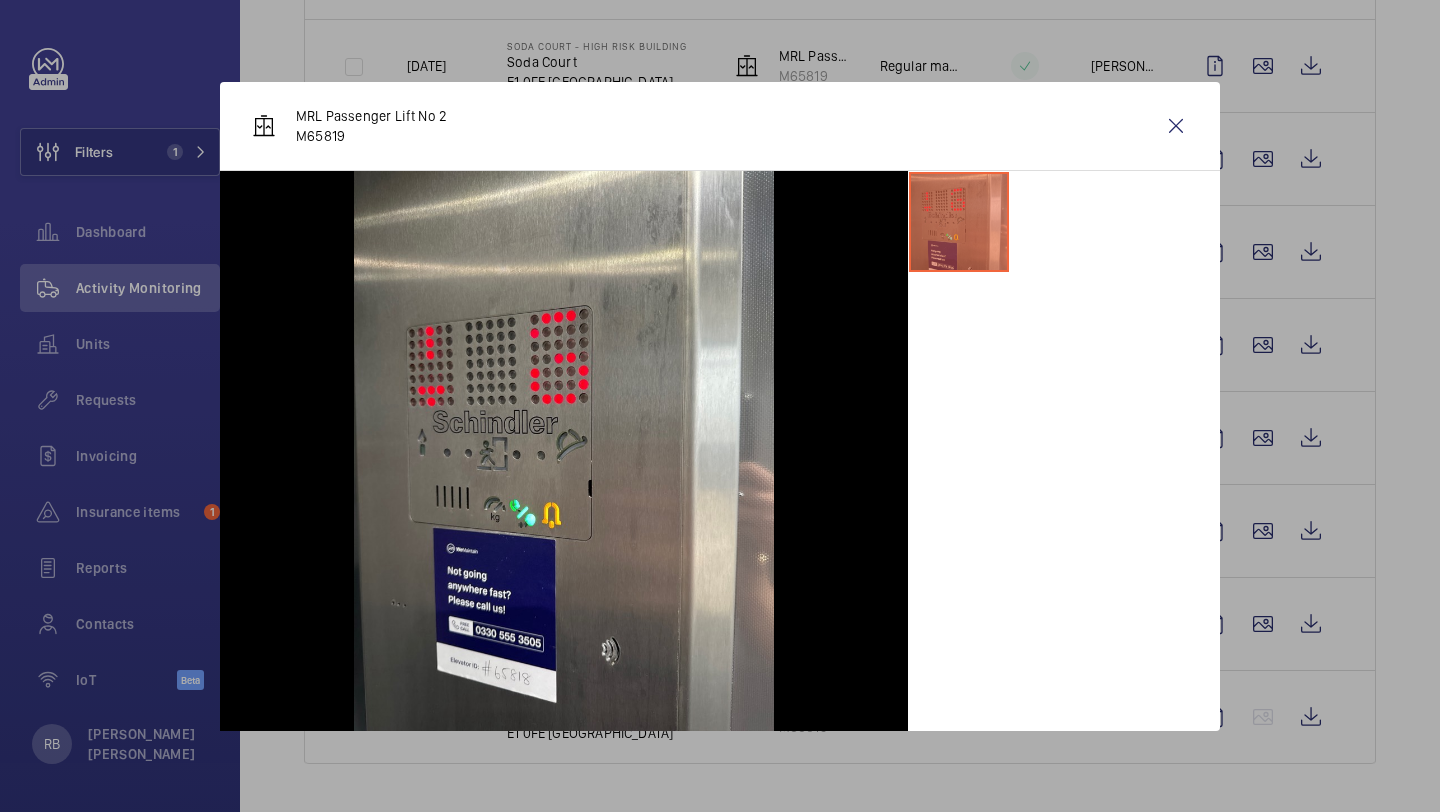 click at bounding box center [720, 406] 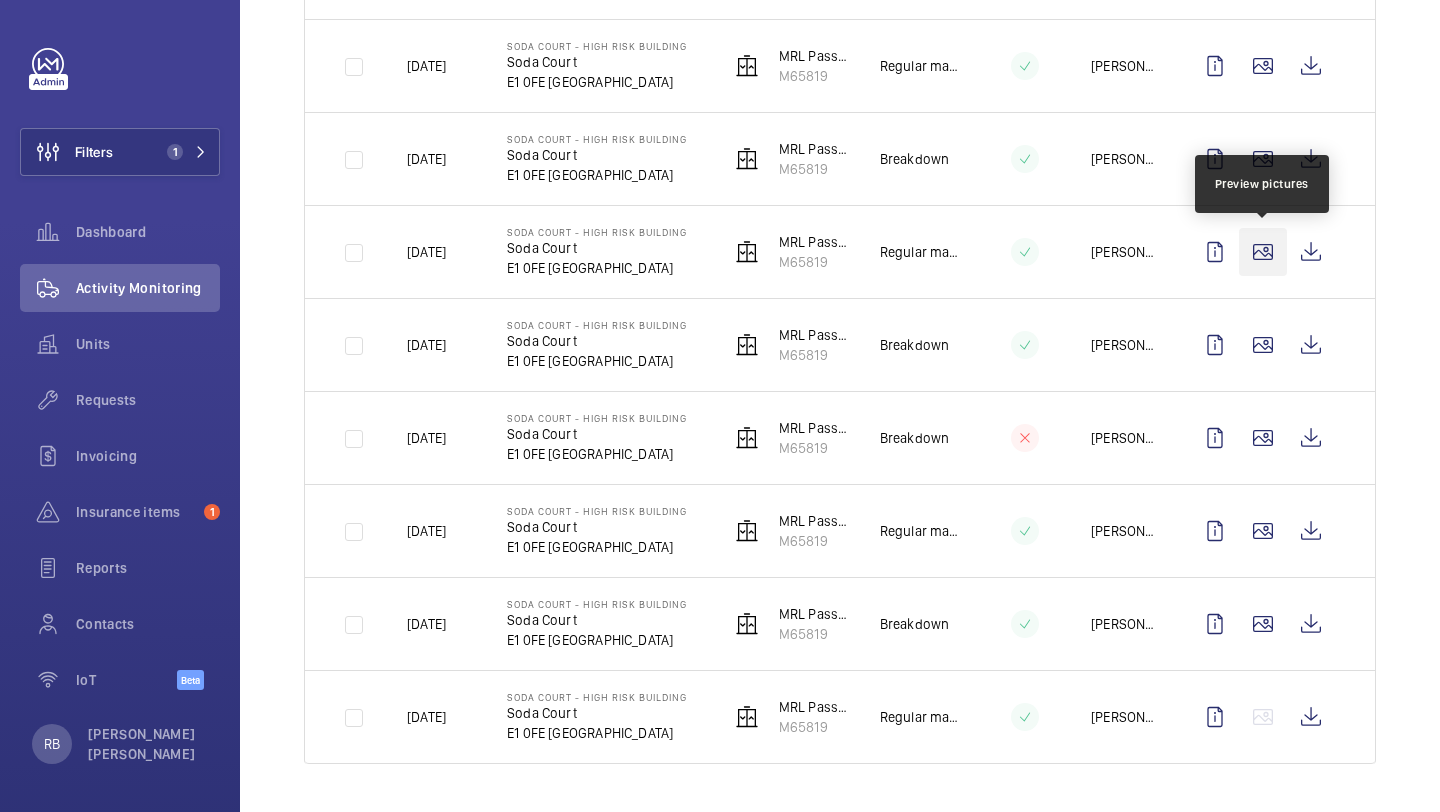 click 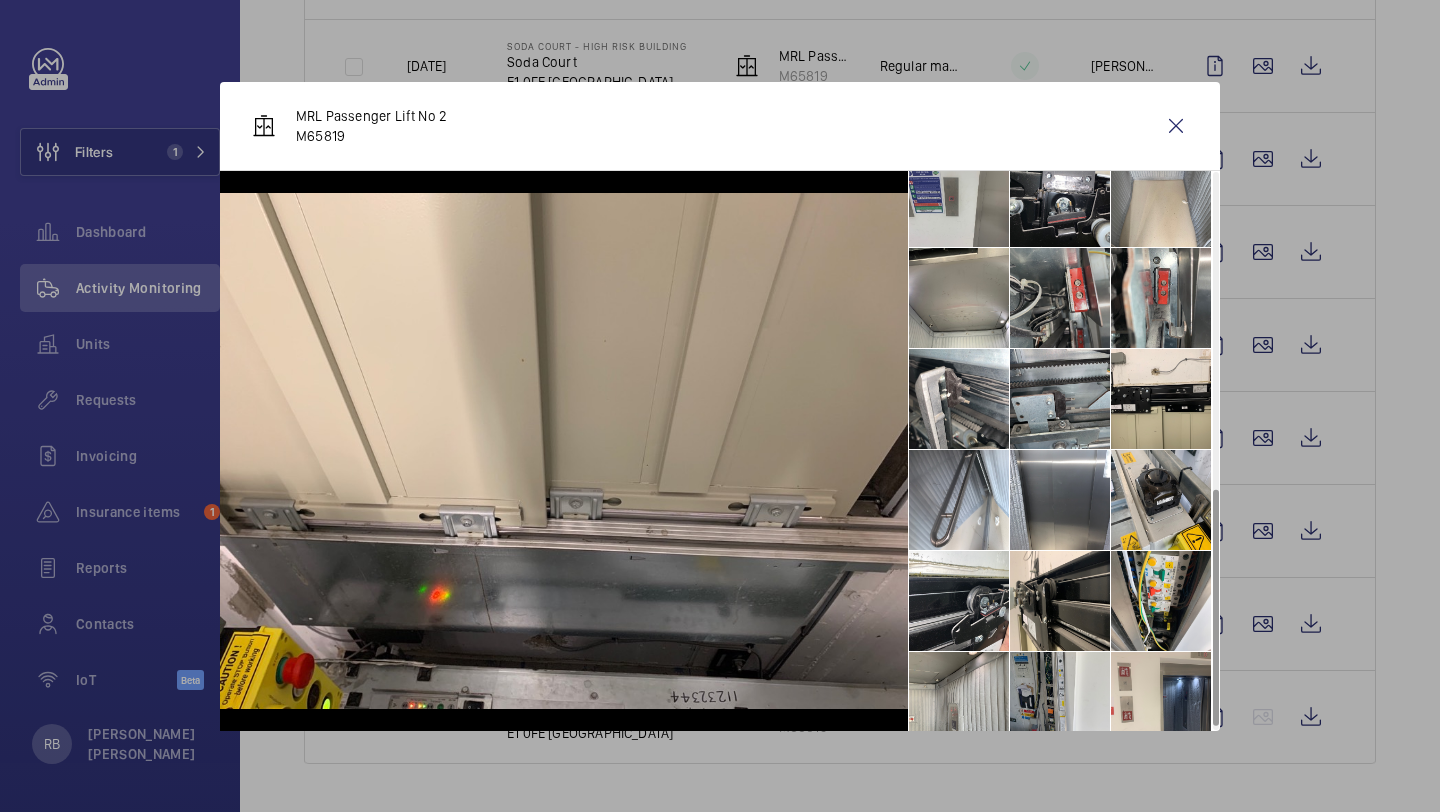 scroll, scrollTop: 754, scrollLeft: 0, axis: vertical 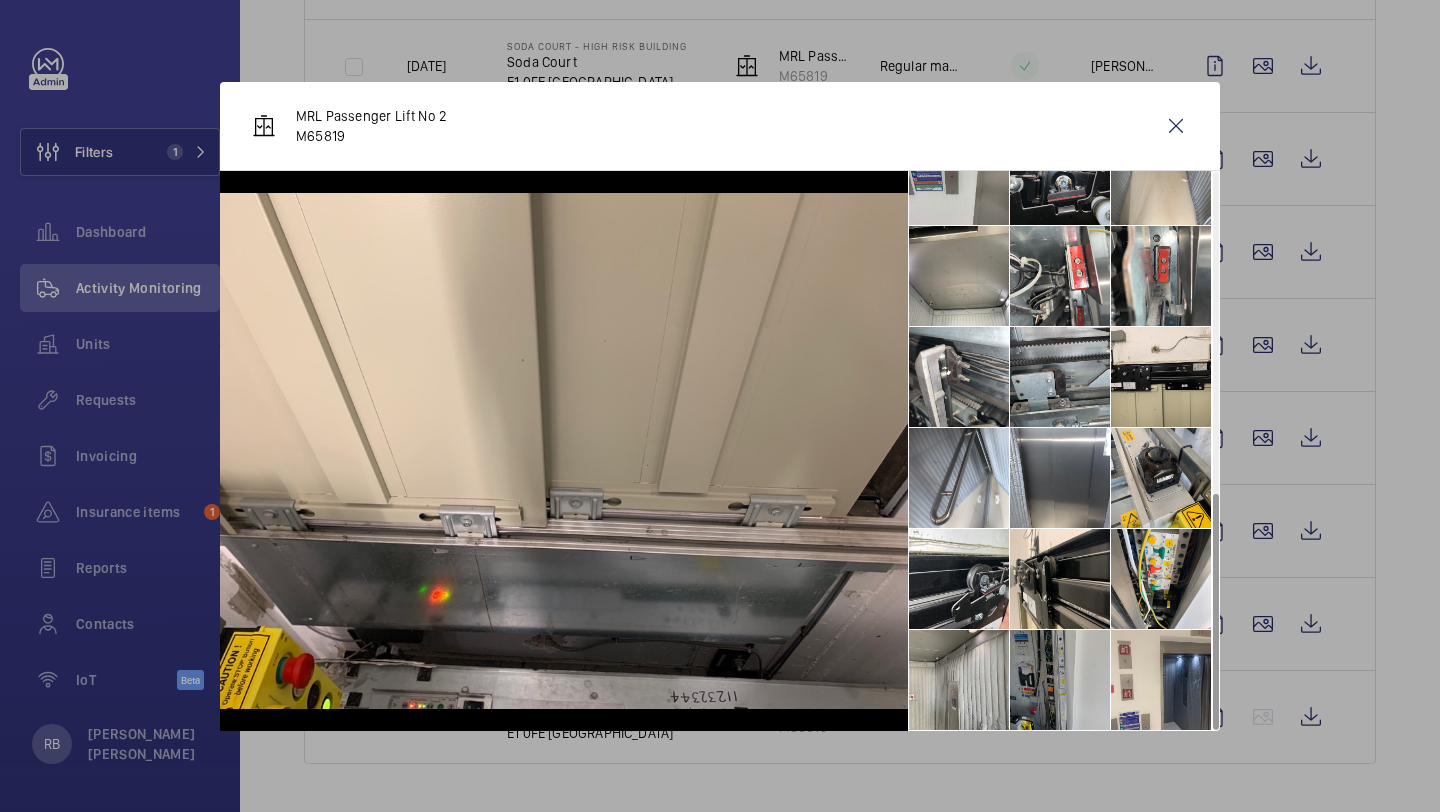 click at bounding box center (1060, 680) 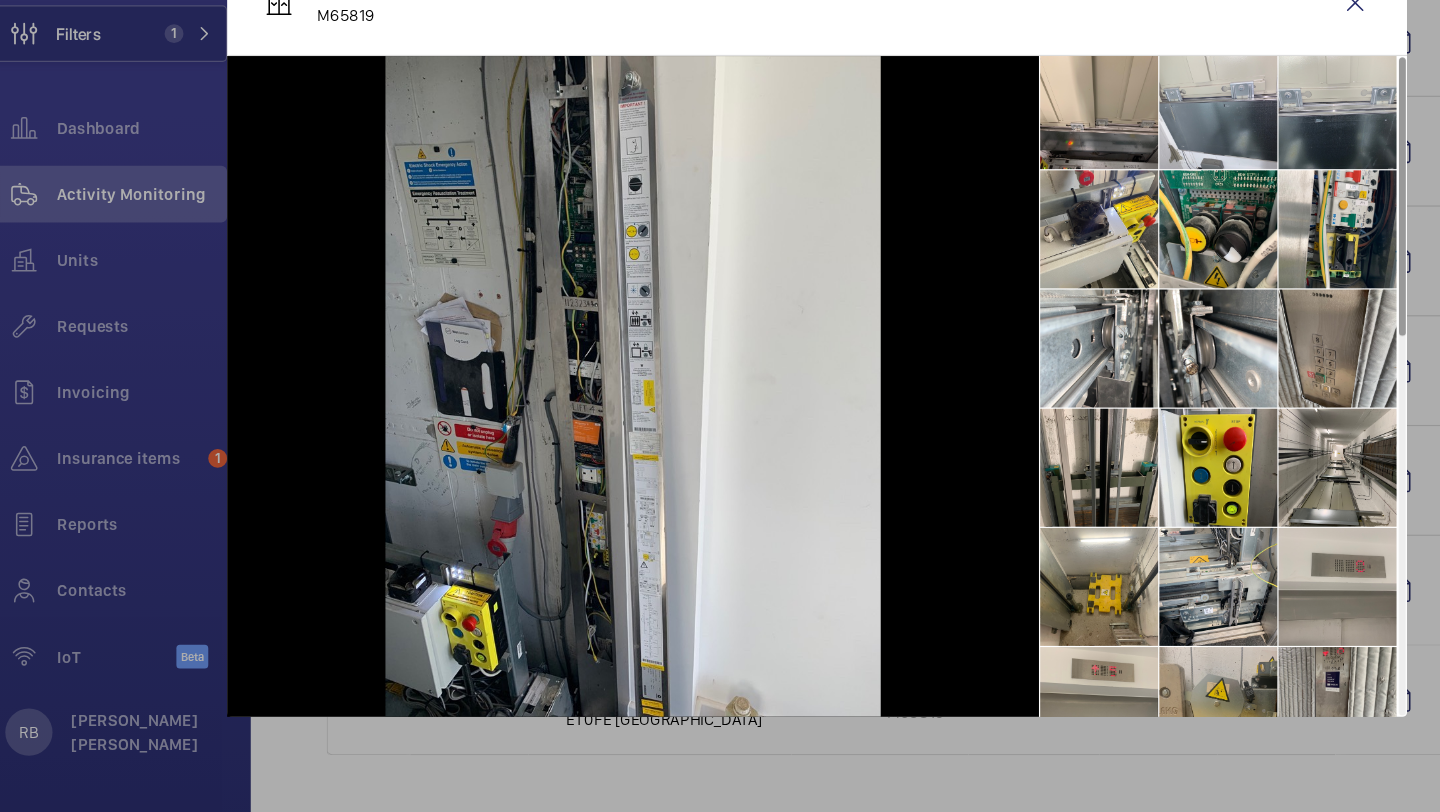 scroll, scrollTop: 0, scrollLeft: 0, axis: both 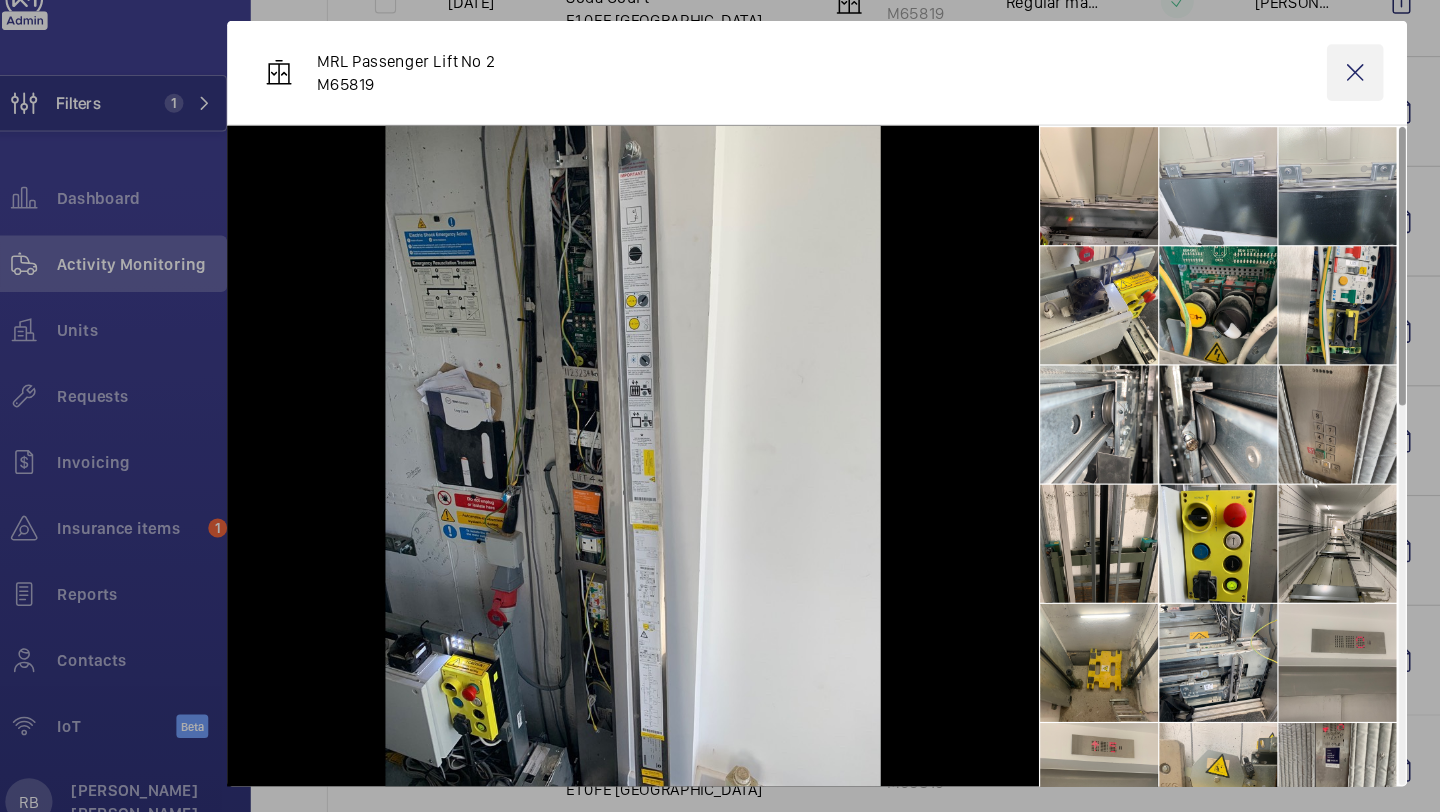 click at bounding box center [1176, 126] 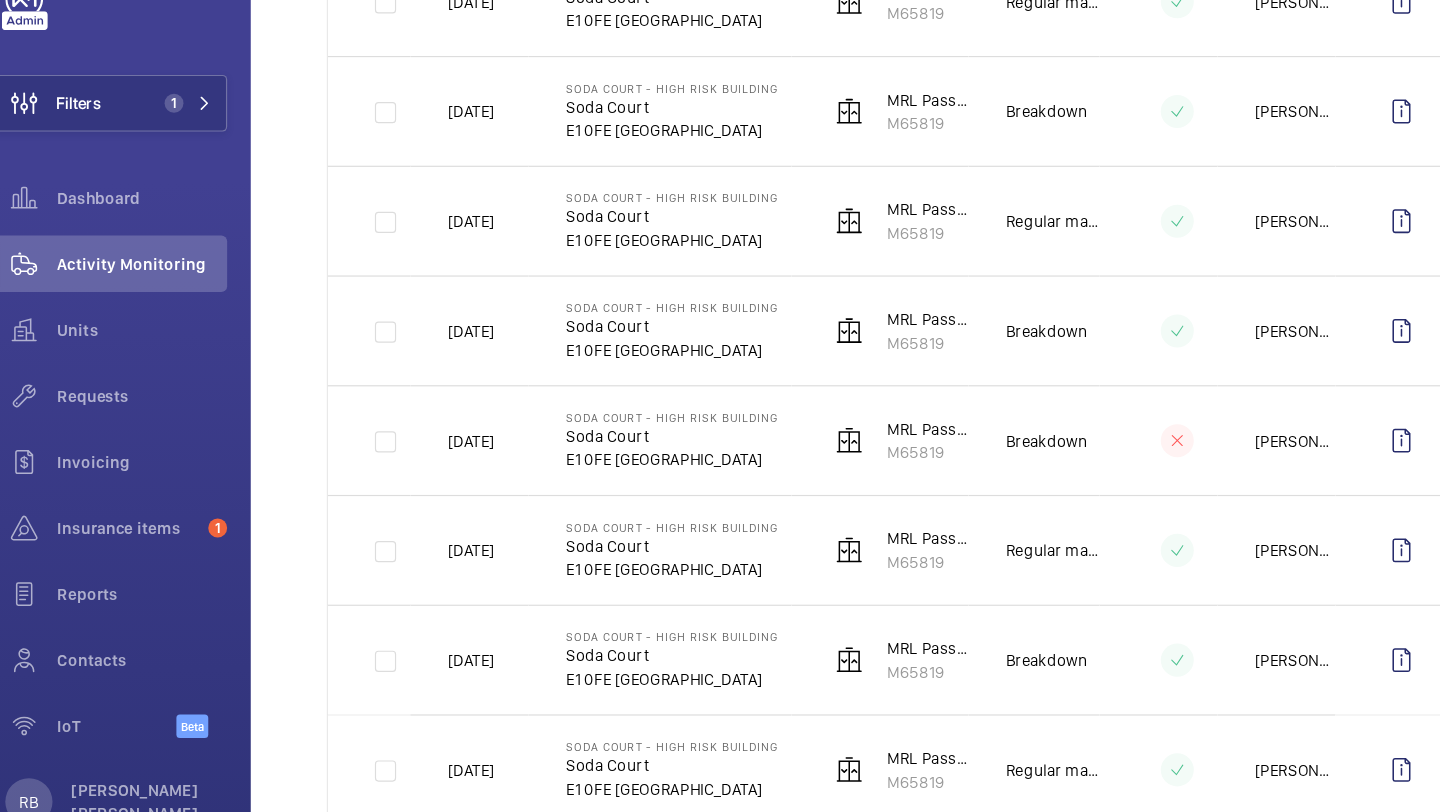 scroll, scrollTop: 2387, scrollLeft: 0, axis: vertical 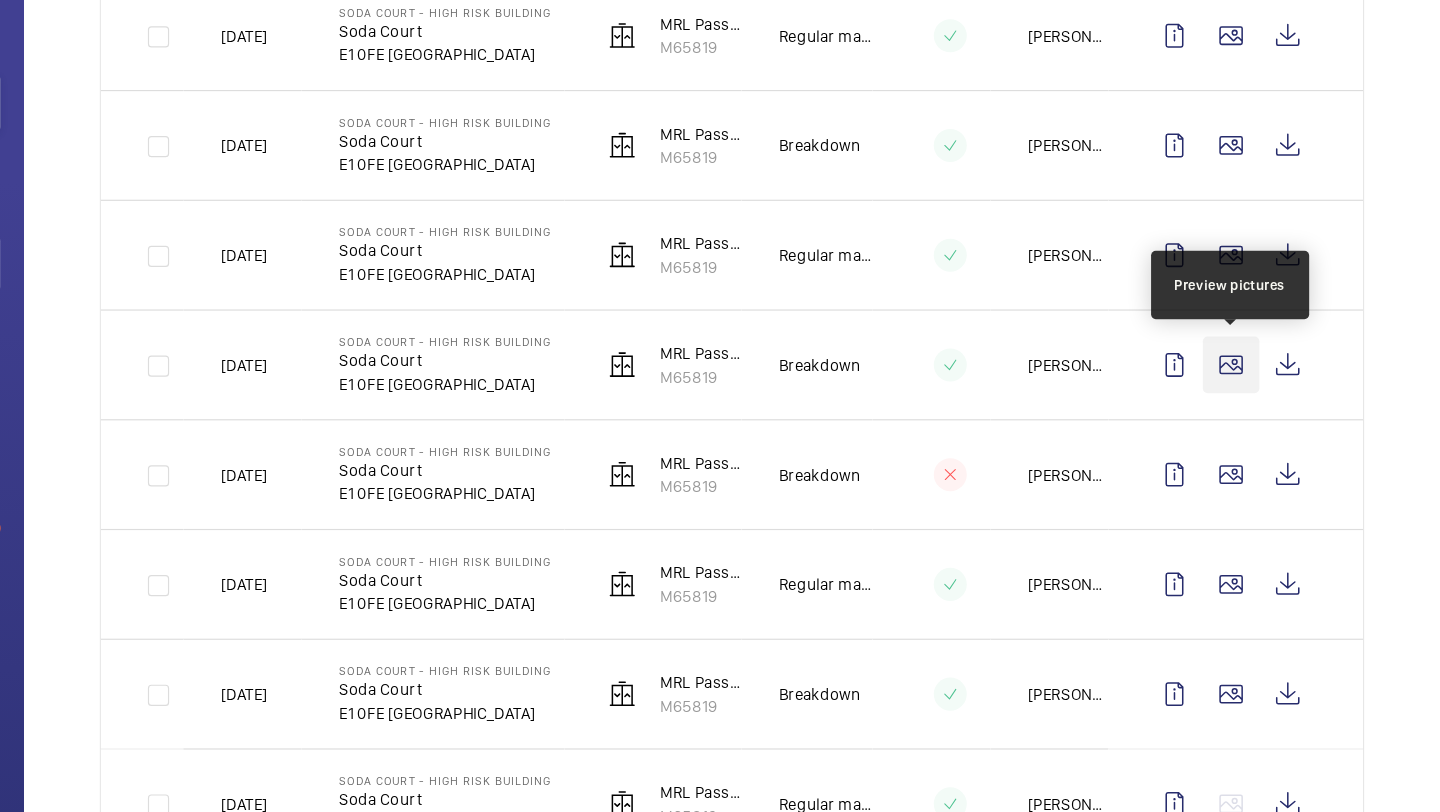 click 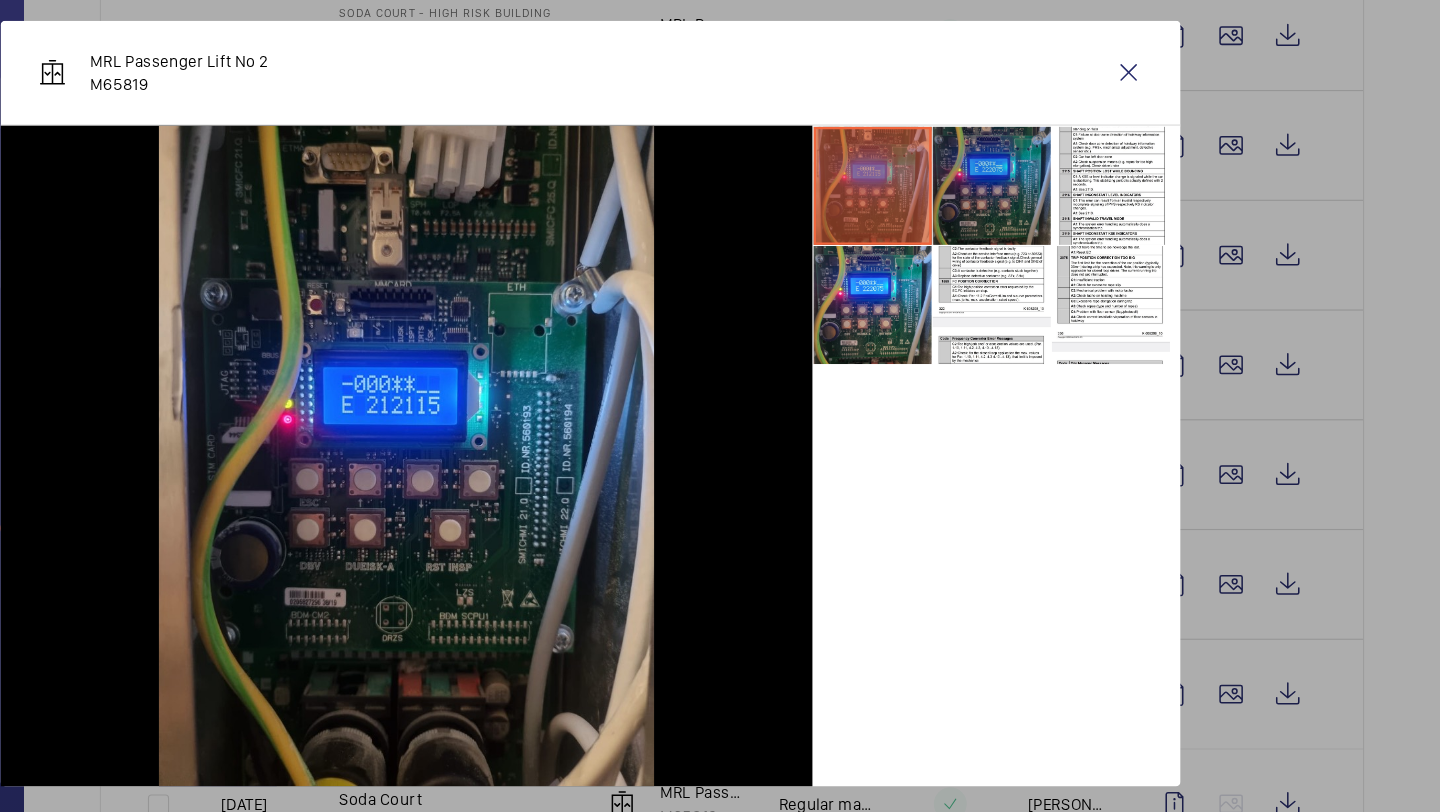 click at bounding box center (1060, 222) 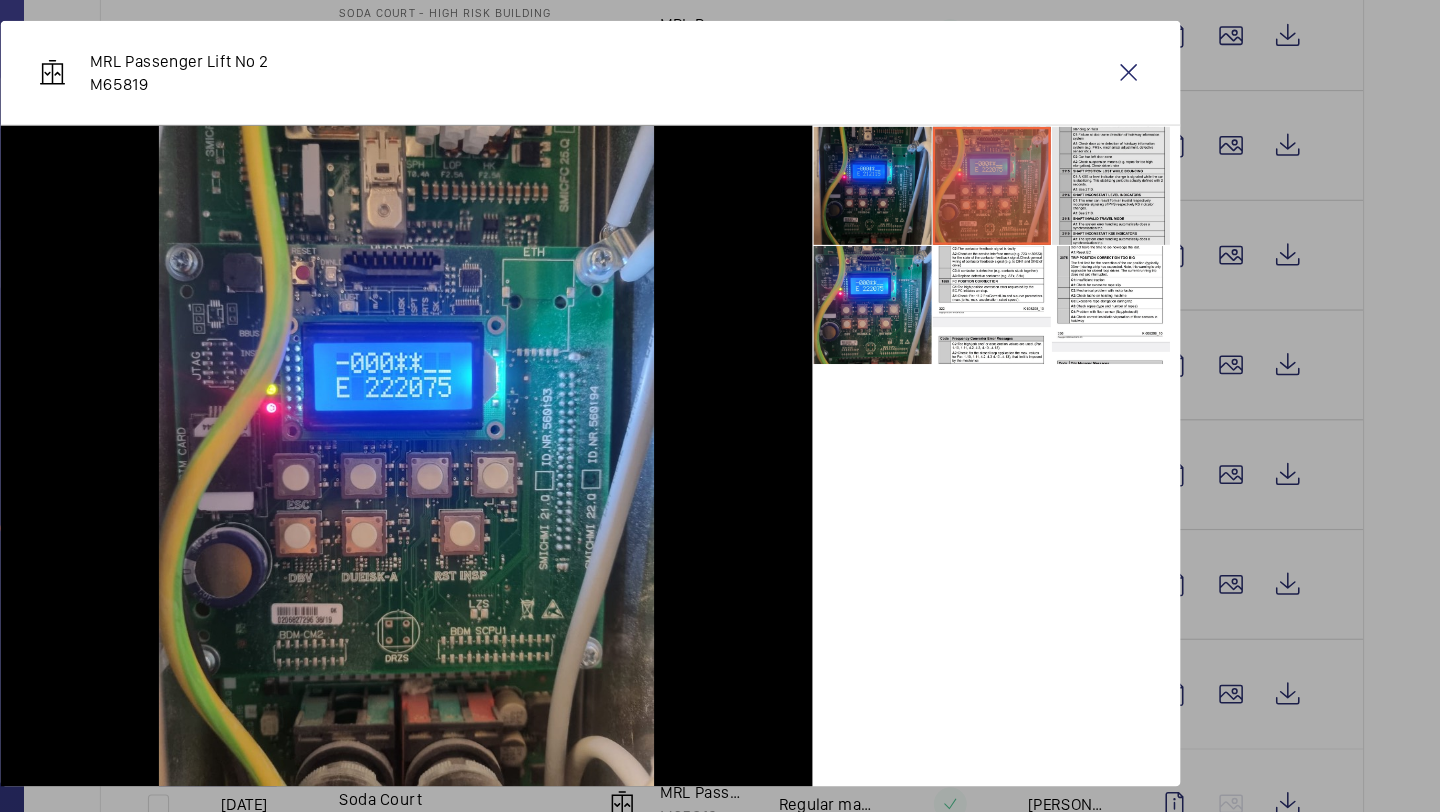 click at bounding box center [1161, 222] 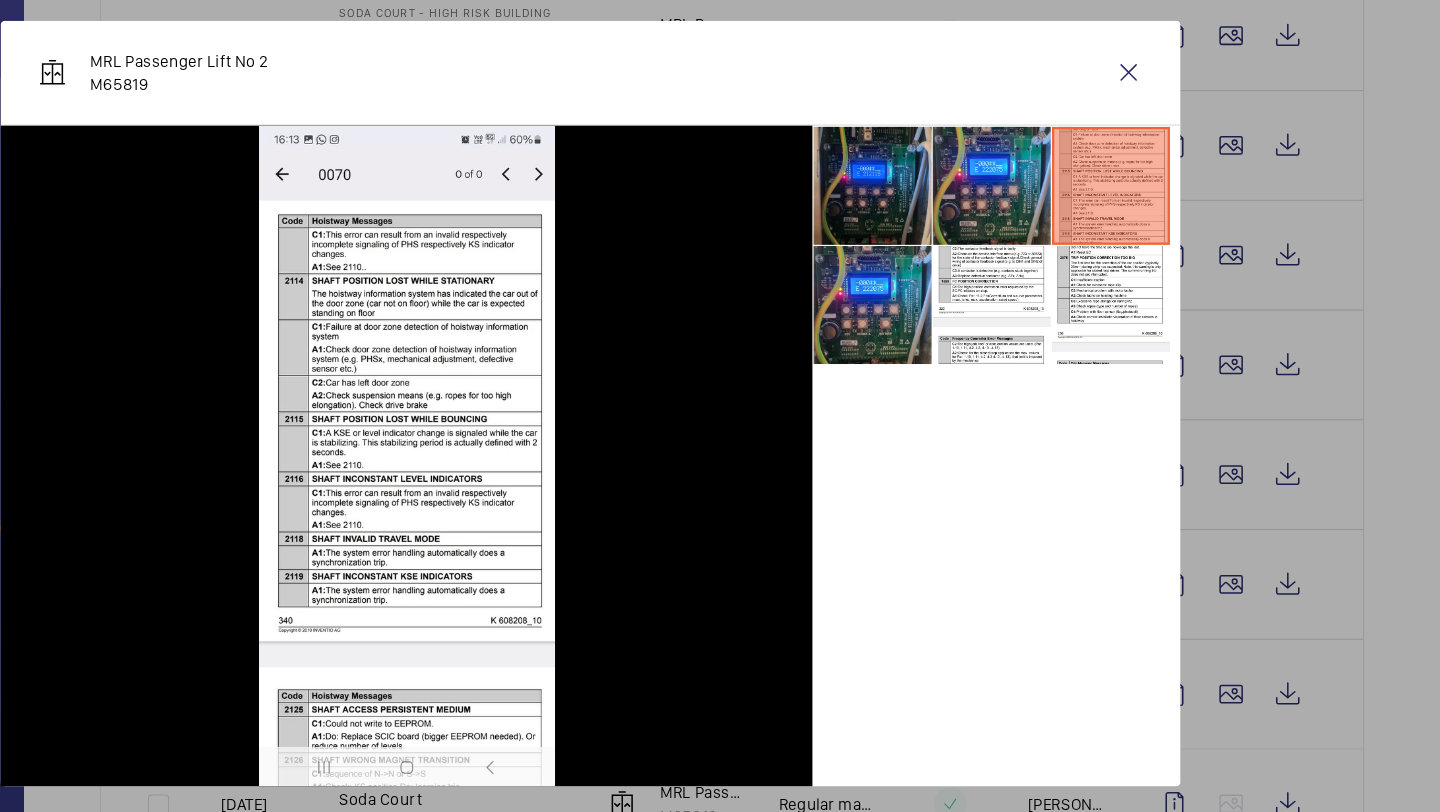 click at bounding box center [1161, 222] 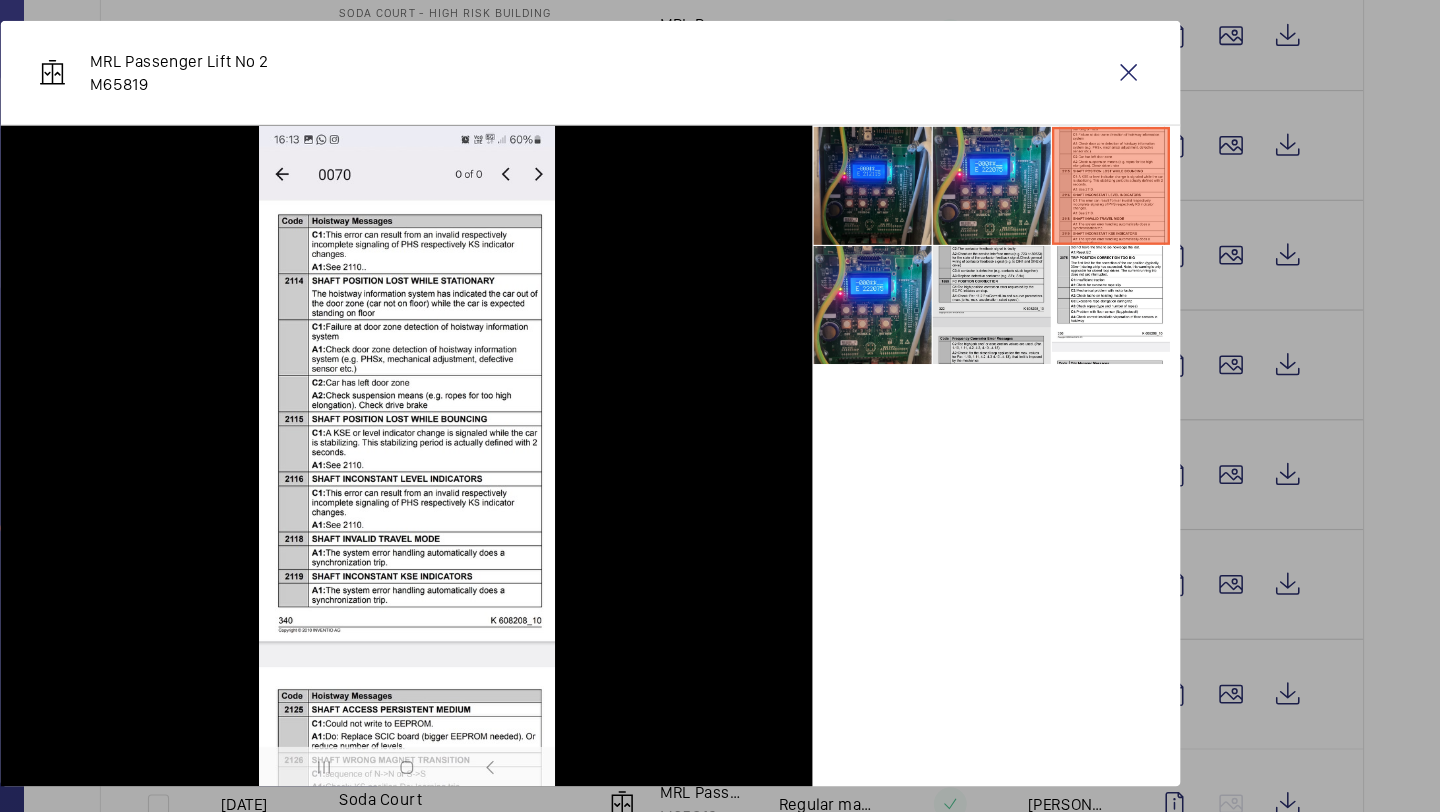 click at bounding box center [1060, 323] 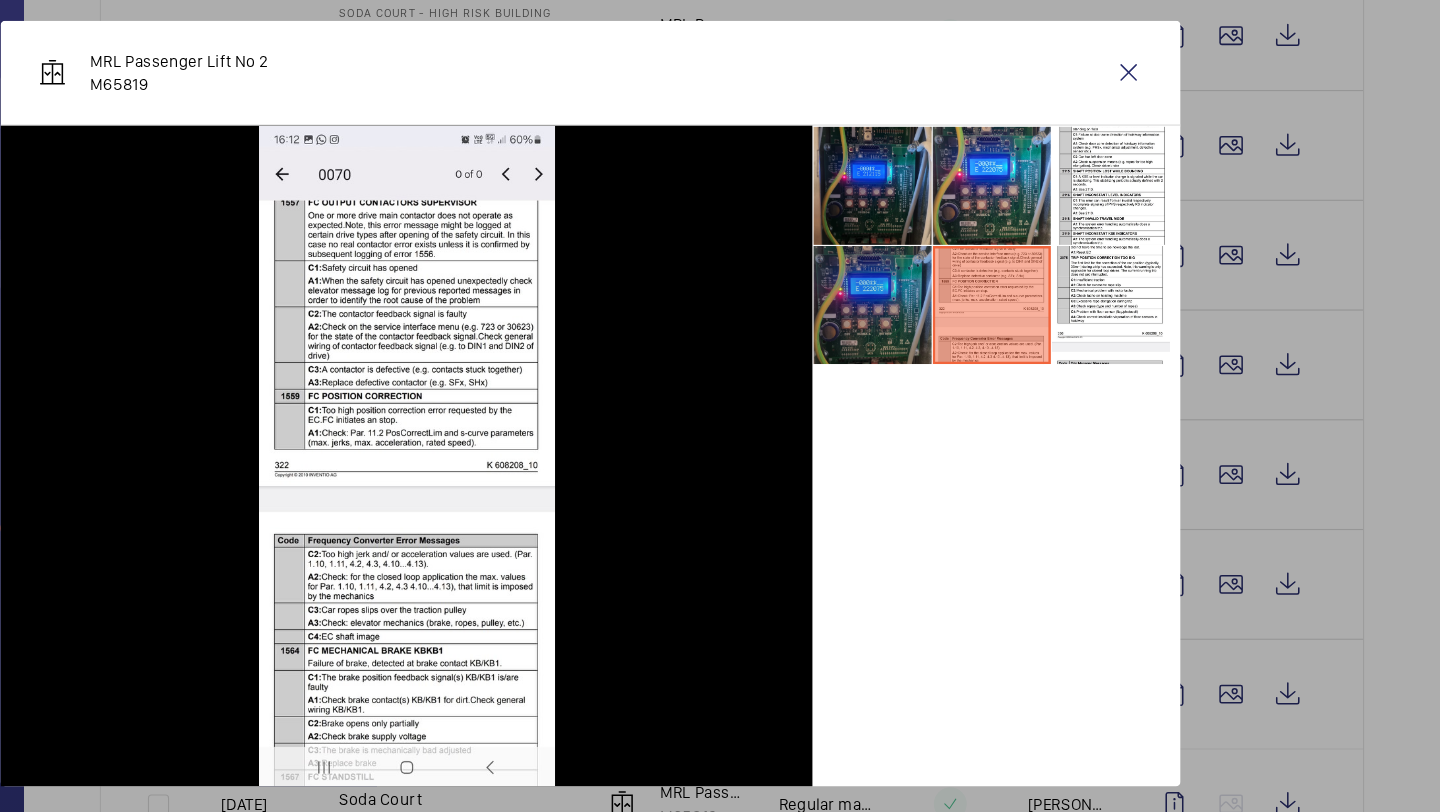 click at bounding box center (959, 323) 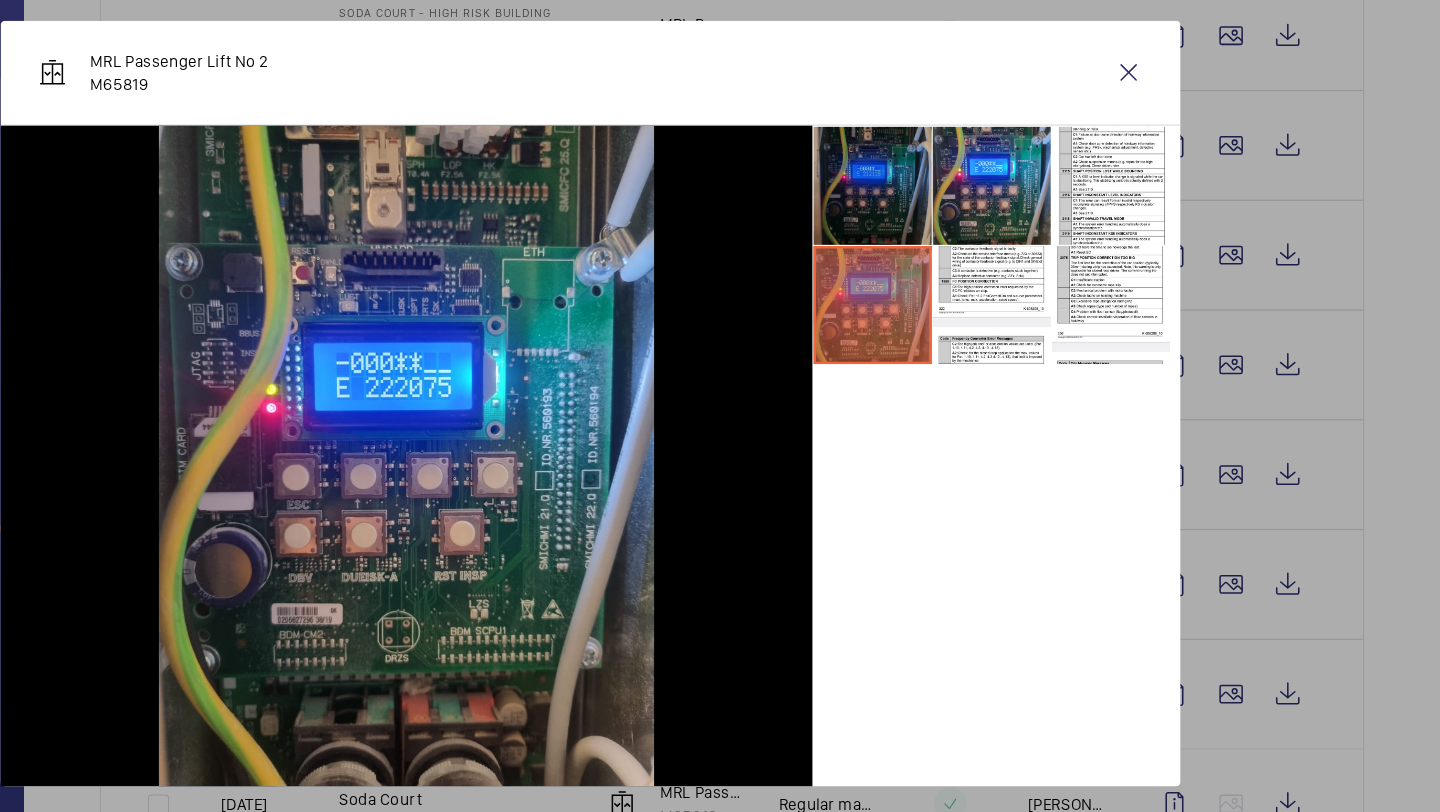 click at bounding box center [959, 222] 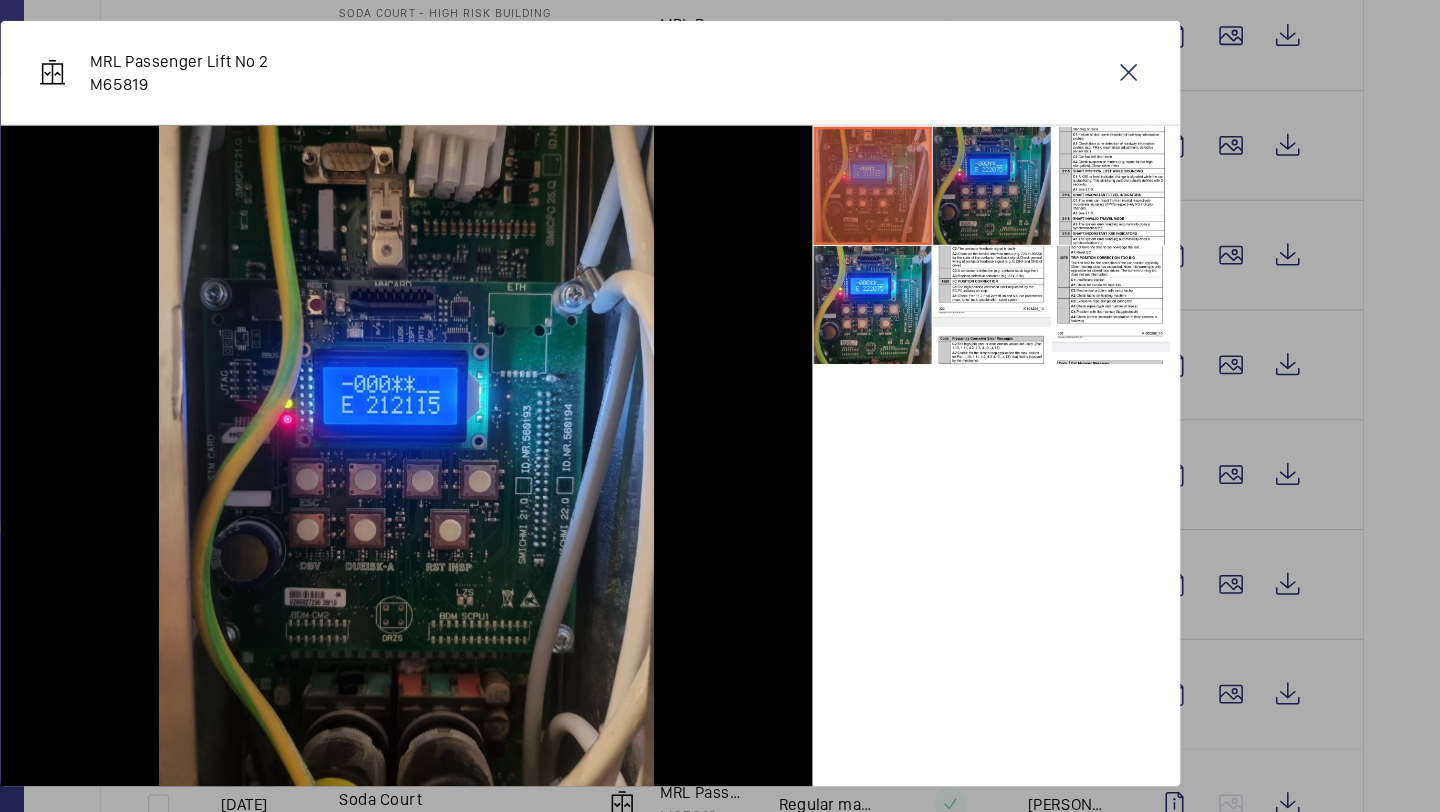 click at bounding box center [1060, 222] 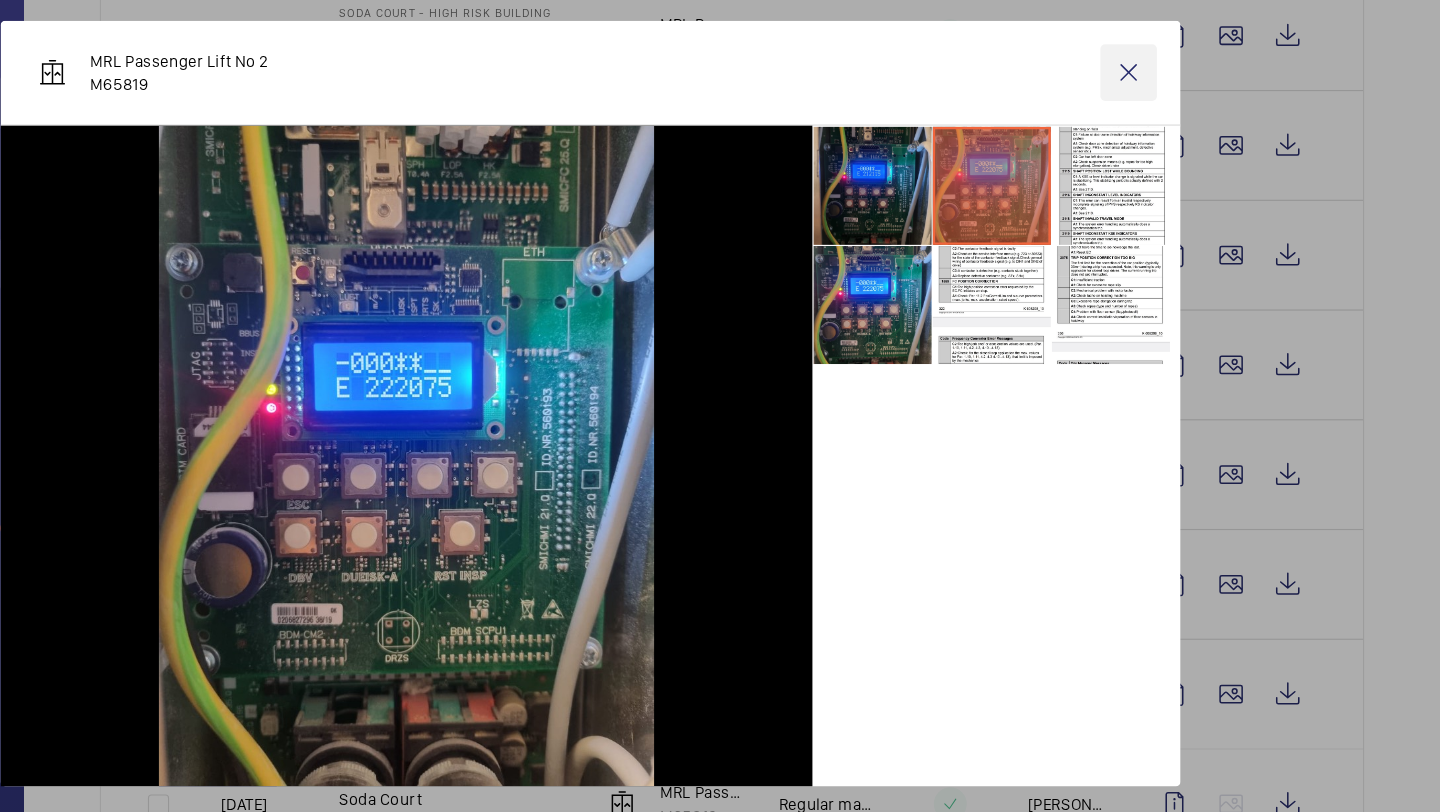 click at bounding box center (1176, 126) 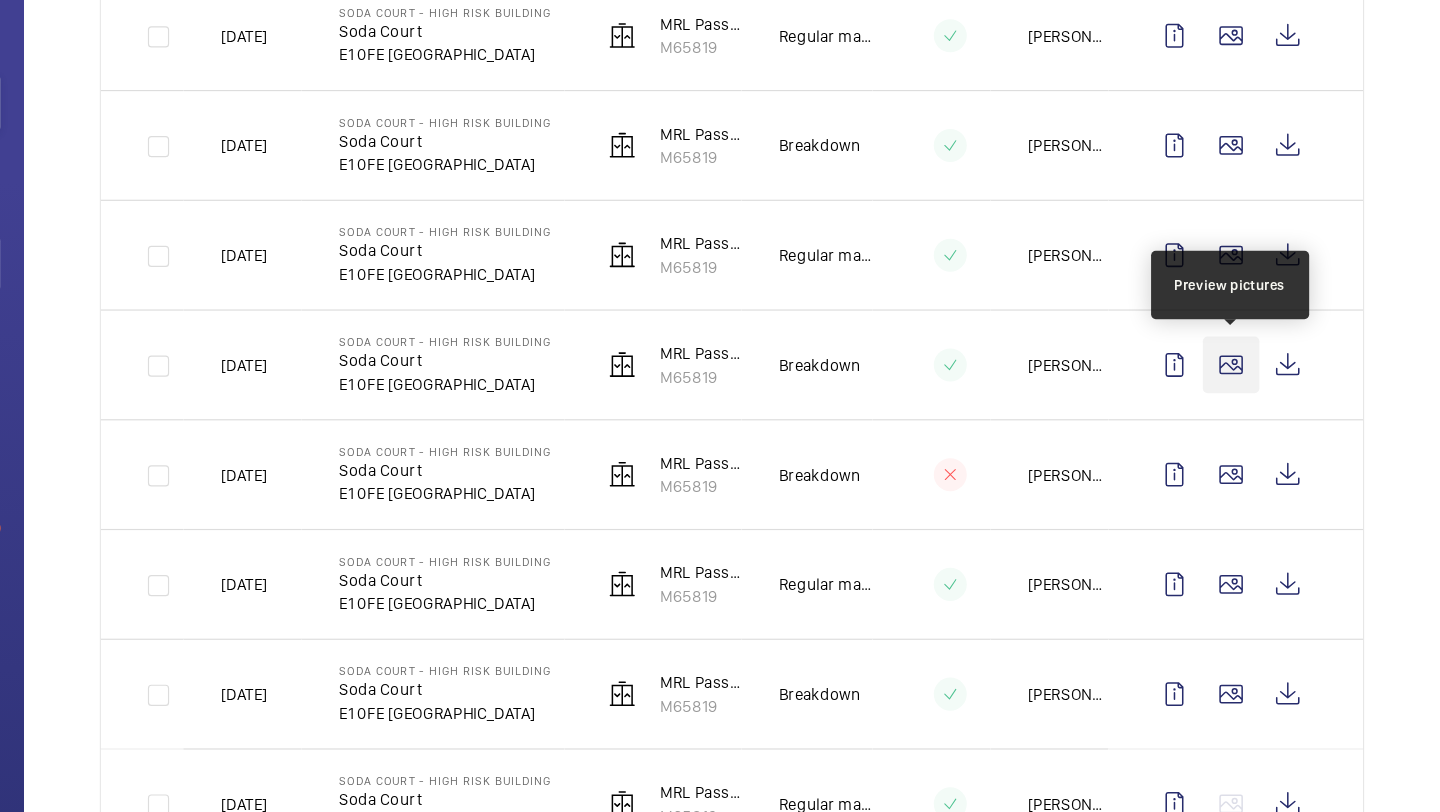 scroll, scrollTop: 2328, scrollLeft: 0, axis: vertical 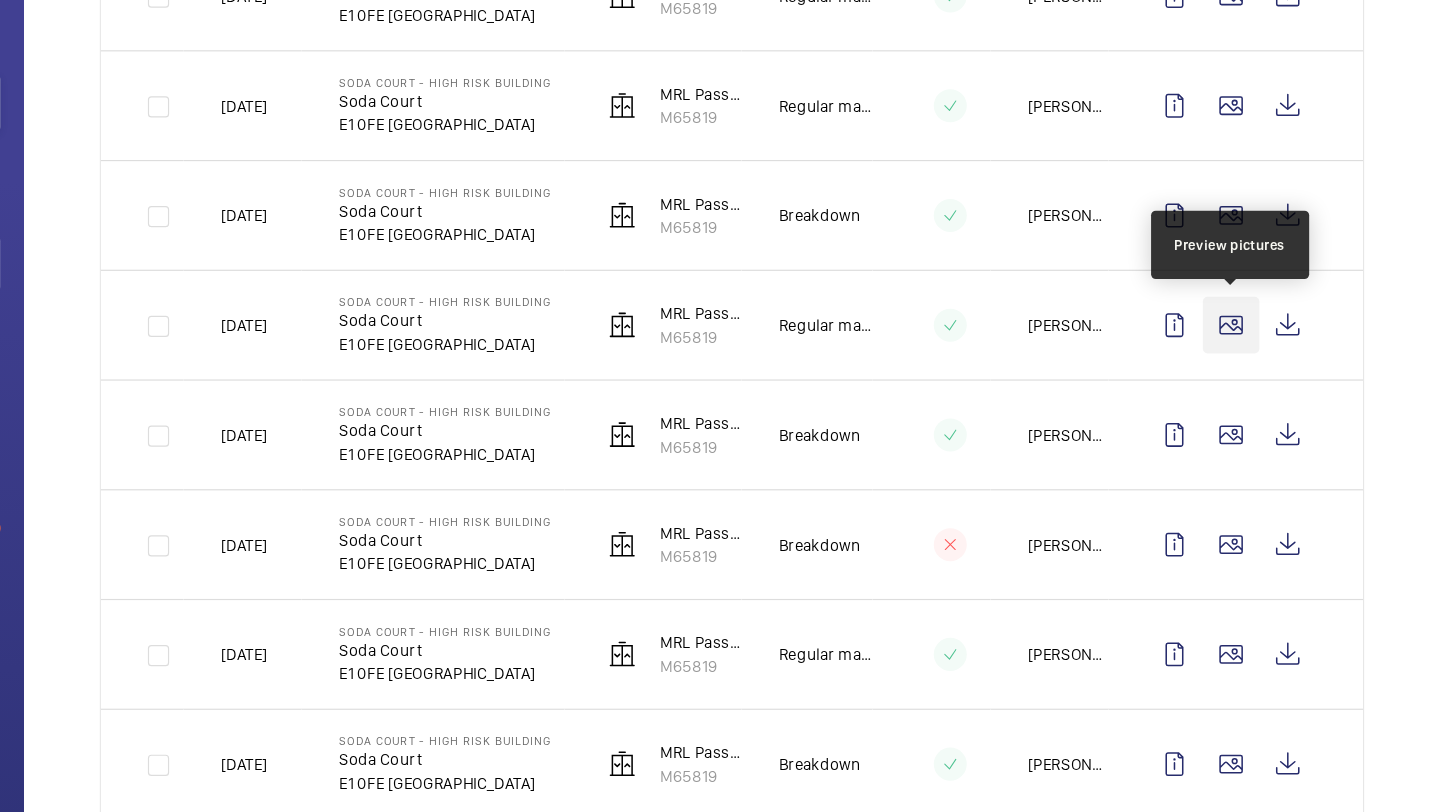 click 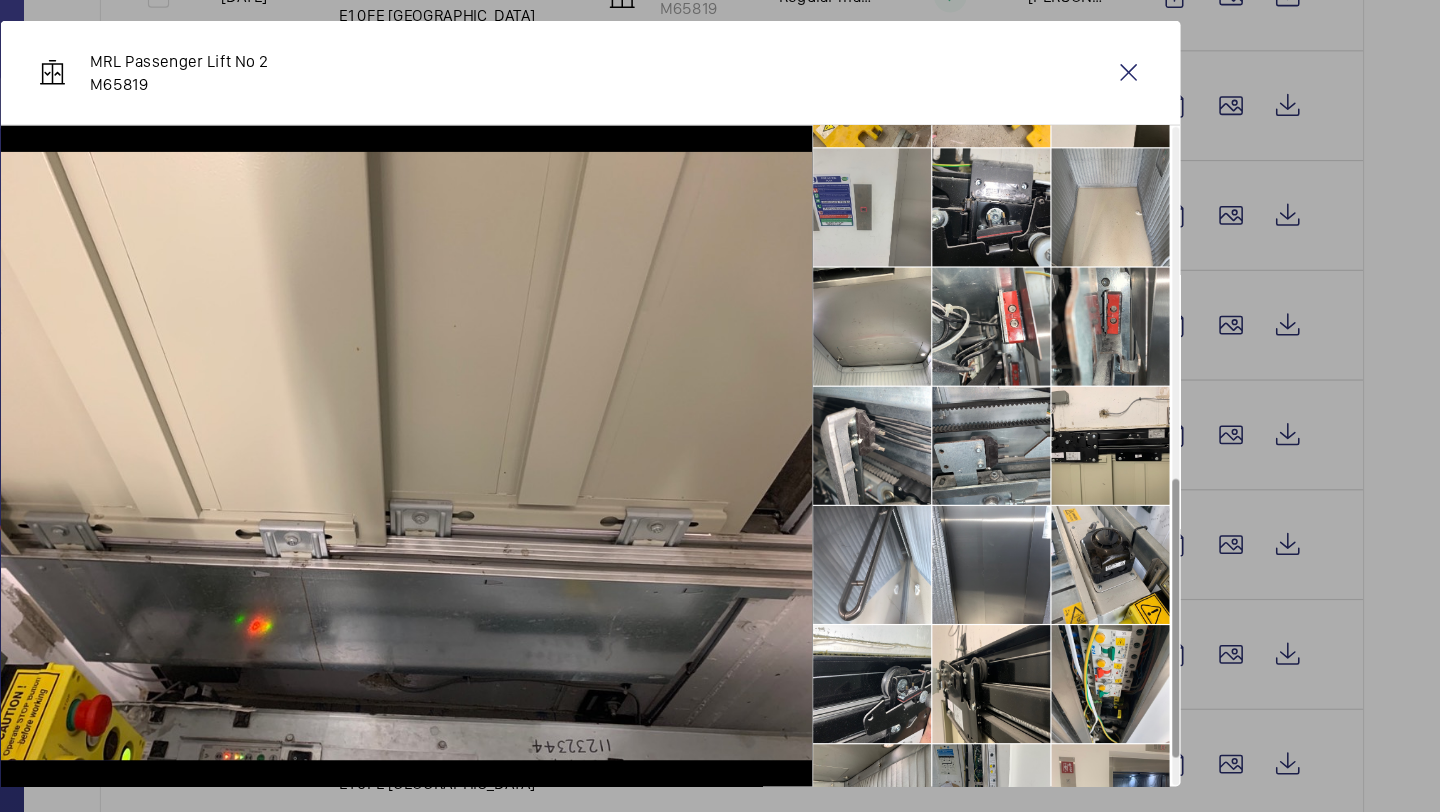 scroll, scrollTop: 754, scrollLeft: 0, axis: vertical 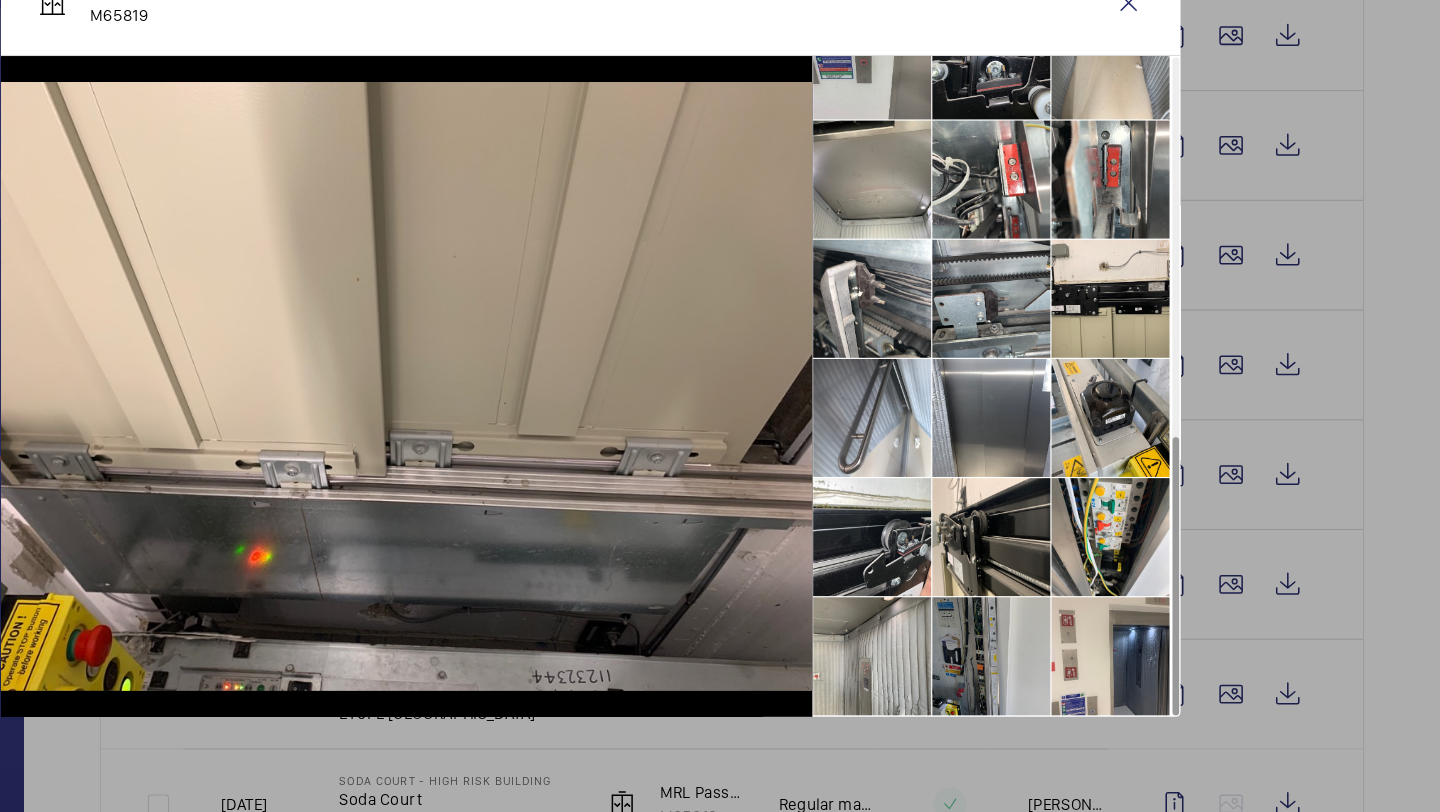 click at bounding box center (1060, 680) 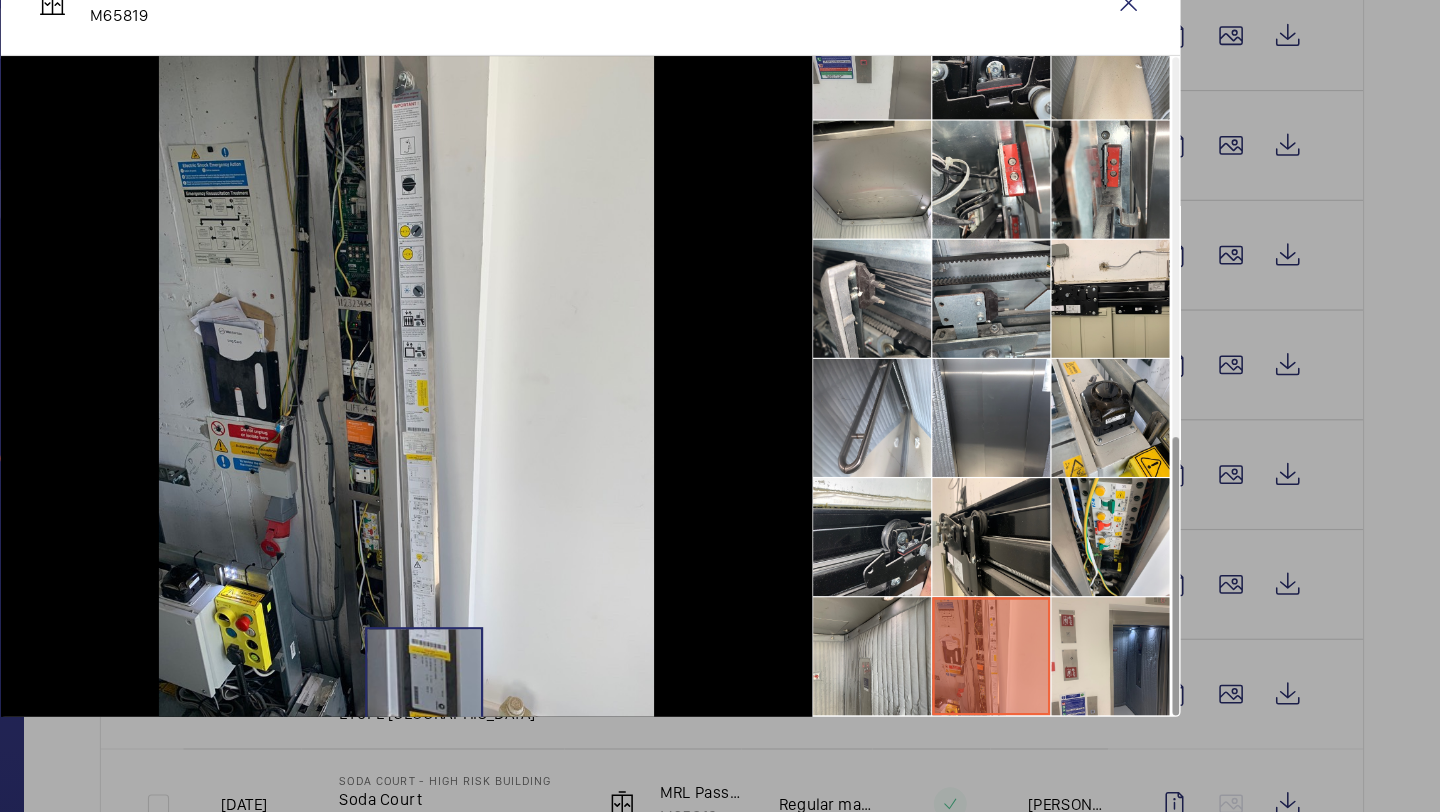 scroll, scrollTop: 0, scrollLeft: 0, axis: both 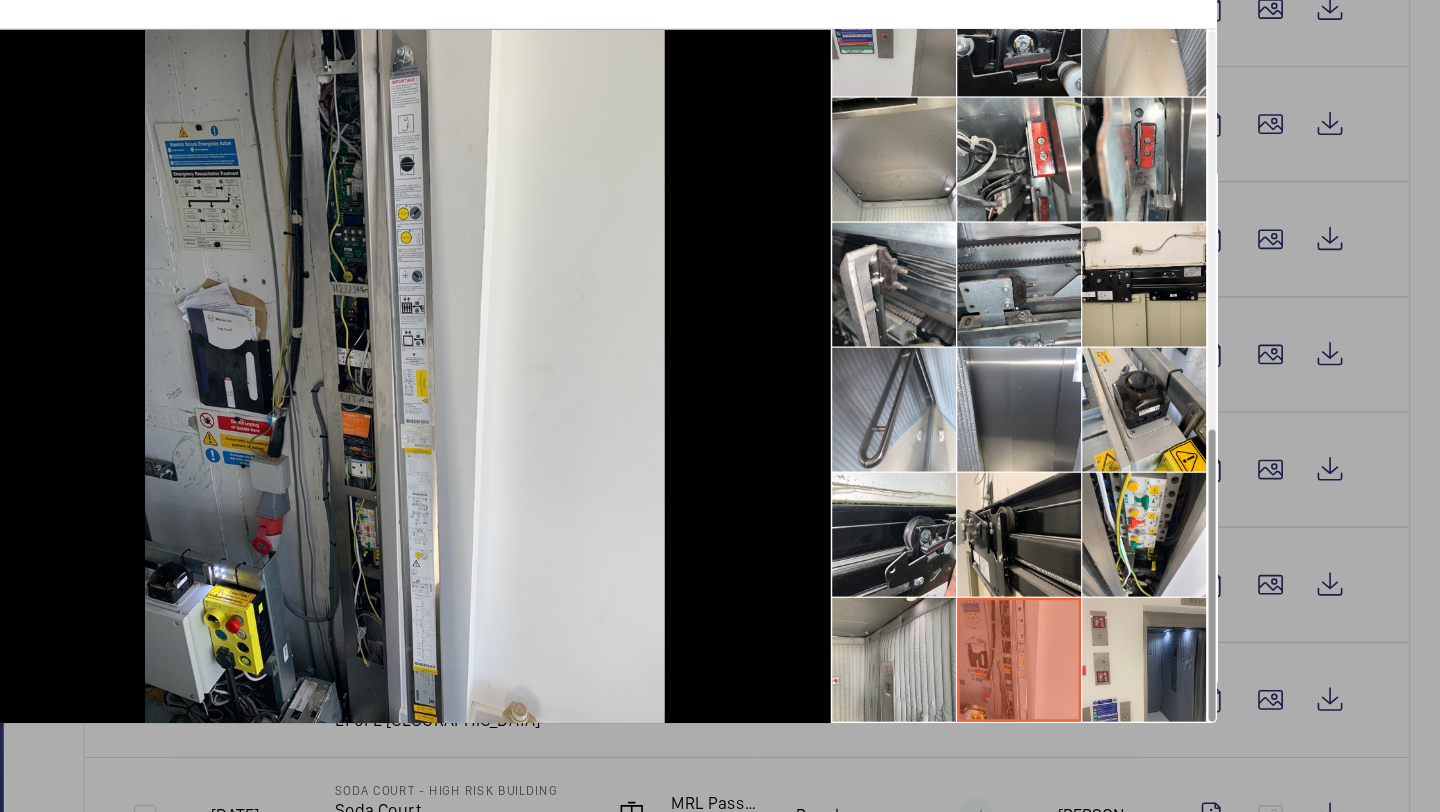 click at bounding box center [720, 406] 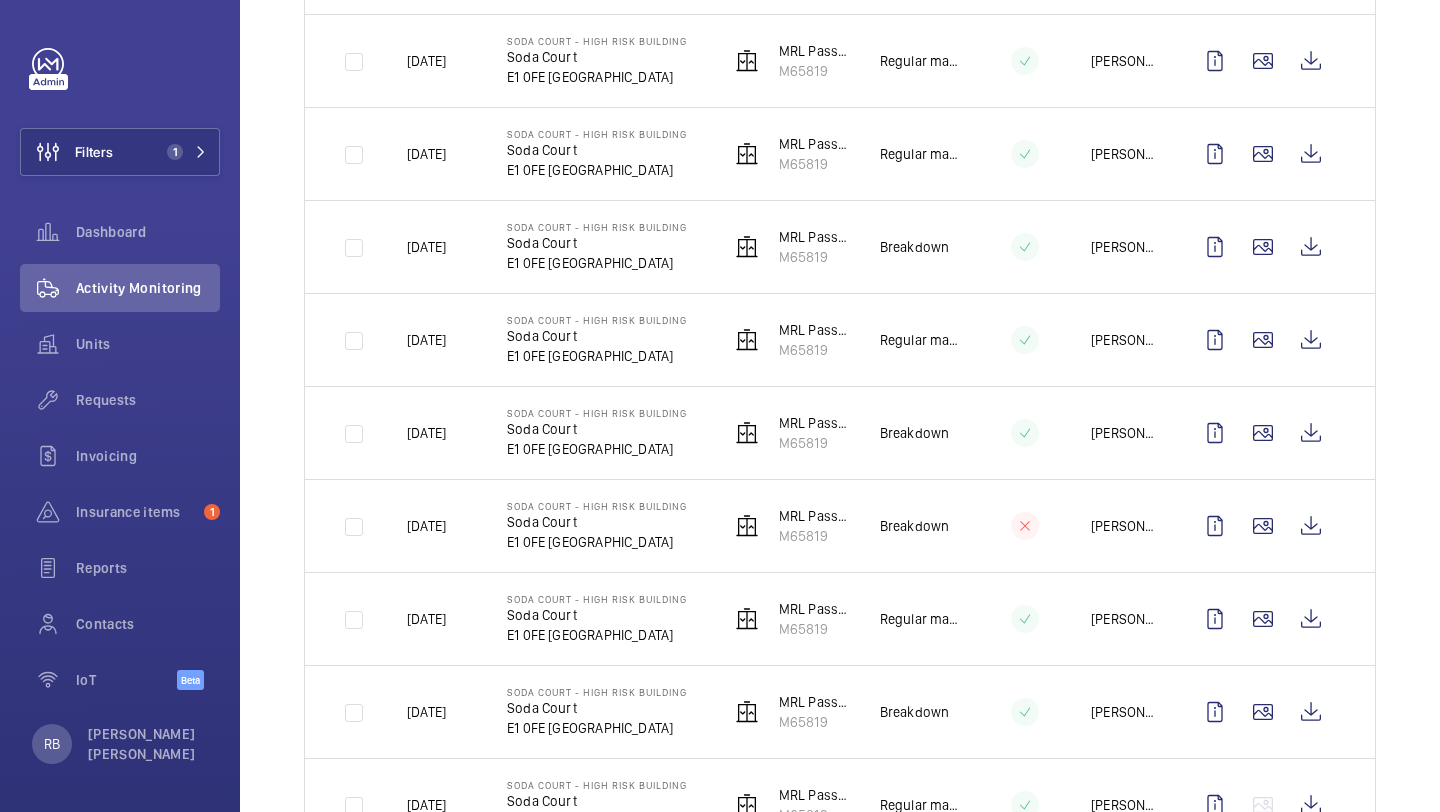 scroll, scrollTop: 2235, scrollLeft: 0, axis: vertical 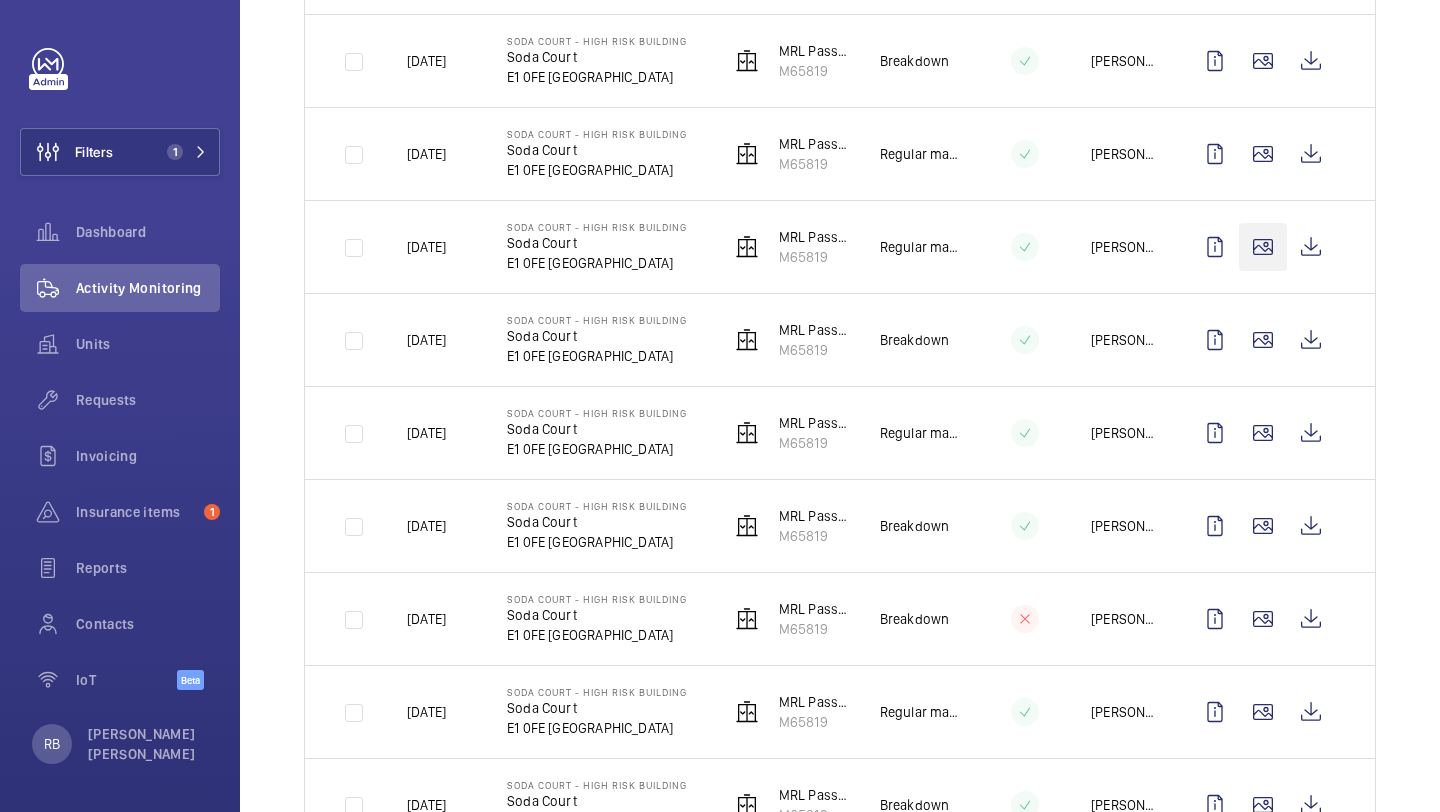 click 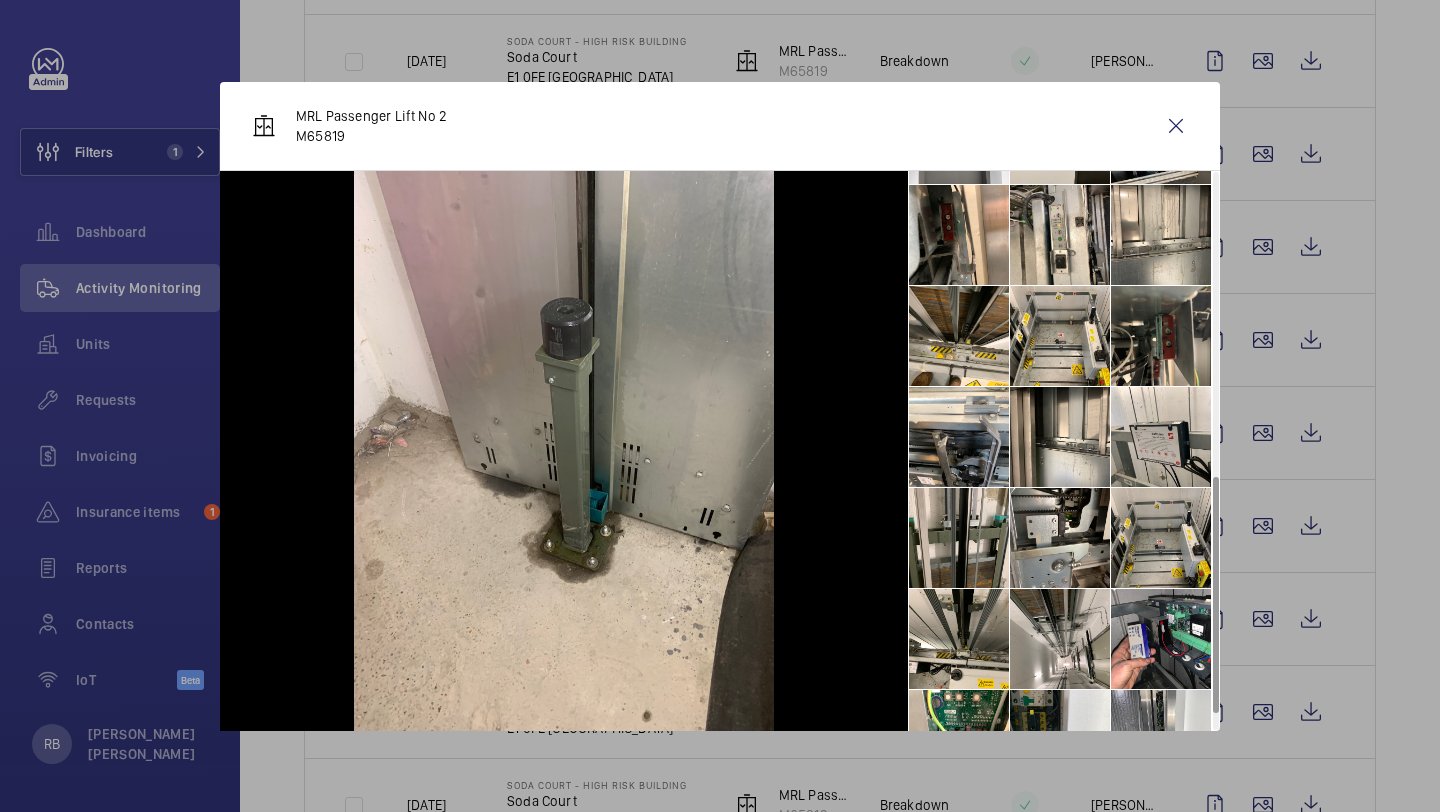 scroll, scrollTop: 754, scrollLeft: 0, axis: vertical 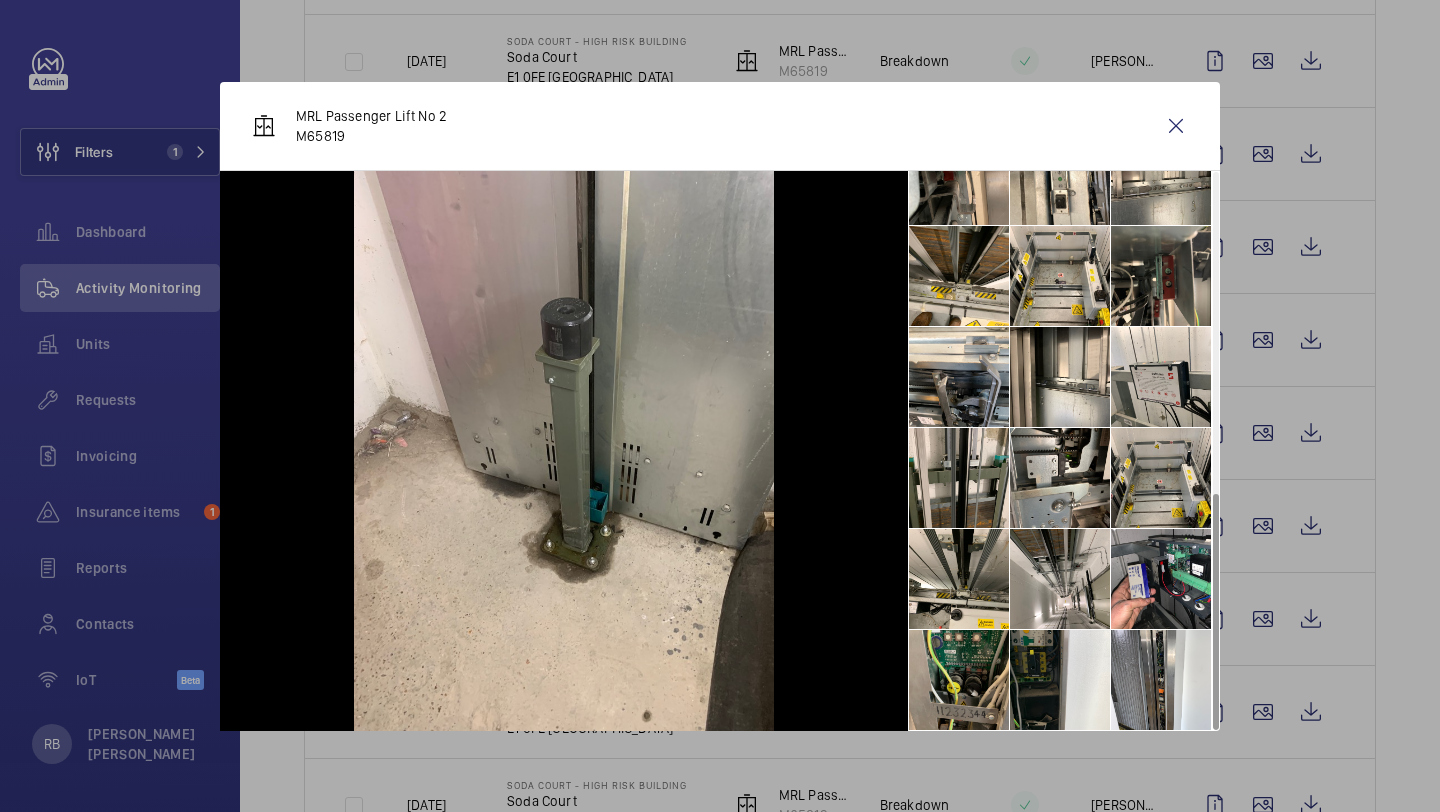 click at bounding box center [959, 680] 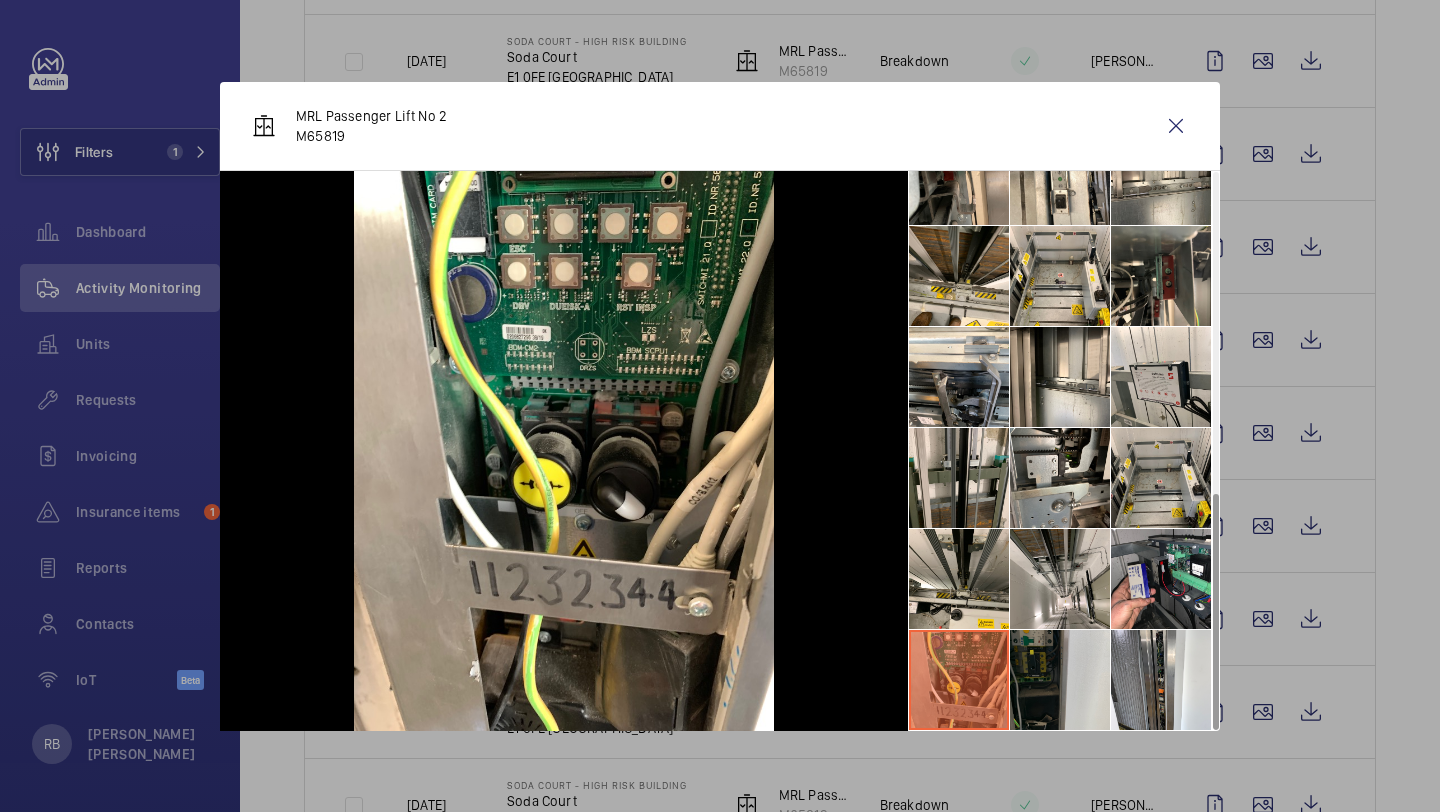 click at bounding box center [1060, 680] 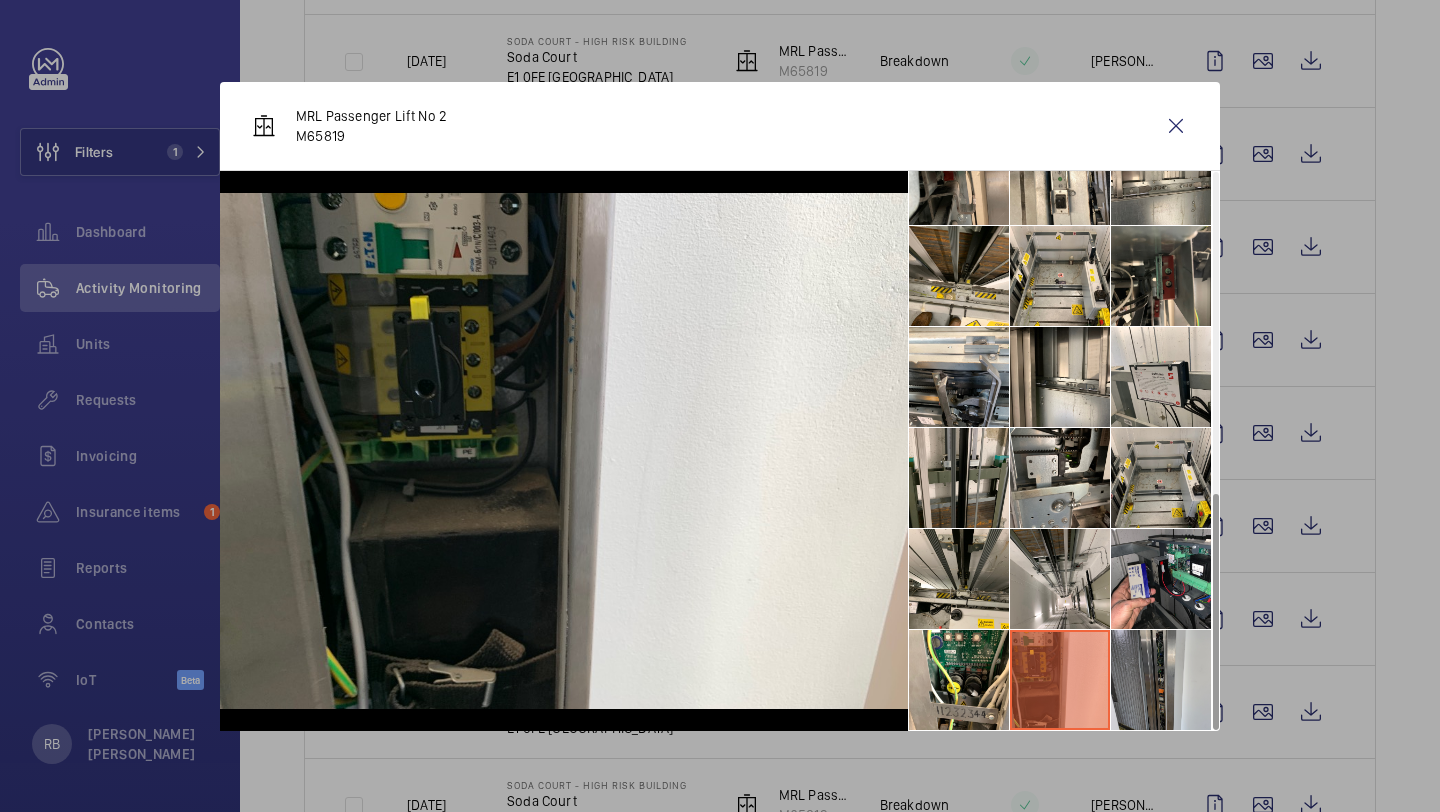 click at bounding box center [1161, 680] 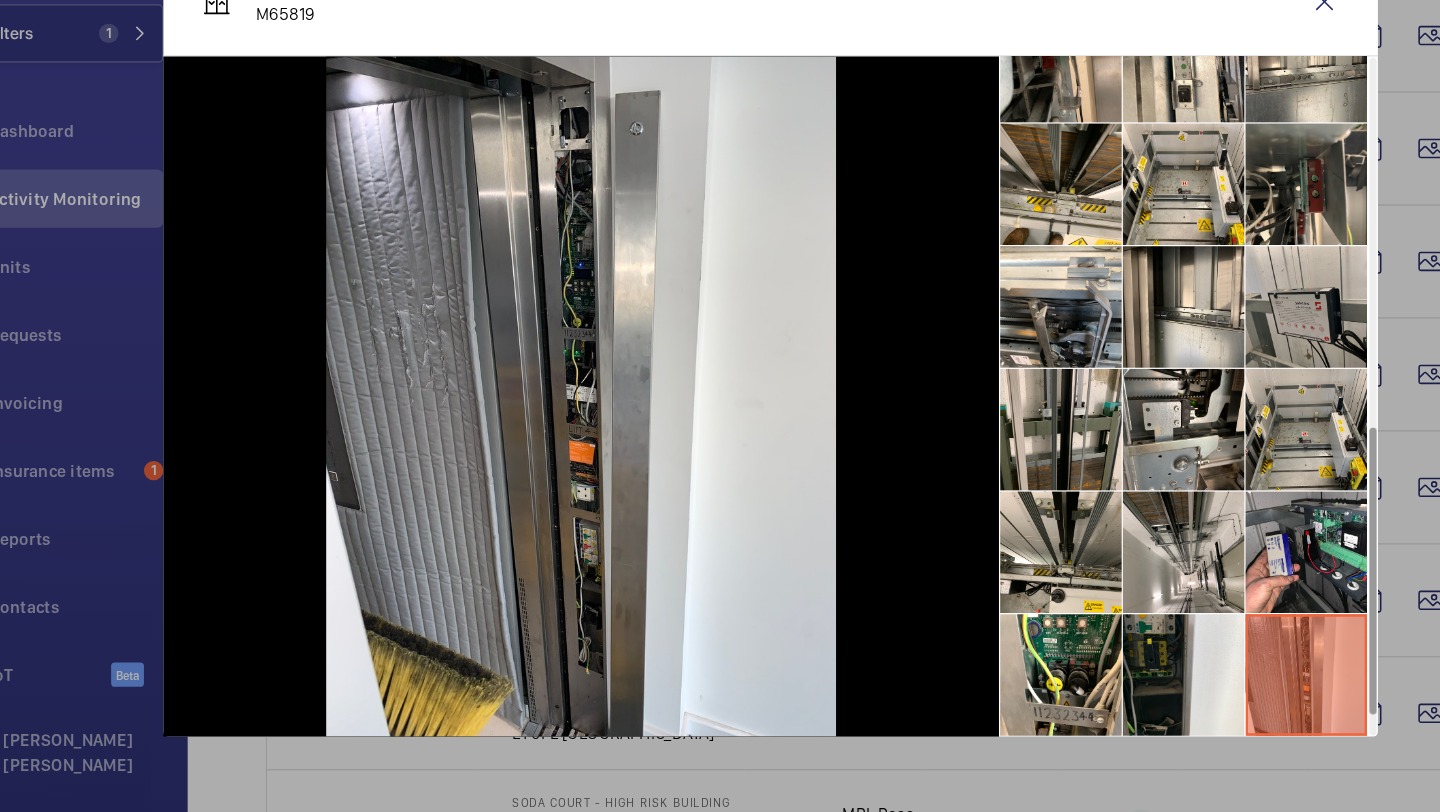 scroll, scrollTop: 531, scrollLeft: 0, axis: vertical 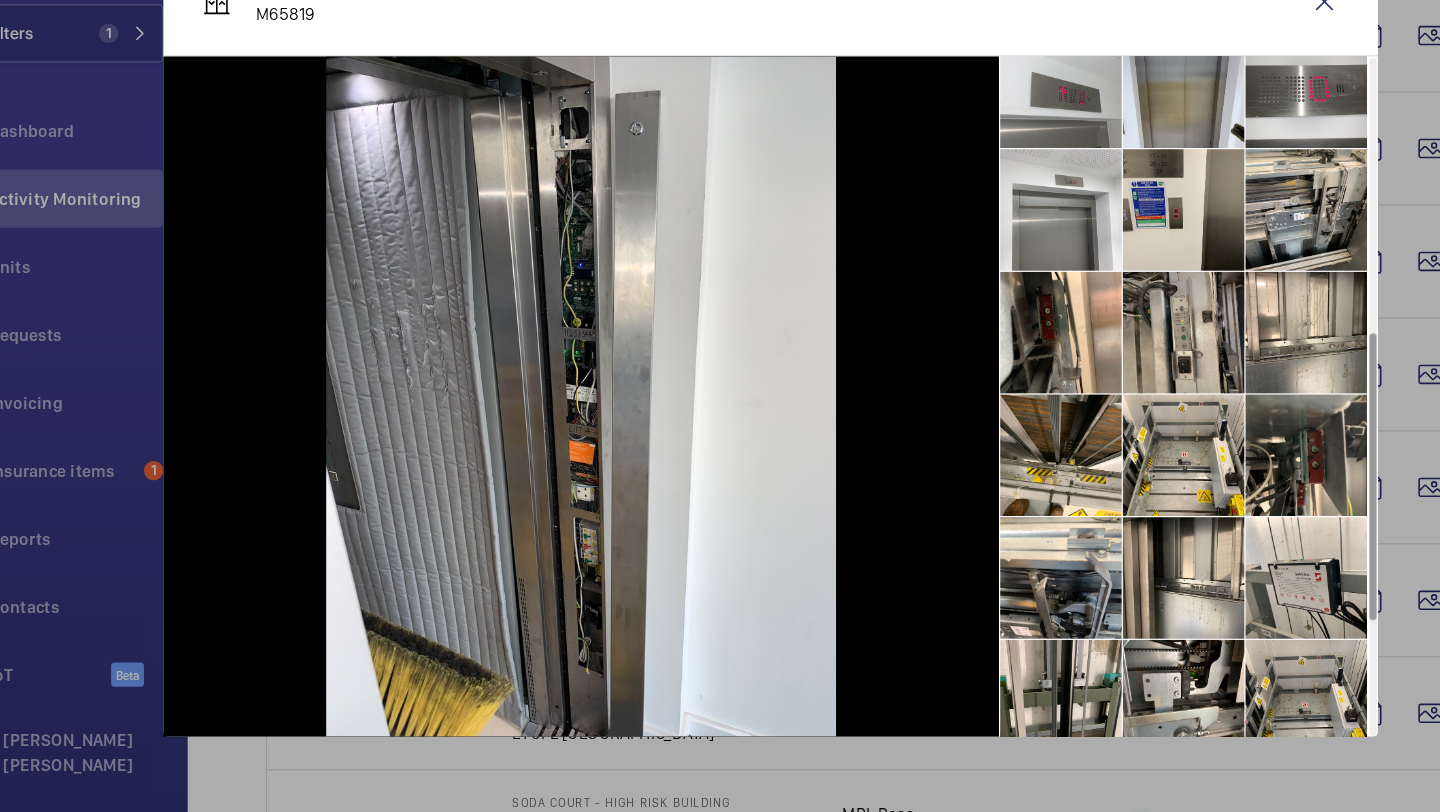 click at bounding box center [1060, 398] 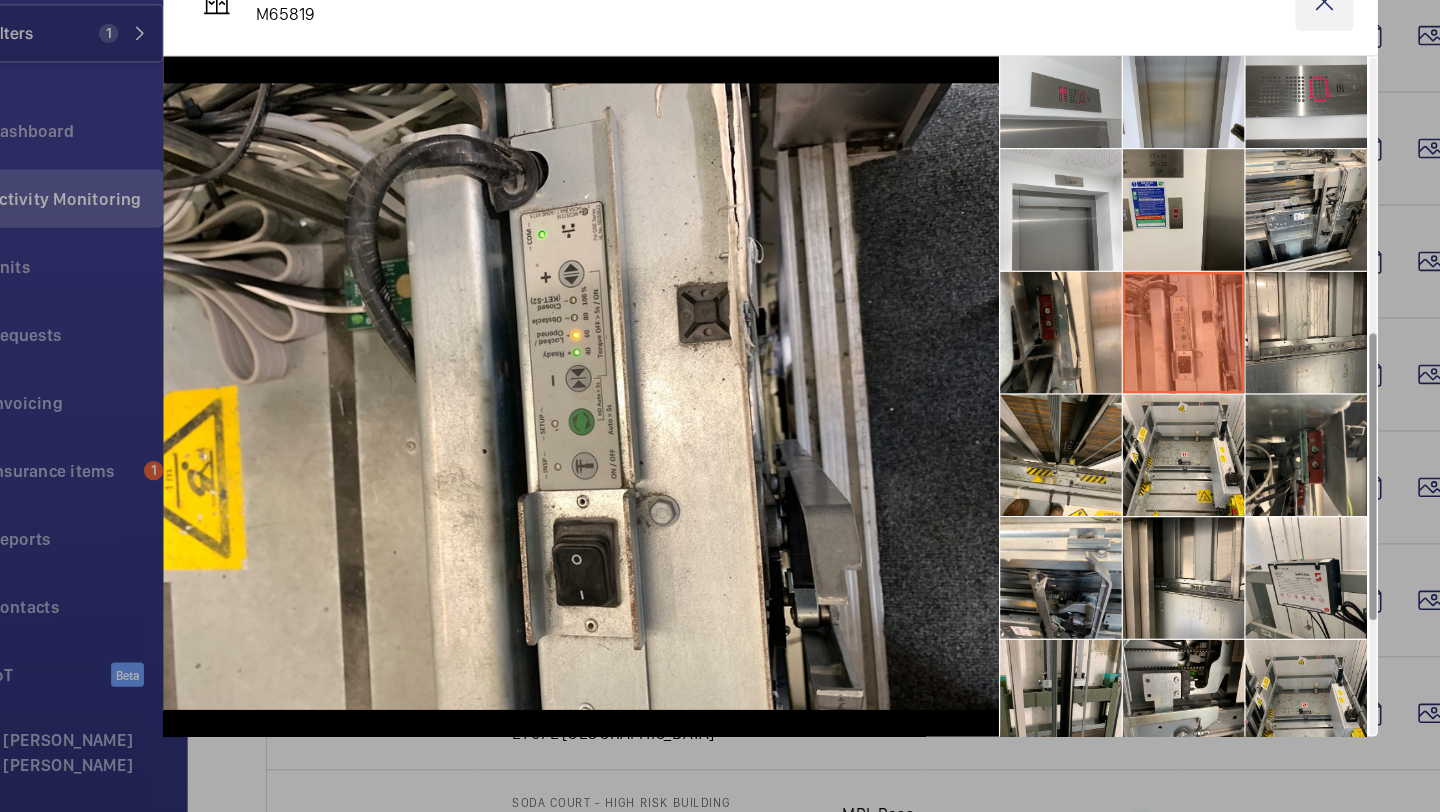 click at bounding box center (1176, 126) 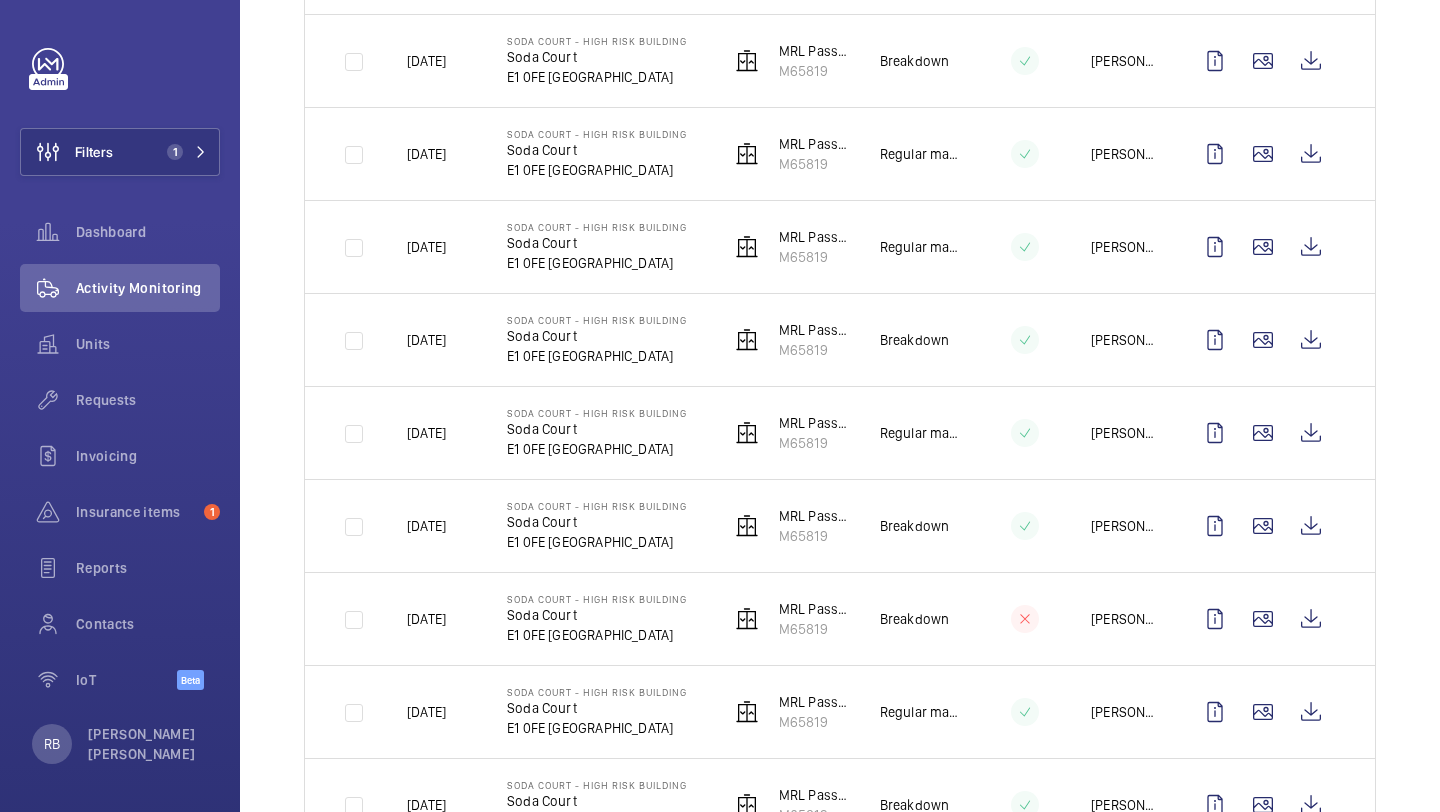 scroll, scrollTop: 2179, scrollLeft: 0, axis: vertical 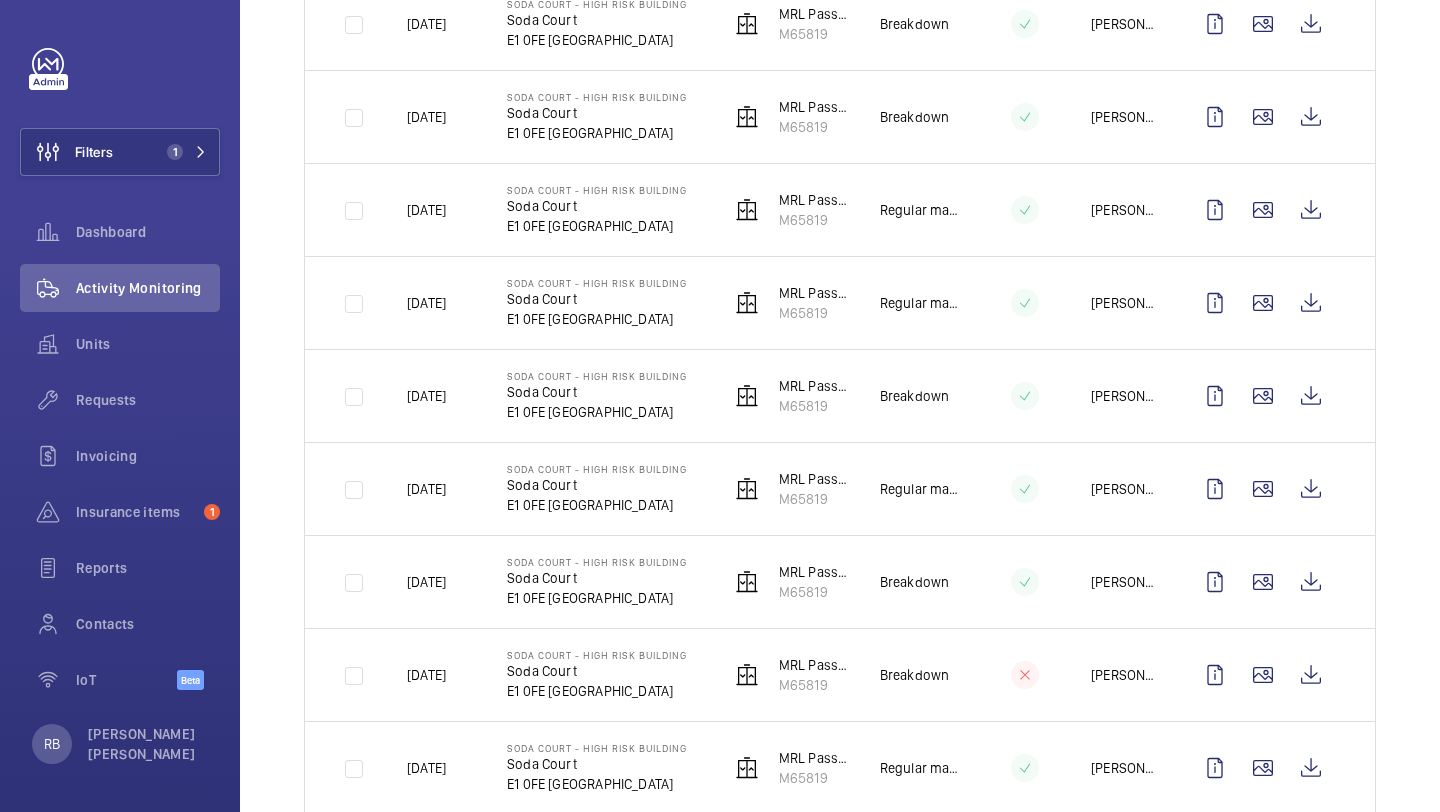 click 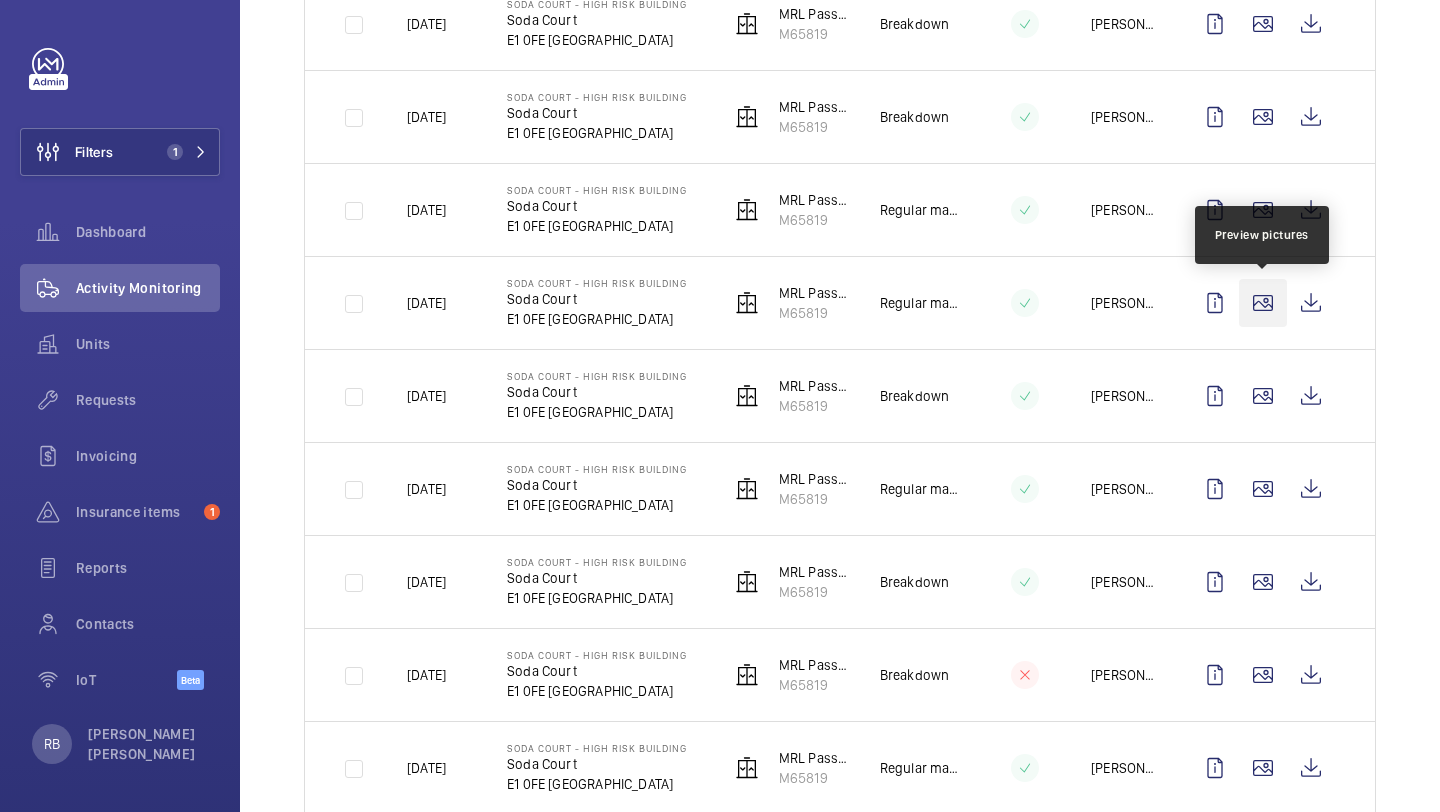 click 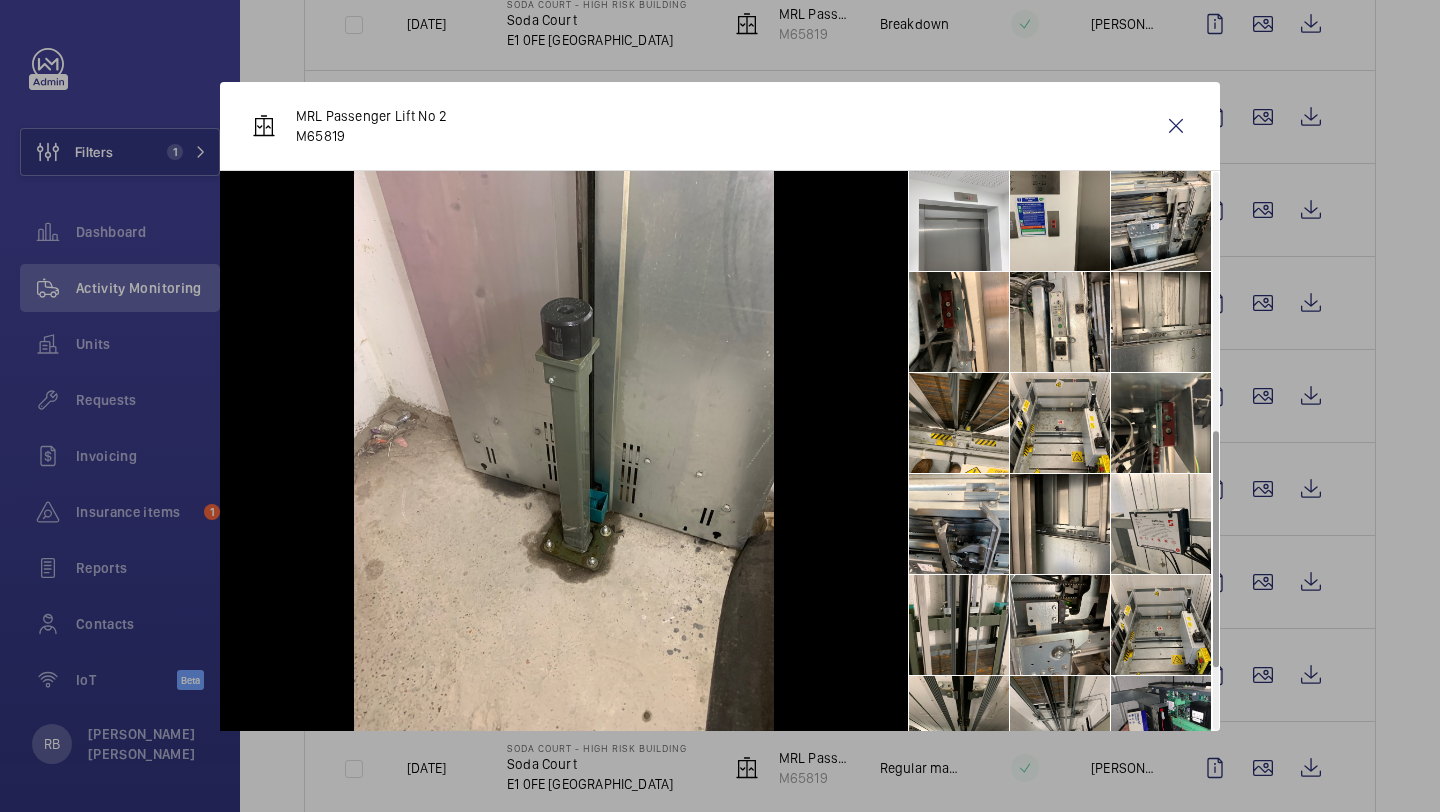 scroll, scrollTop: 754, scrollLeft: 0, axis: vertical 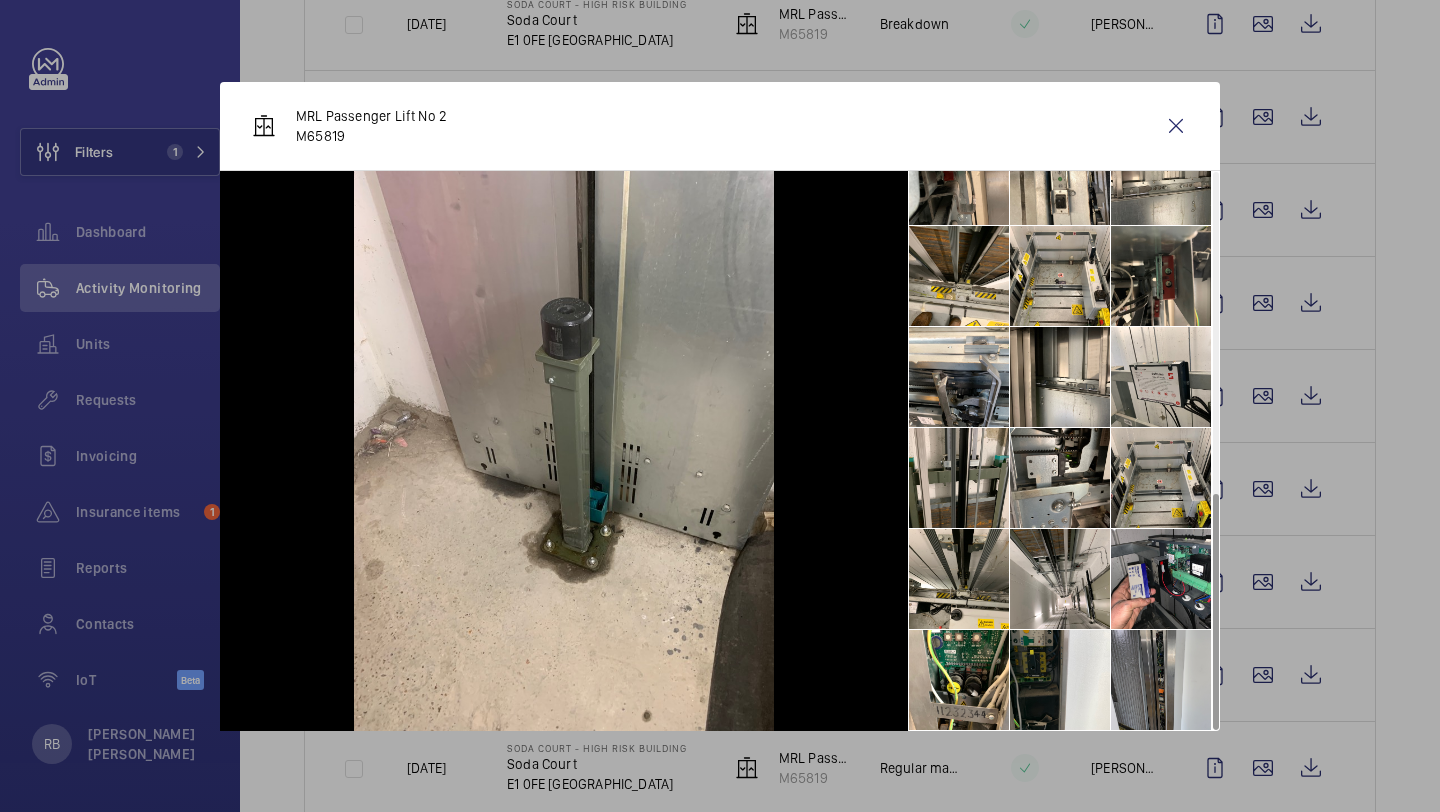 click at bounding box center (1161, 680) 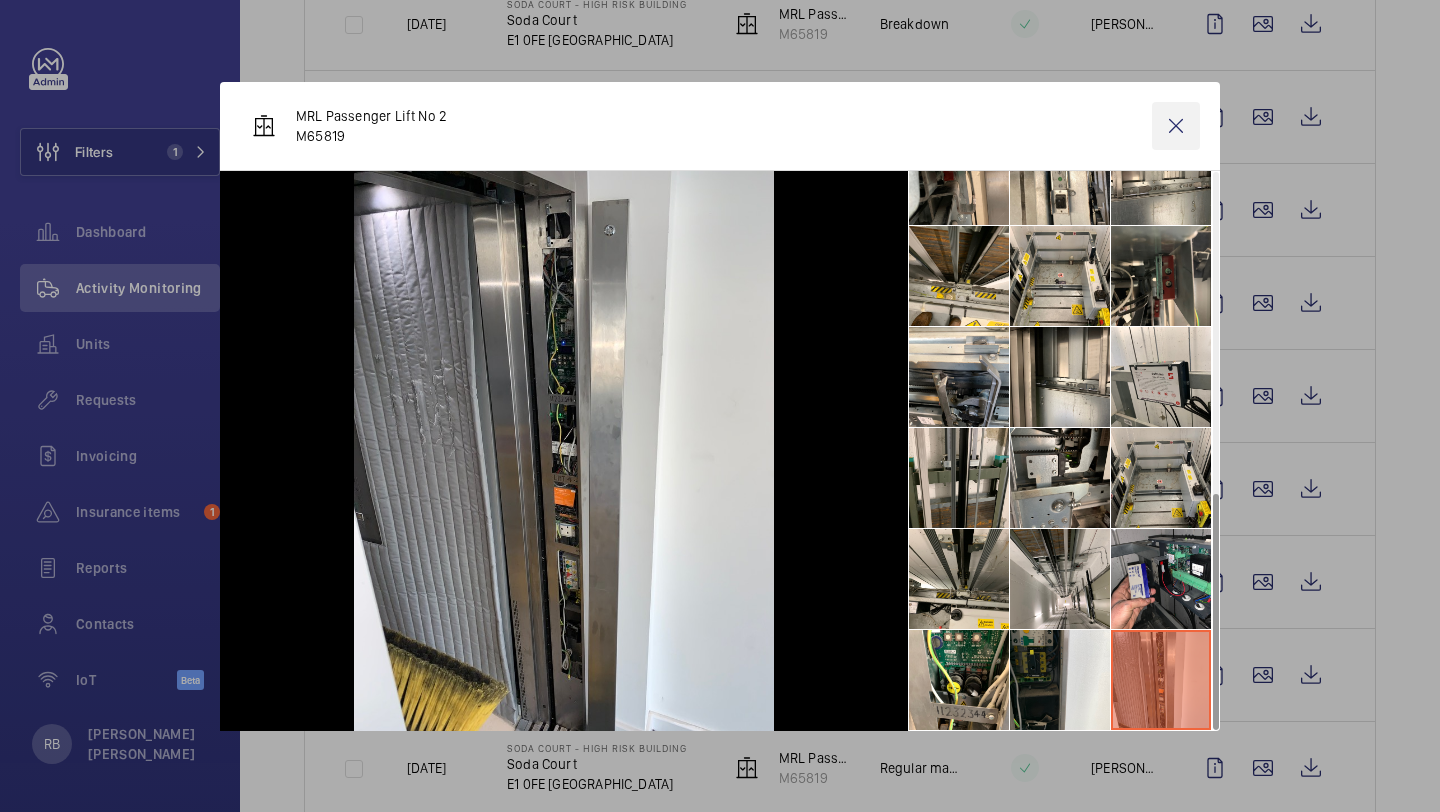 click at bounding box center [1176, 126] 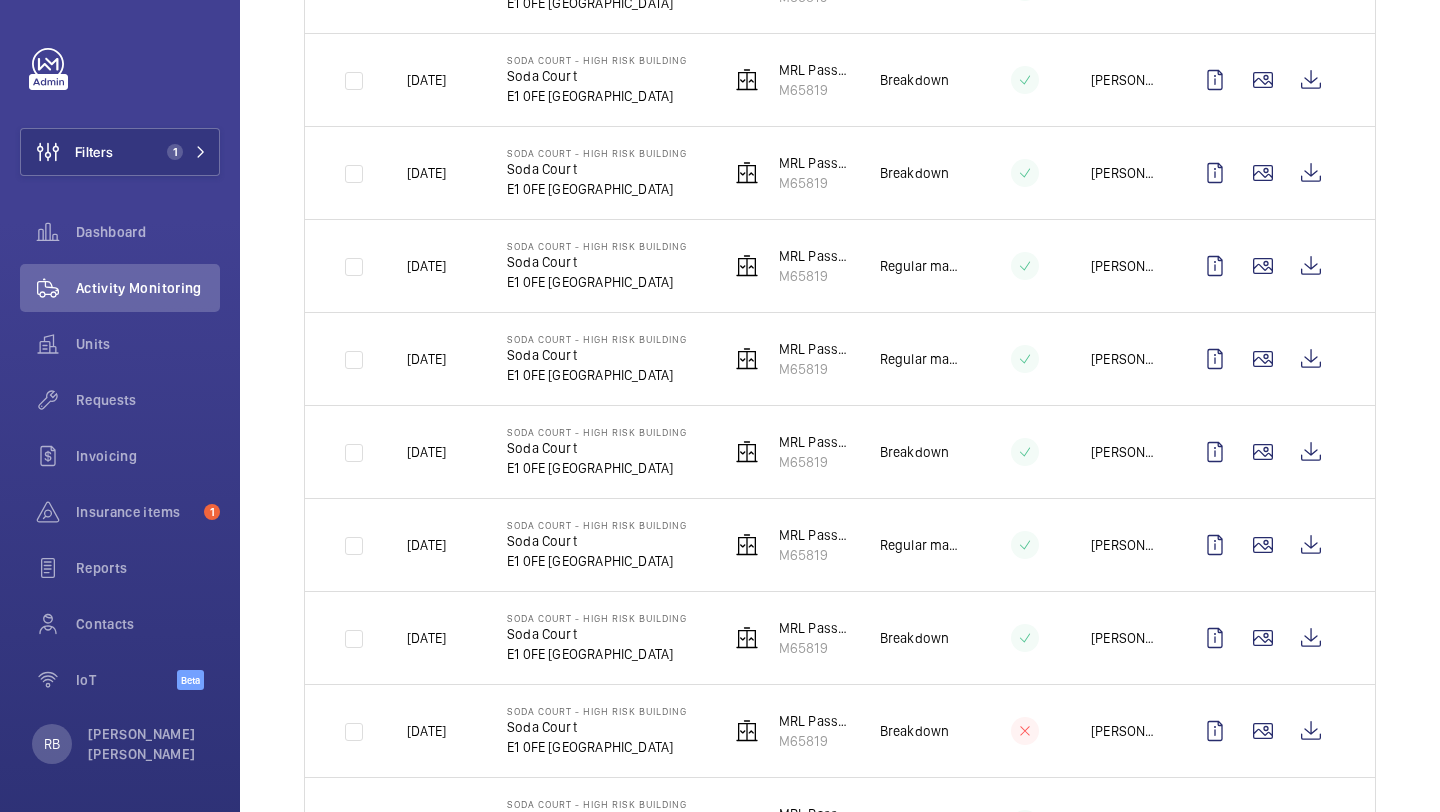 scroll, scrollTop: 2121, scrollLeft: 0, axis: vertical 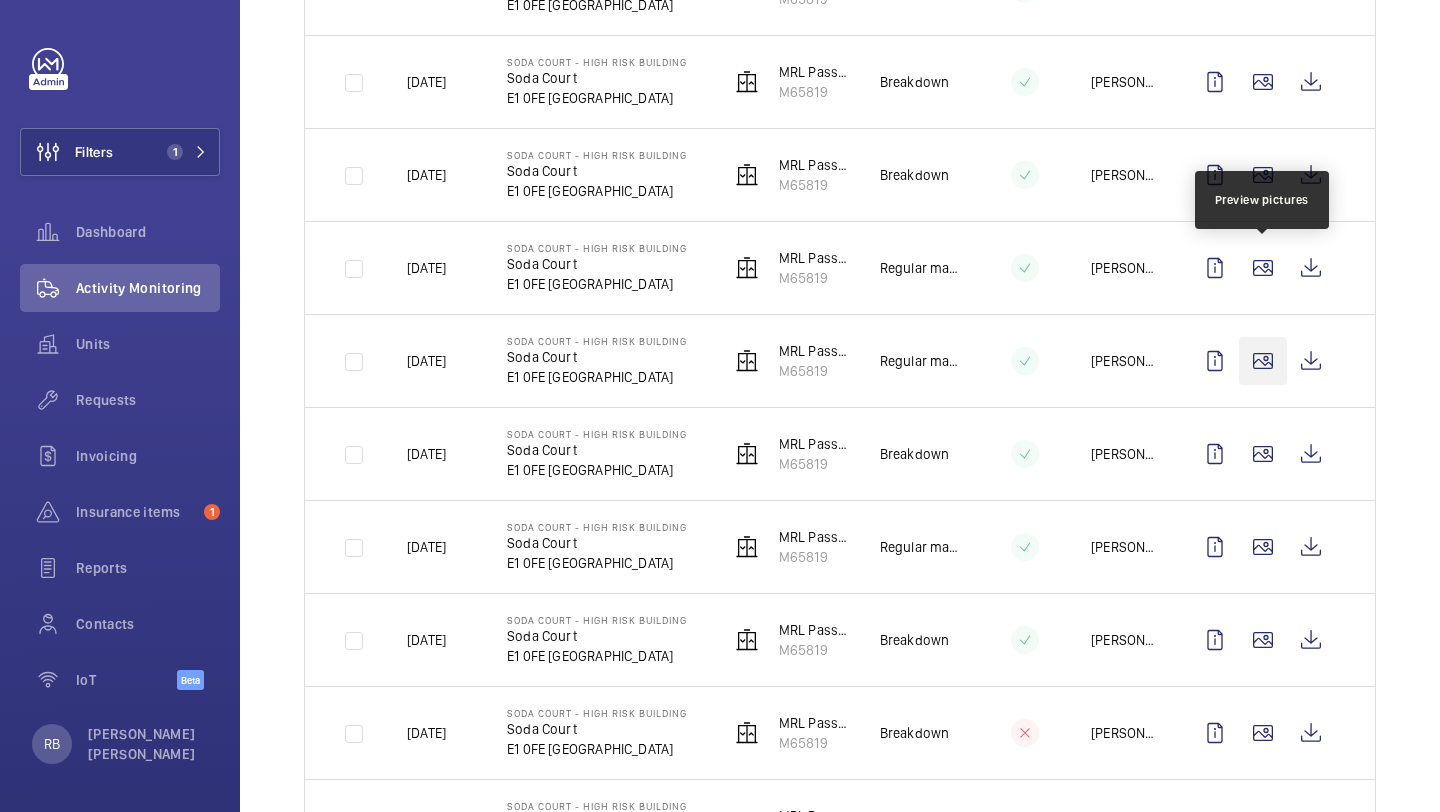 click 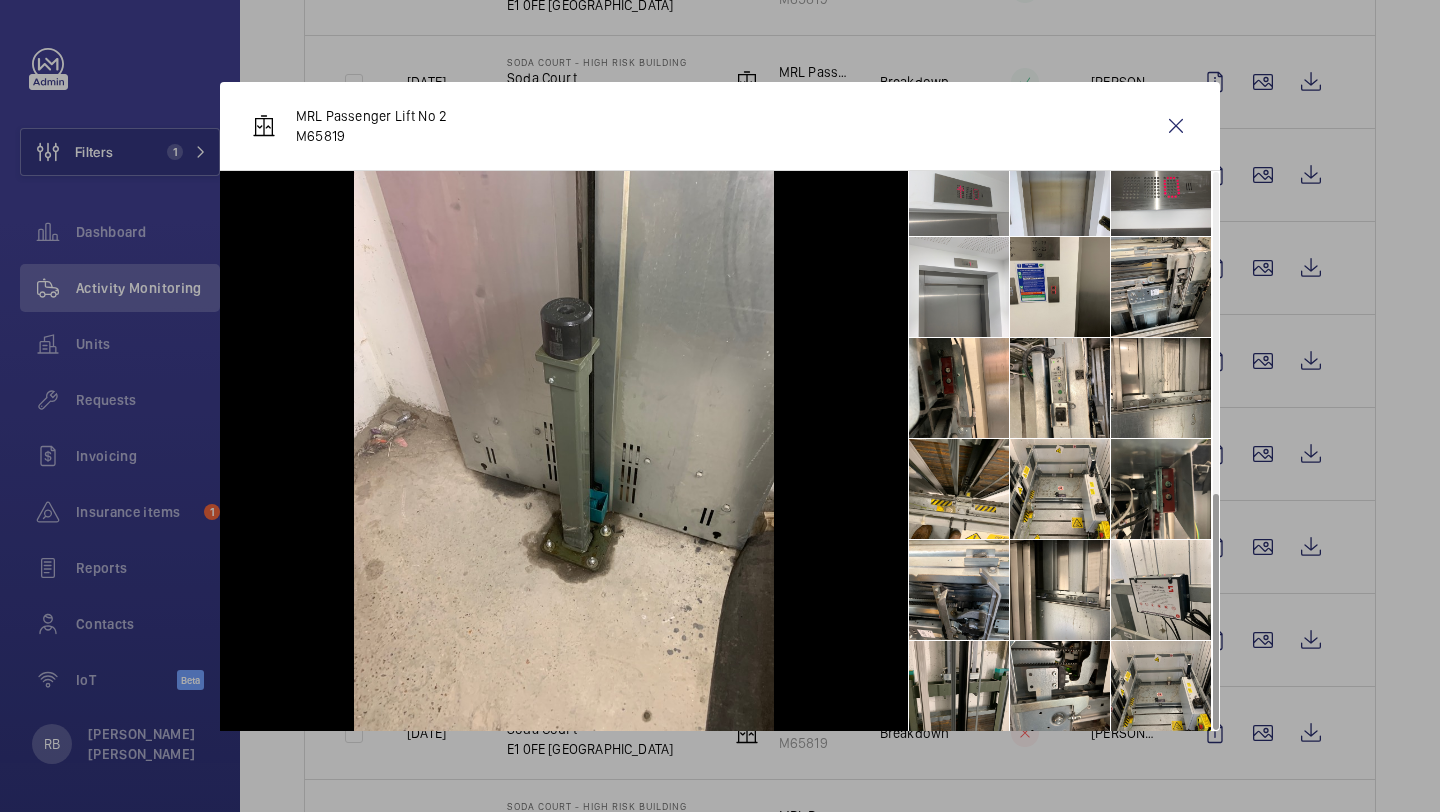 scroll, scrollTop: 754, scrollLeft: 0, axis: vertical 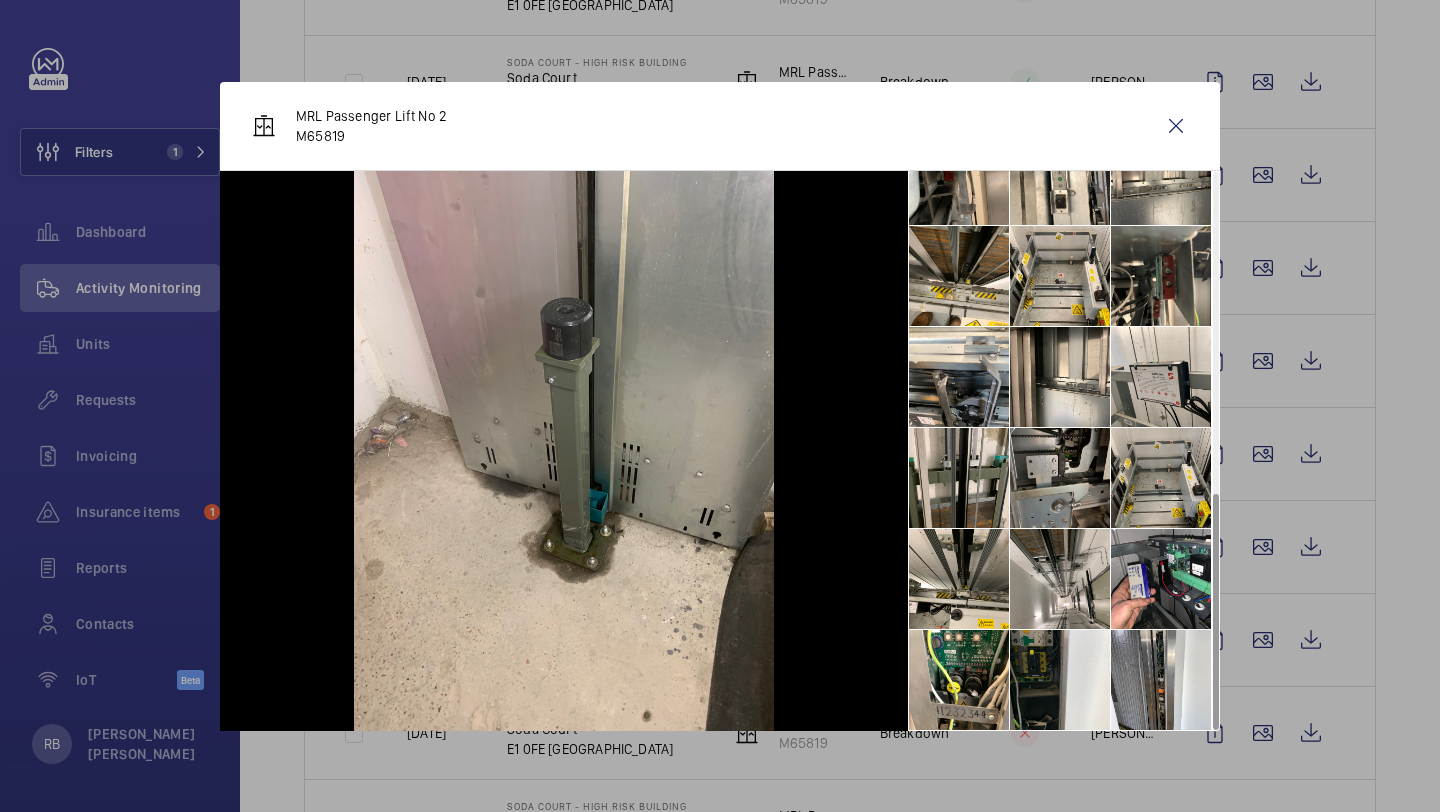 click at bounding box center (1060, 478) 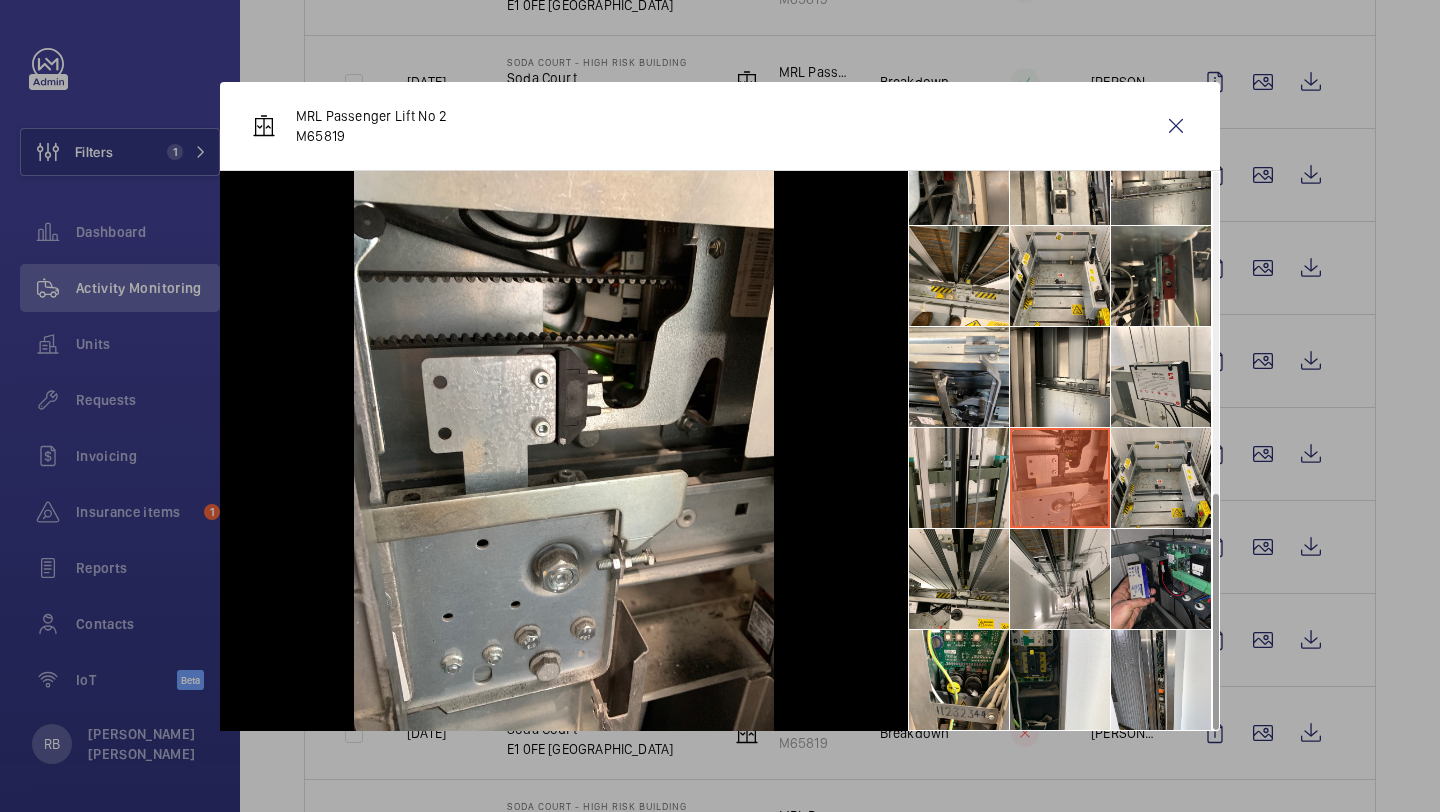 click at bounding box center [1161, 579] 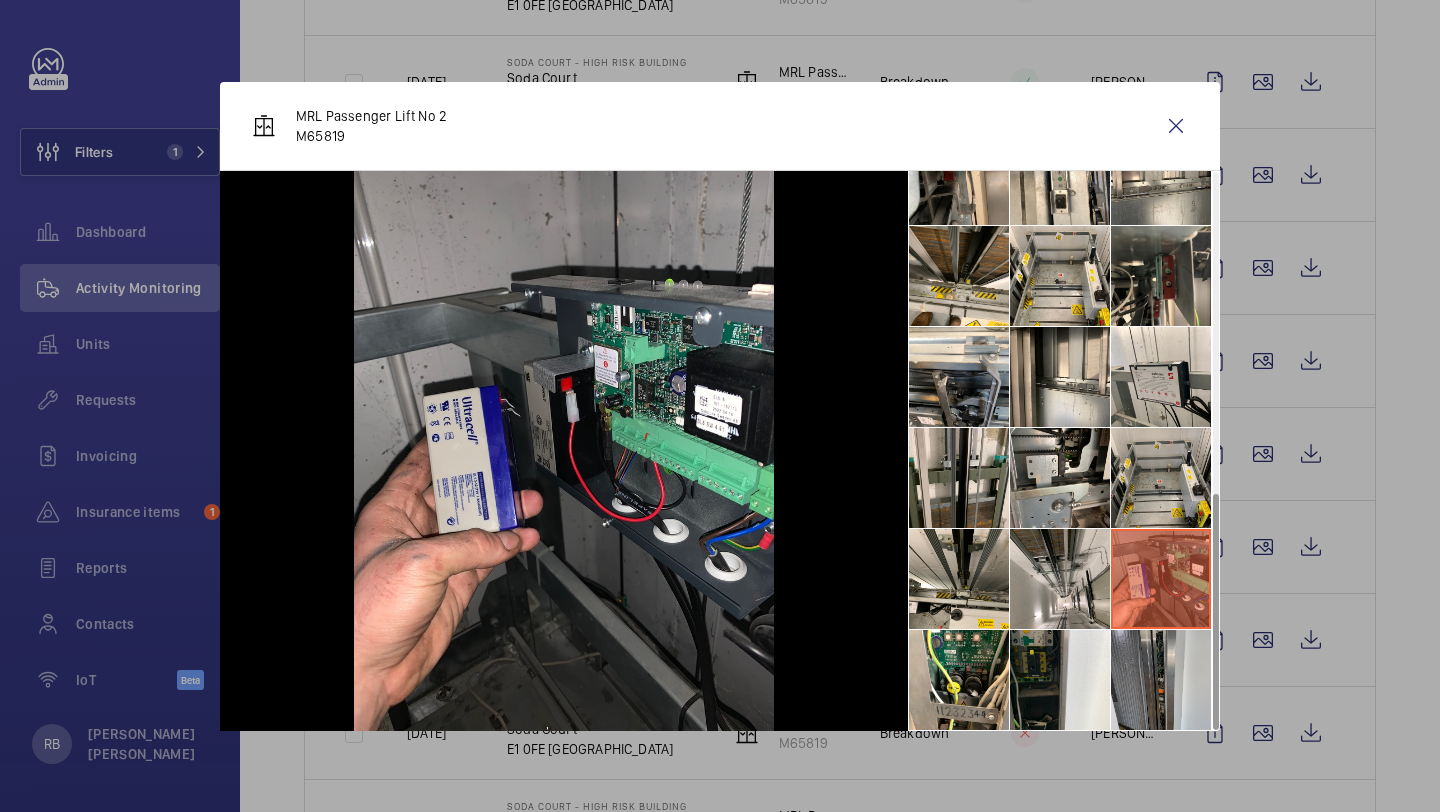click at bounding box center [1161, 680] 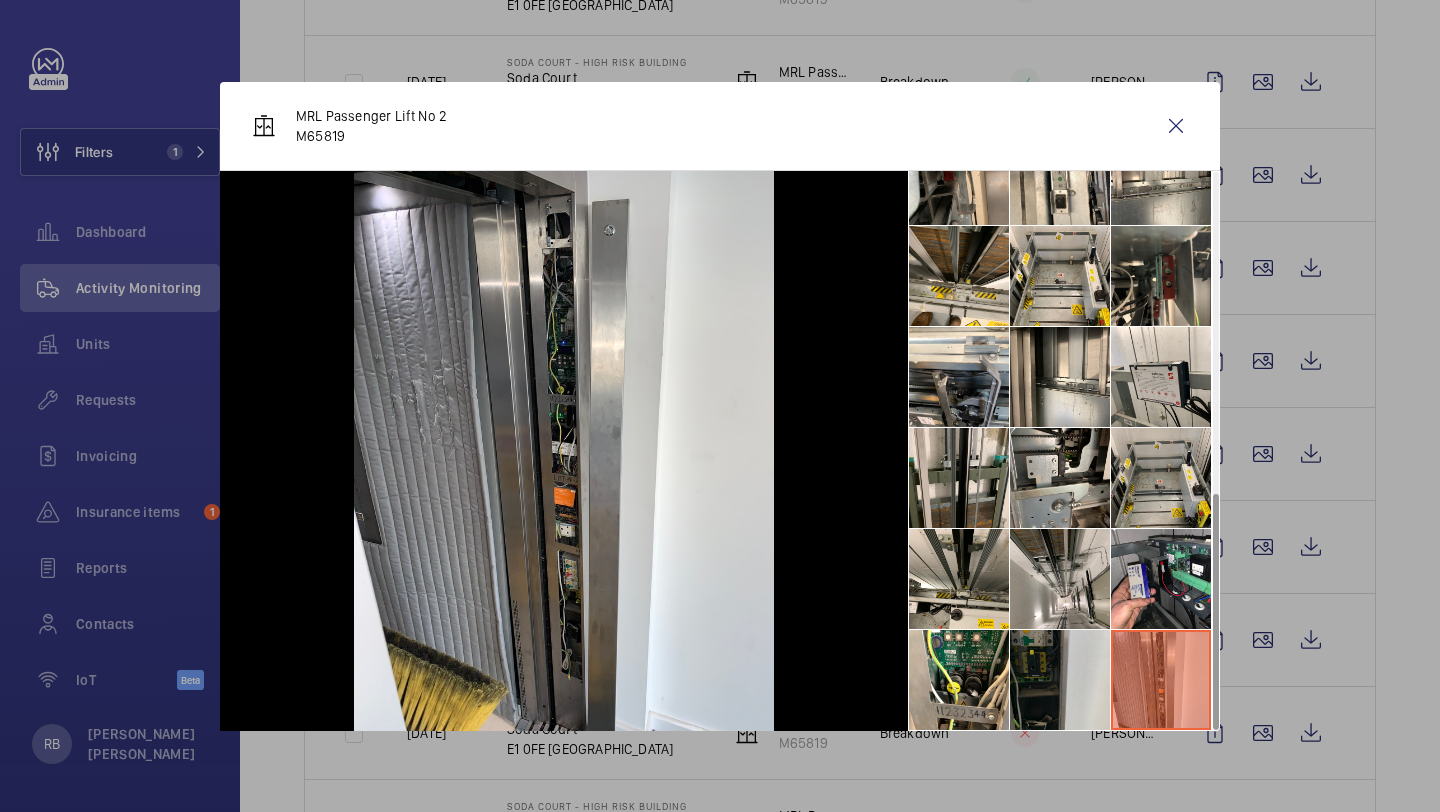 click at bounding box center (1060, 680) 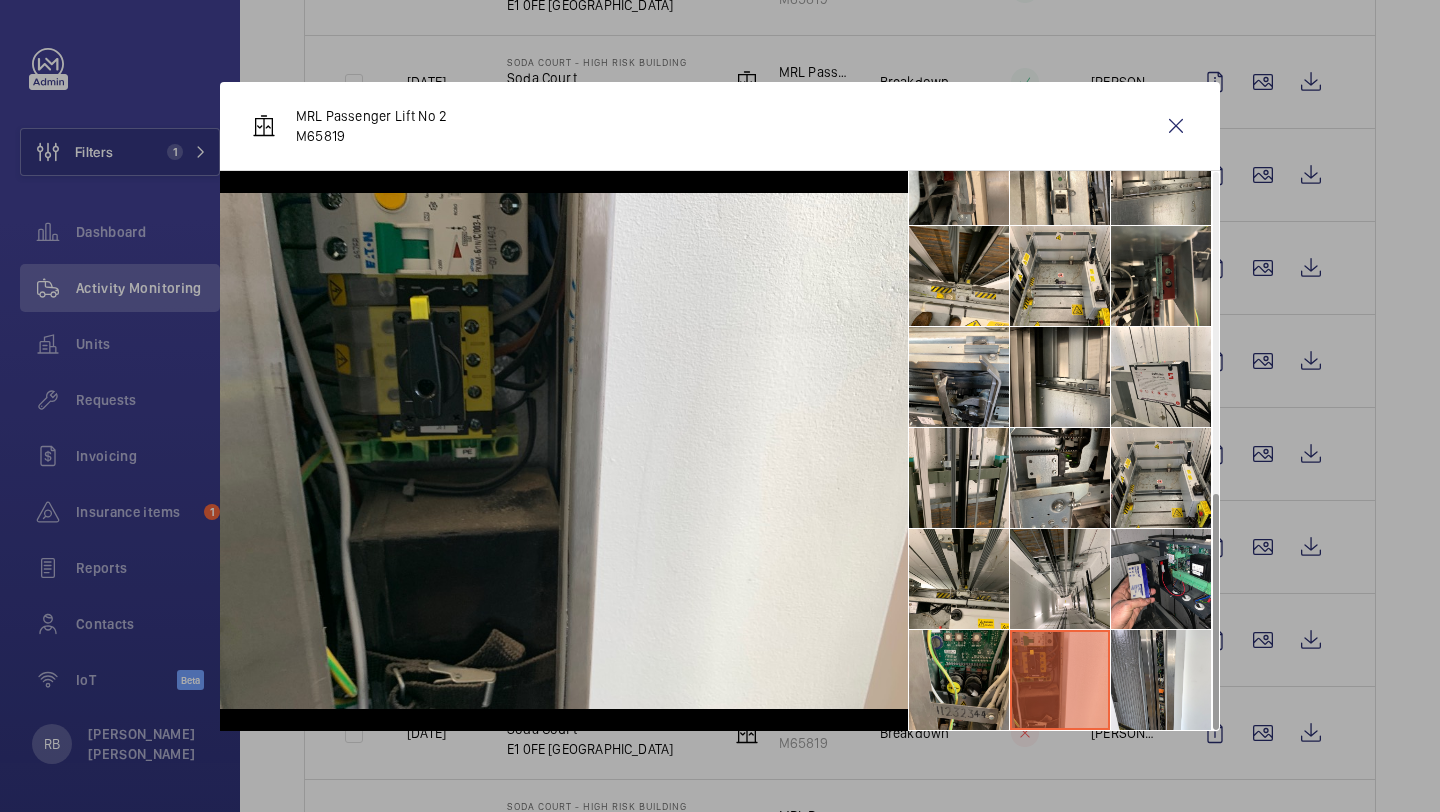 click at bounding box center (959, 680) 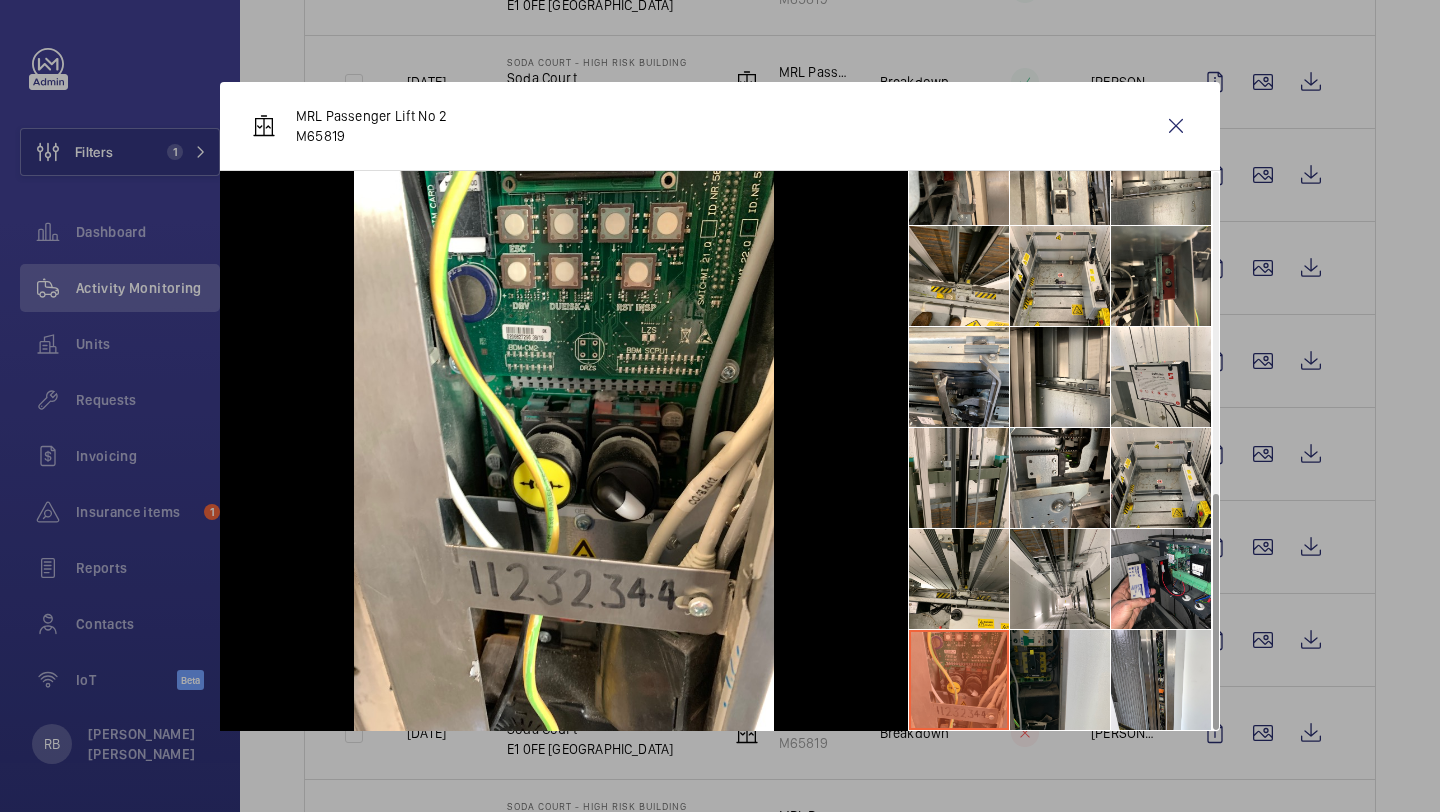 click at bounding box center (1060, 680) 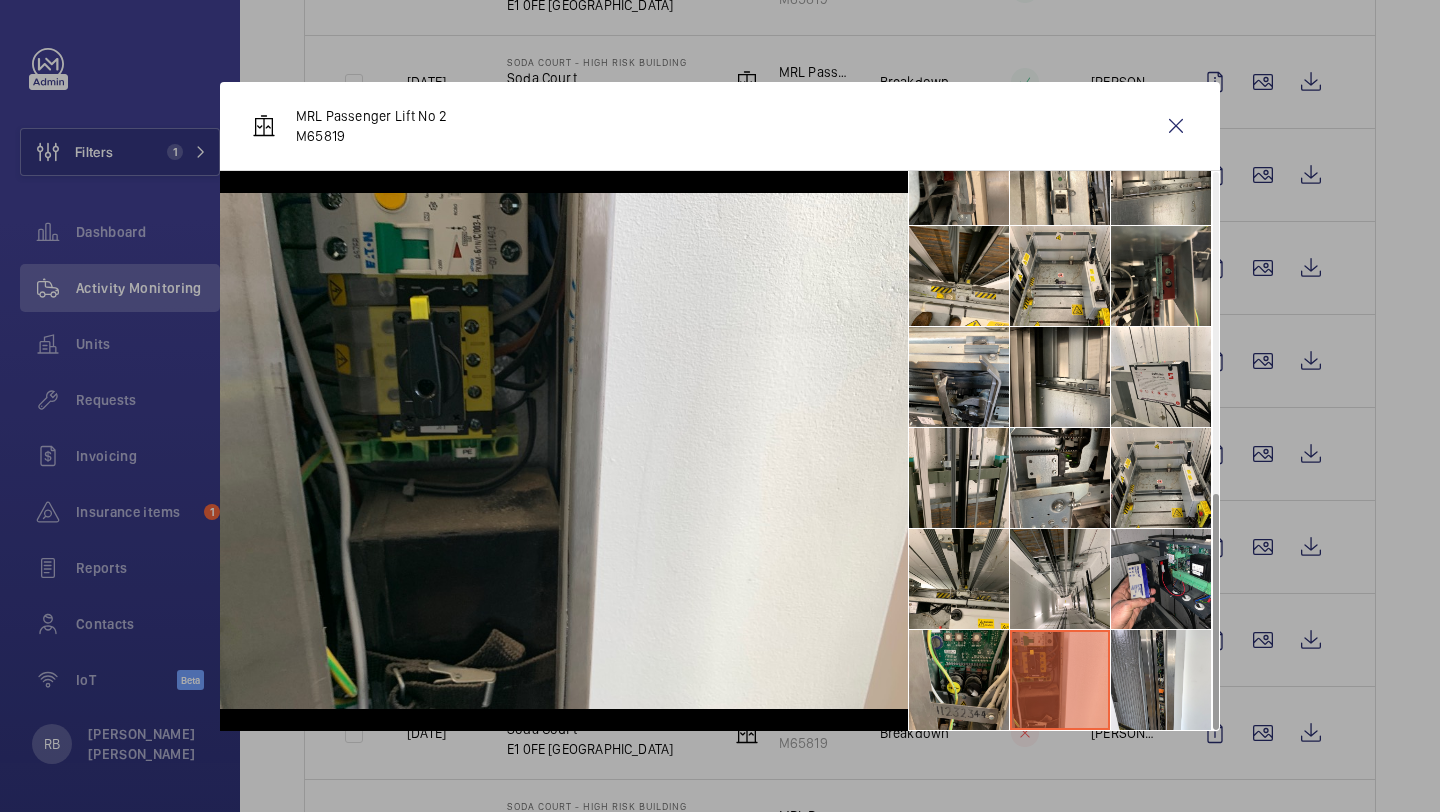 click at bounding box center (959, 680) 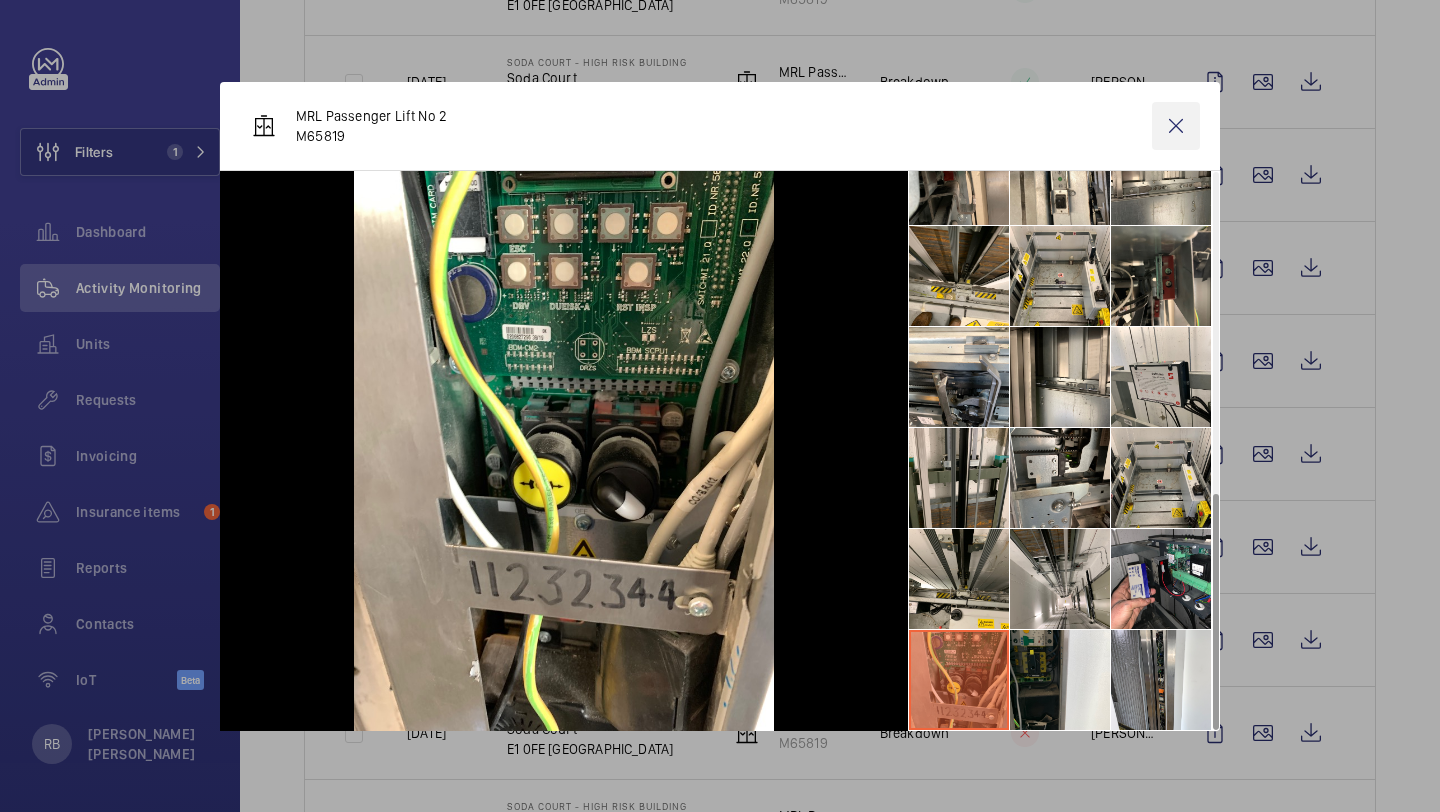 click at bounding box center [1176, 126] 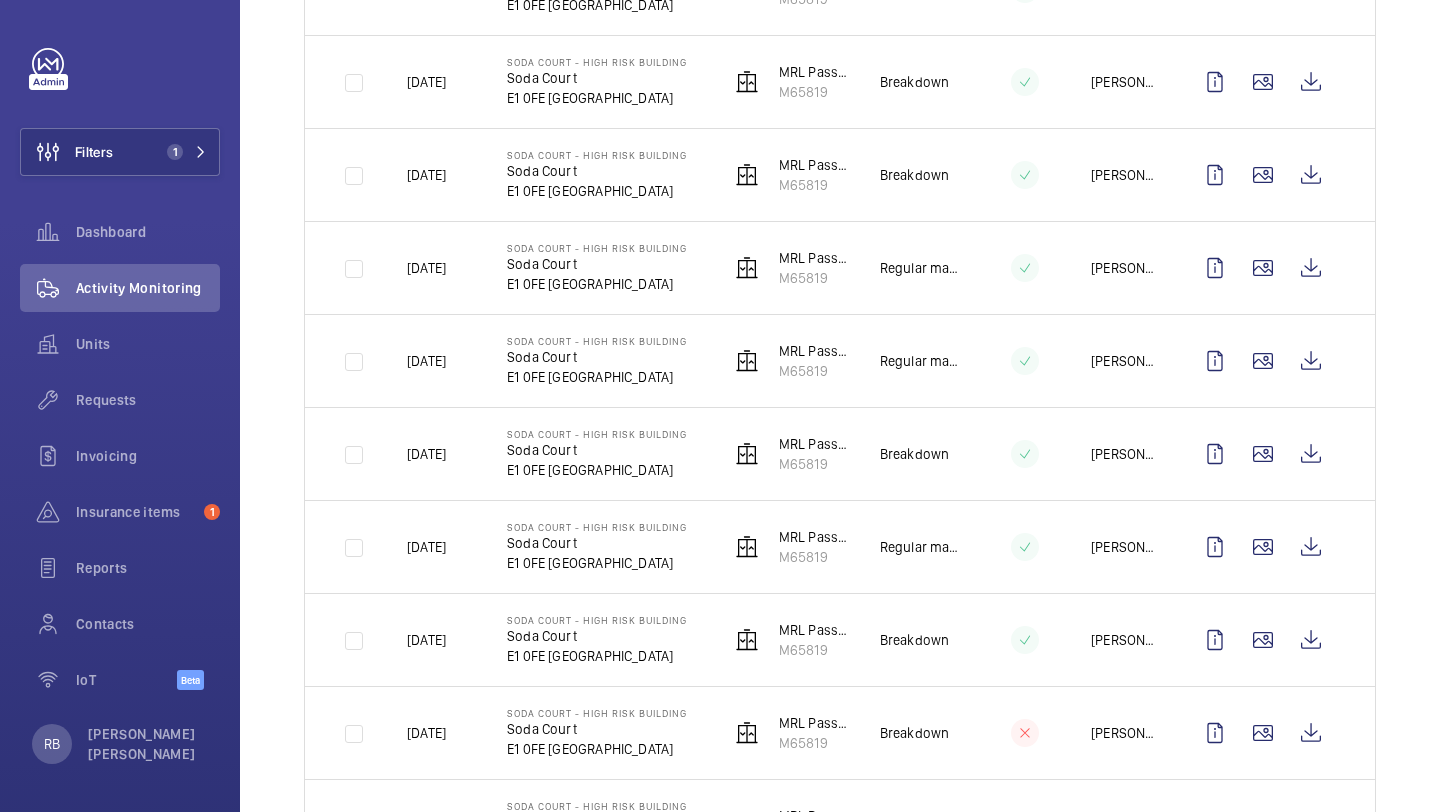 scroll, scrollTop: 2096, scrollLeft: 0, axis: vertical 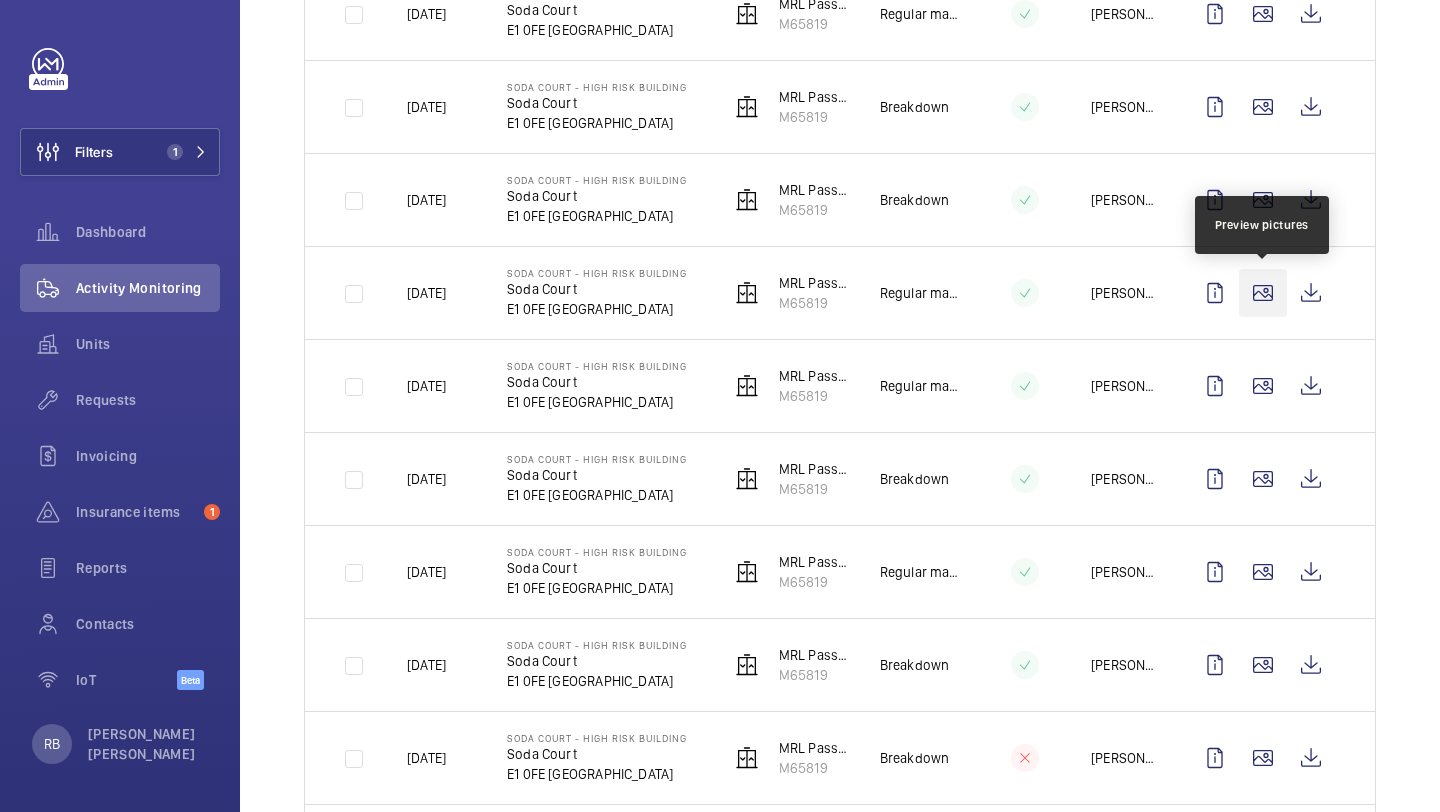 click 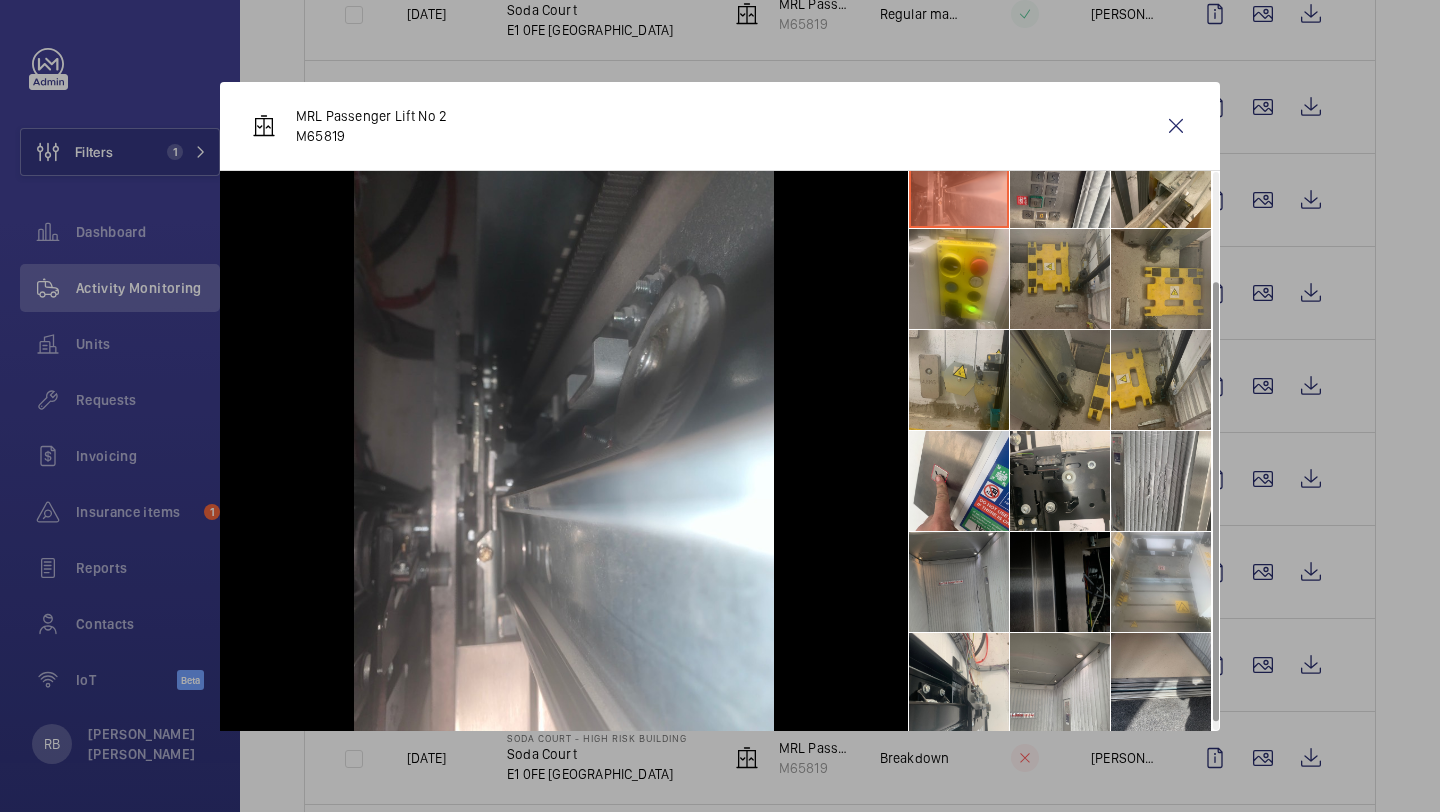 scroll, scrollTop: 148, scrollLeft: 0, axis: vertical 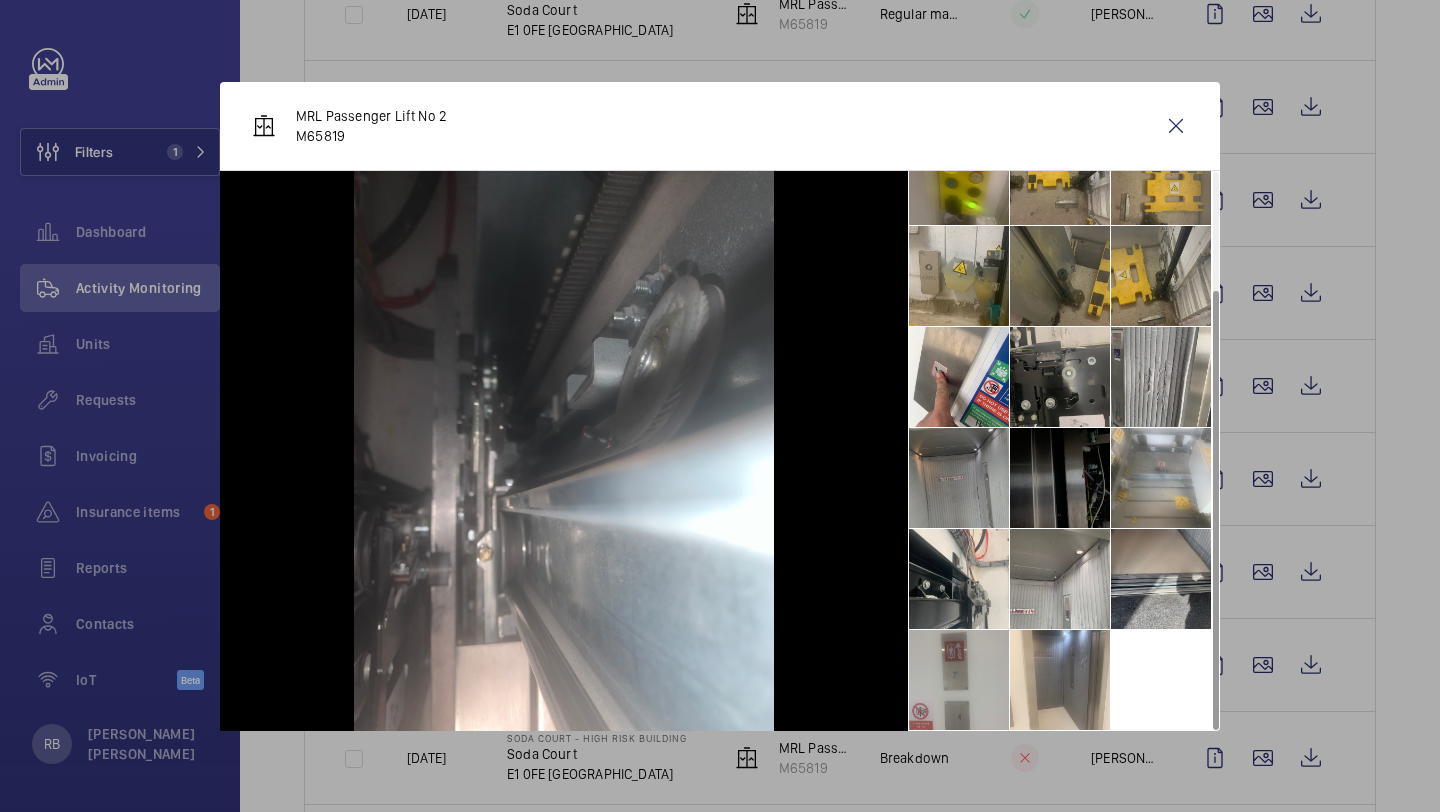 click at bounding box center [1060, 377] 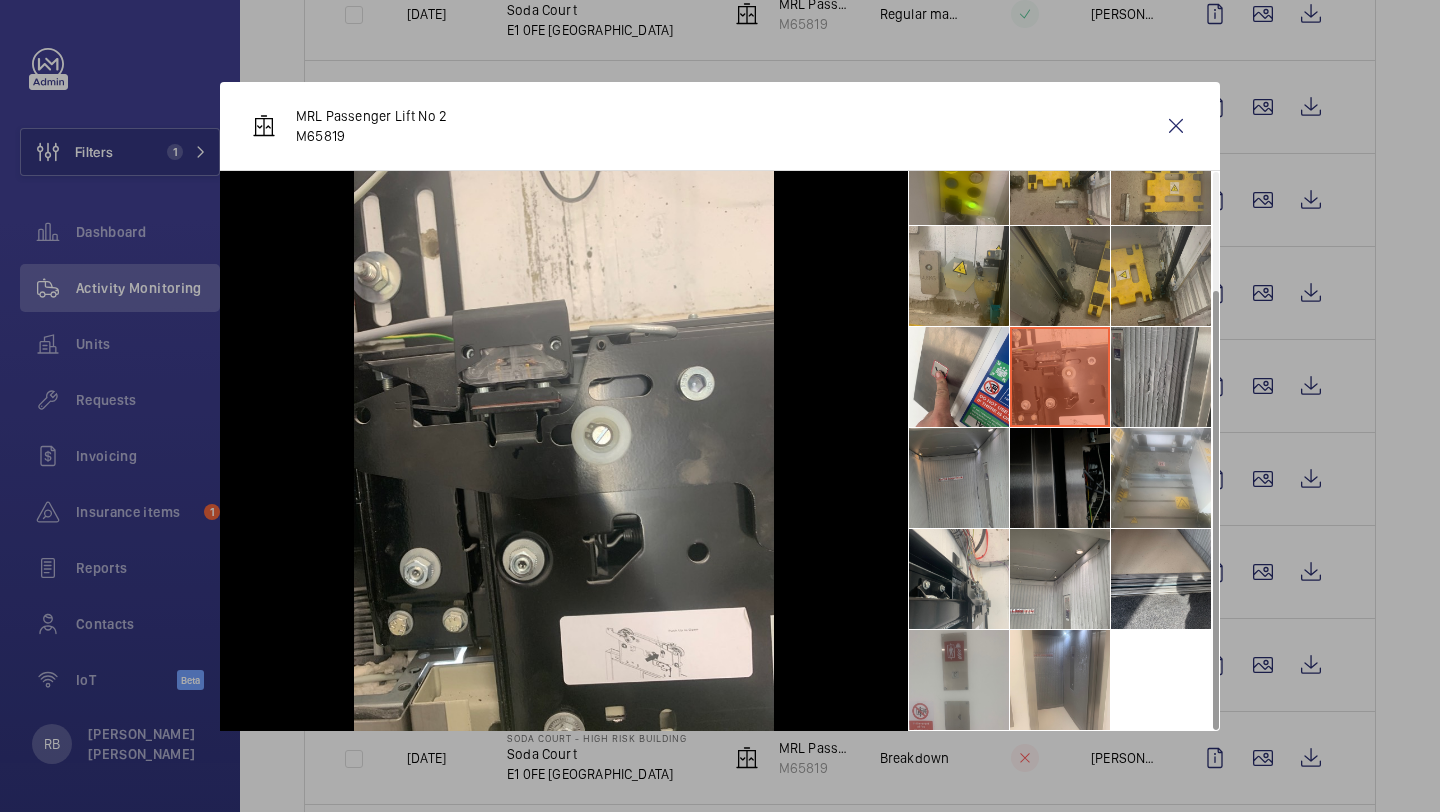 click at bounding box center [1161, 377] 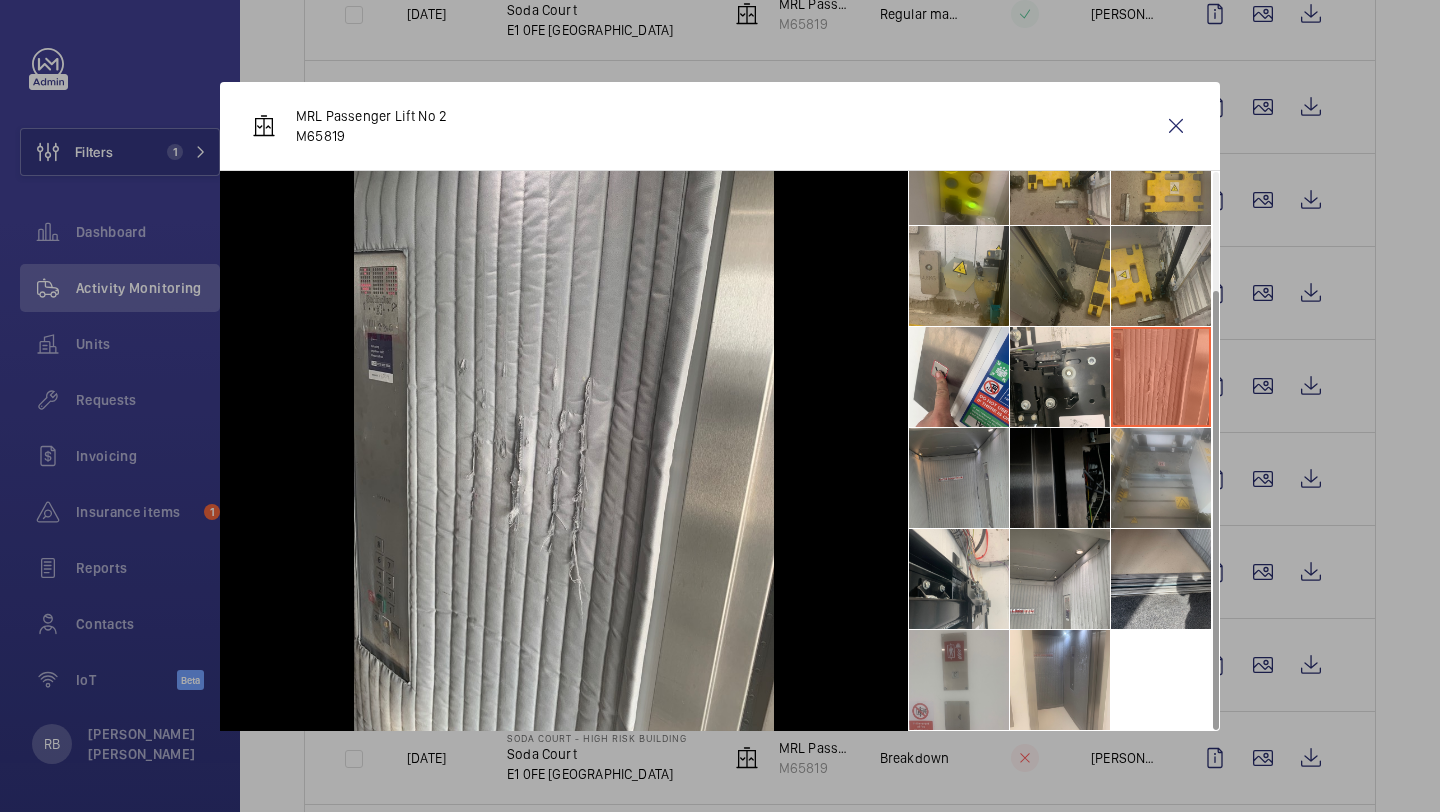 click at bounding box center [1161, 478] 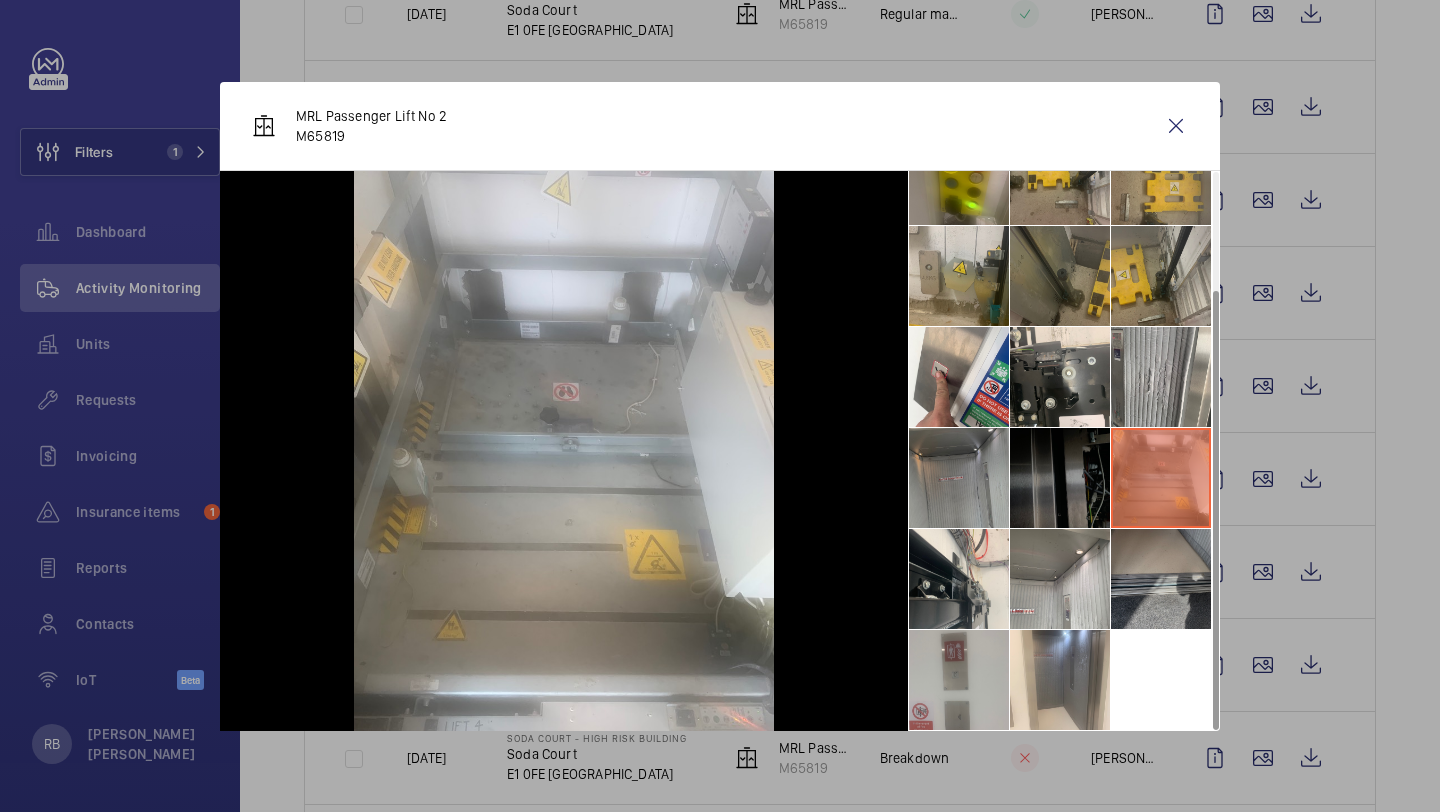 click at bounding box center (1161, 579) 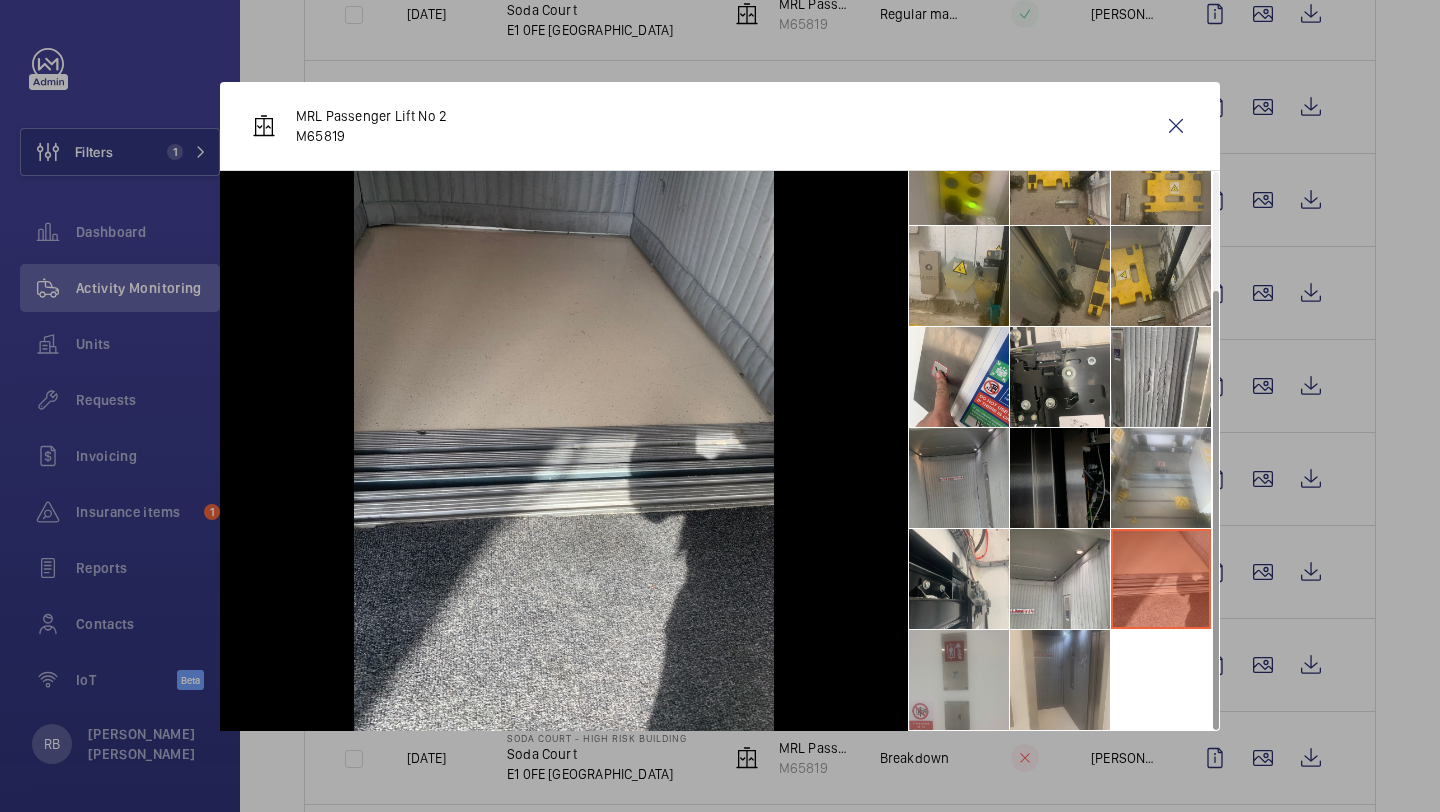 click at bounding box center [1060, 680] 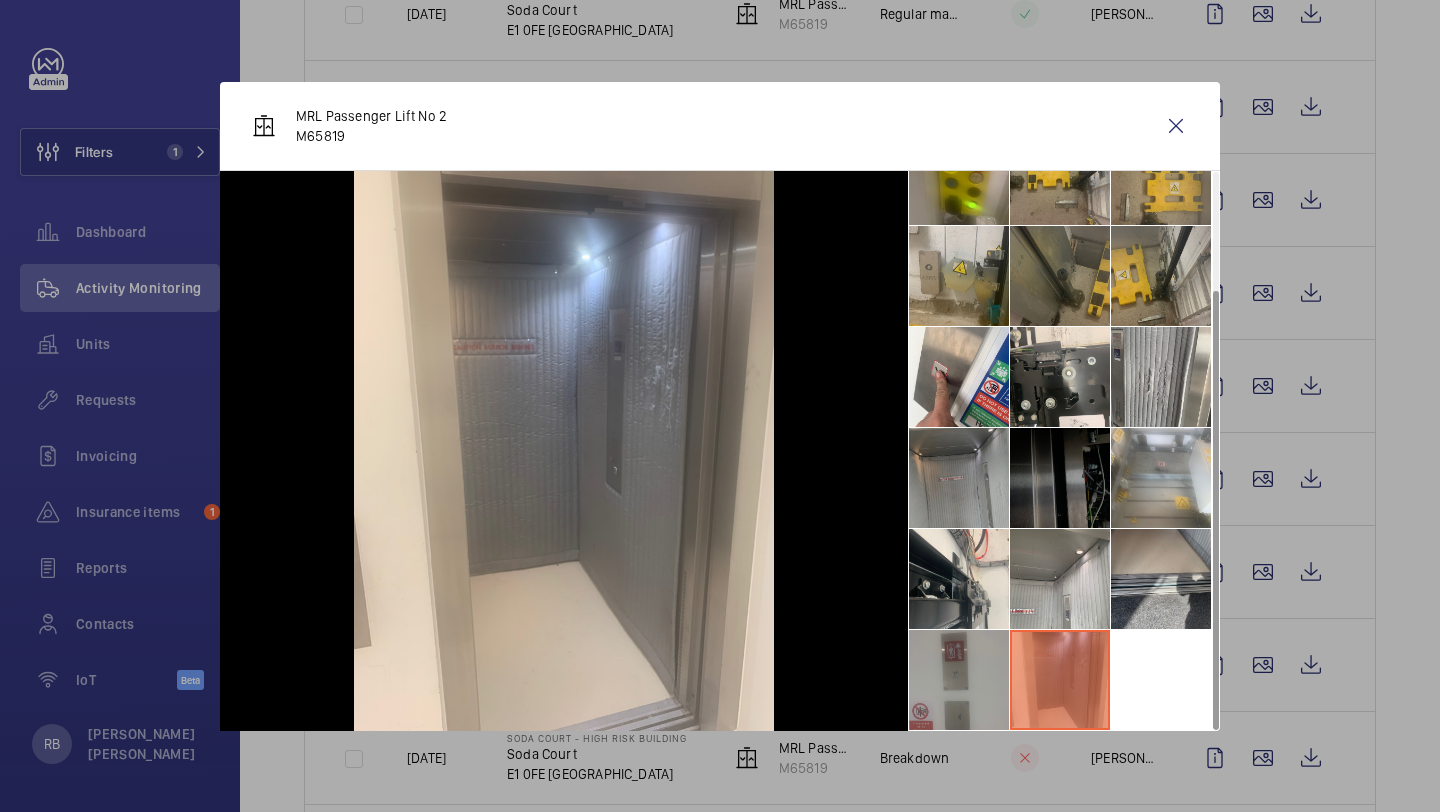 click at bounding box center (959, 680) 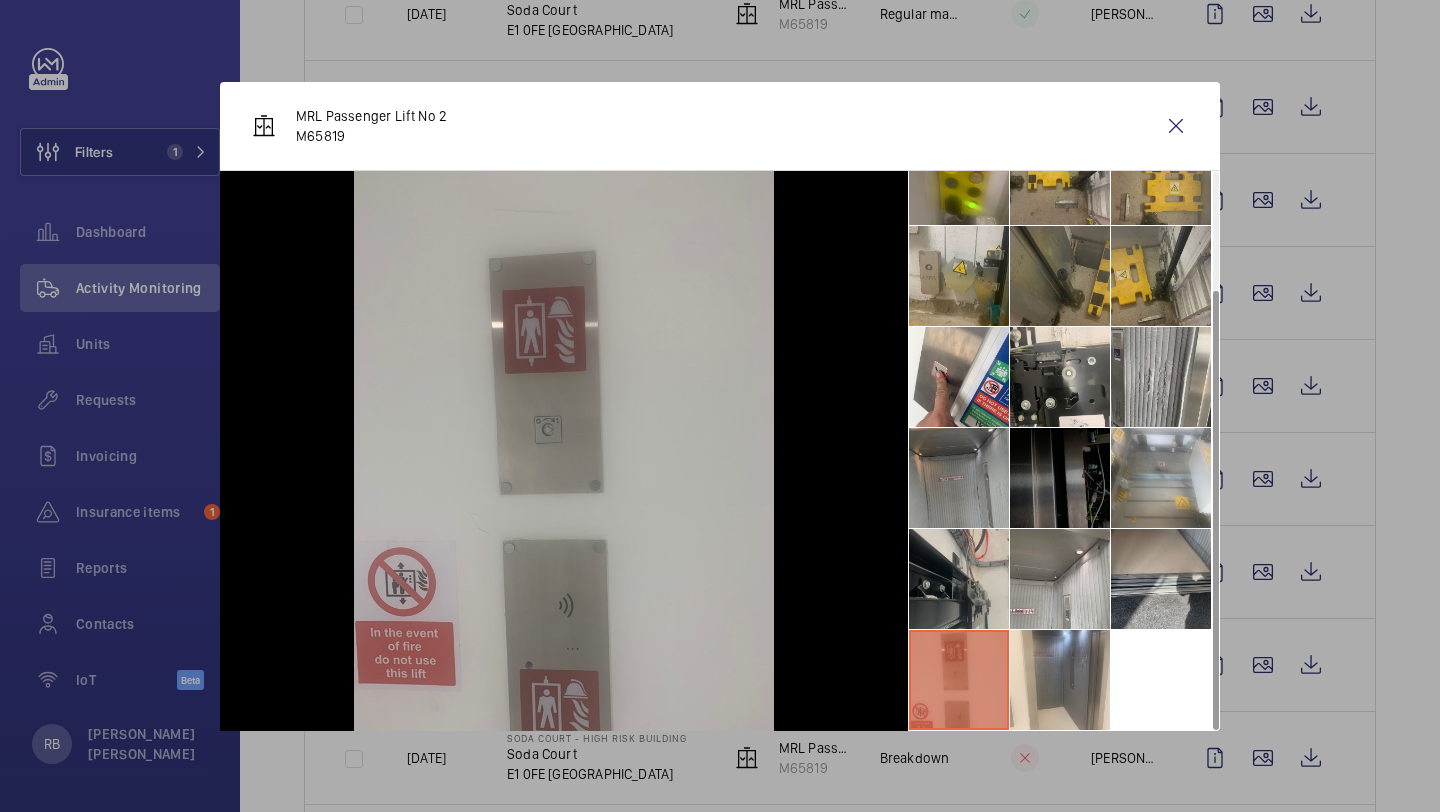 click at bounding box center [959, 579] 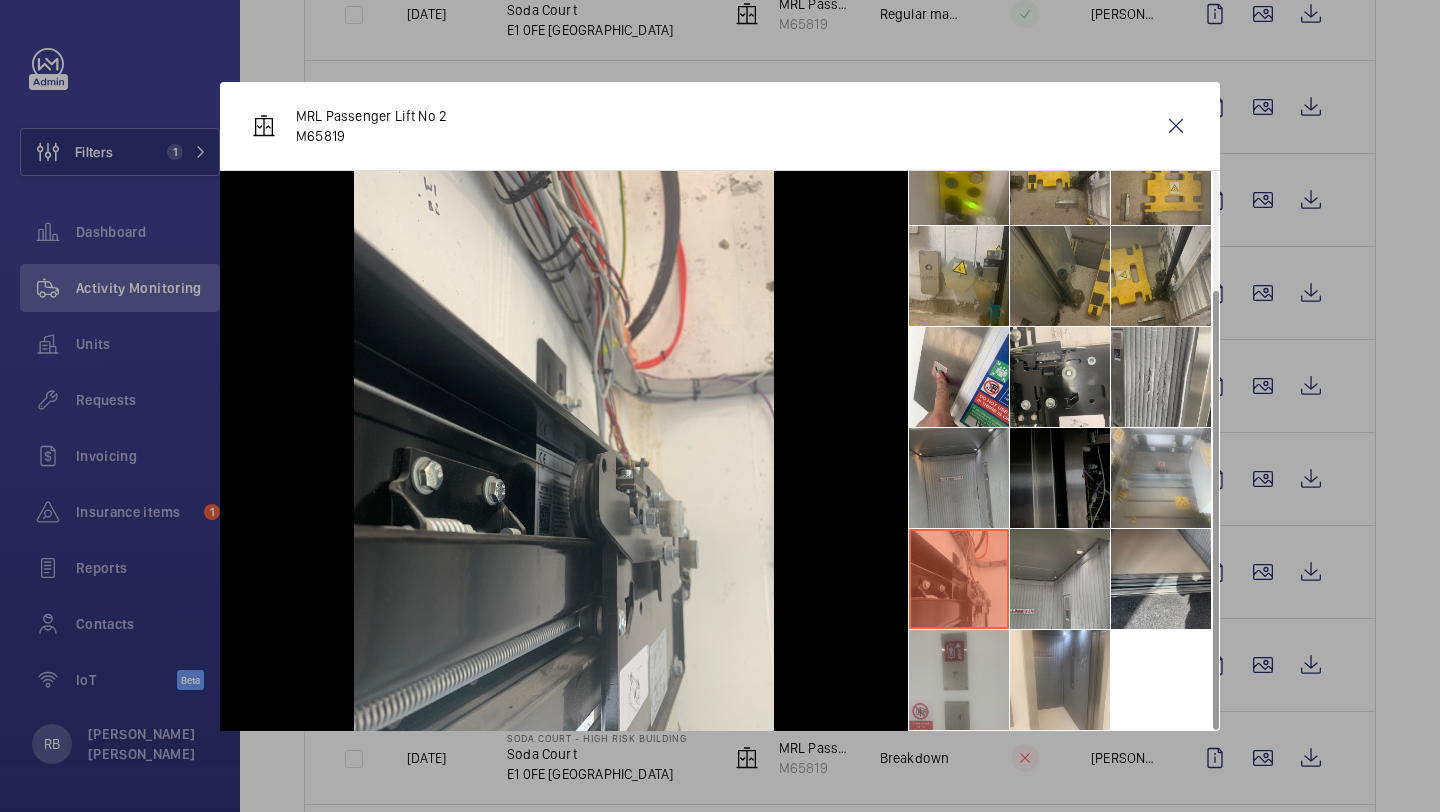 click at bounding box center (1060, 579) 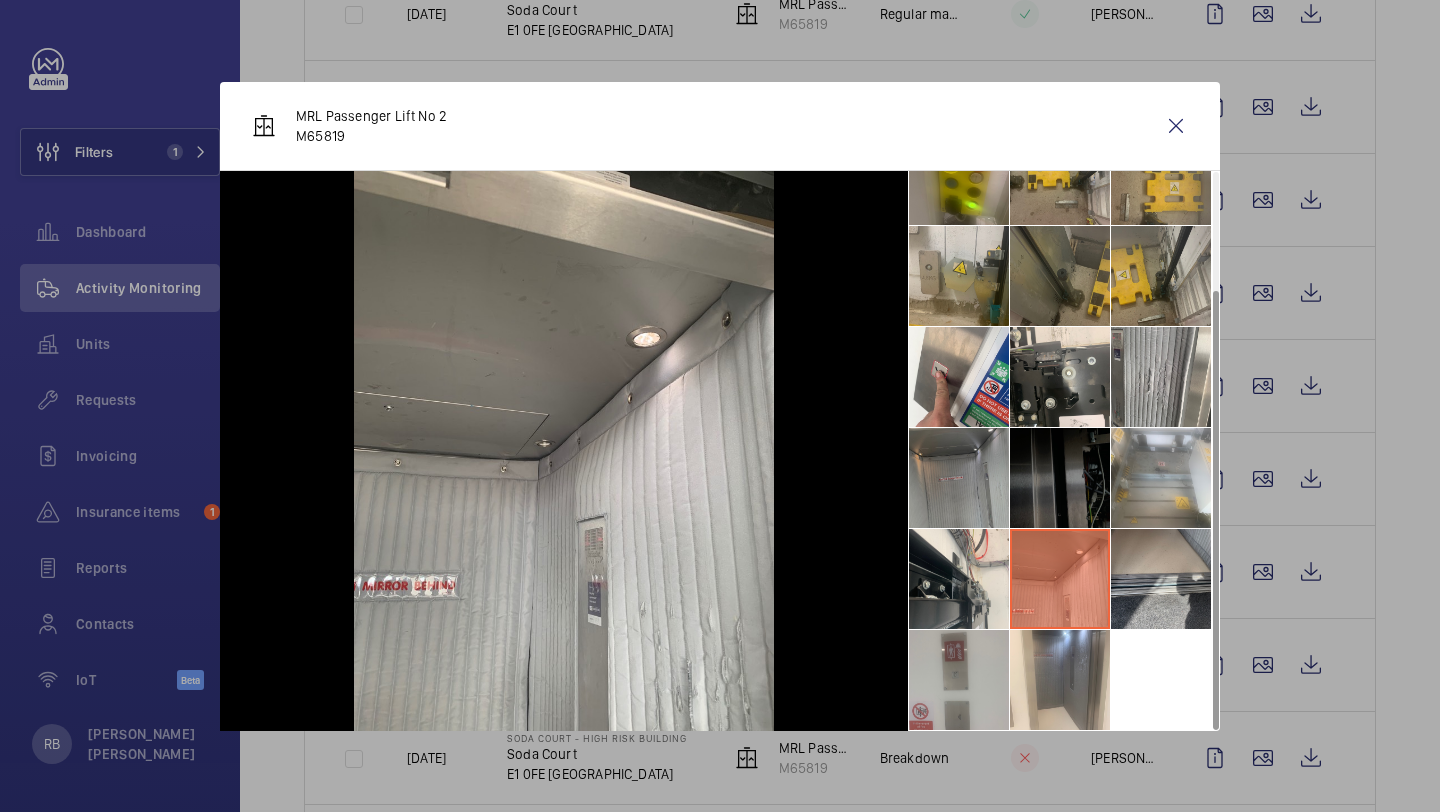 click at bounding box center (1060, 478) 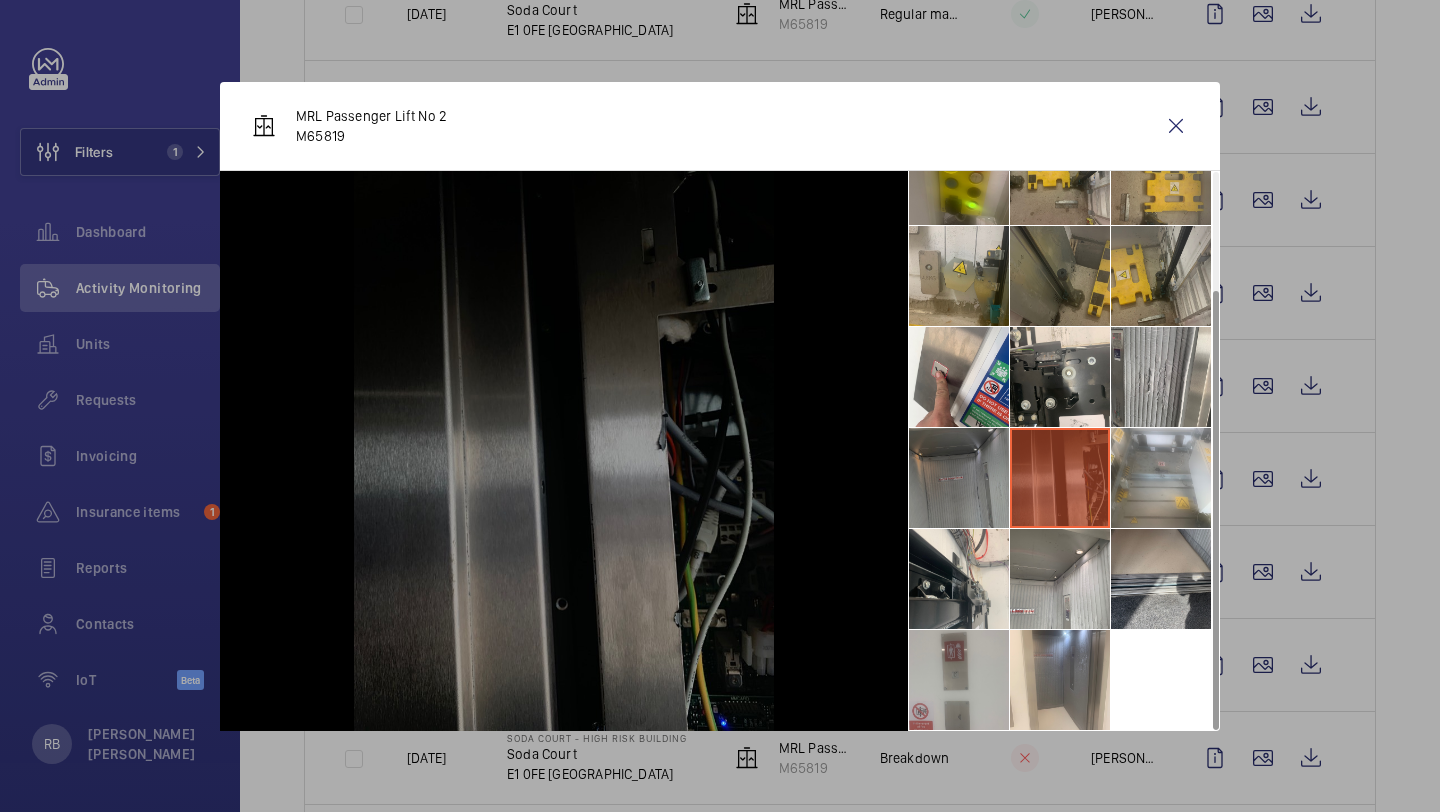 click at bounding box center [959, 478] 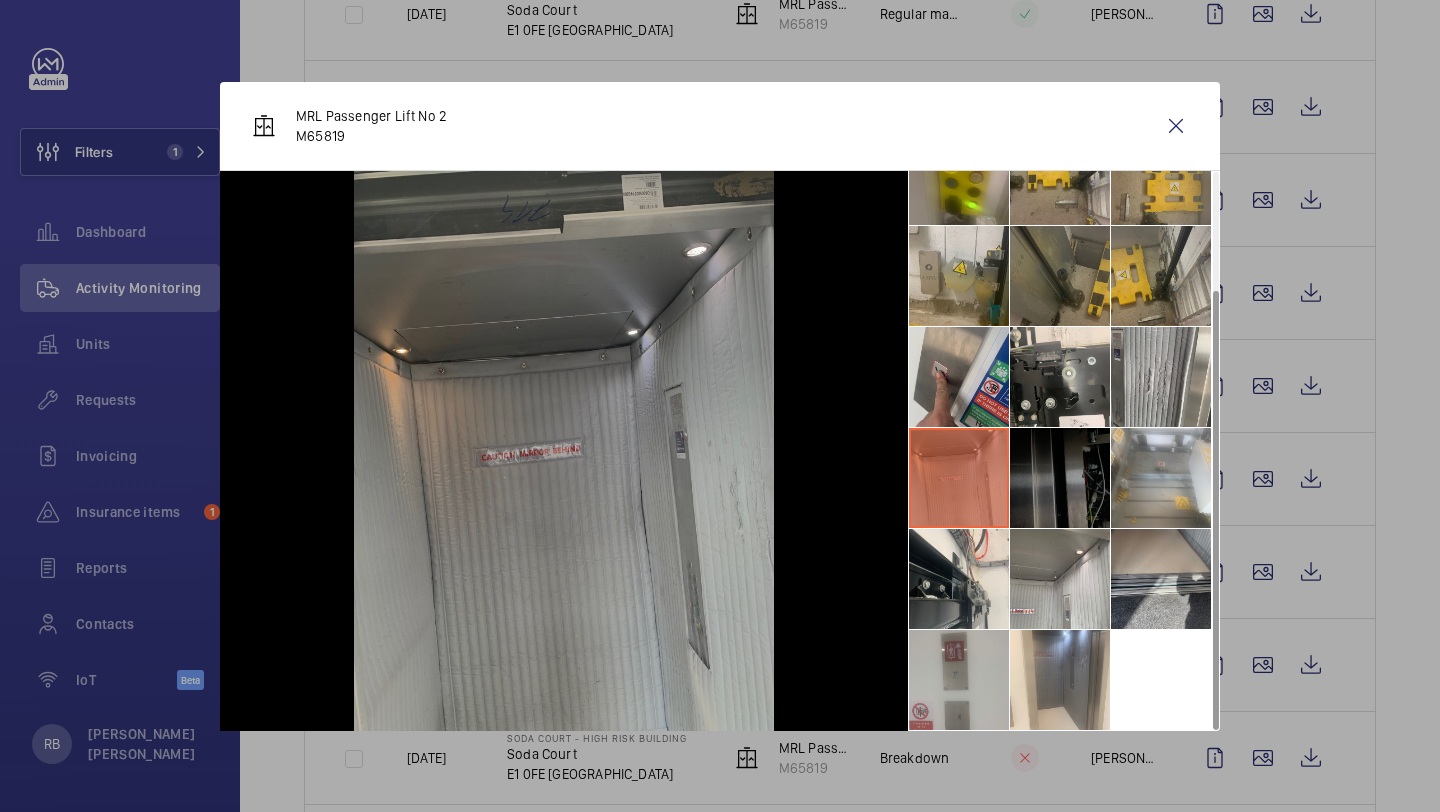 click at bounding box center (959, 377) 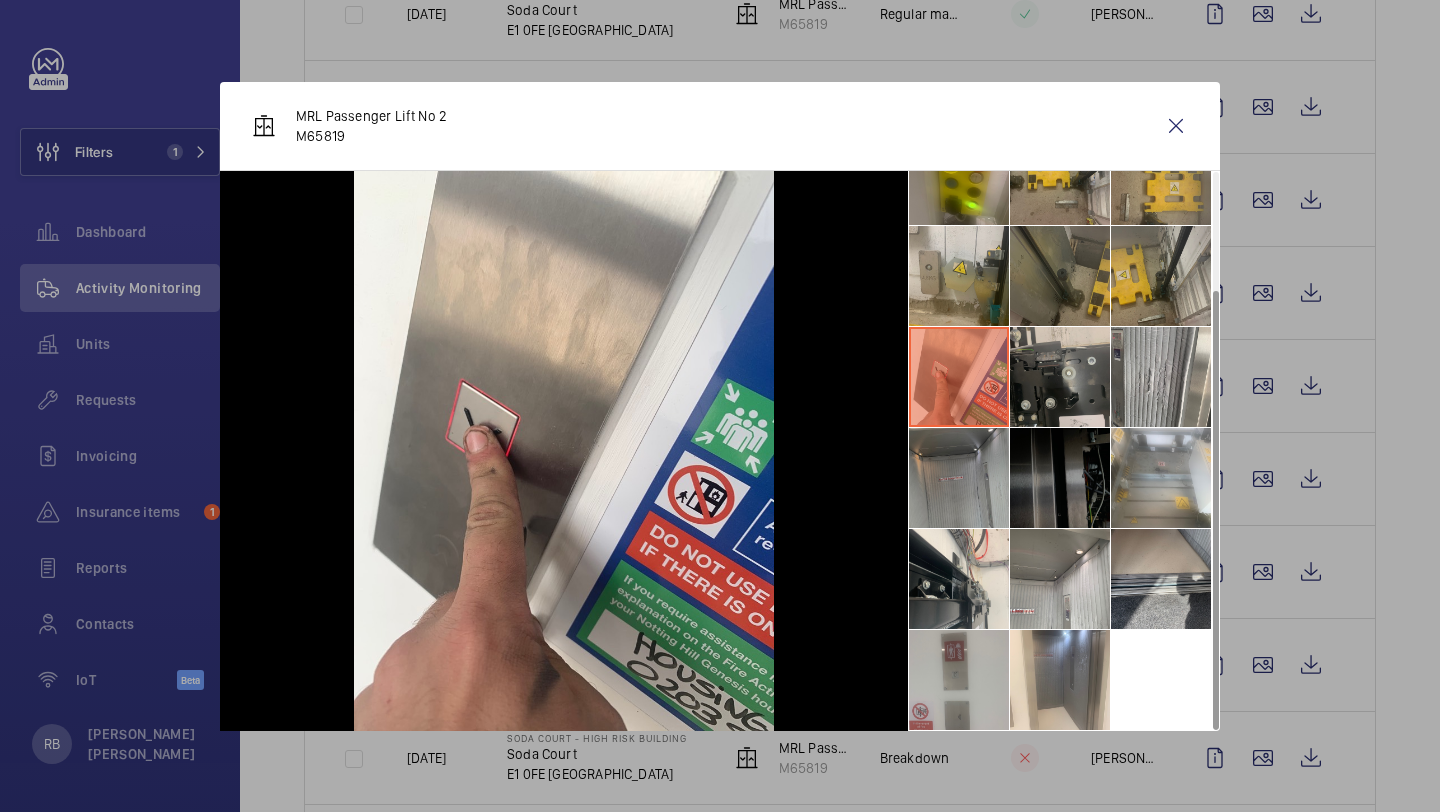click at bounding box center [1060, 377] 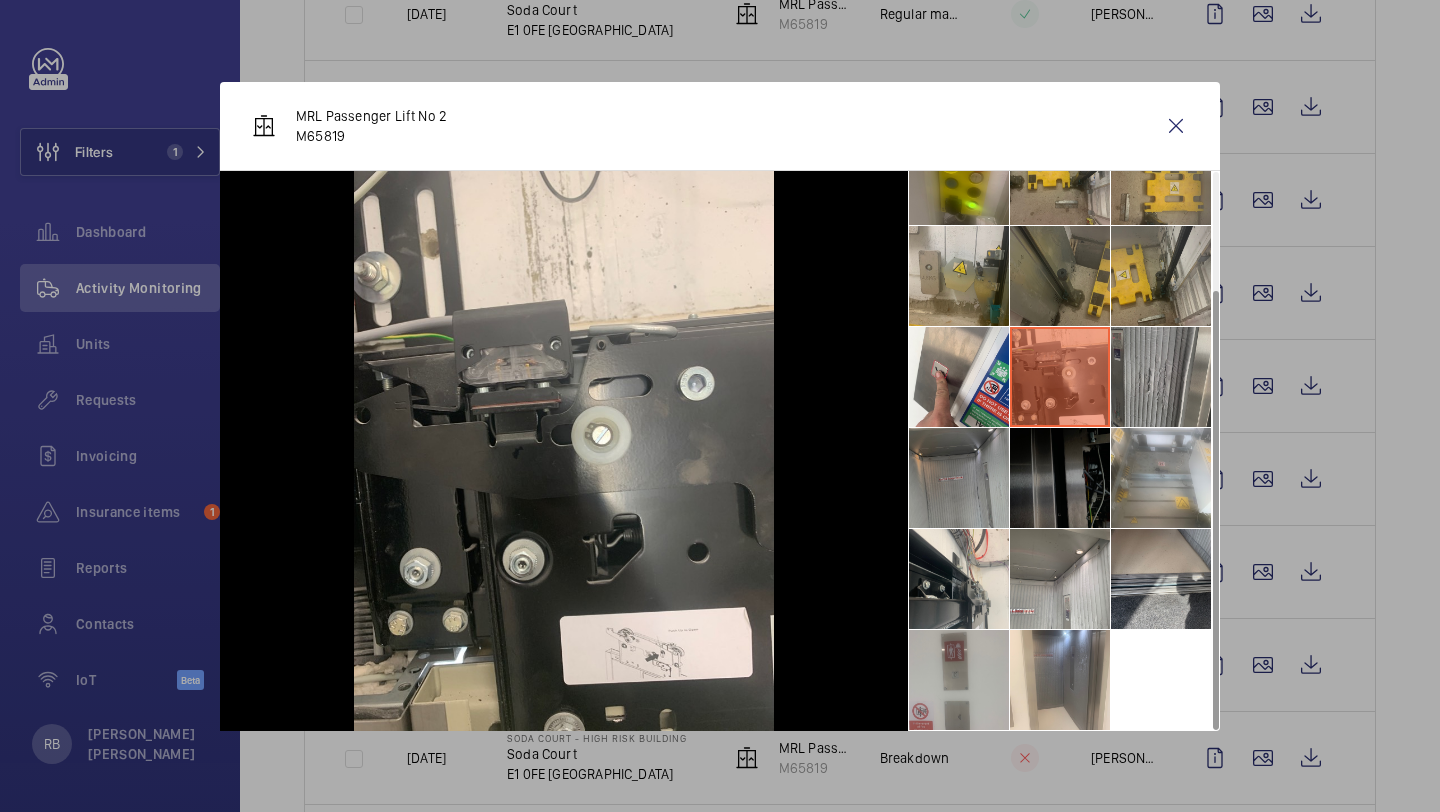 click at bounding box center (1161, 377) 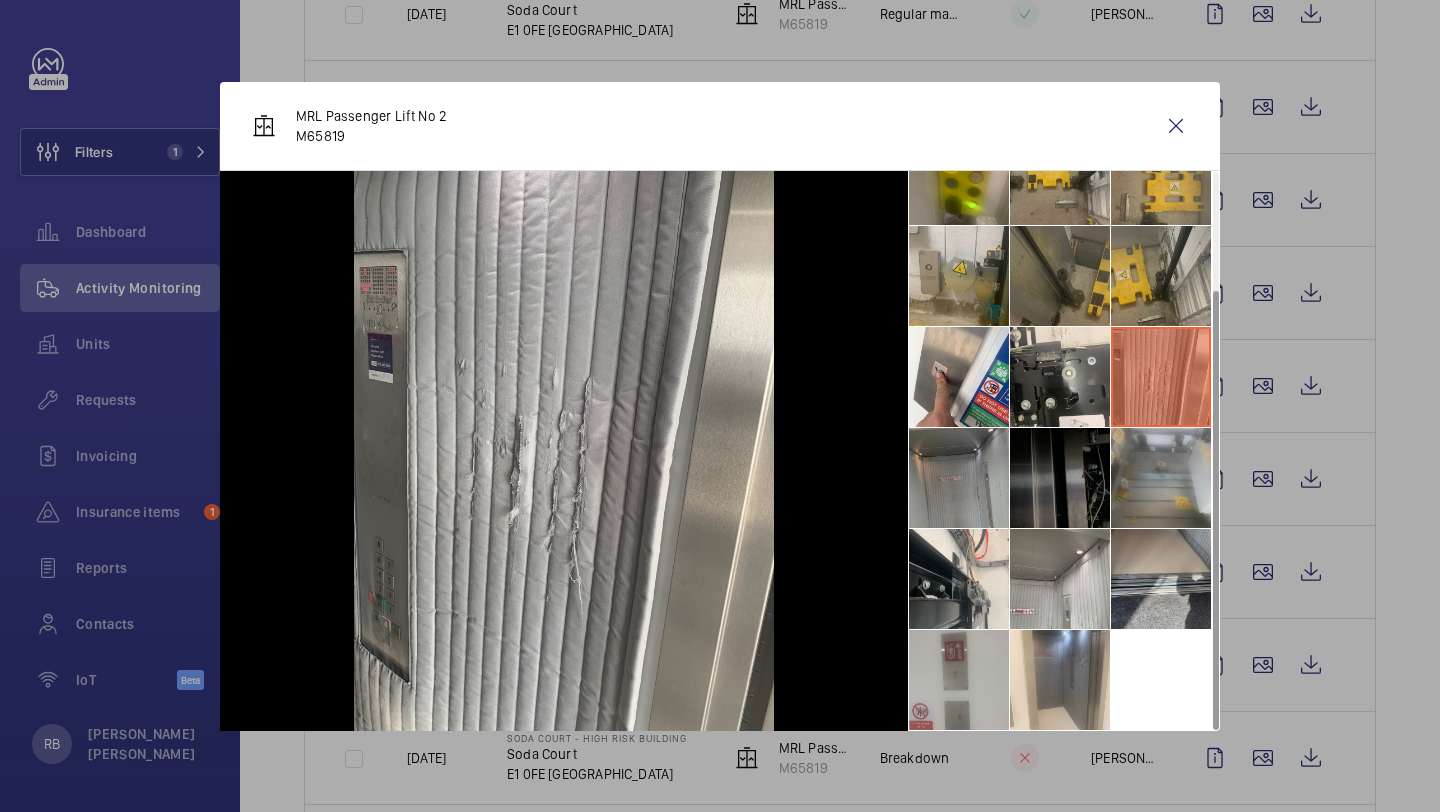 click at bounding box center (1161, 478) 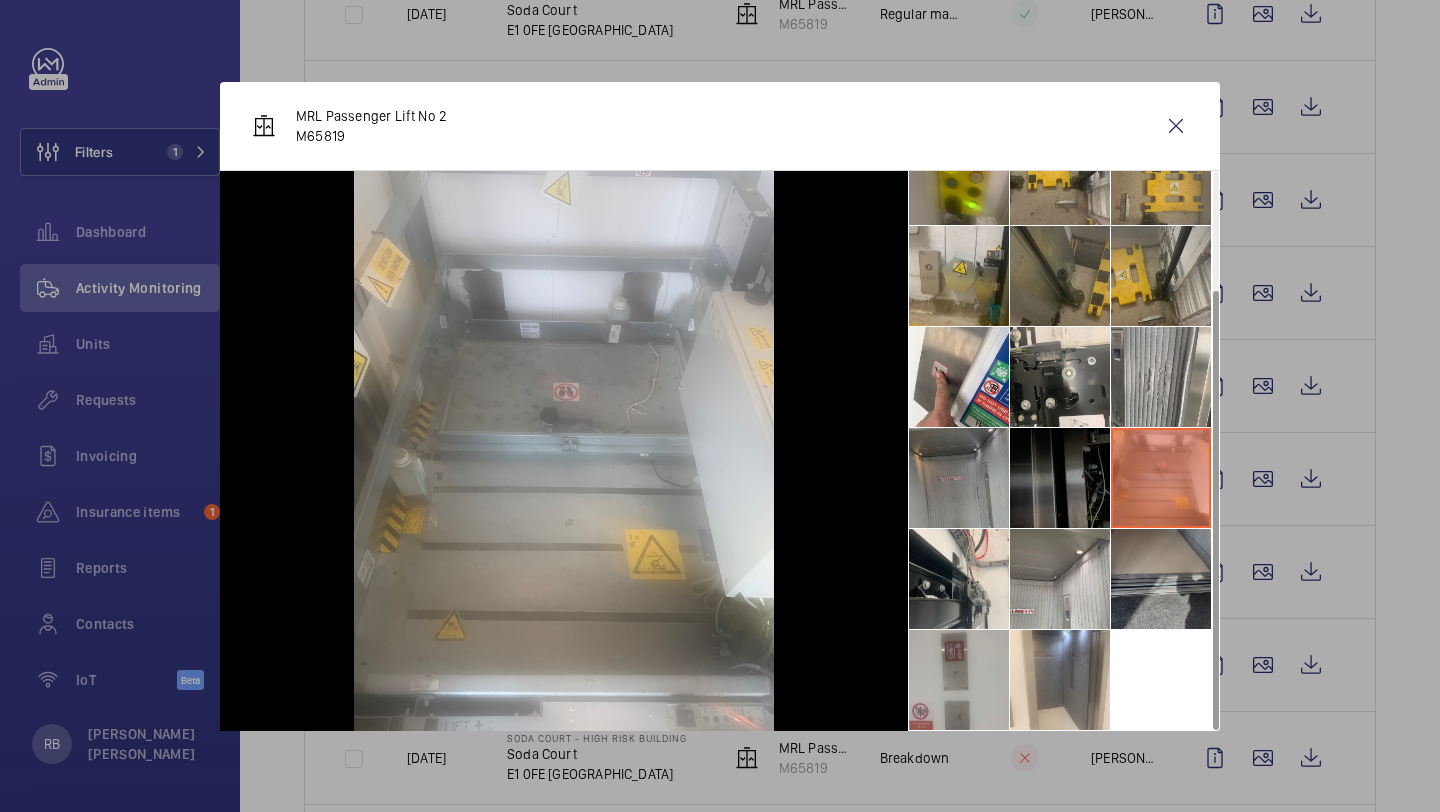 click at bounding box center [1161, 579] 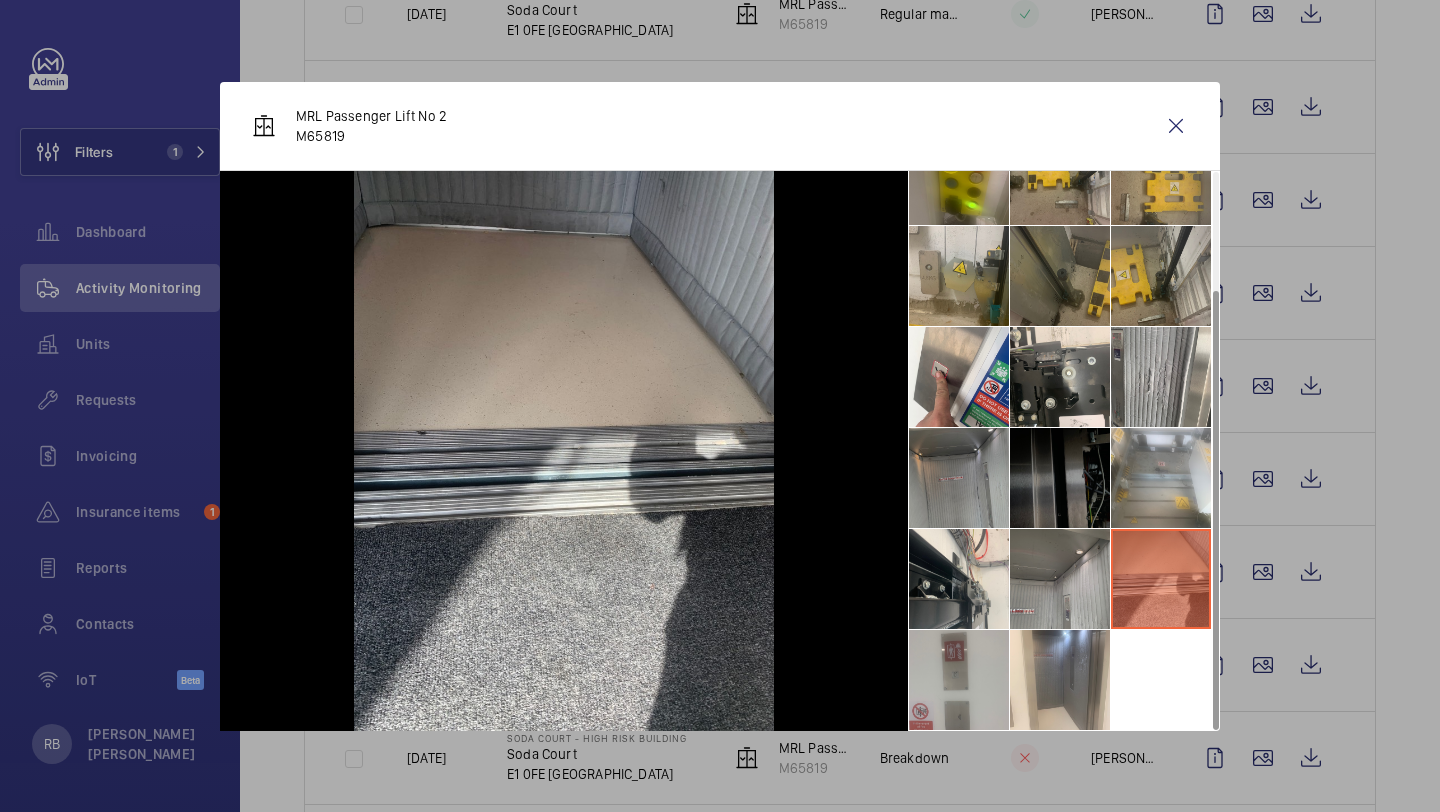 click at bounding box center (1060, 579) 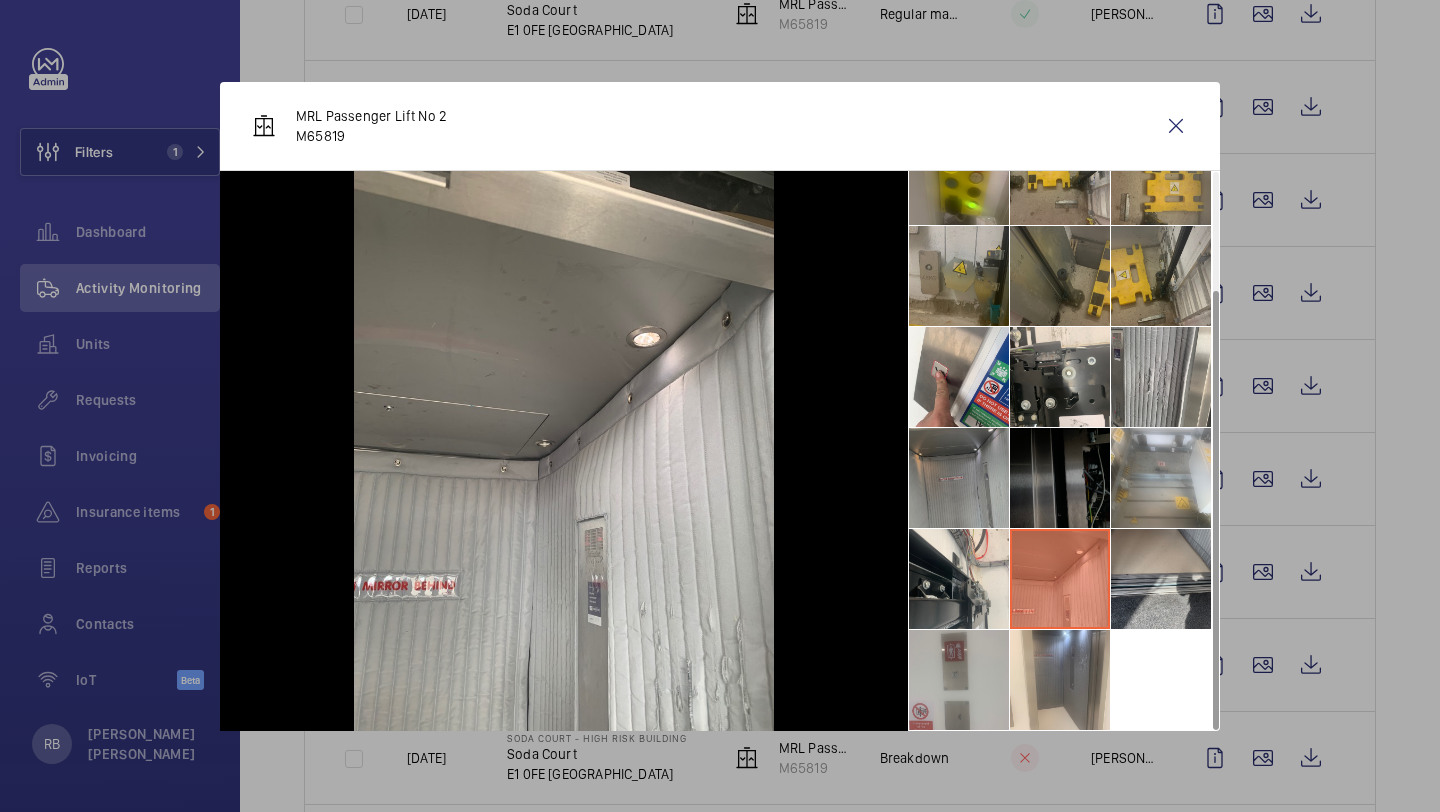 click at bounding box center [959, 276] 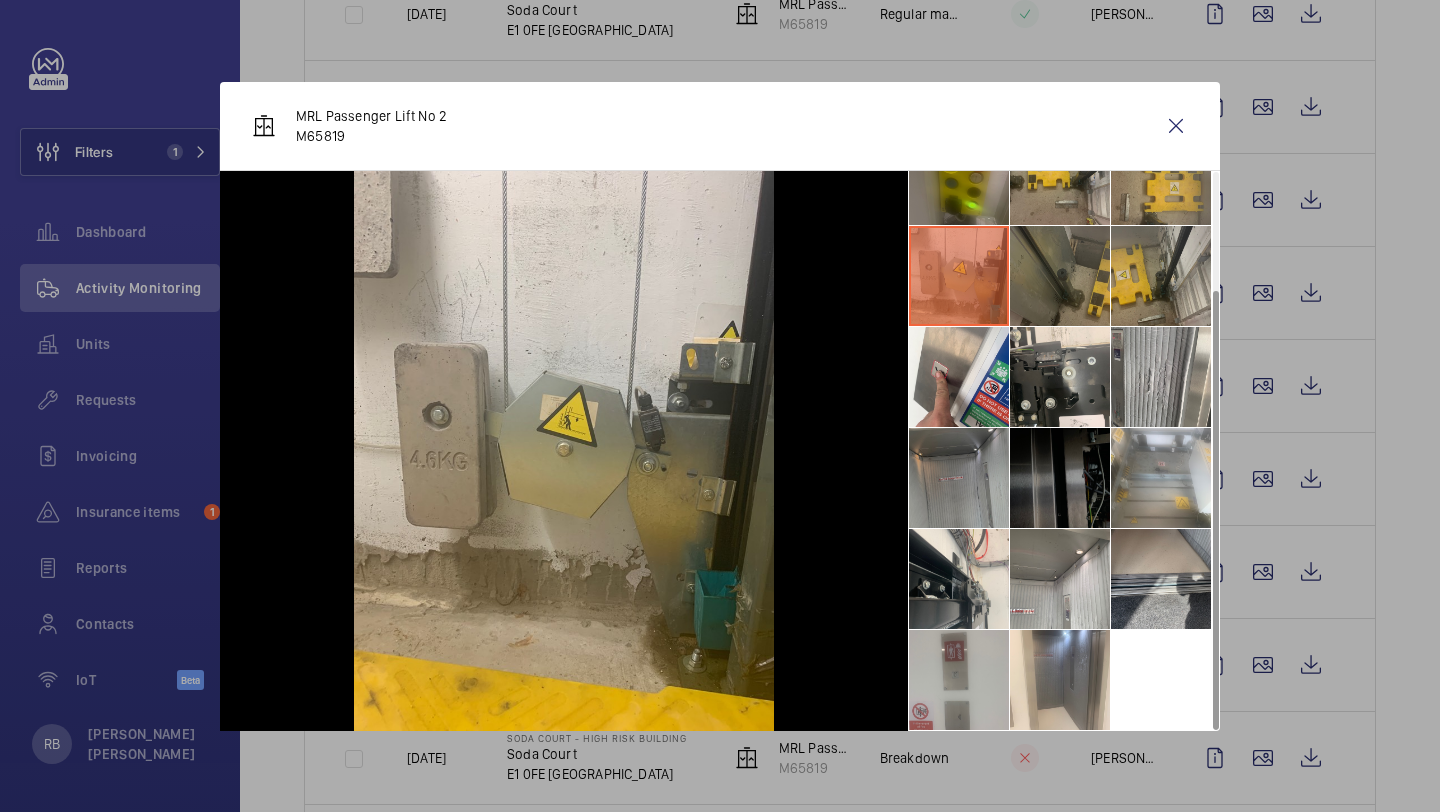 click at bounding box center (959, 175) 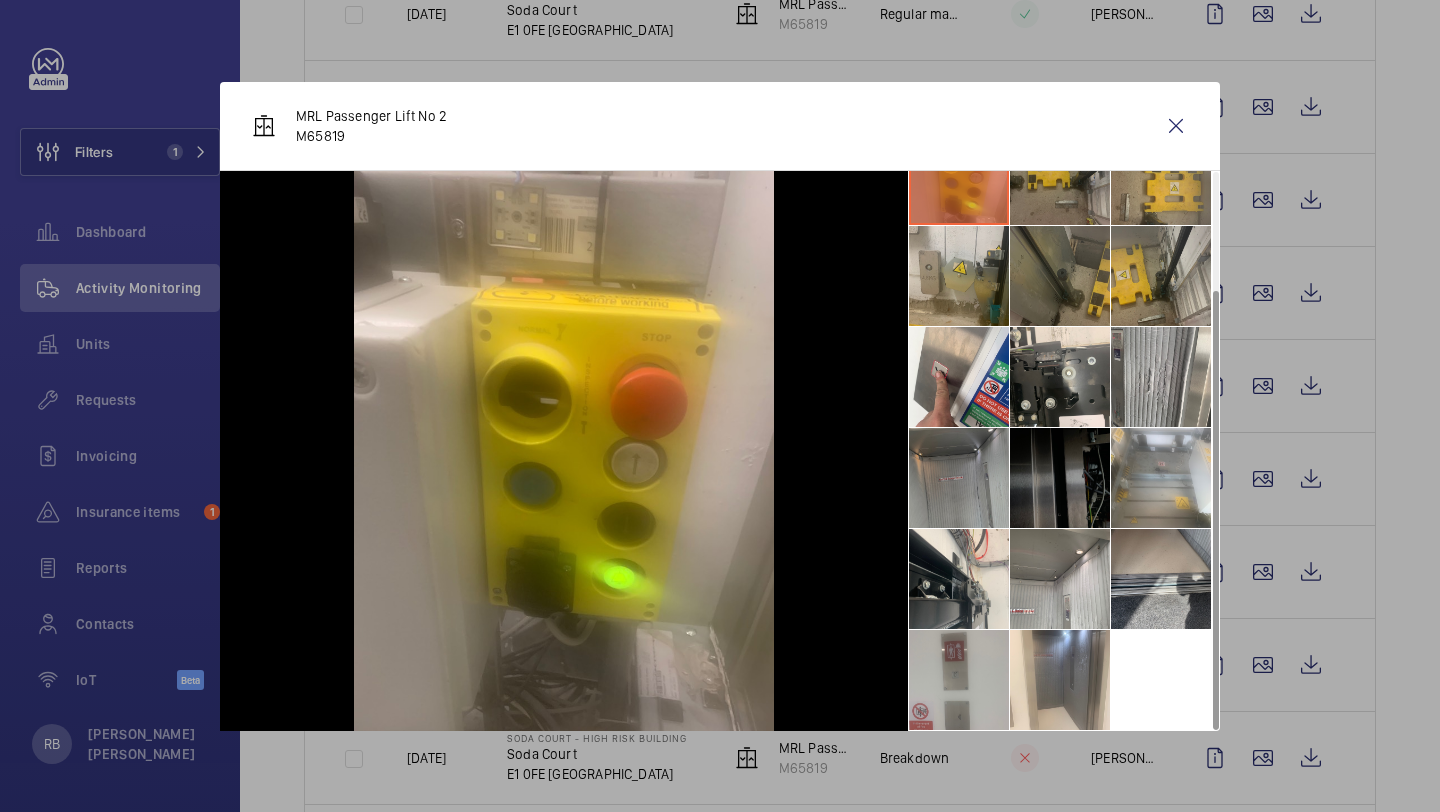 click at bounding box center (1060, 175) 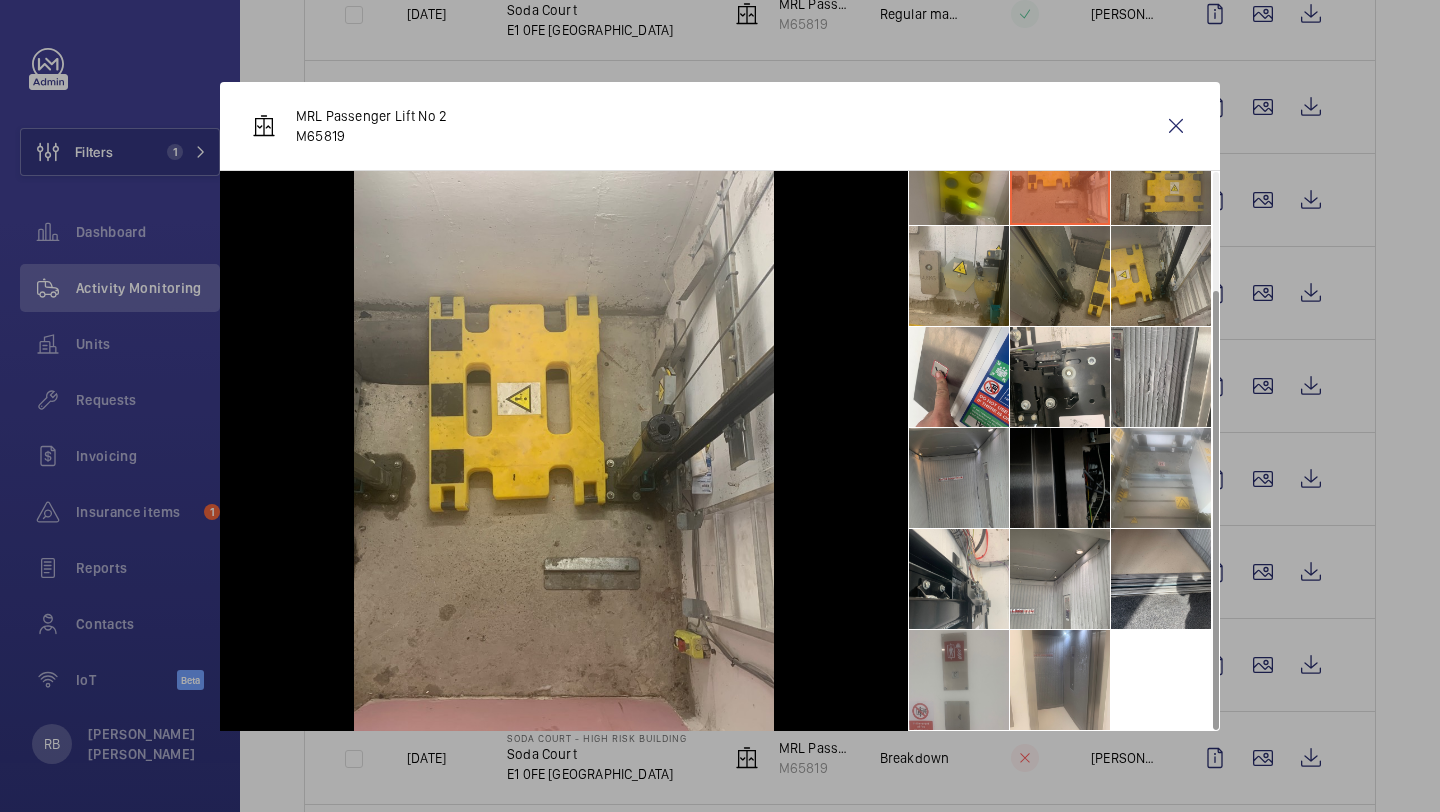 click at bounding box center (1161, 175) 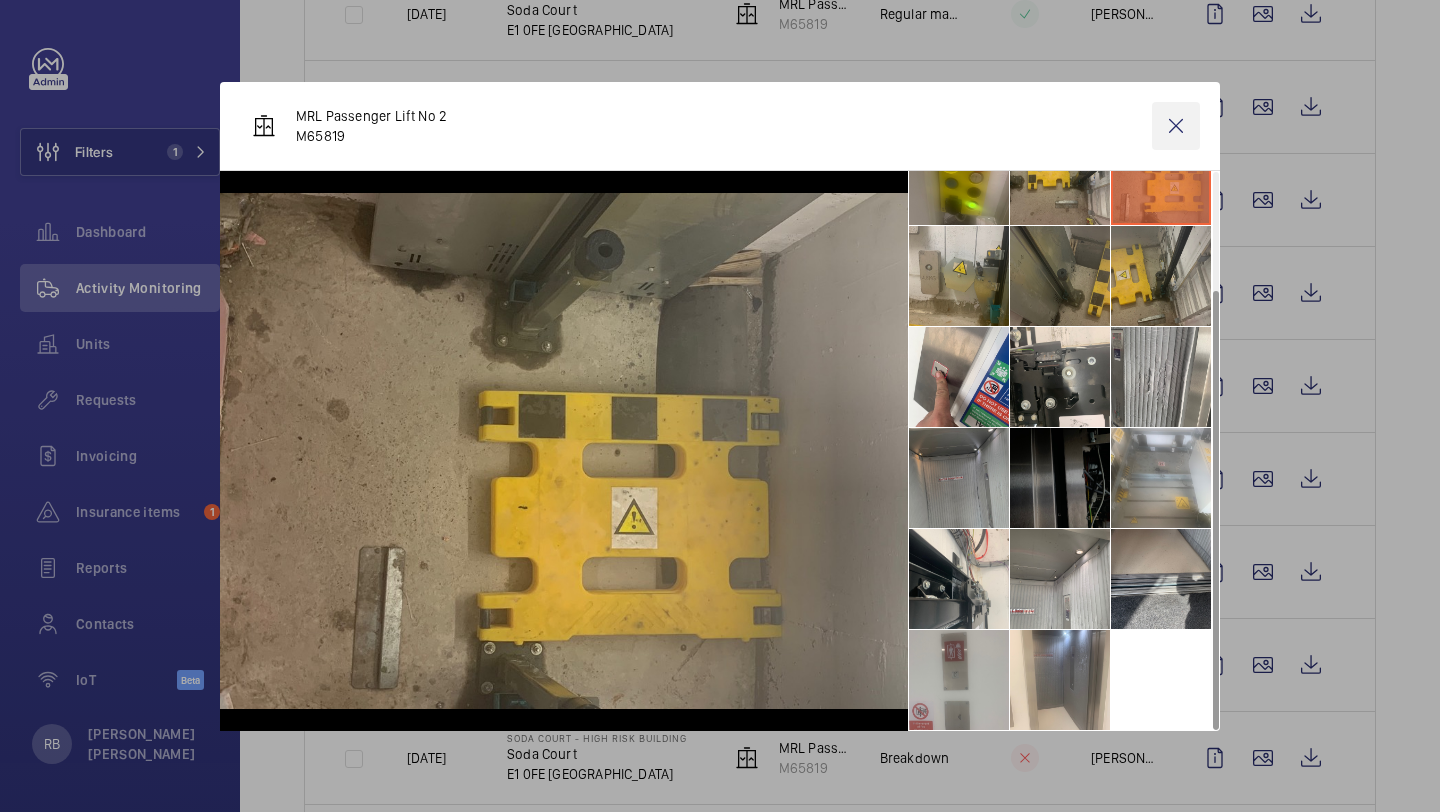 click at bounding box center [1176, 126] 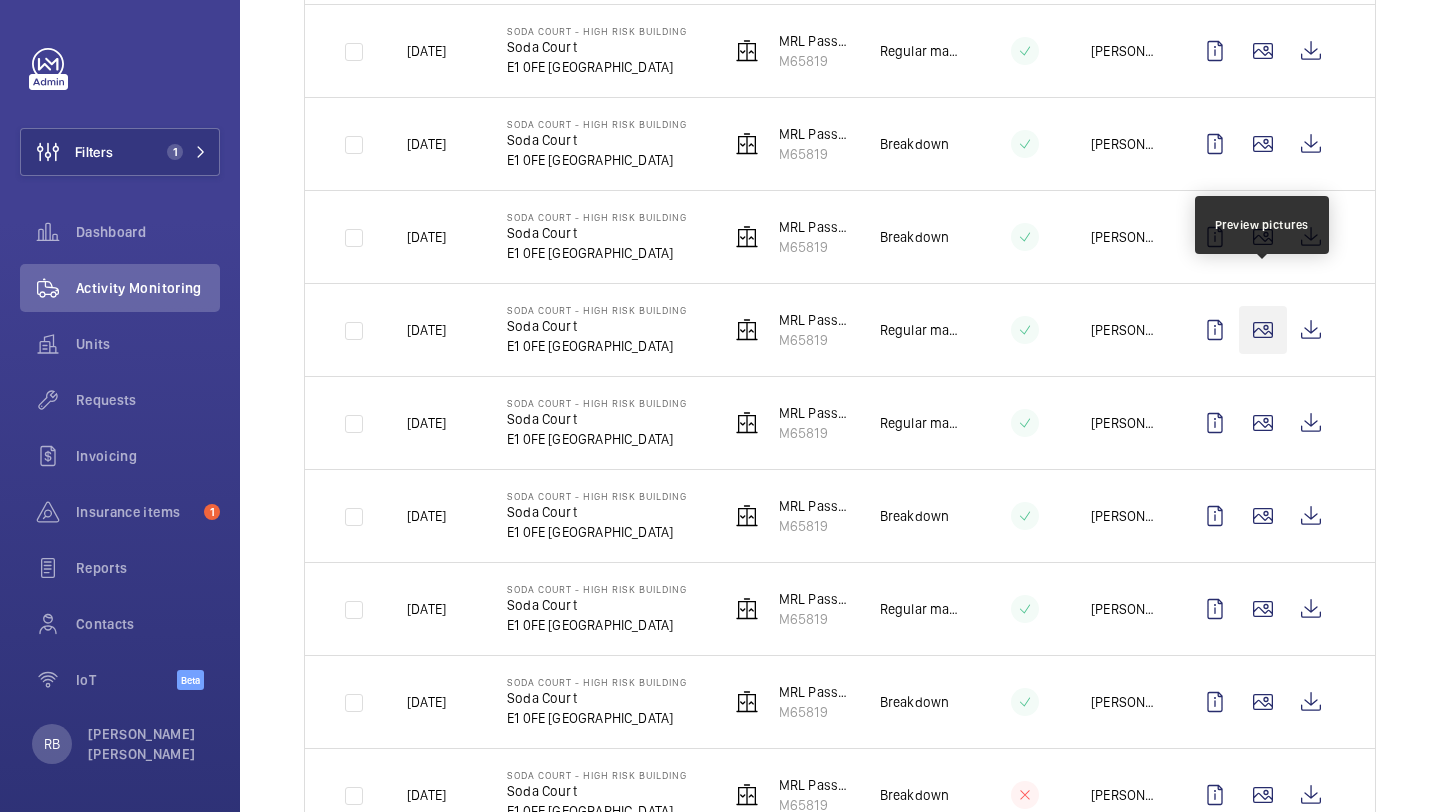 scroll, scrollTop: 2057, scrollLeft: 0, axis: vertical 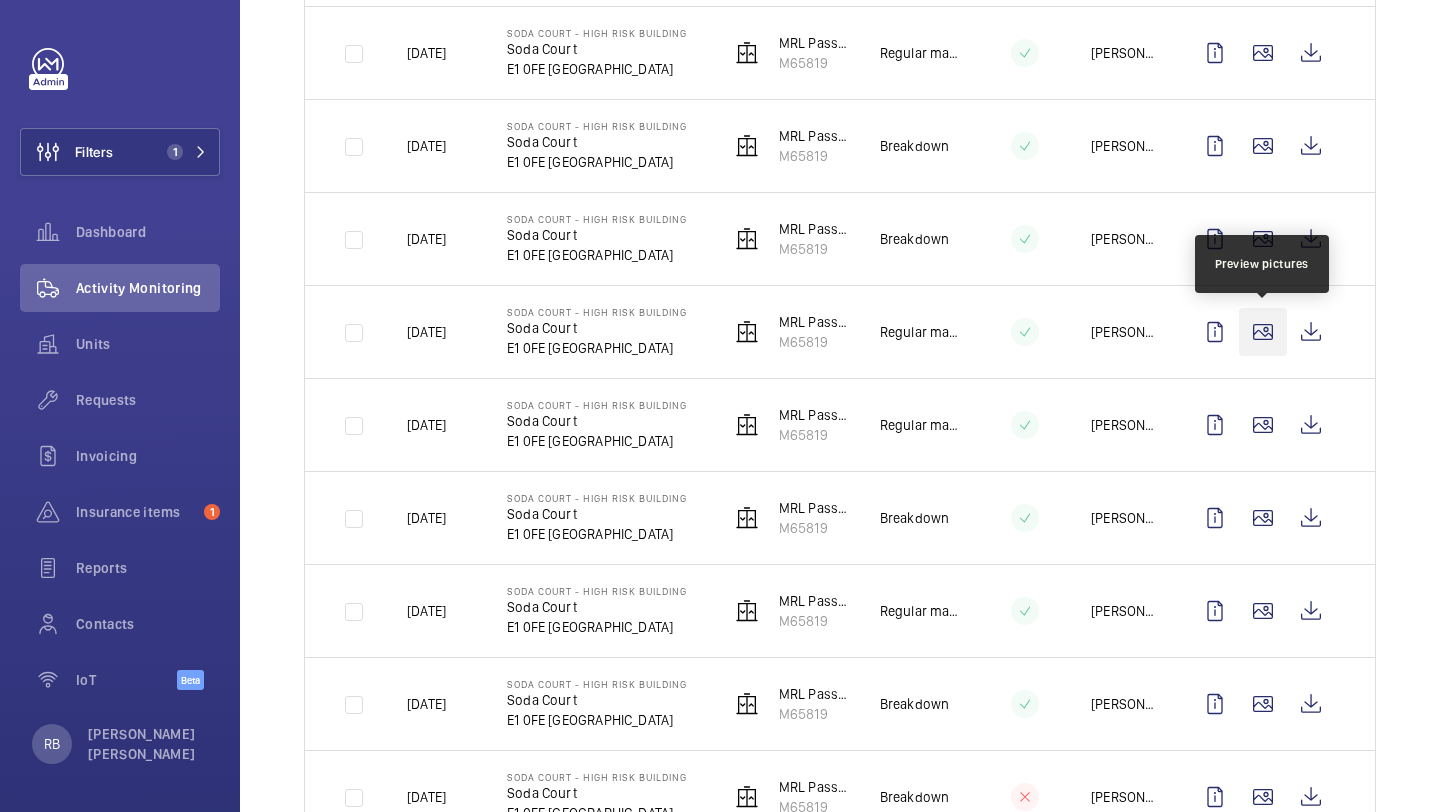 click 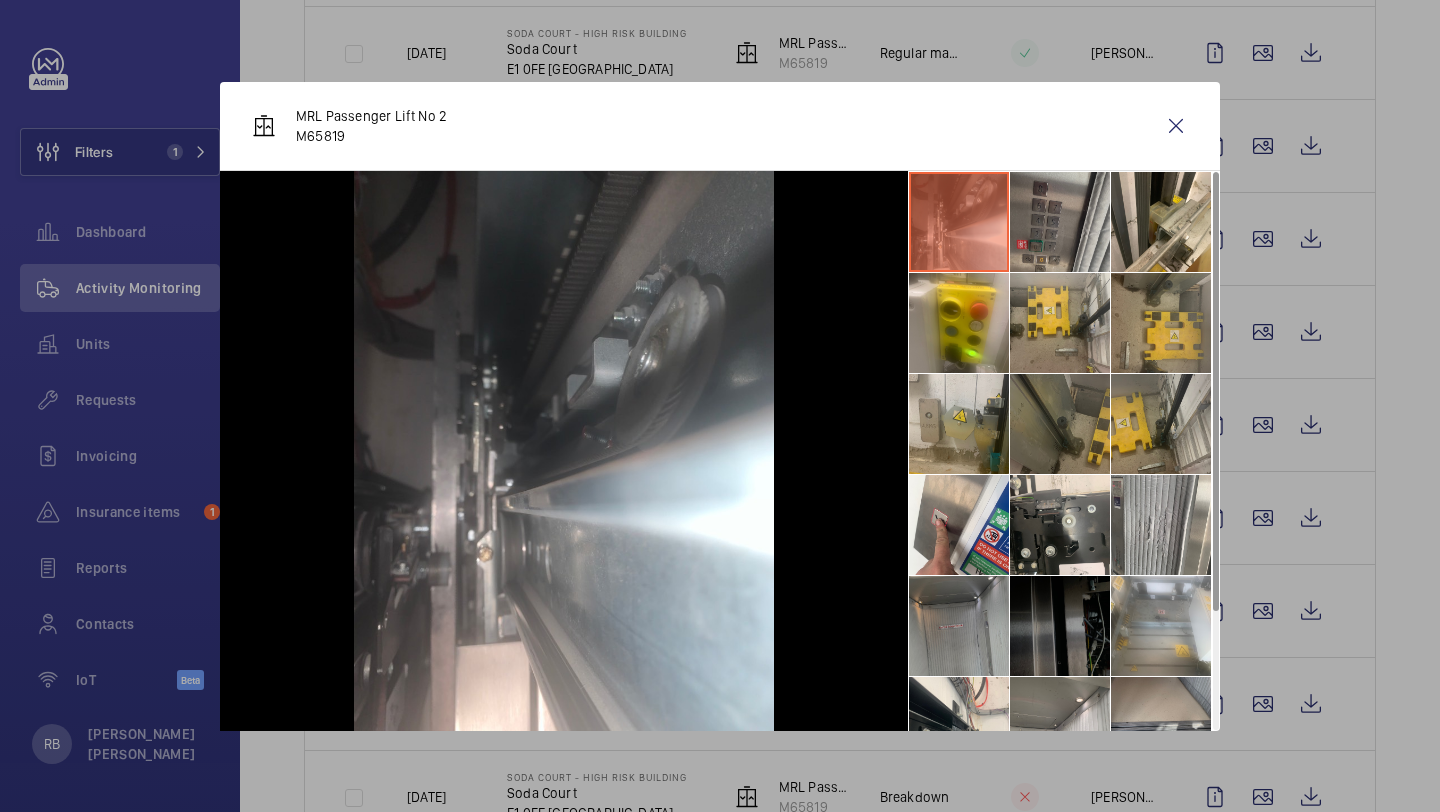 click at bounding box center [1060, 222] 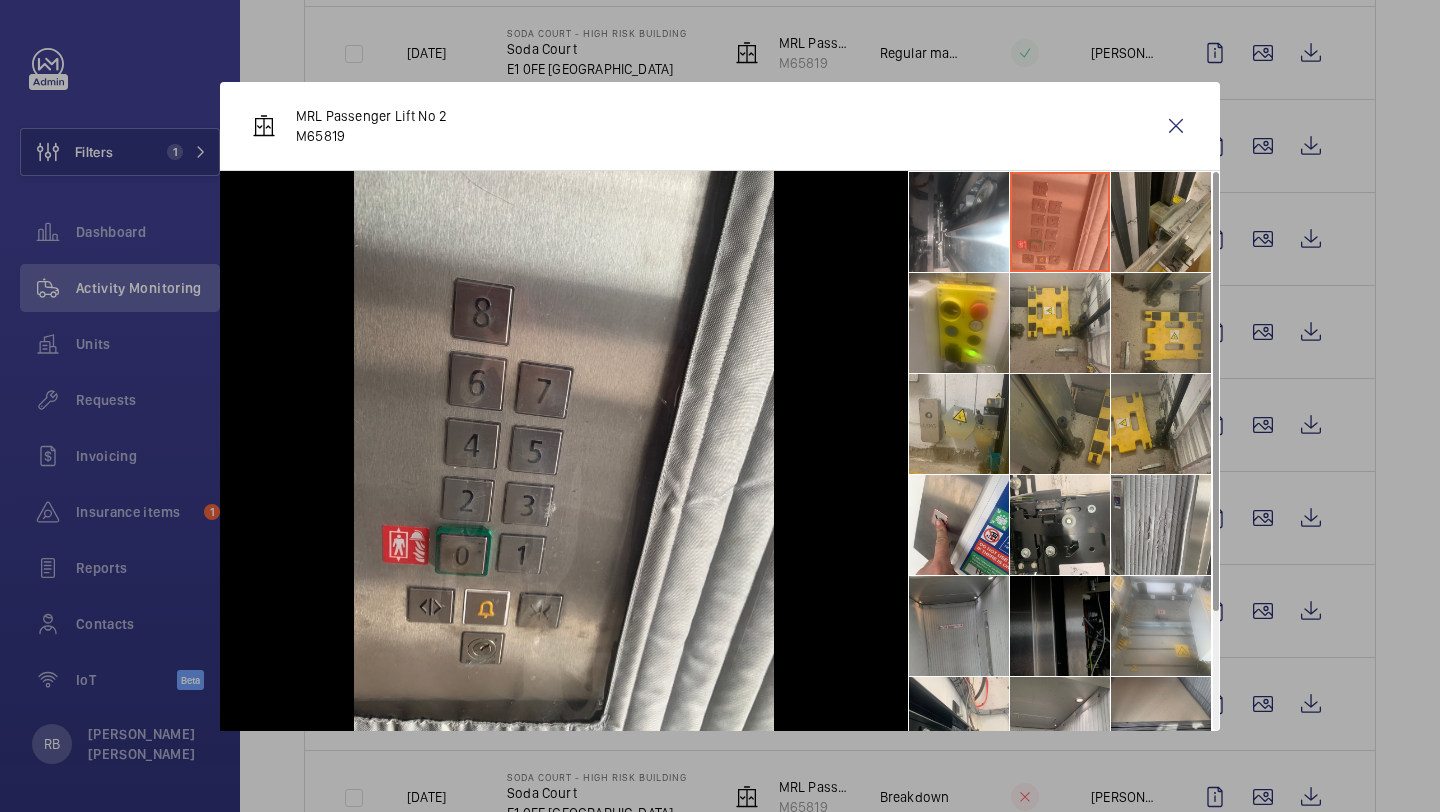 click at bounding box center (1161, 222) 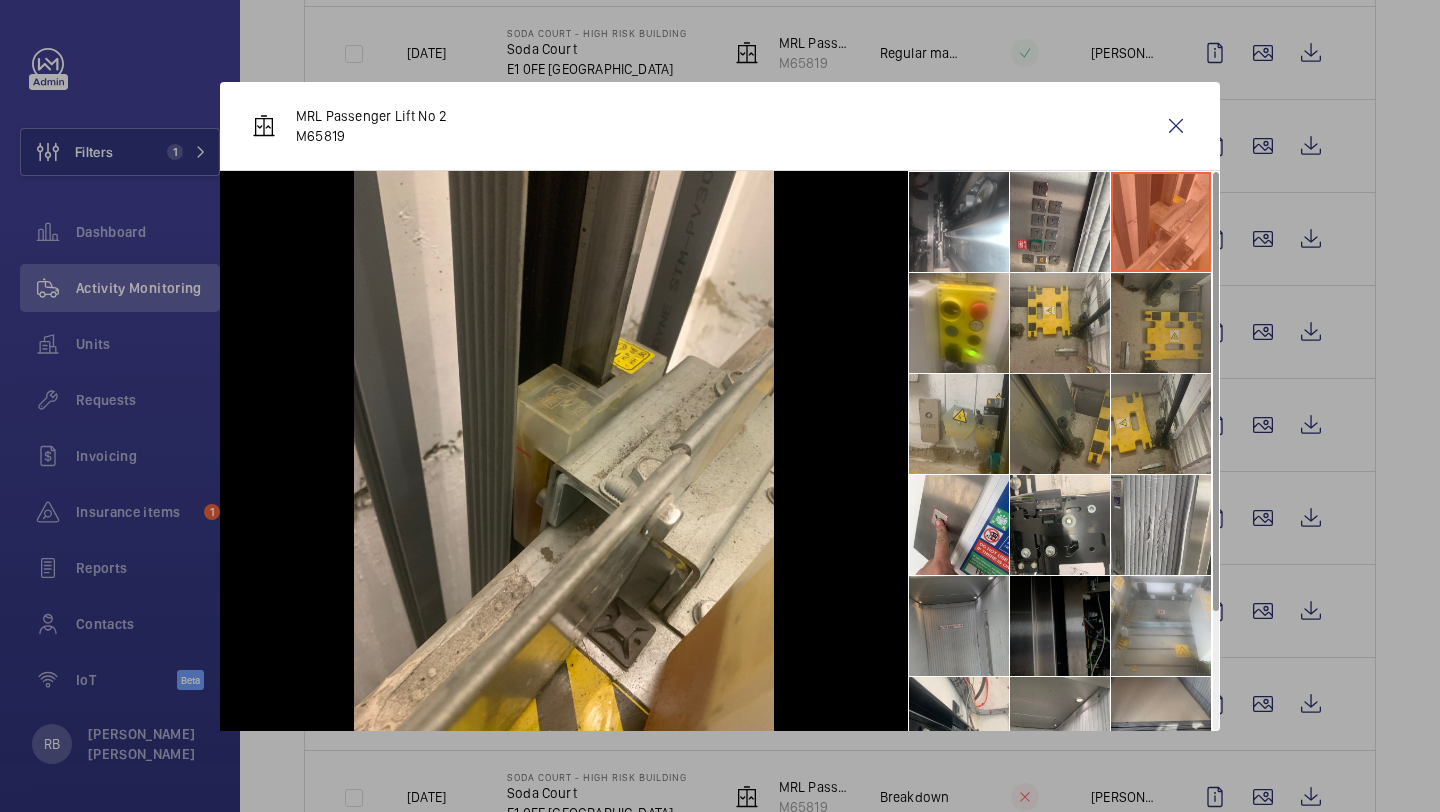 click at bounding box center (1161, 323) 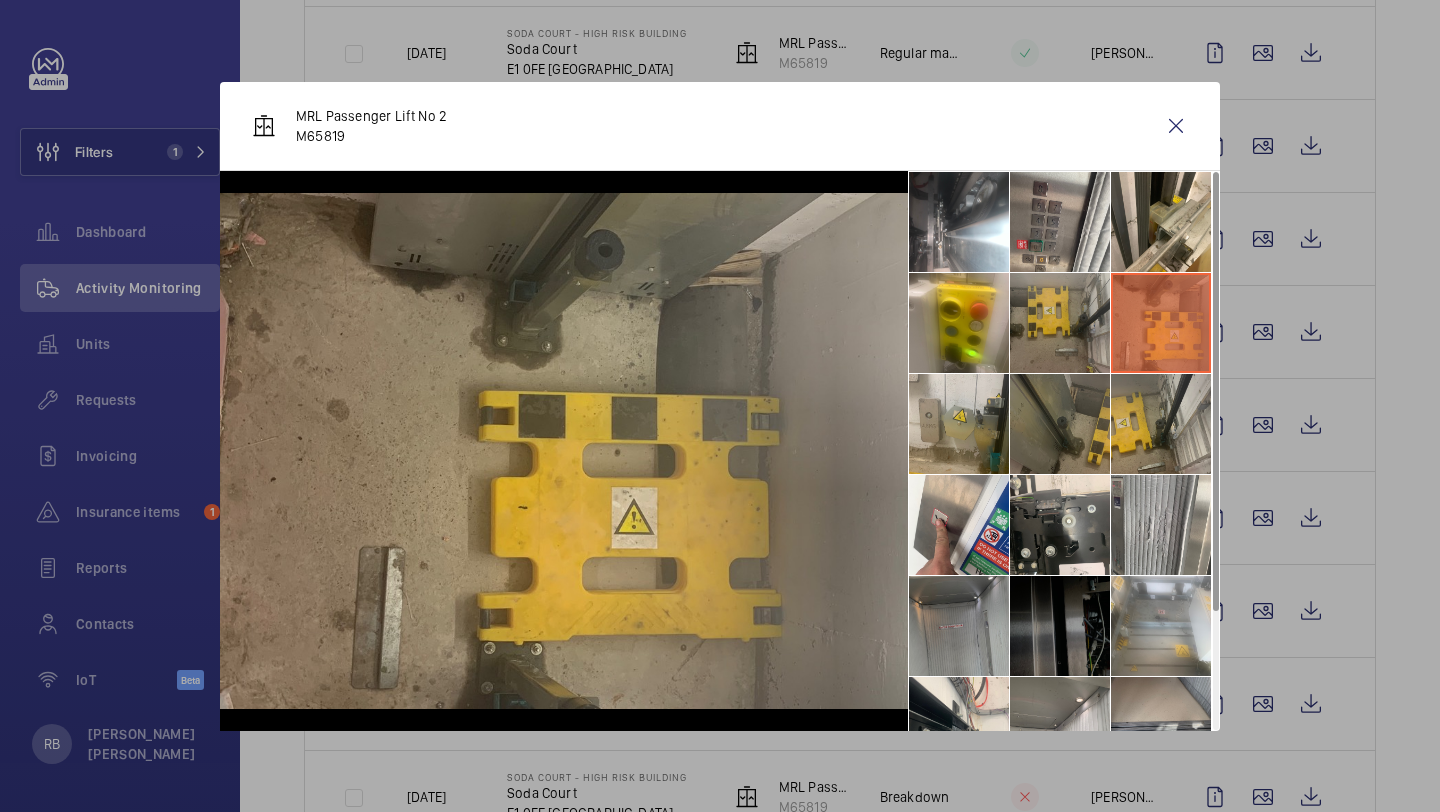 click at bounding box center [1060, 323] 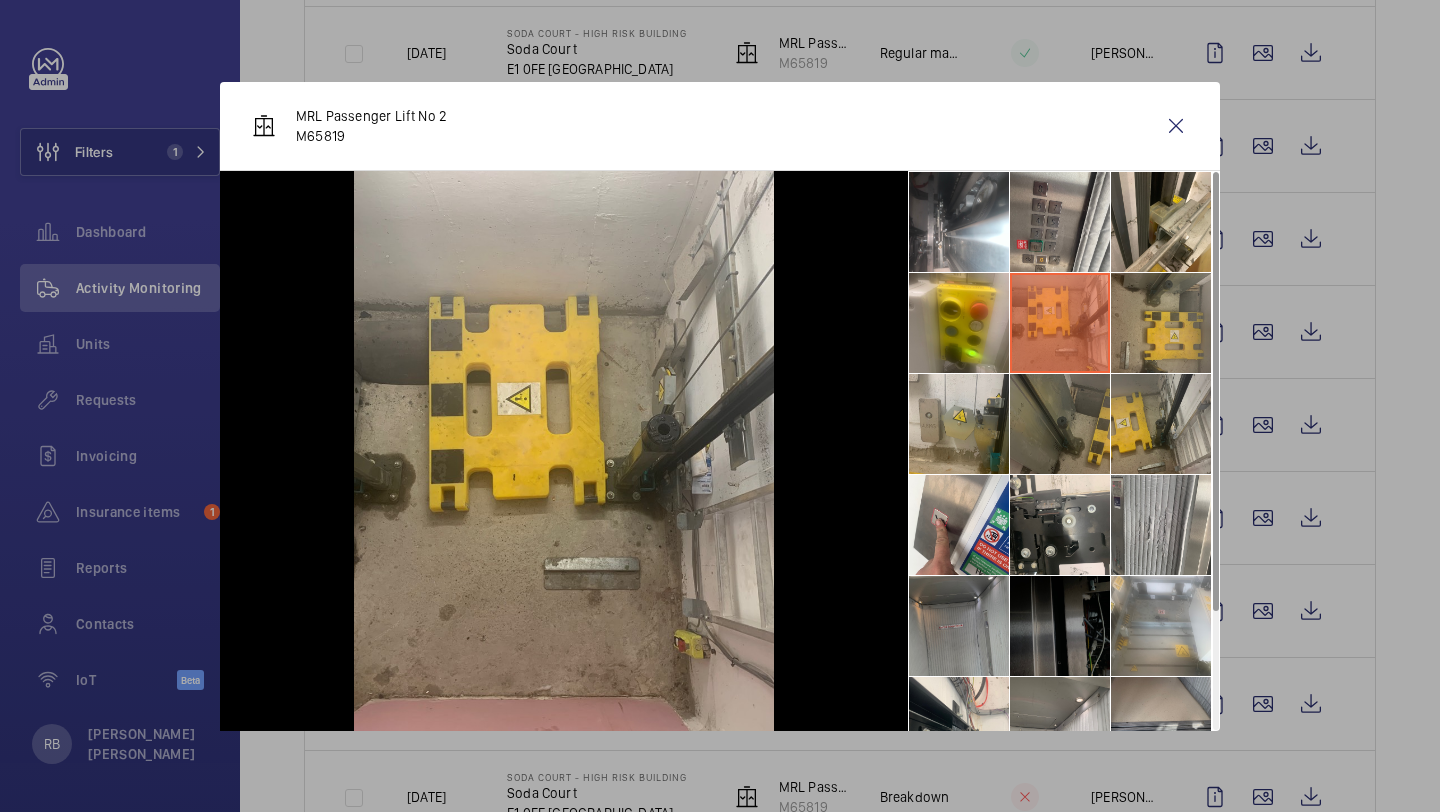 click at bounding box center [1064, 525] 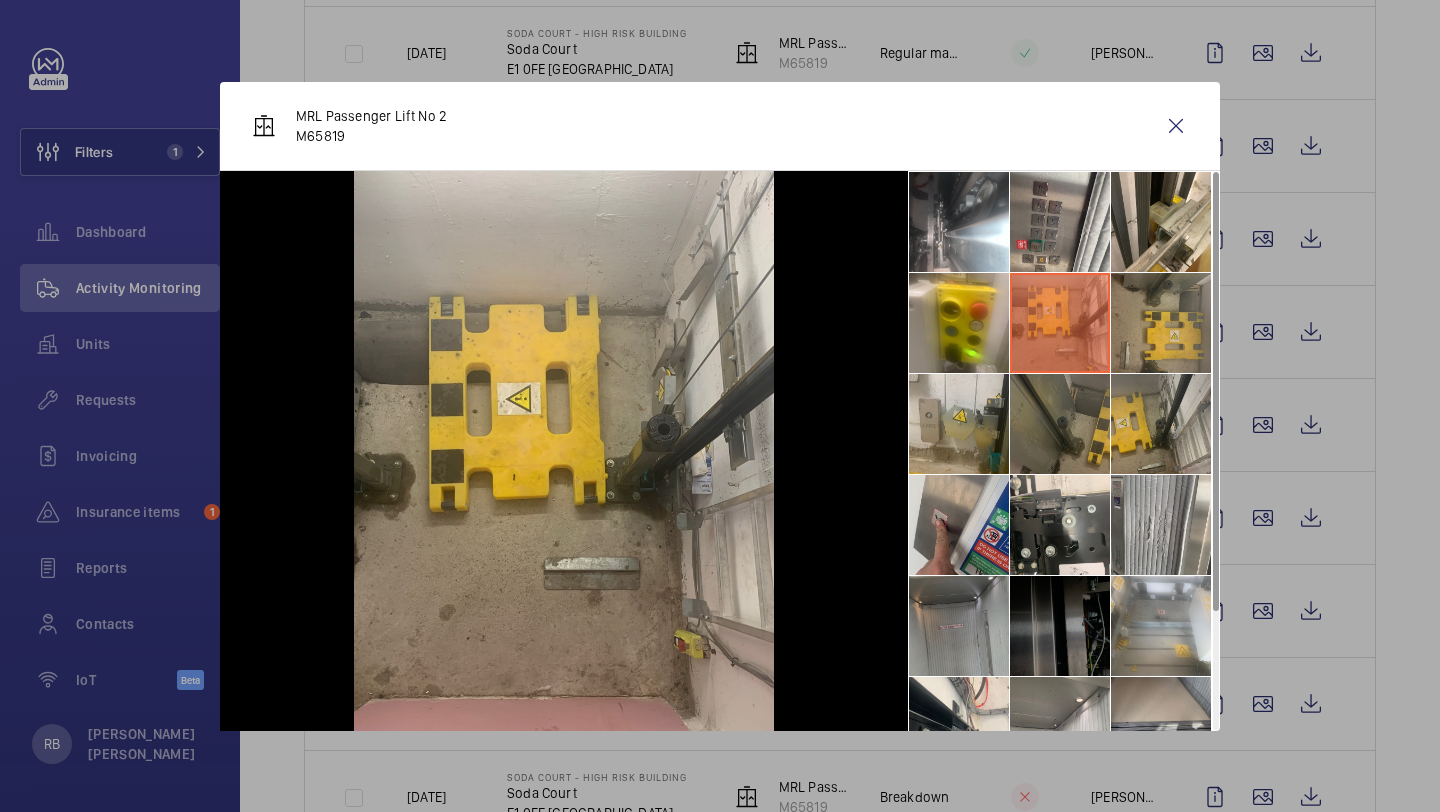 click at bounding box center (959, 525) 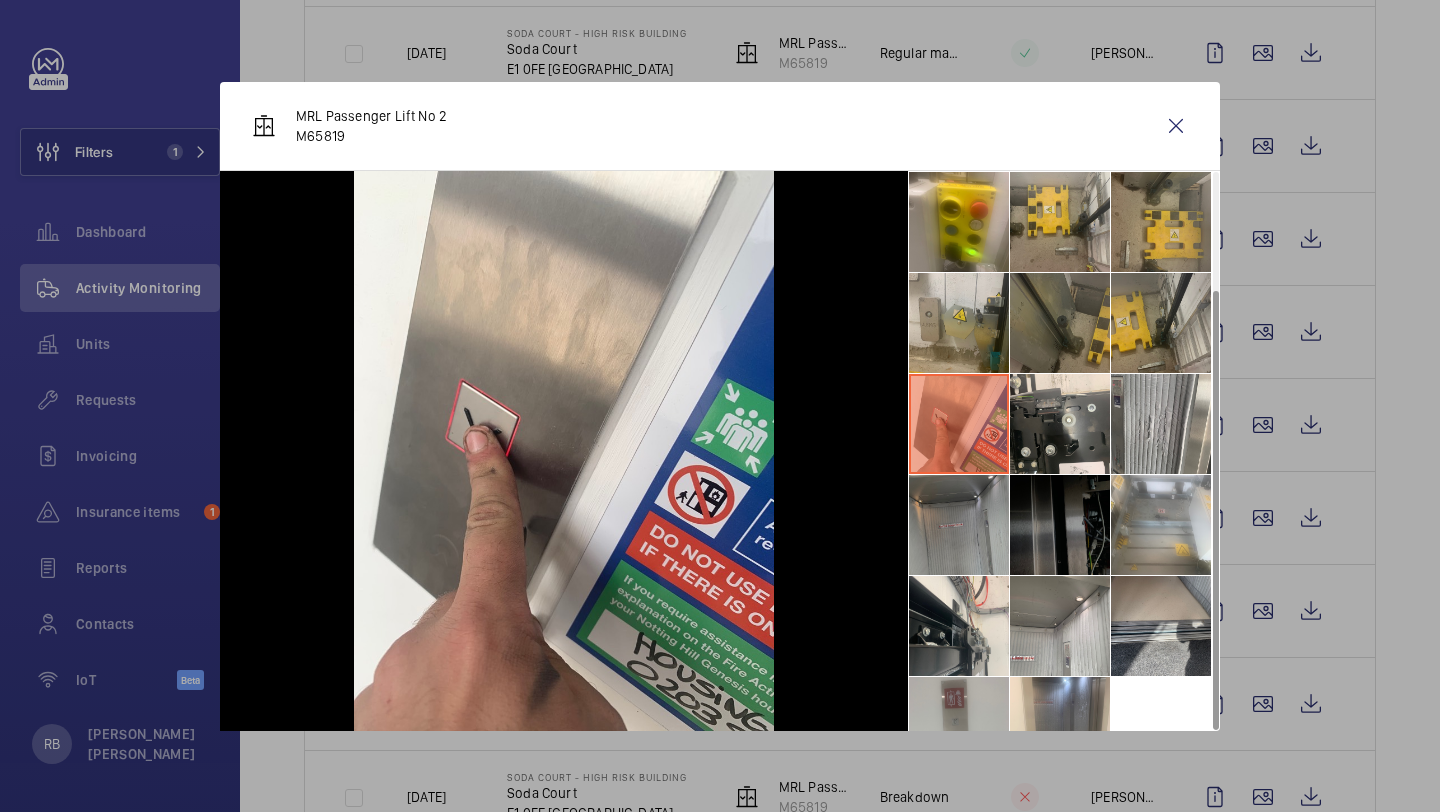 scroll, scrollTop: 148, scrollLeft: 0, axis: vertical 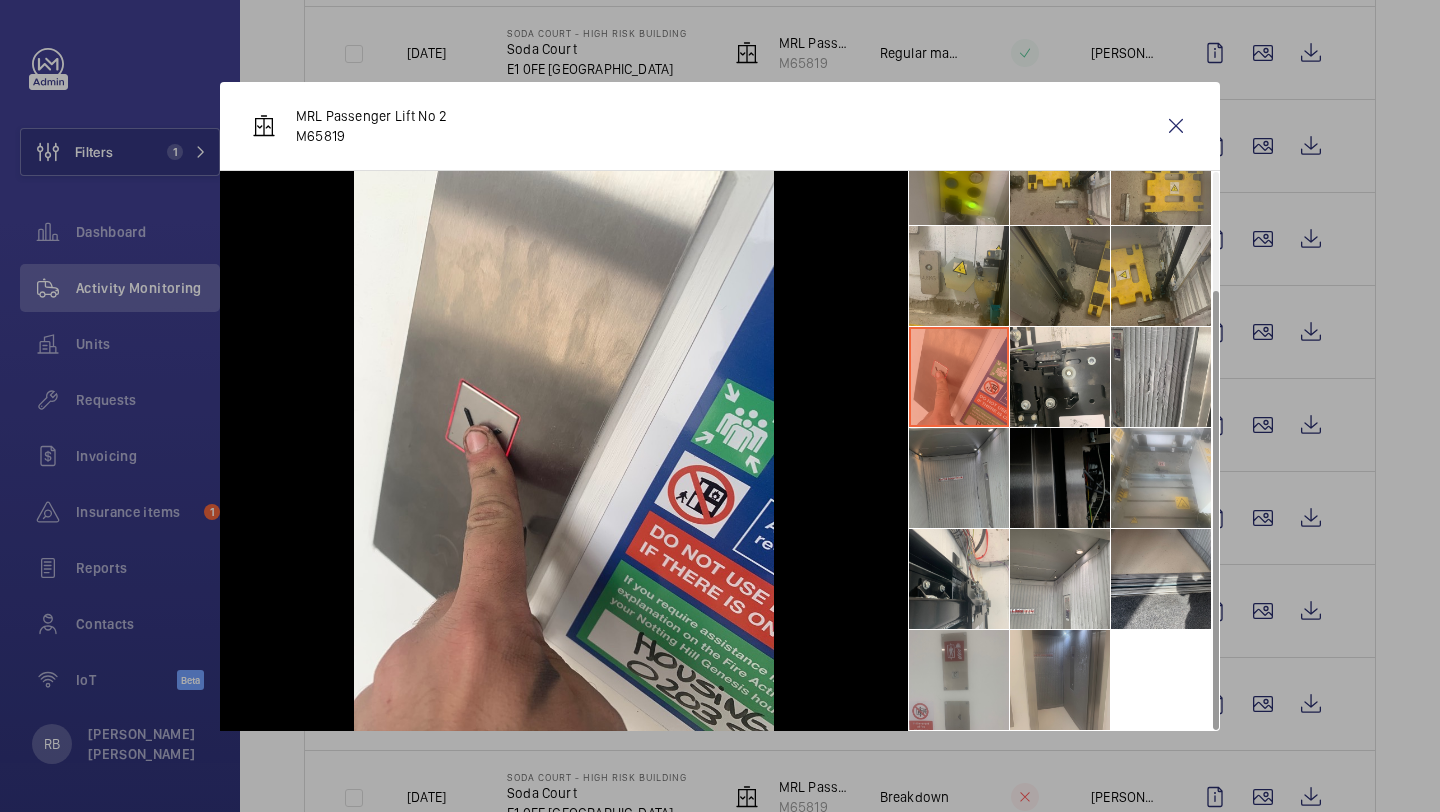 click at bounding box center (1060, 680) 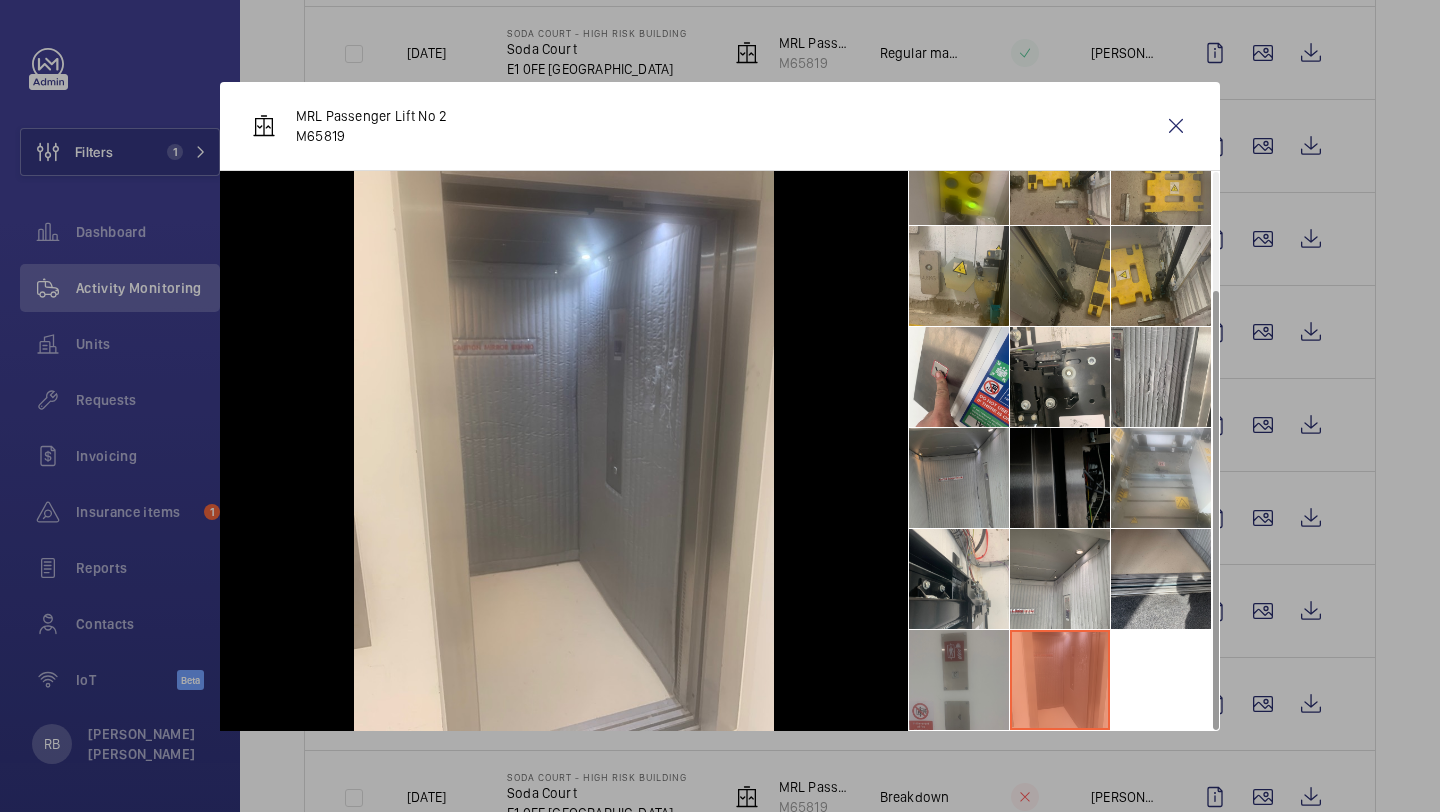 click at bounding box center [959, 680] 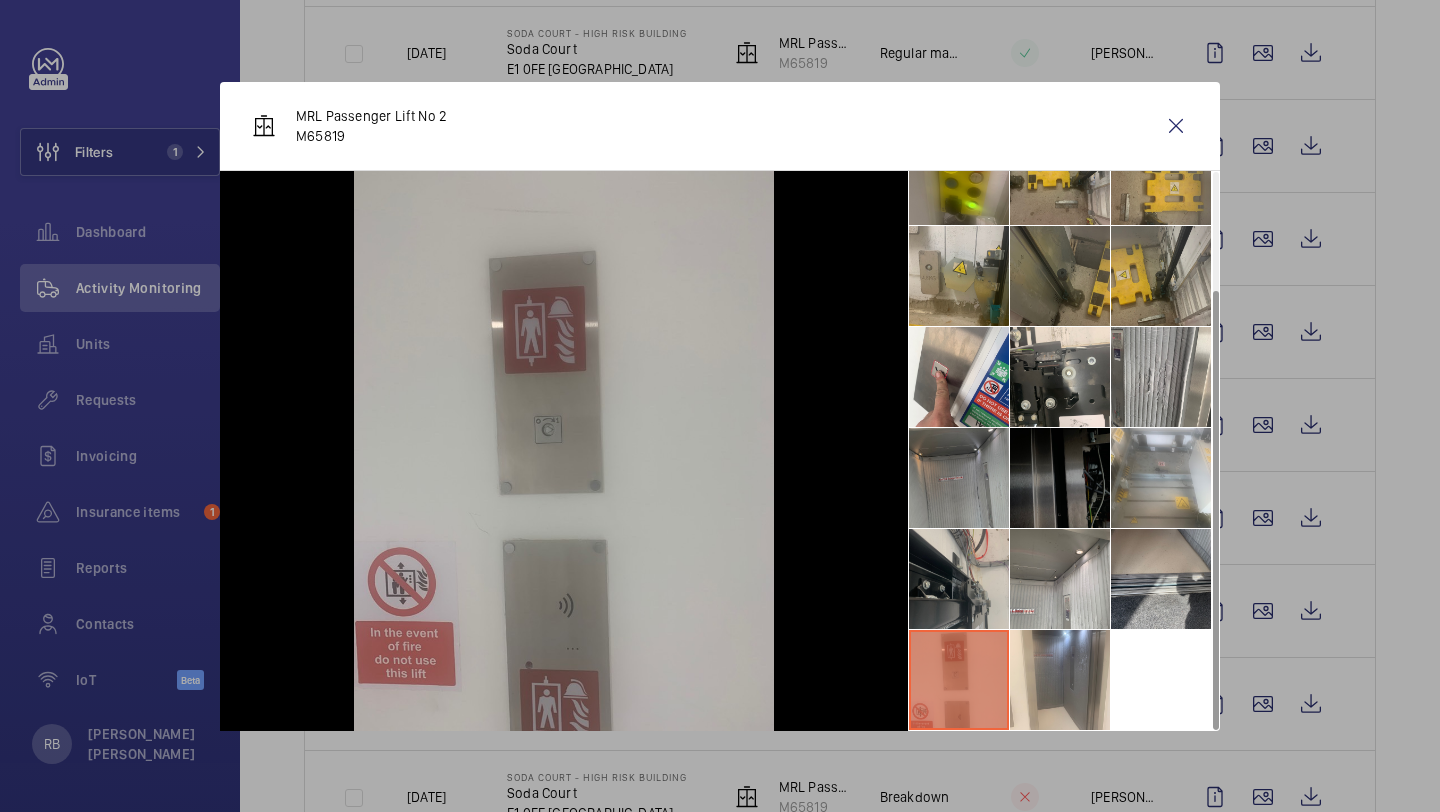 click at bounding box center [959, 579] 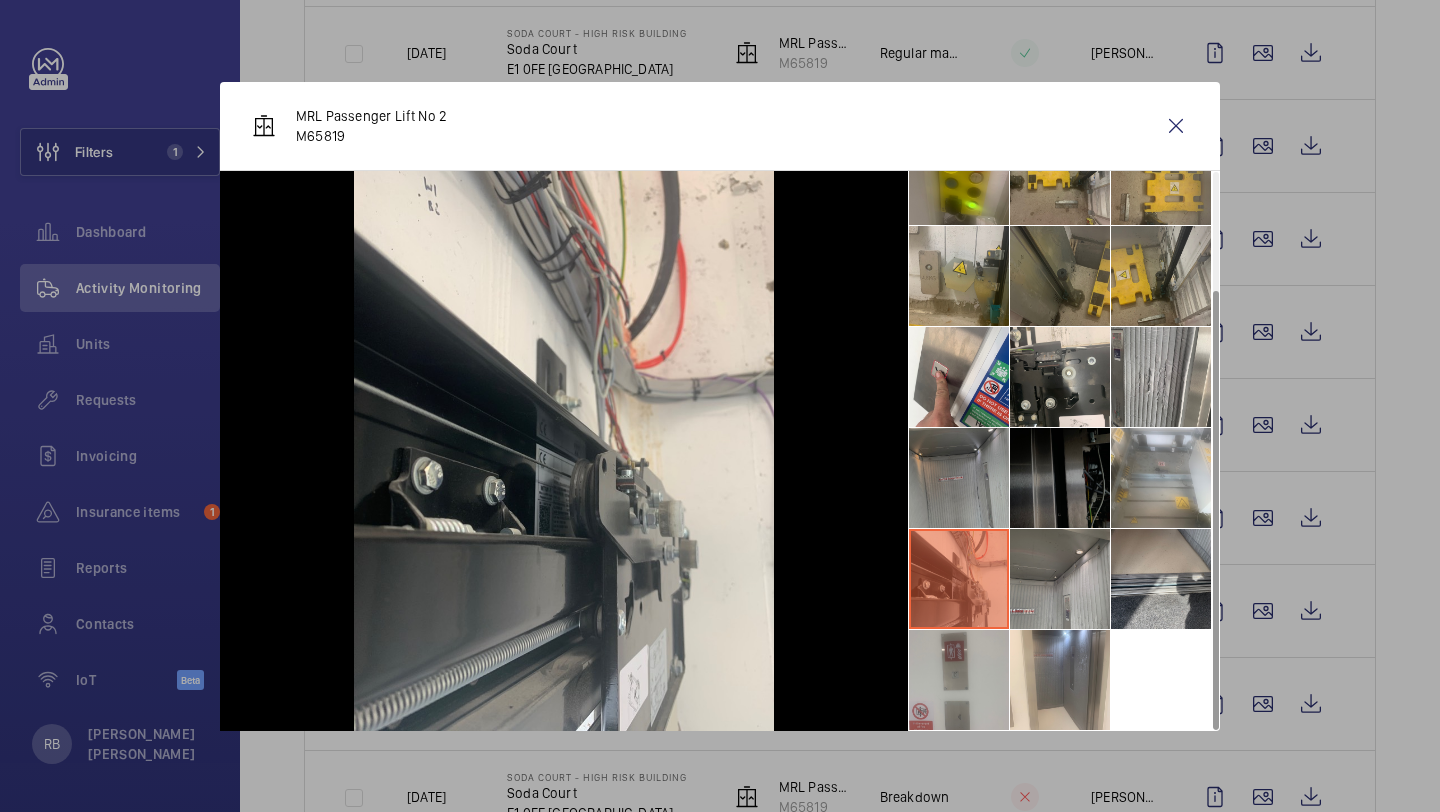 click at bounding box center [1060, 579] 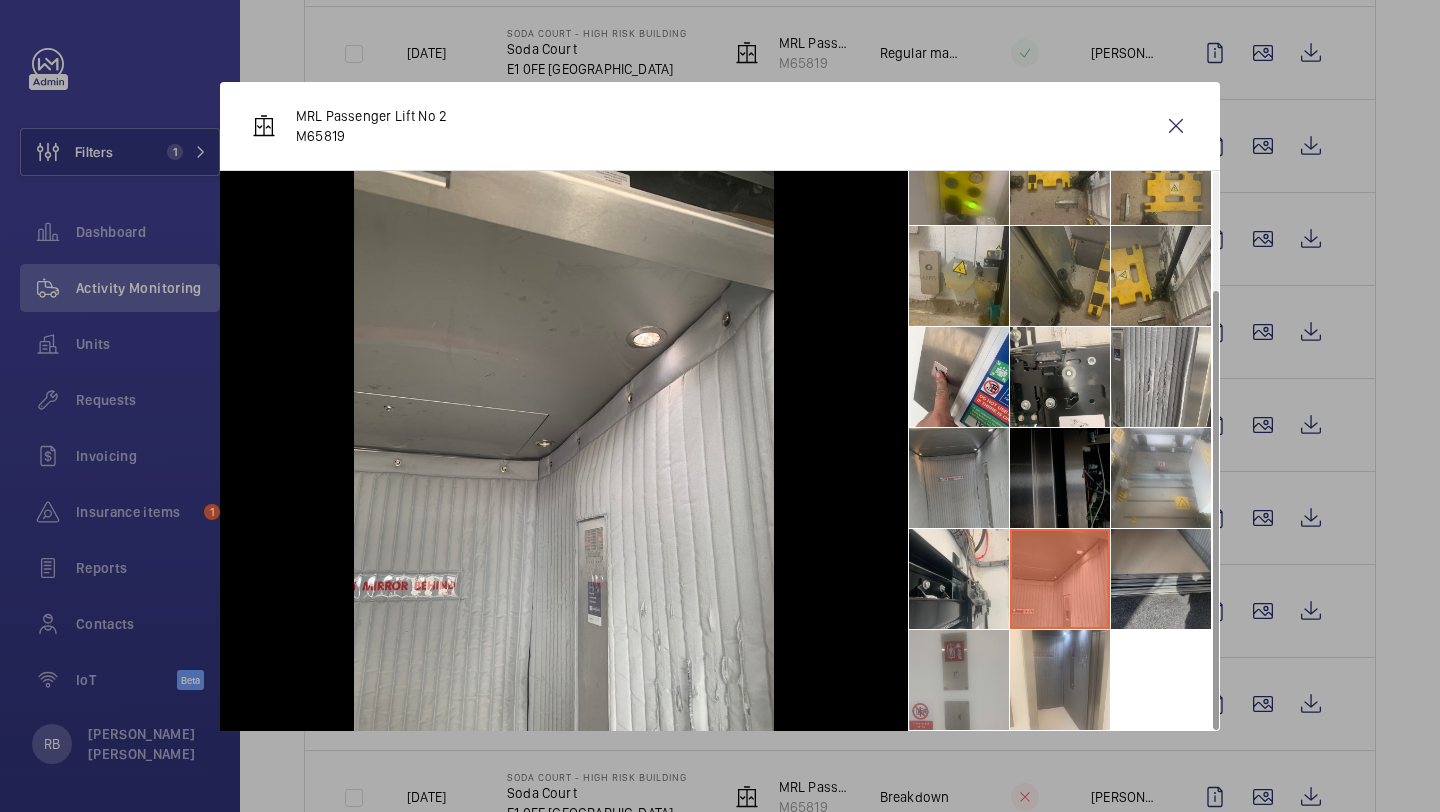 click at bounding box center (1161, 579) 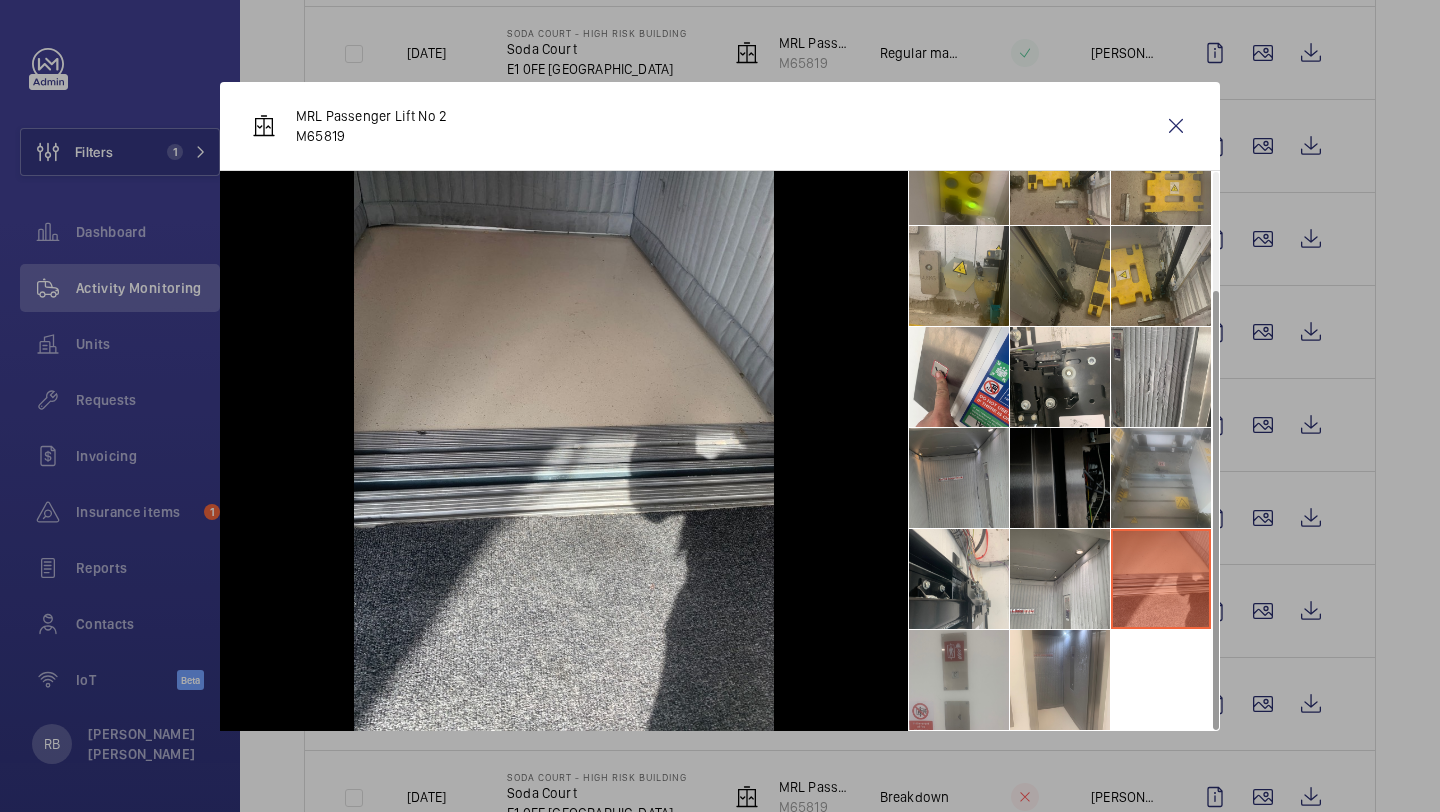 click at bounding box center [1161, 478] 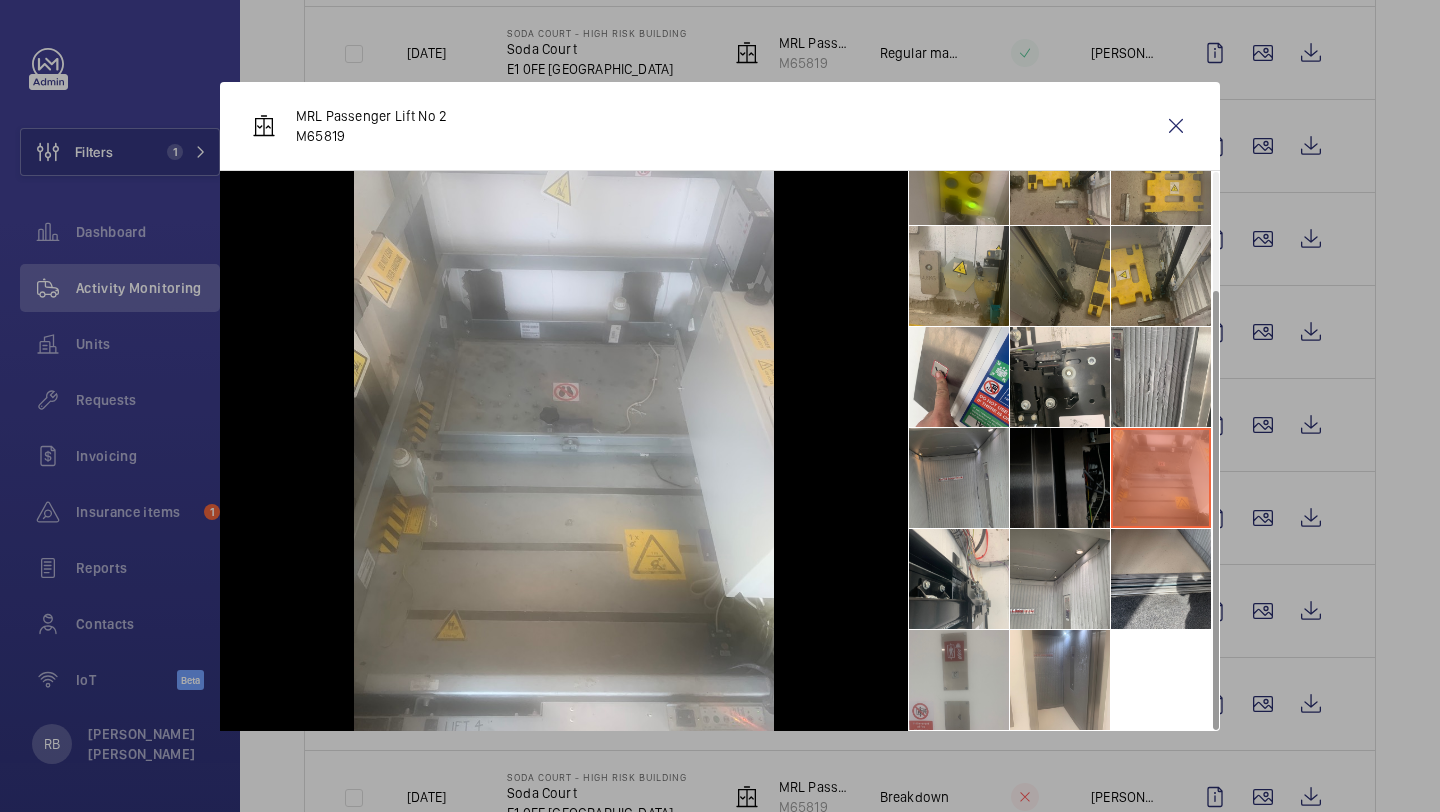 click at bounding box center (1060, 478) 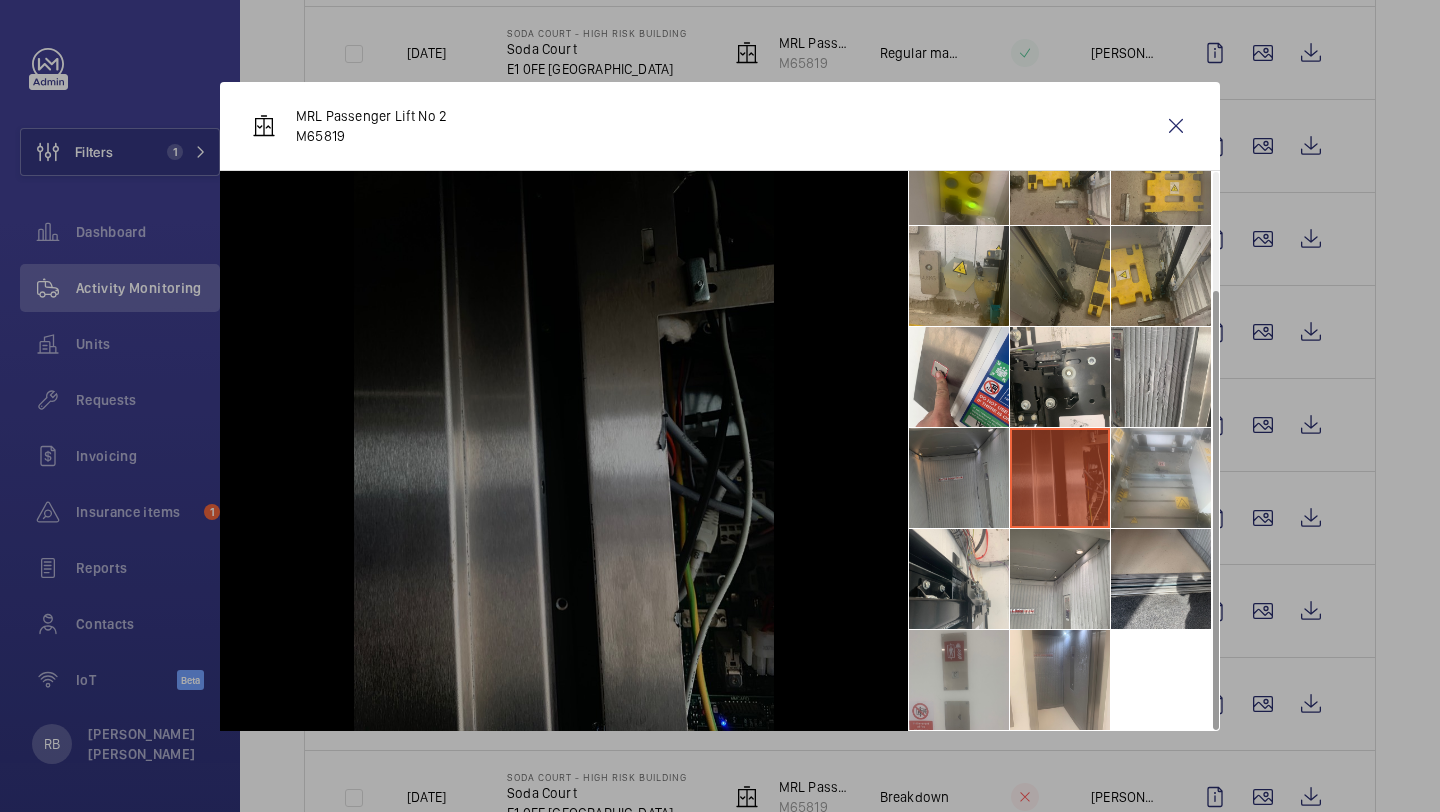 click at bounding box center (959, 478) 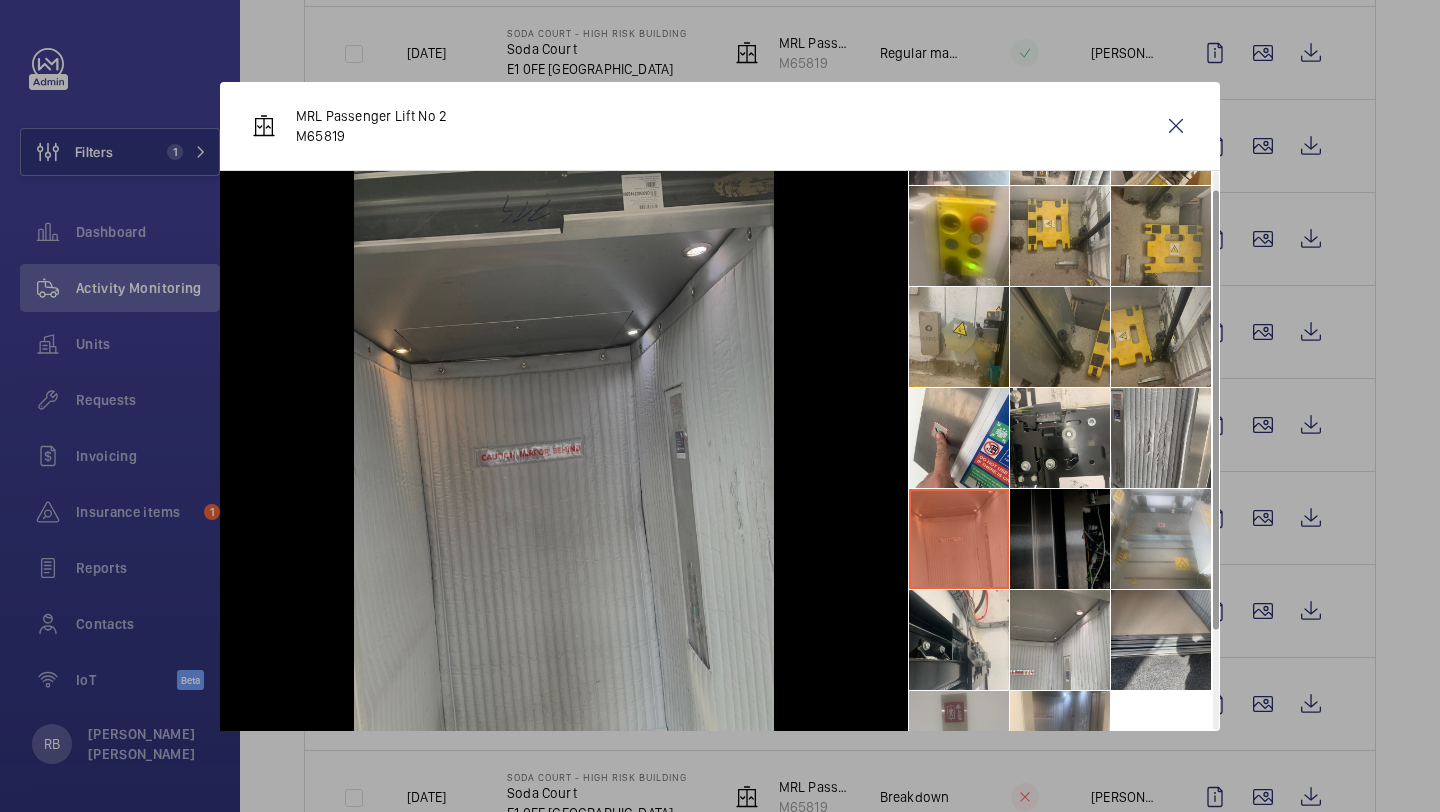 scroll, scrollTop: 0, scrollLeft: 0, axis: both 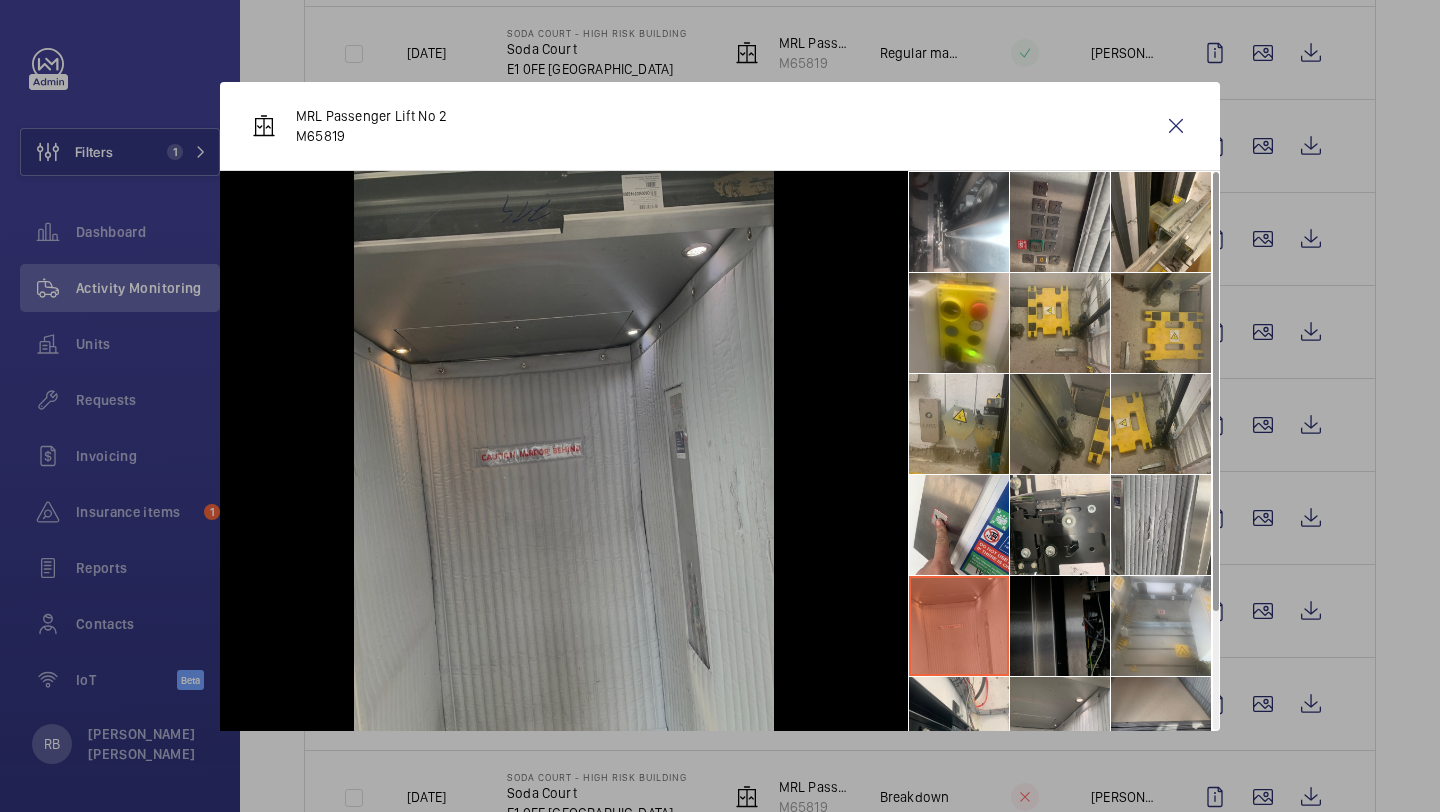 click at bounding box center (1060, 222) 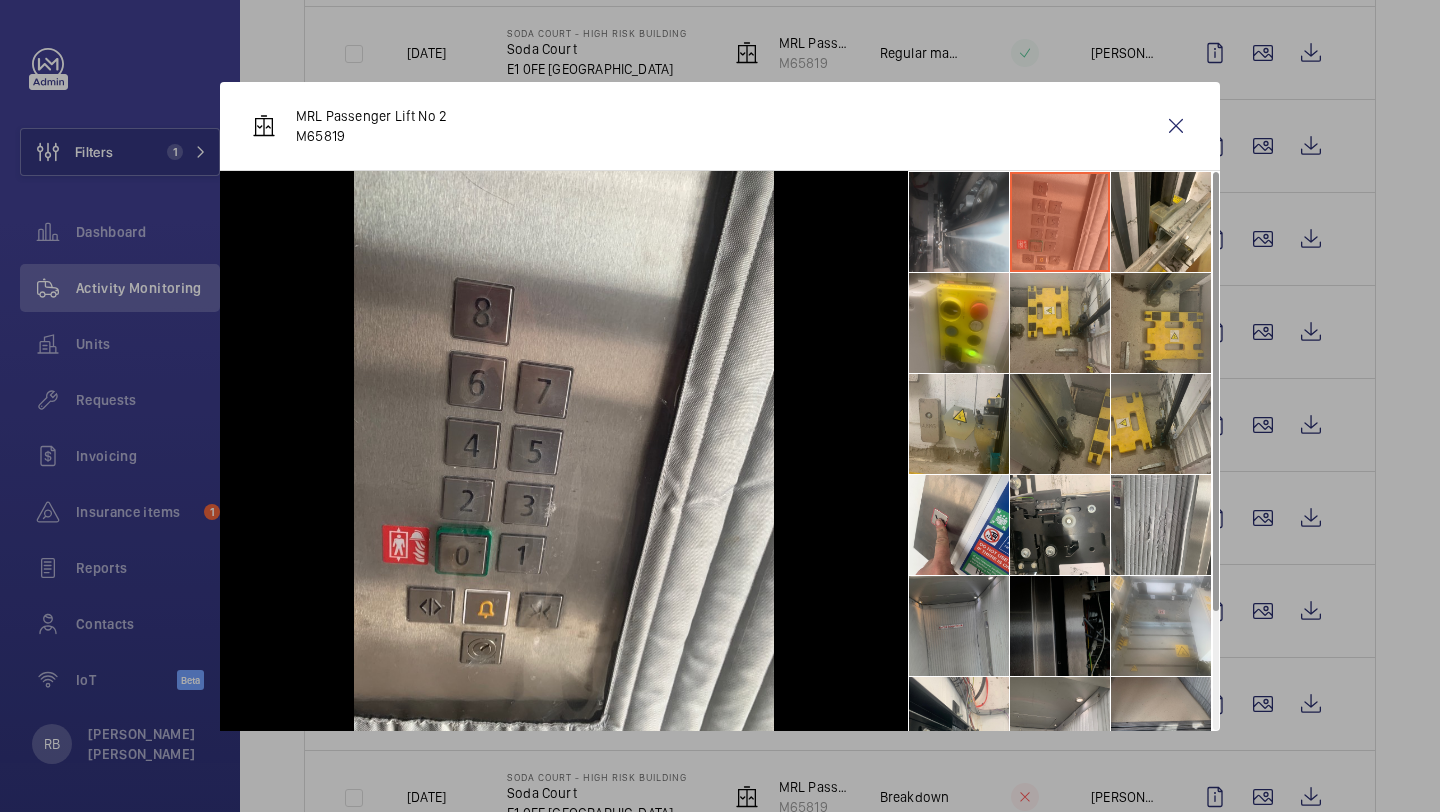 click at bounding box center [959, 222] 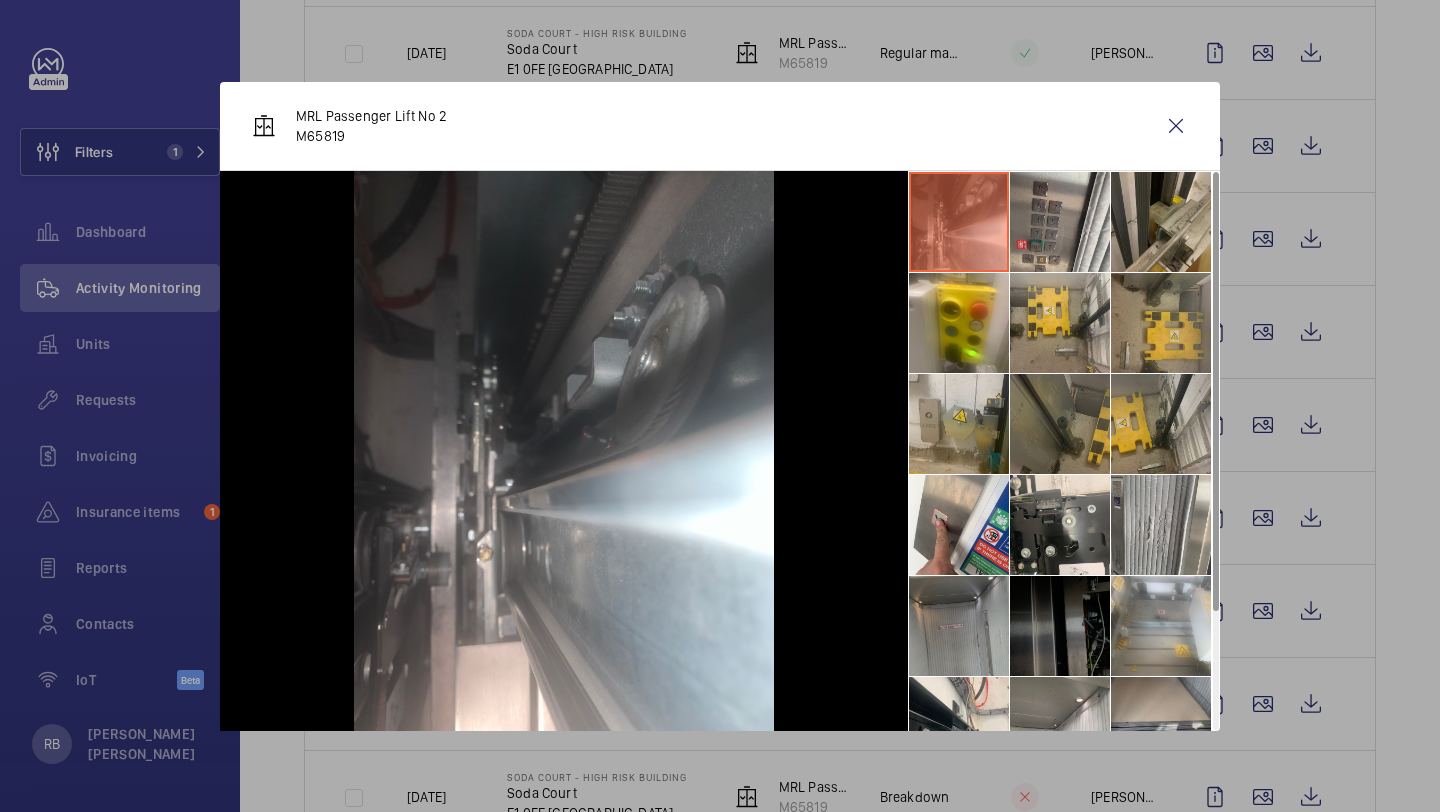 click at bounding box center (1064, 525) 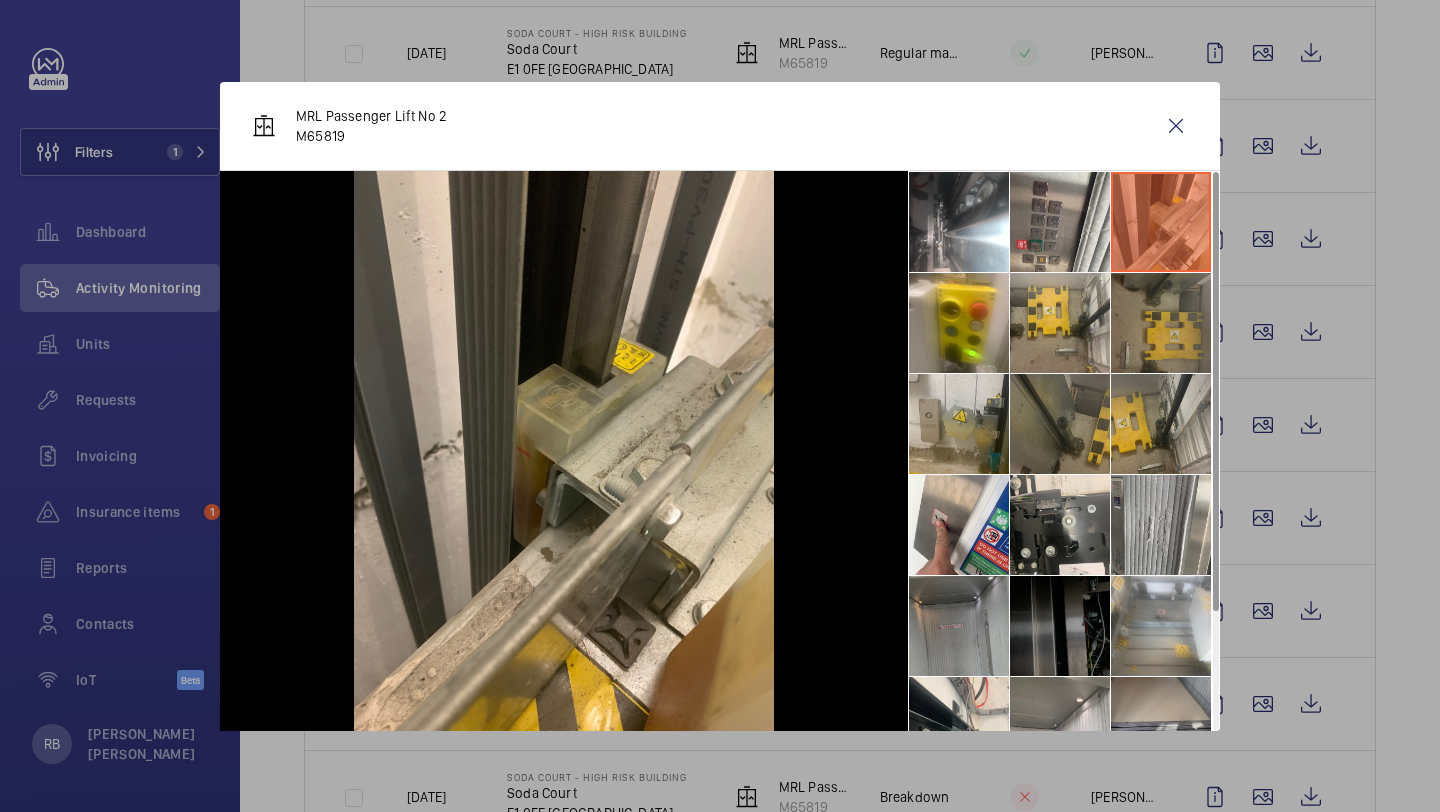 click at bounding box center [1161, 323] 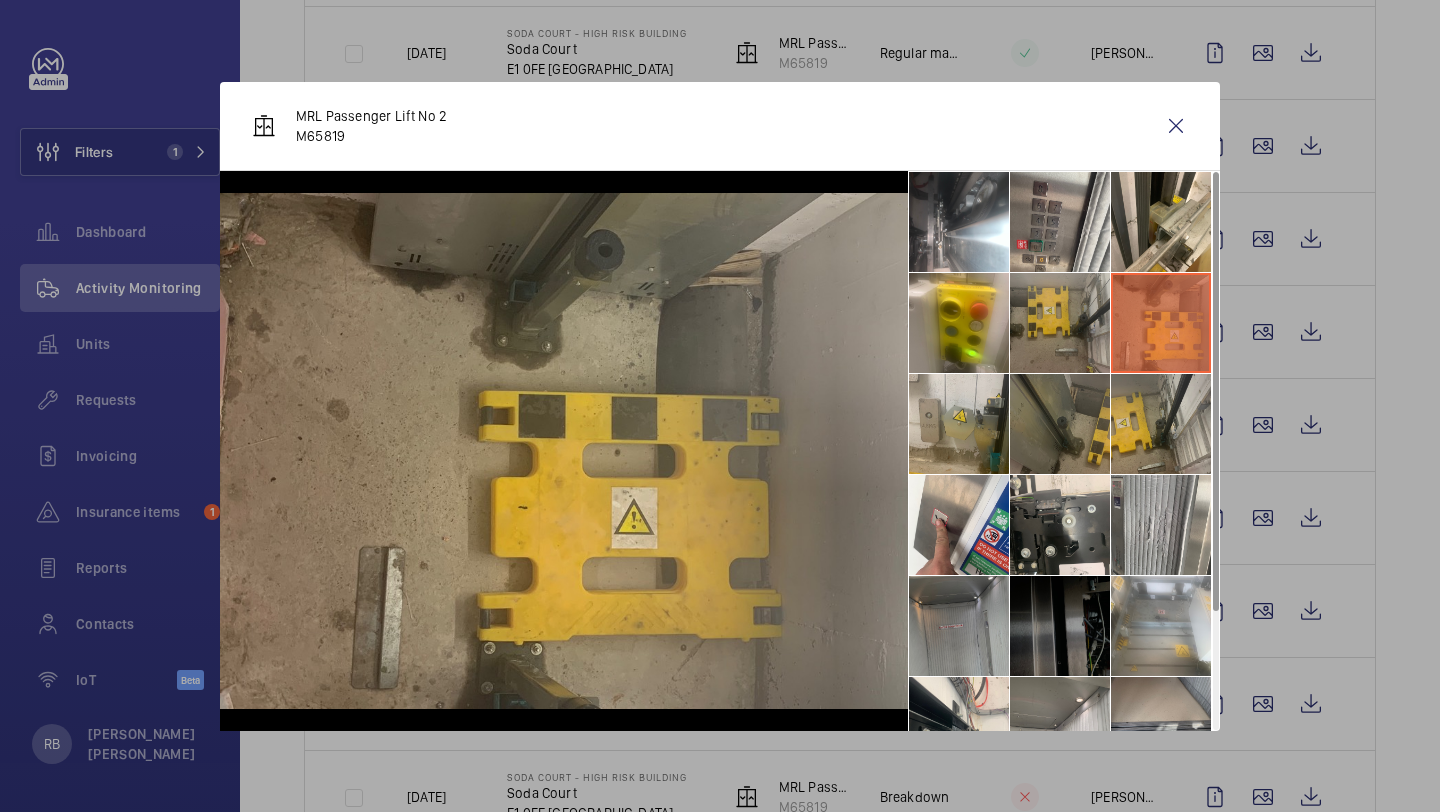 click at bounding box center (1060, 323) 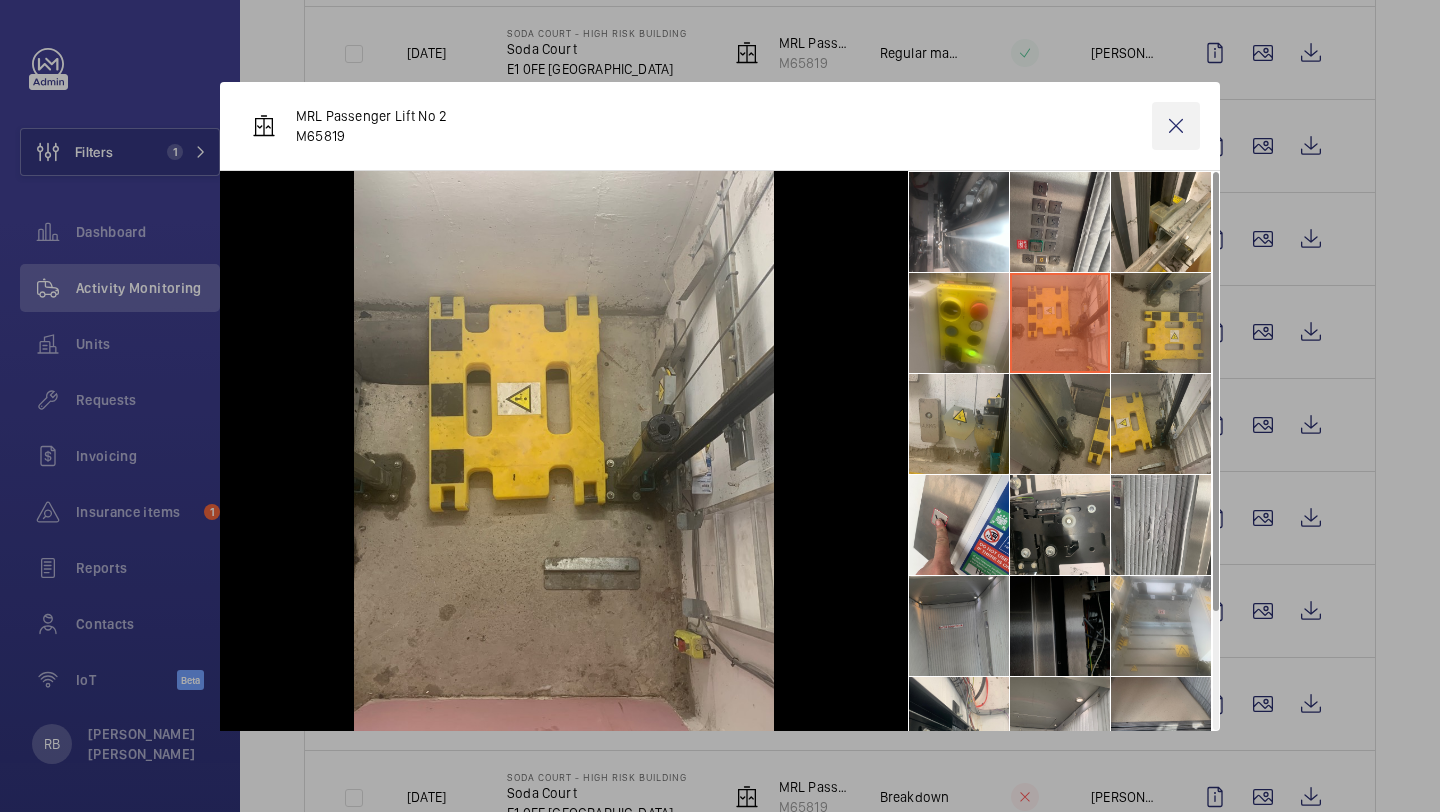 click at bounding box center (1176, 126) 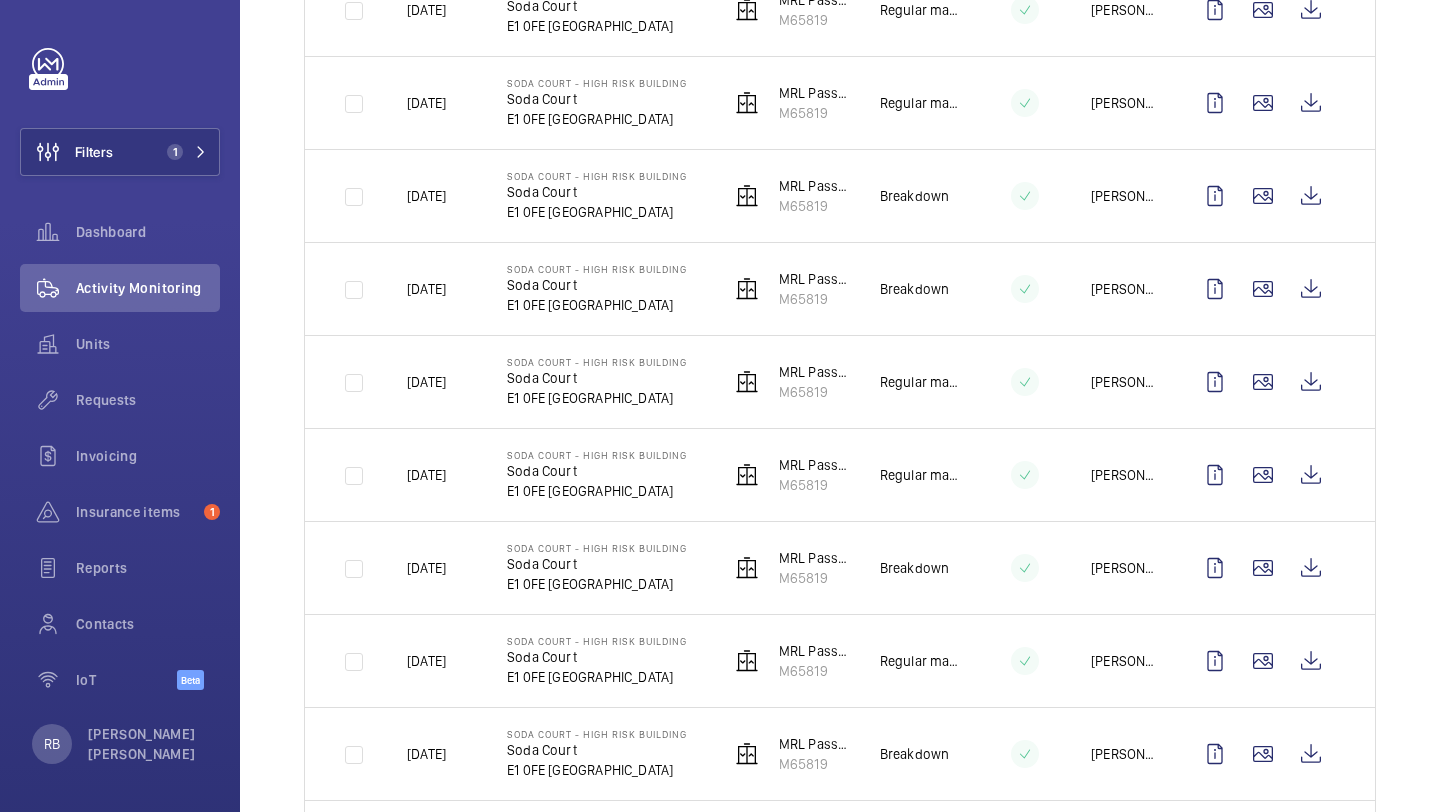 scroll, scrollTop: 2006, scrollLeft: 0, axis: vertical 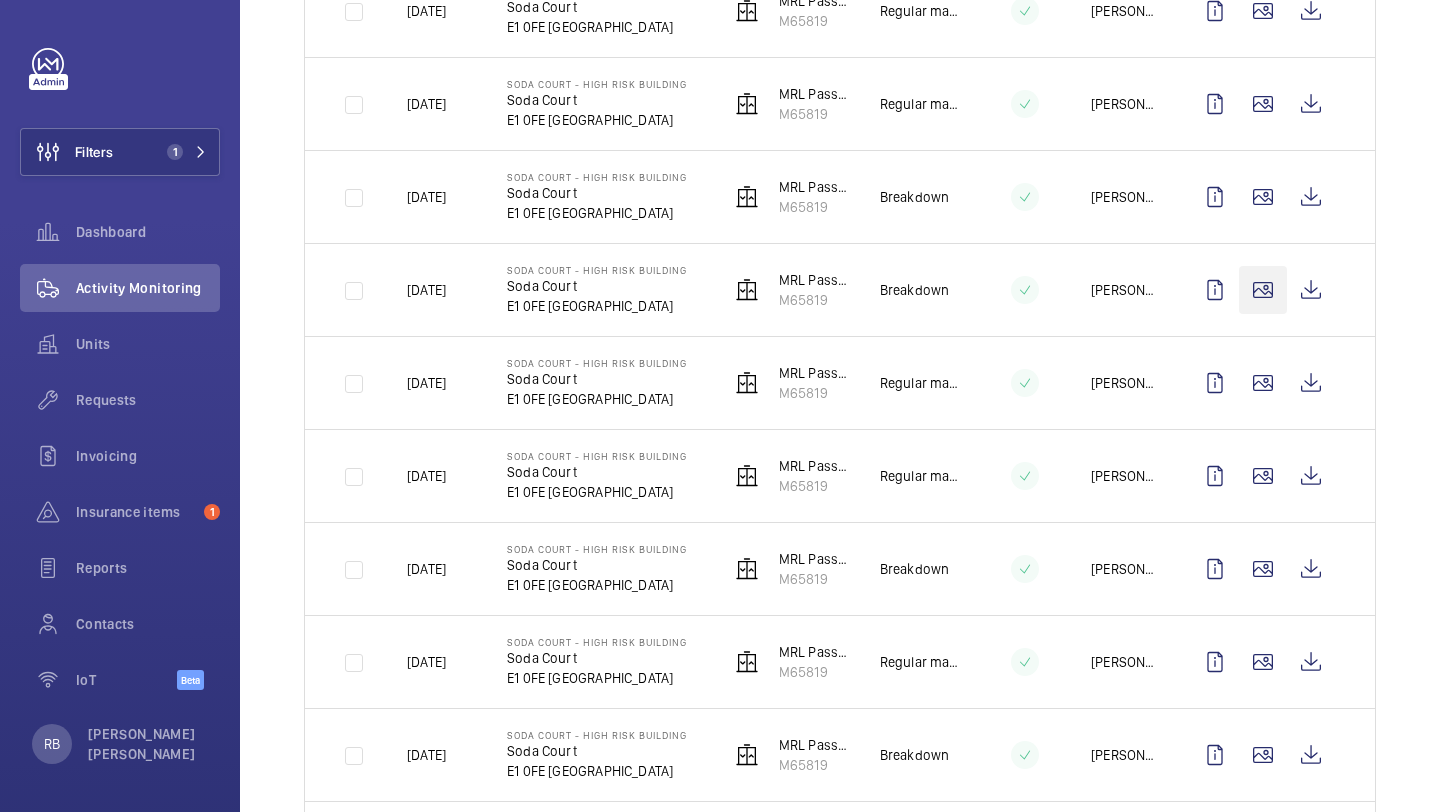 click 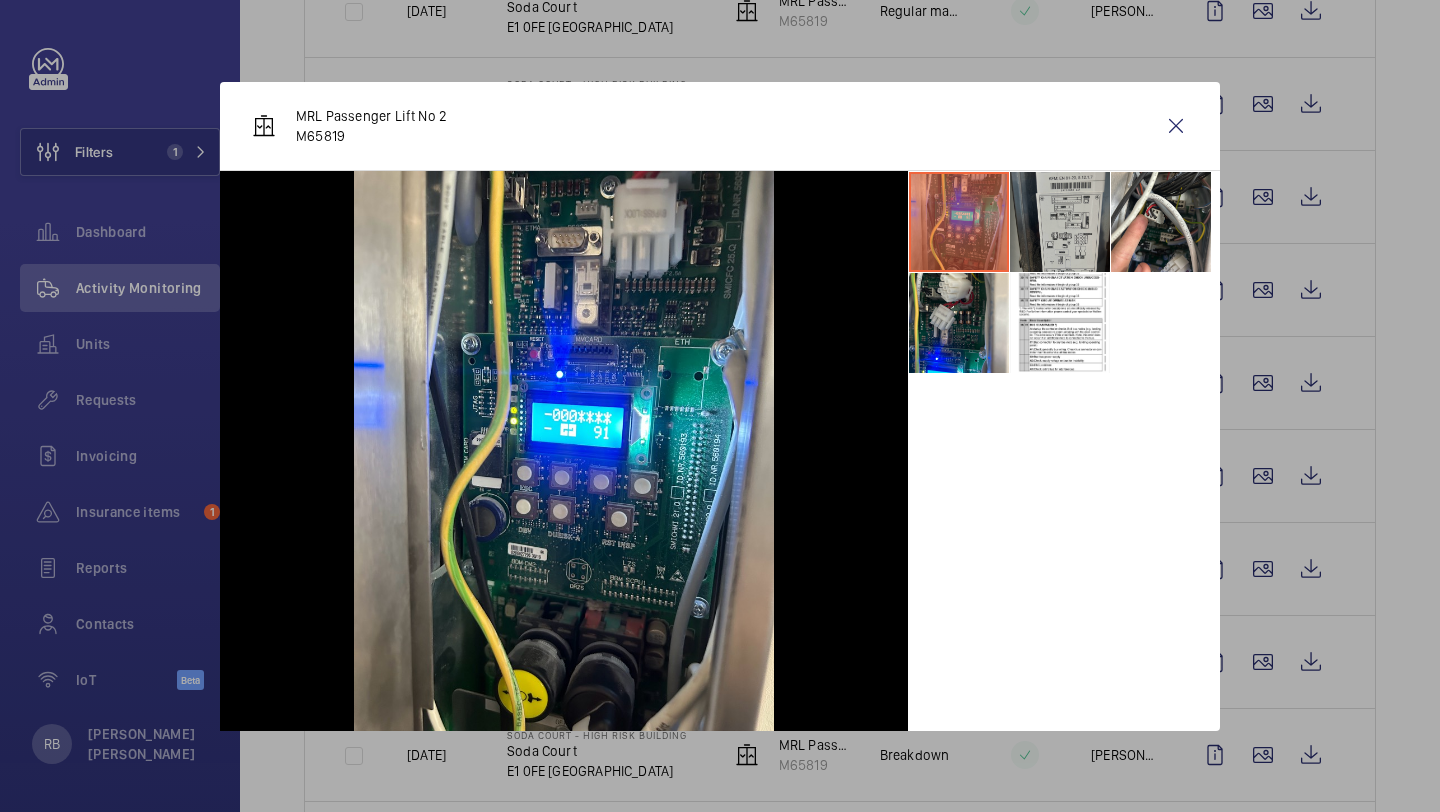 click at bounding box center [1060, 222] 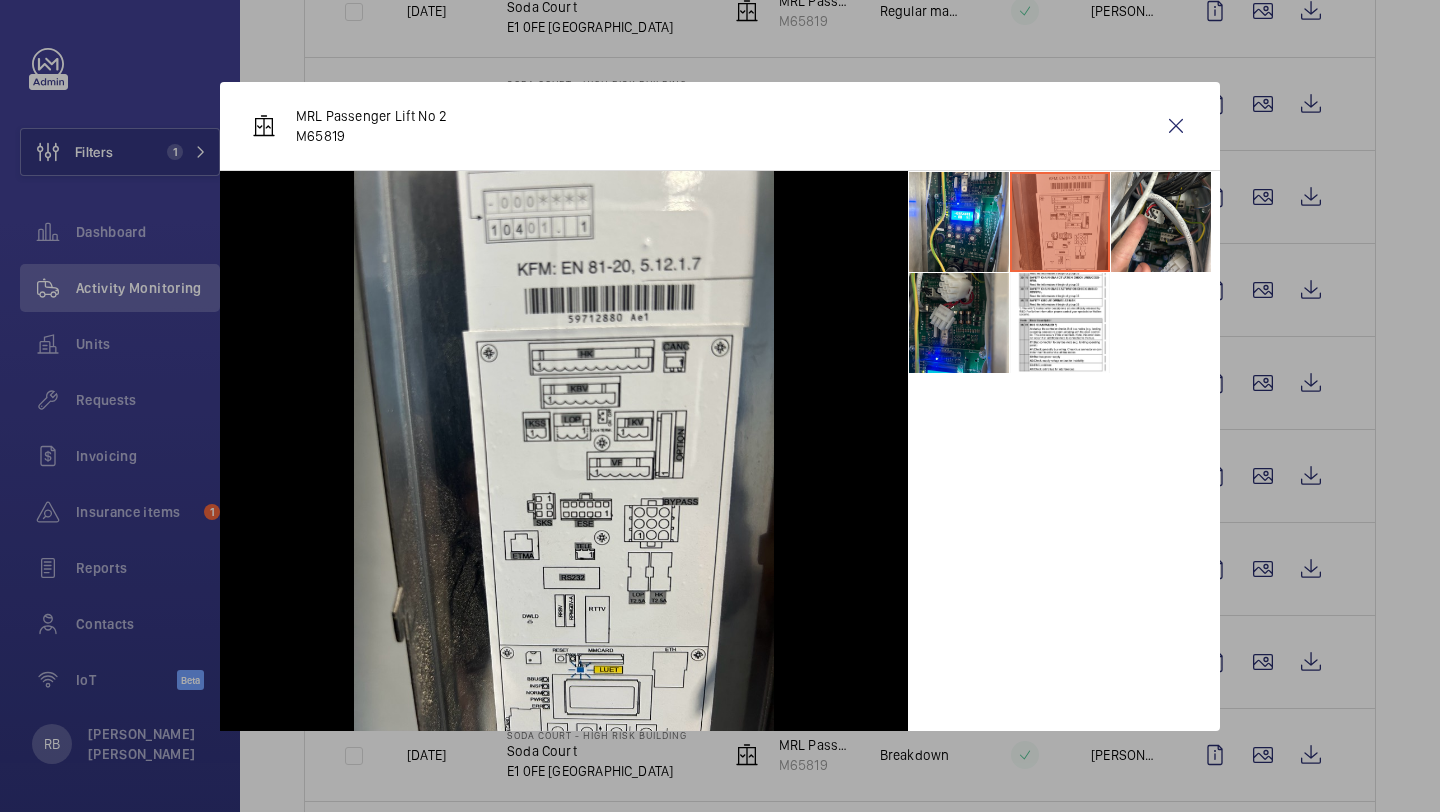 click at bounding box center (959, 323) 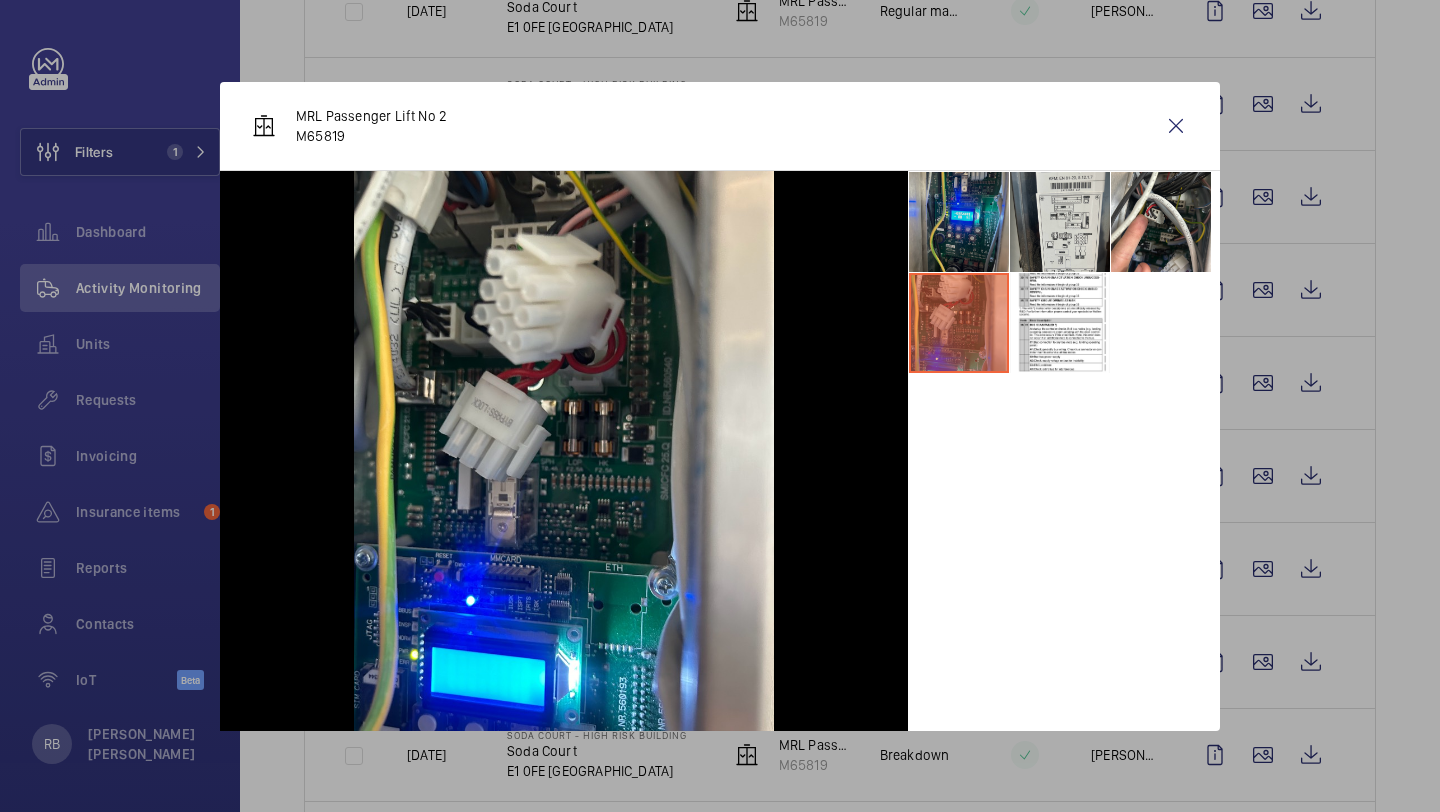 click at bounding box center (959, 222) 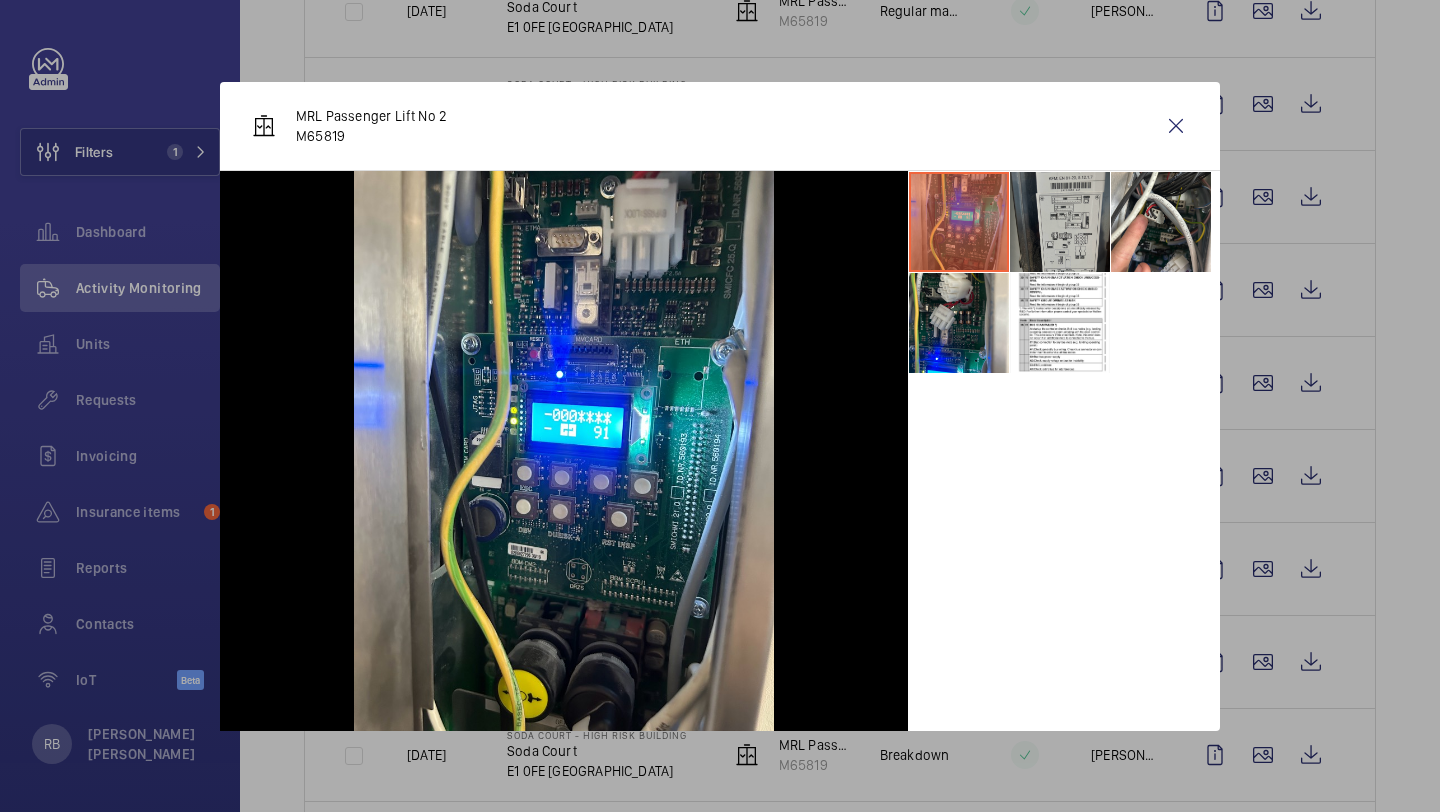 click at bounding box center (1060, 222) 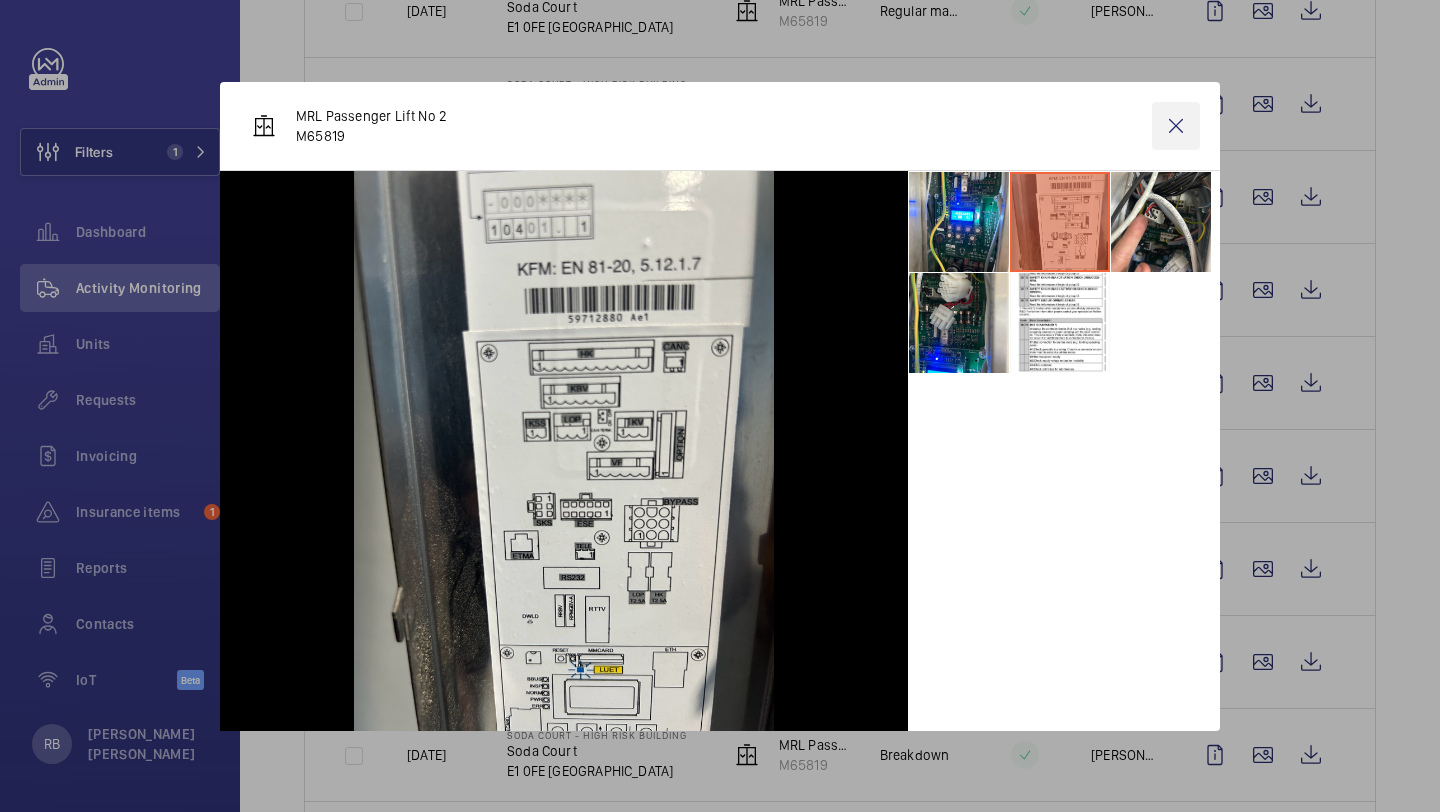 click at bounding box center (1176, 126) 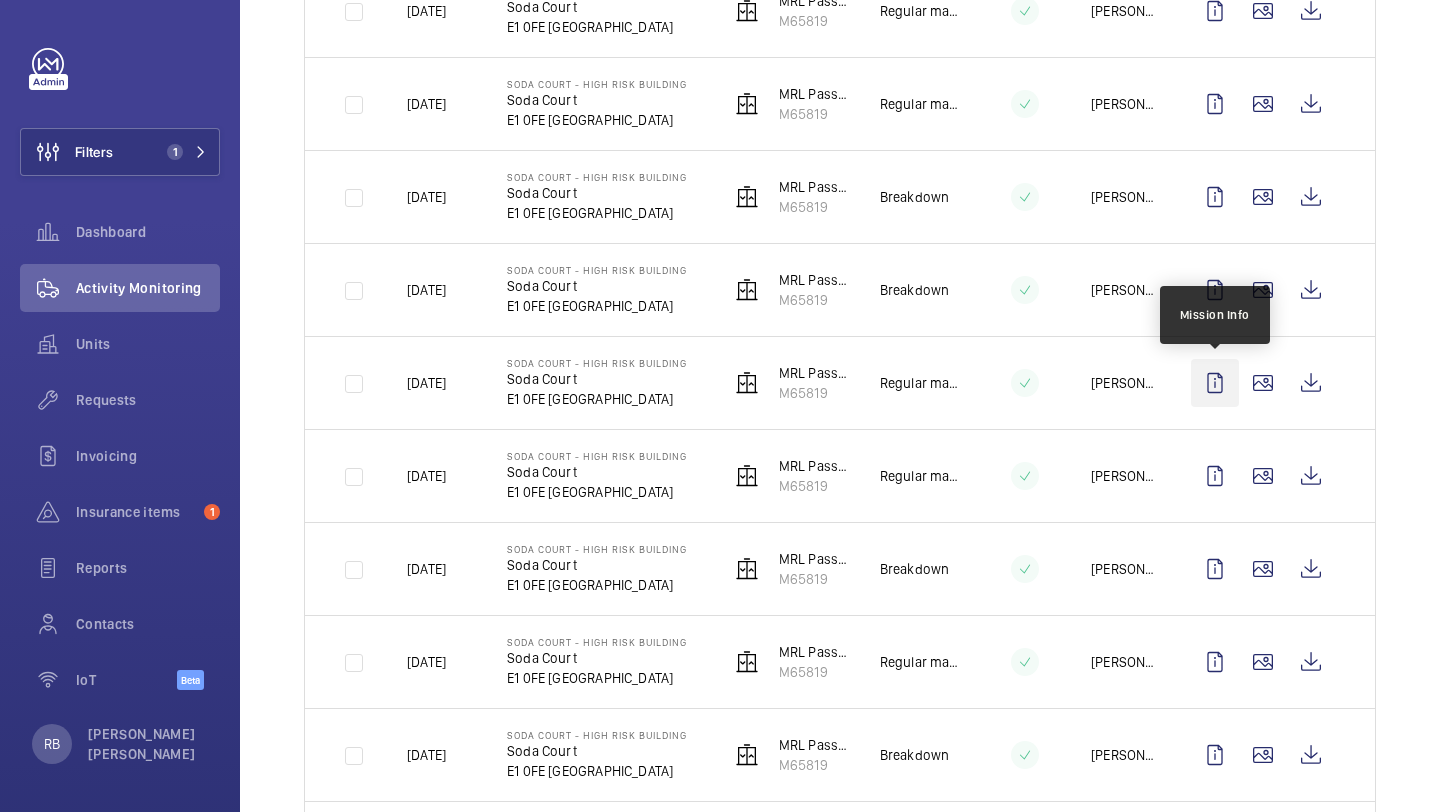 scroll, scrollTop: 1977, scrollLeft: 0, axis: vertical 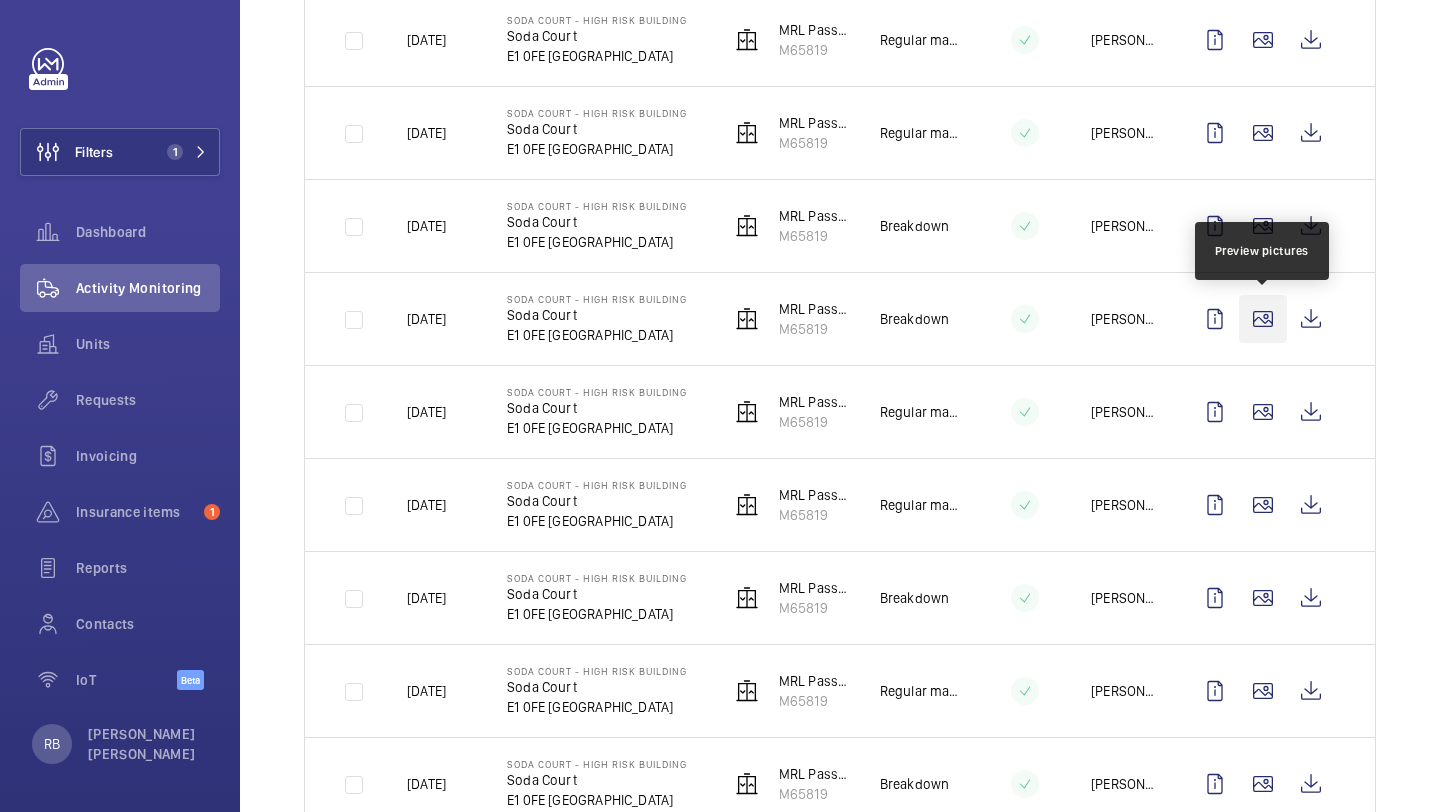 click 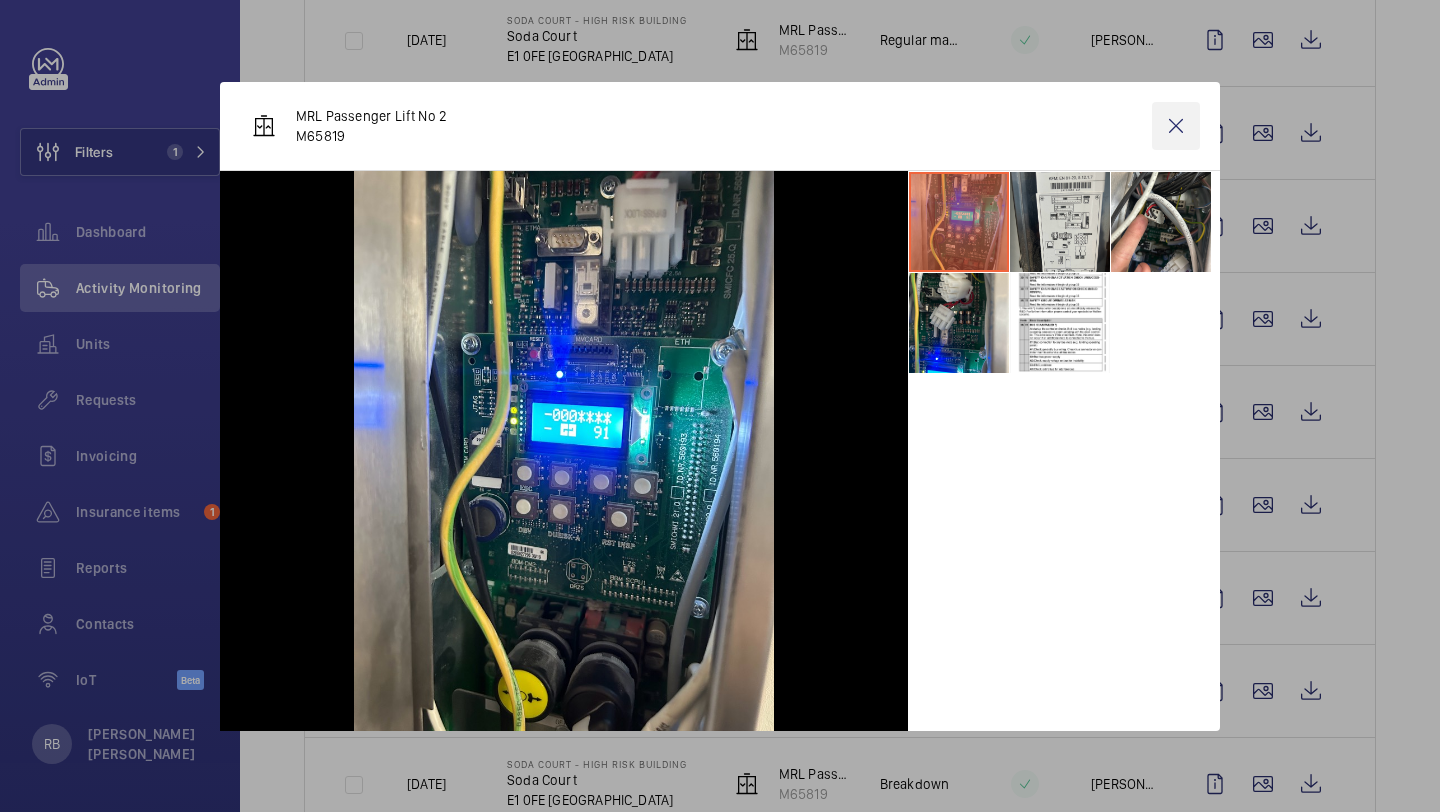 click at bounding box center [1176, 126] 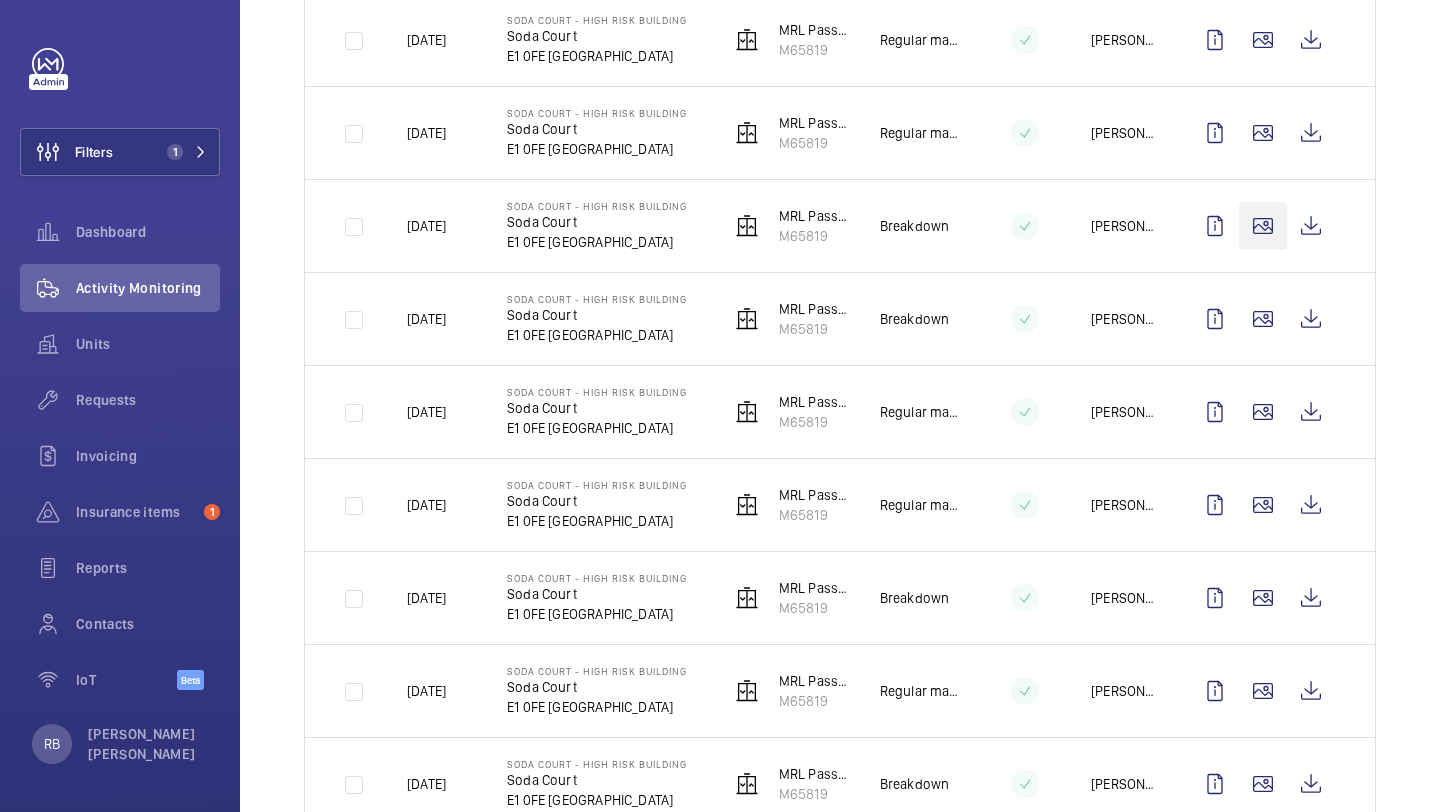 click 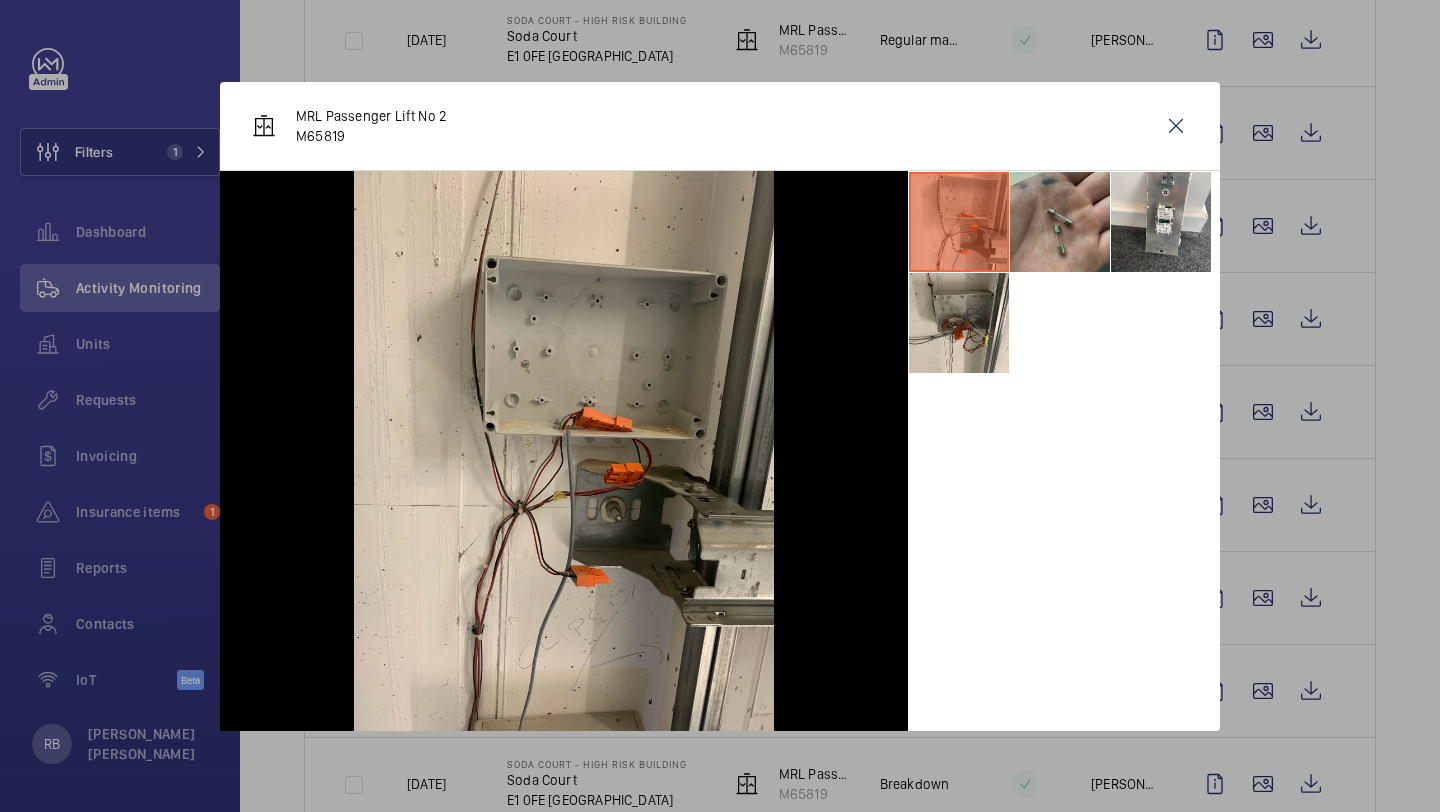 click at bounding box center [1060, 222] 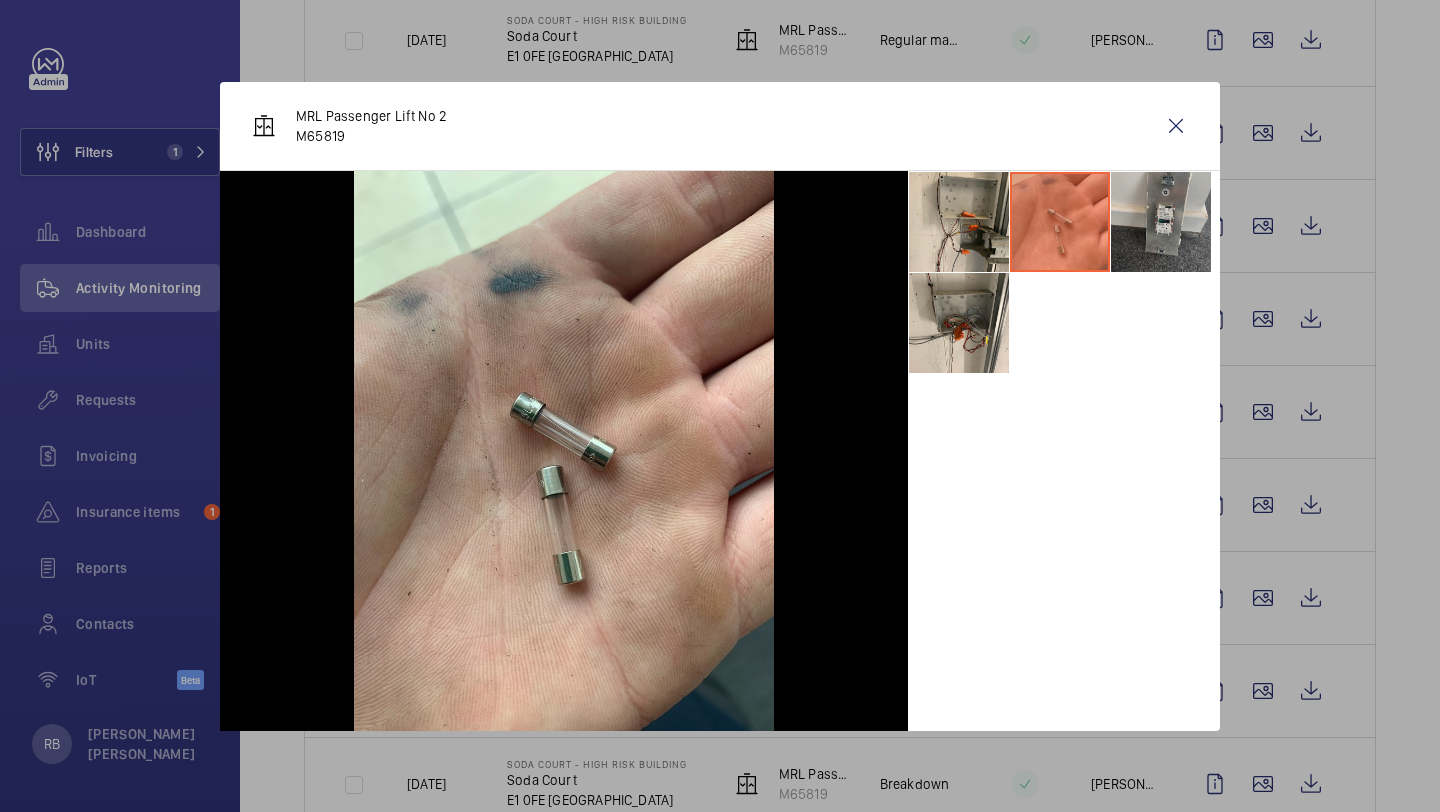 click at bounding box center (1161, 222) 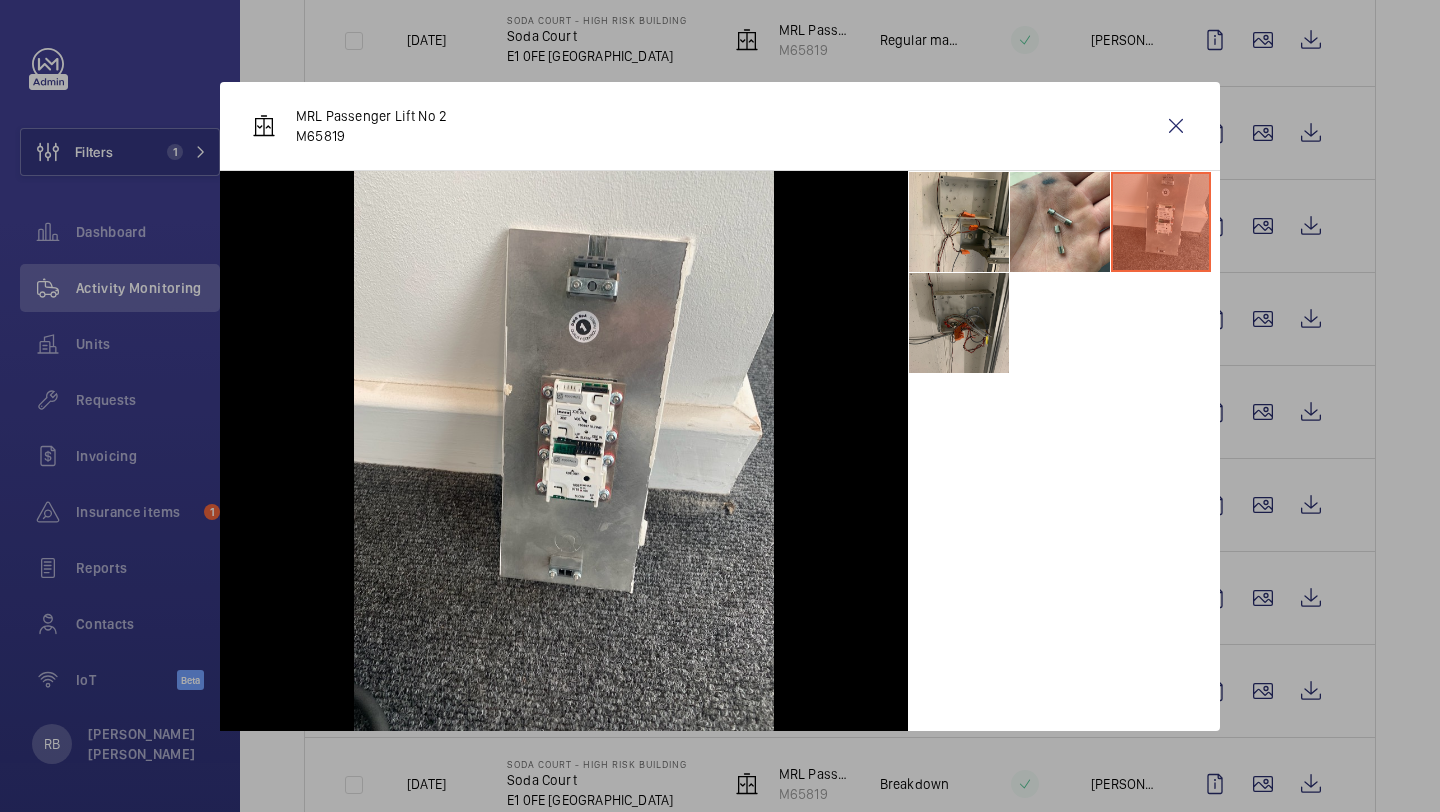 click at bounding box center (959, 323) 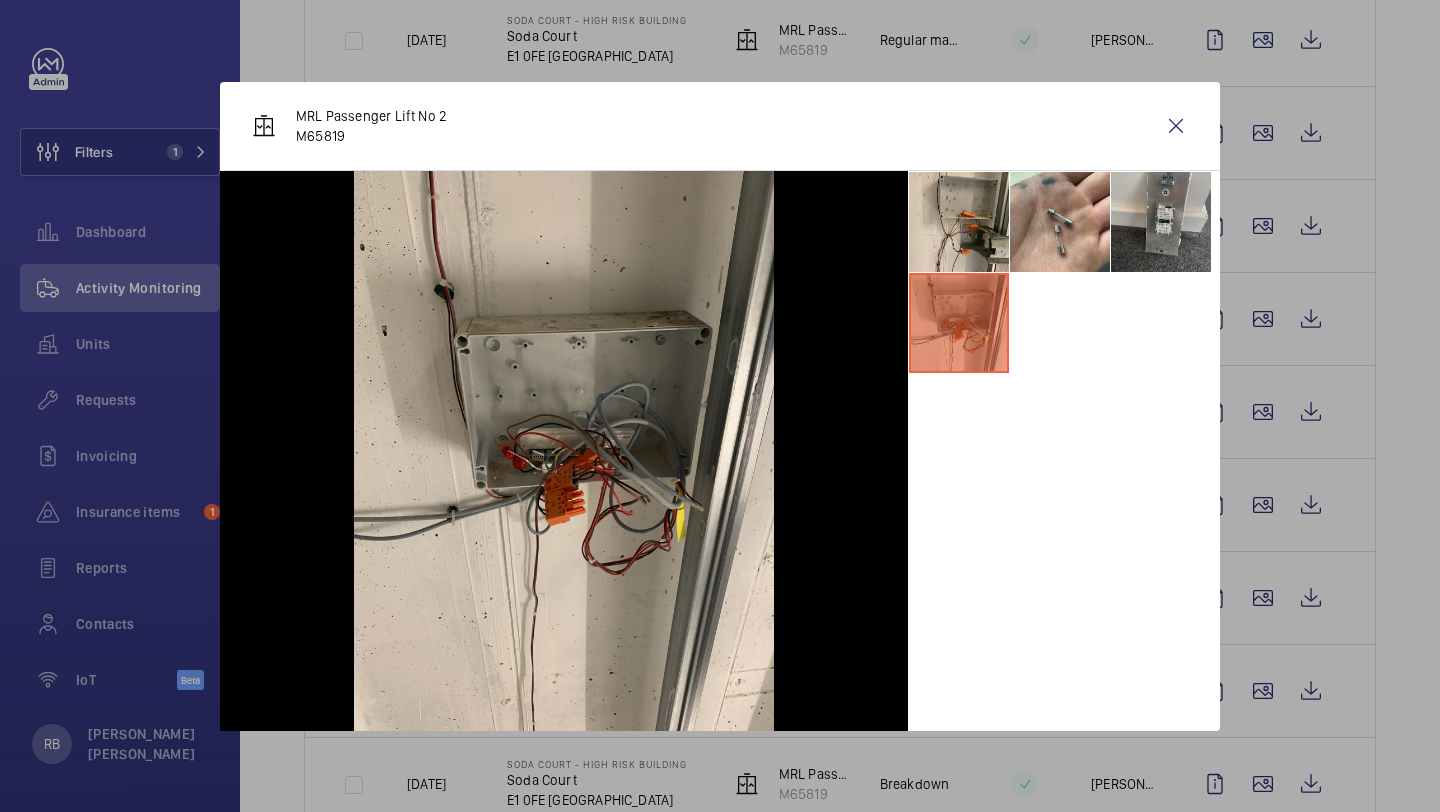 click at bounding box center [1161, 222] 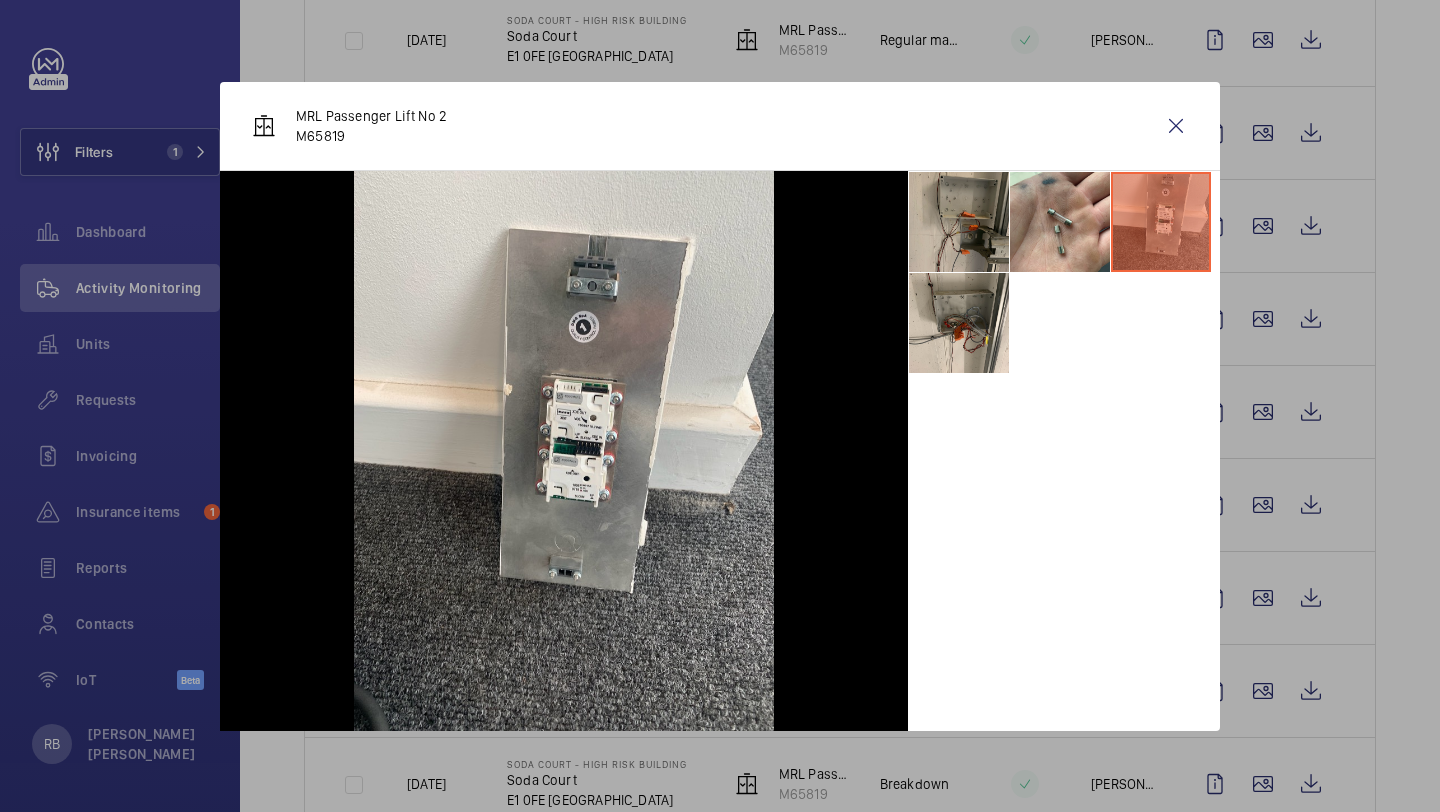 click at bounding box center (959, 222) 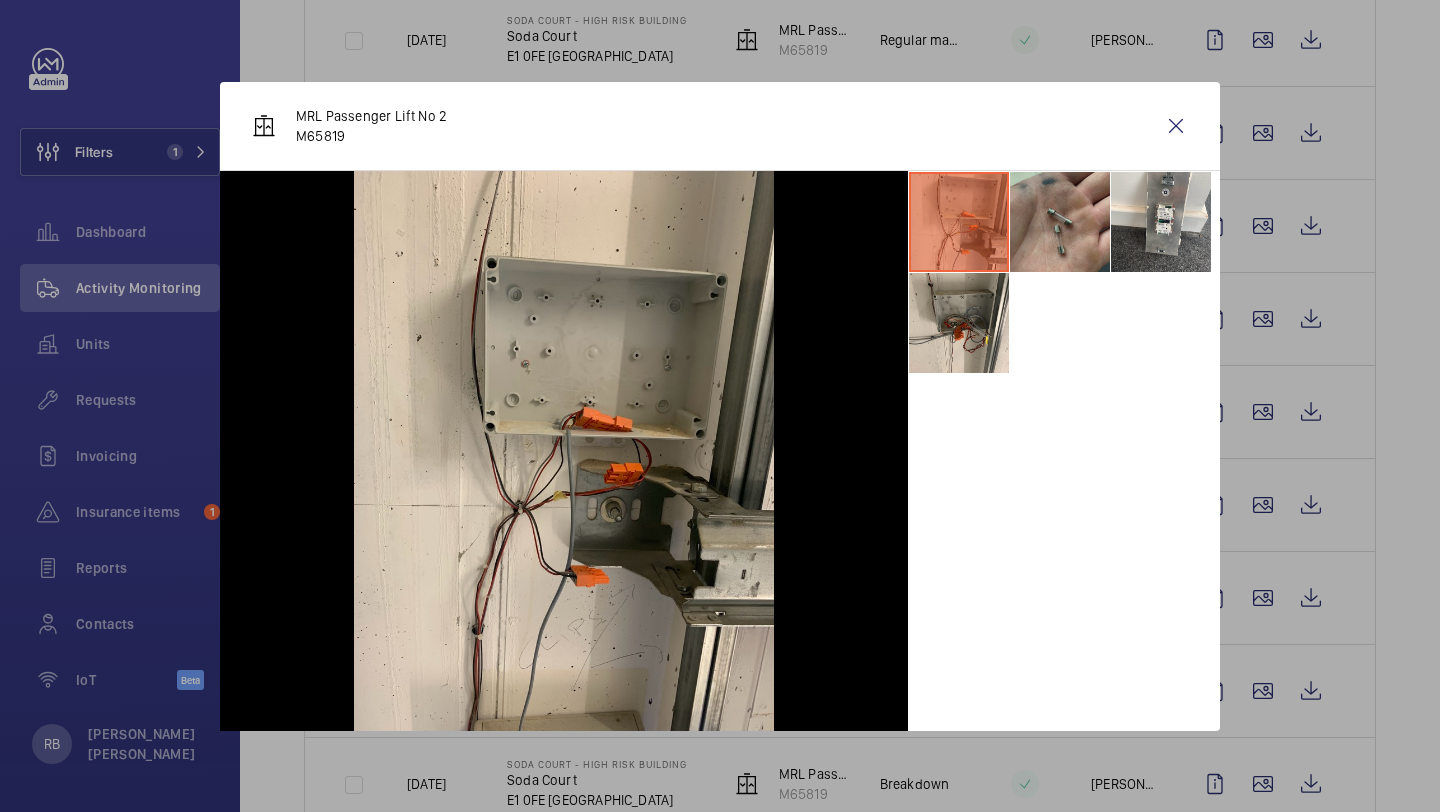 click at bounding box center [1060, 222] 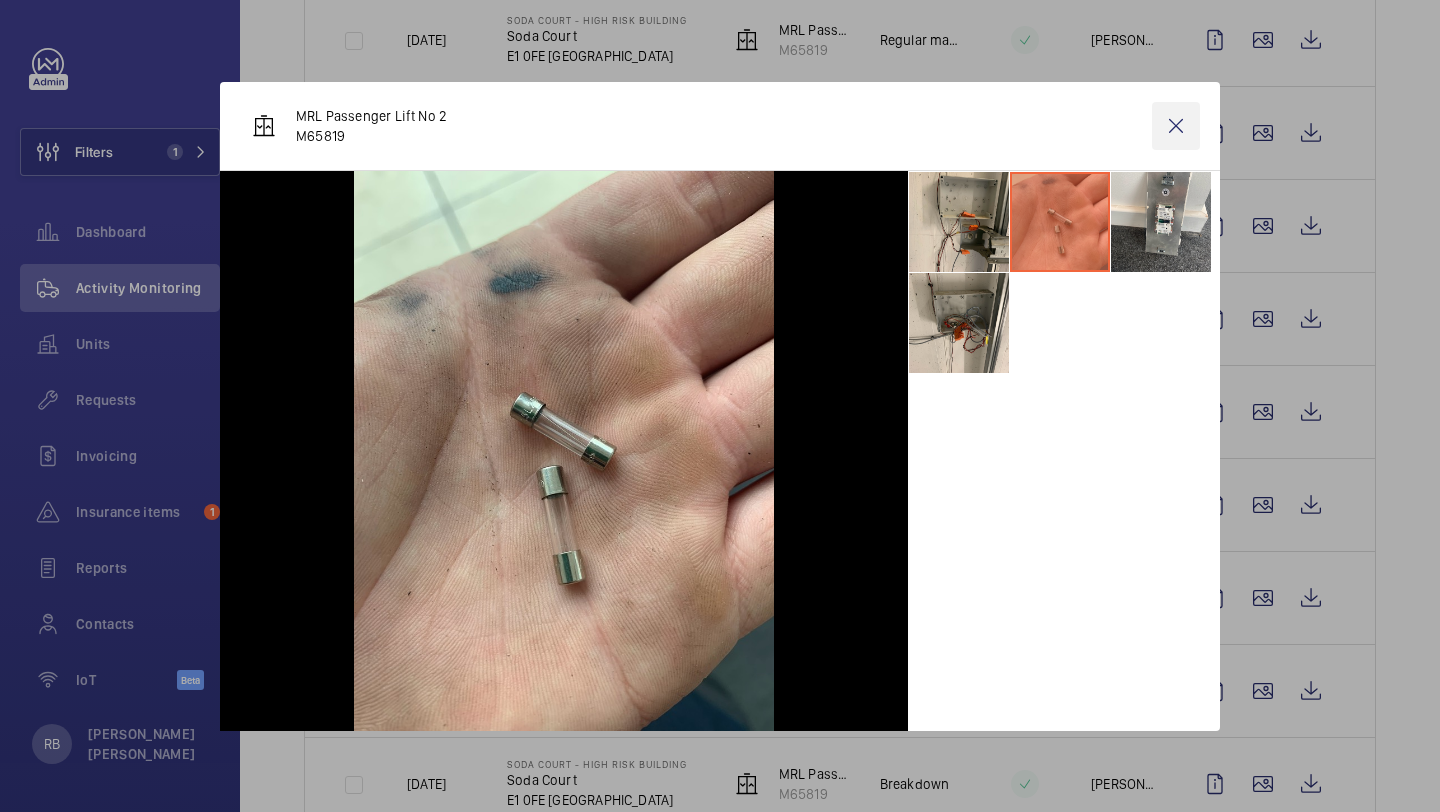 click at bounding box center (1176, 126) 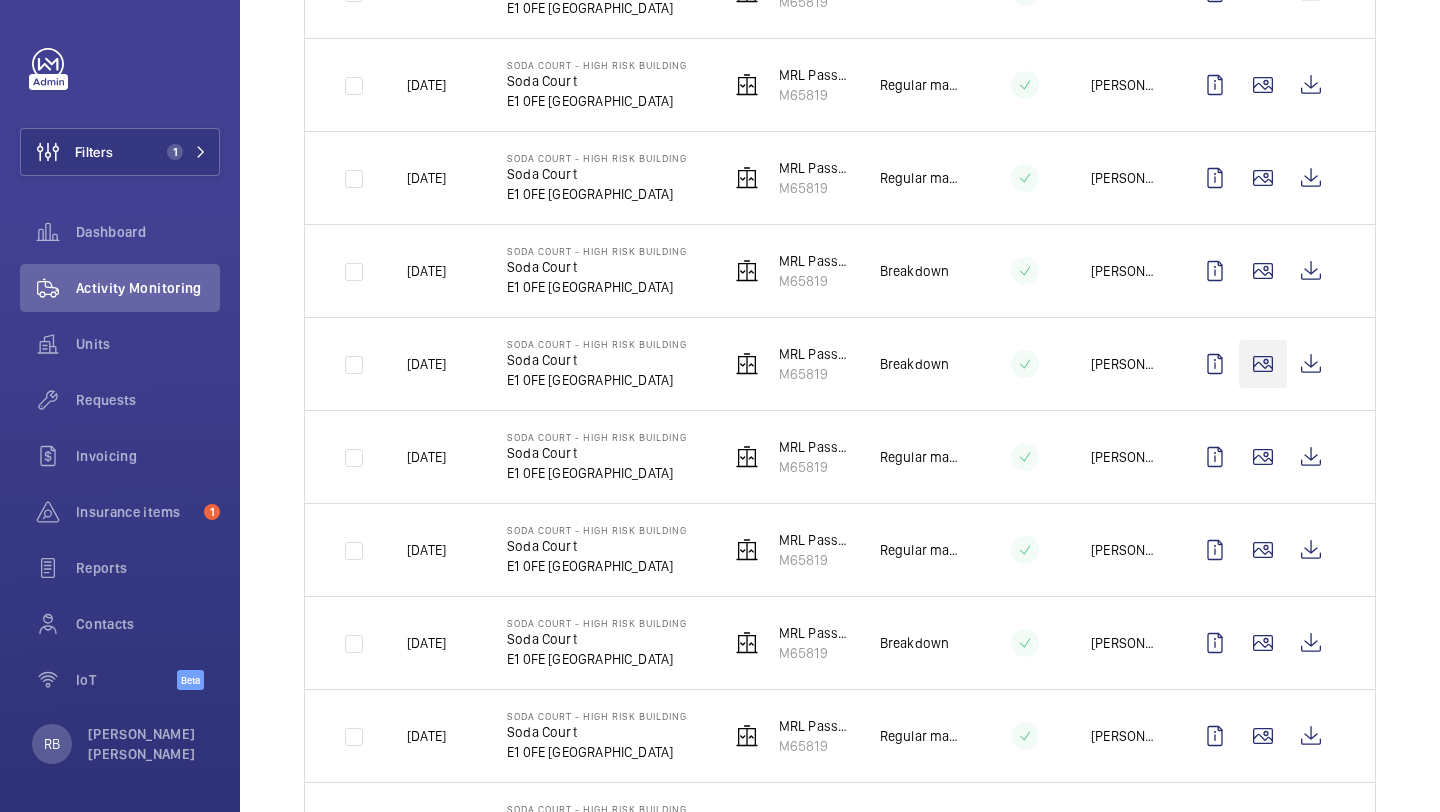 scroll, scrollTop: 1902, scrollLeft: 0, axis: vertical 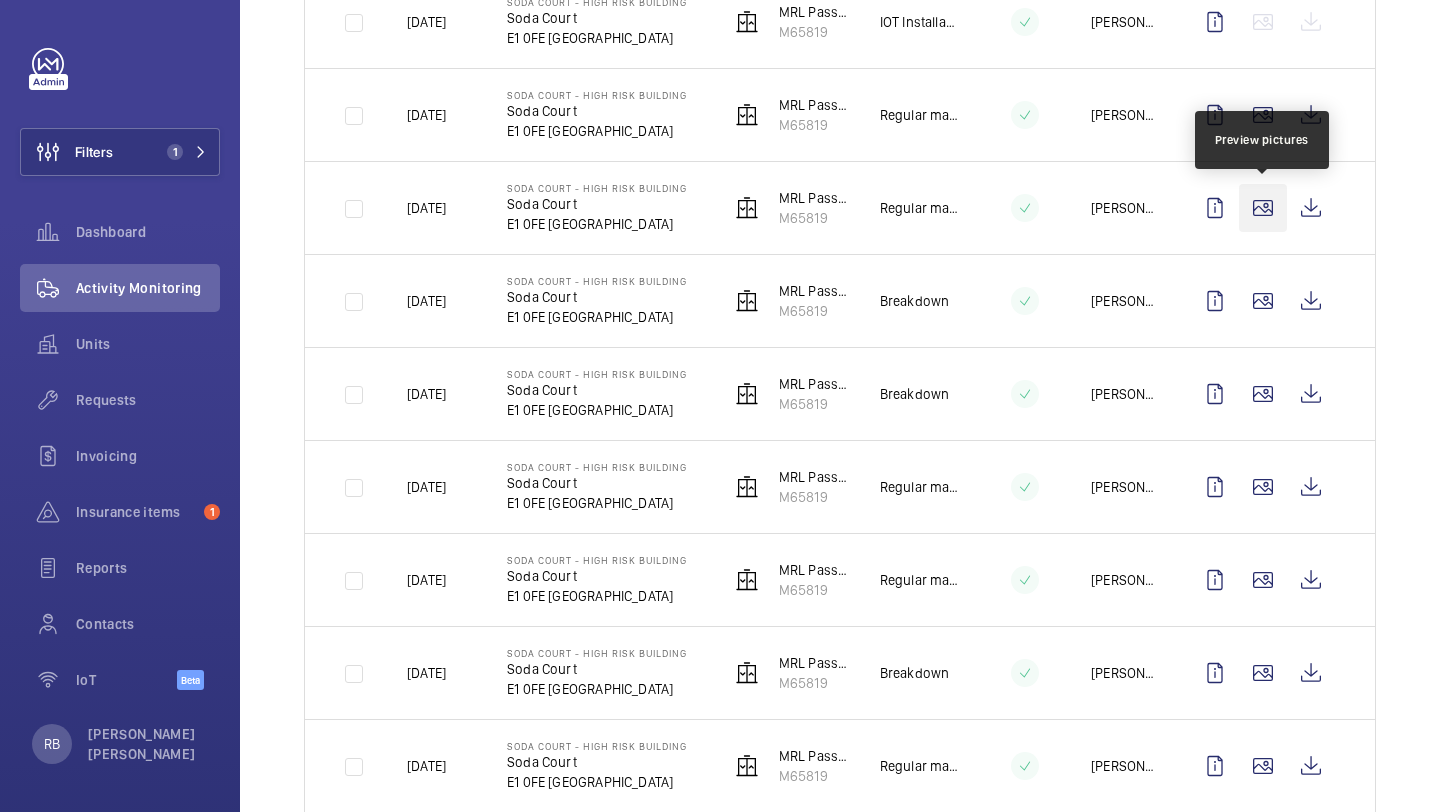 click 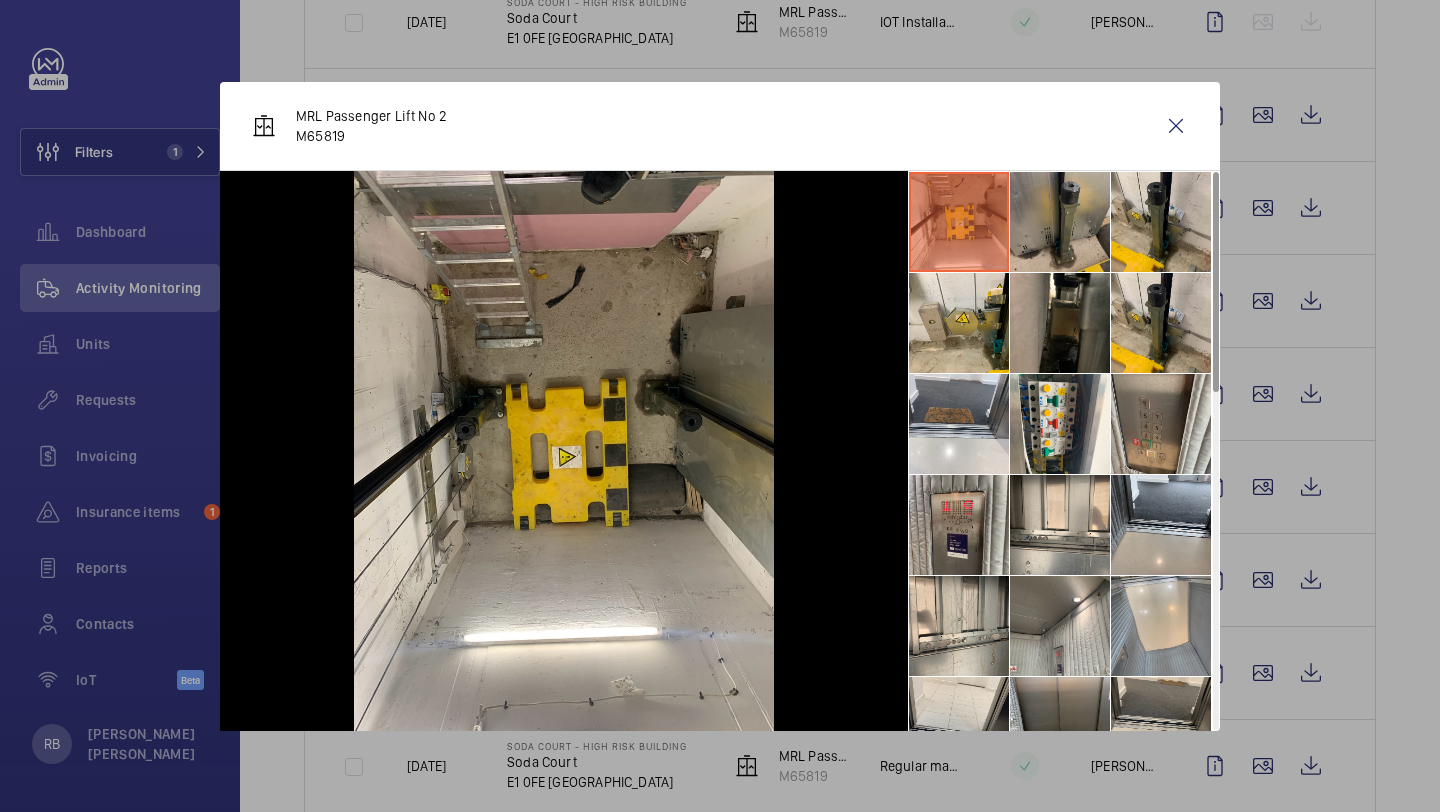 click at bounding box center [1060, 222] 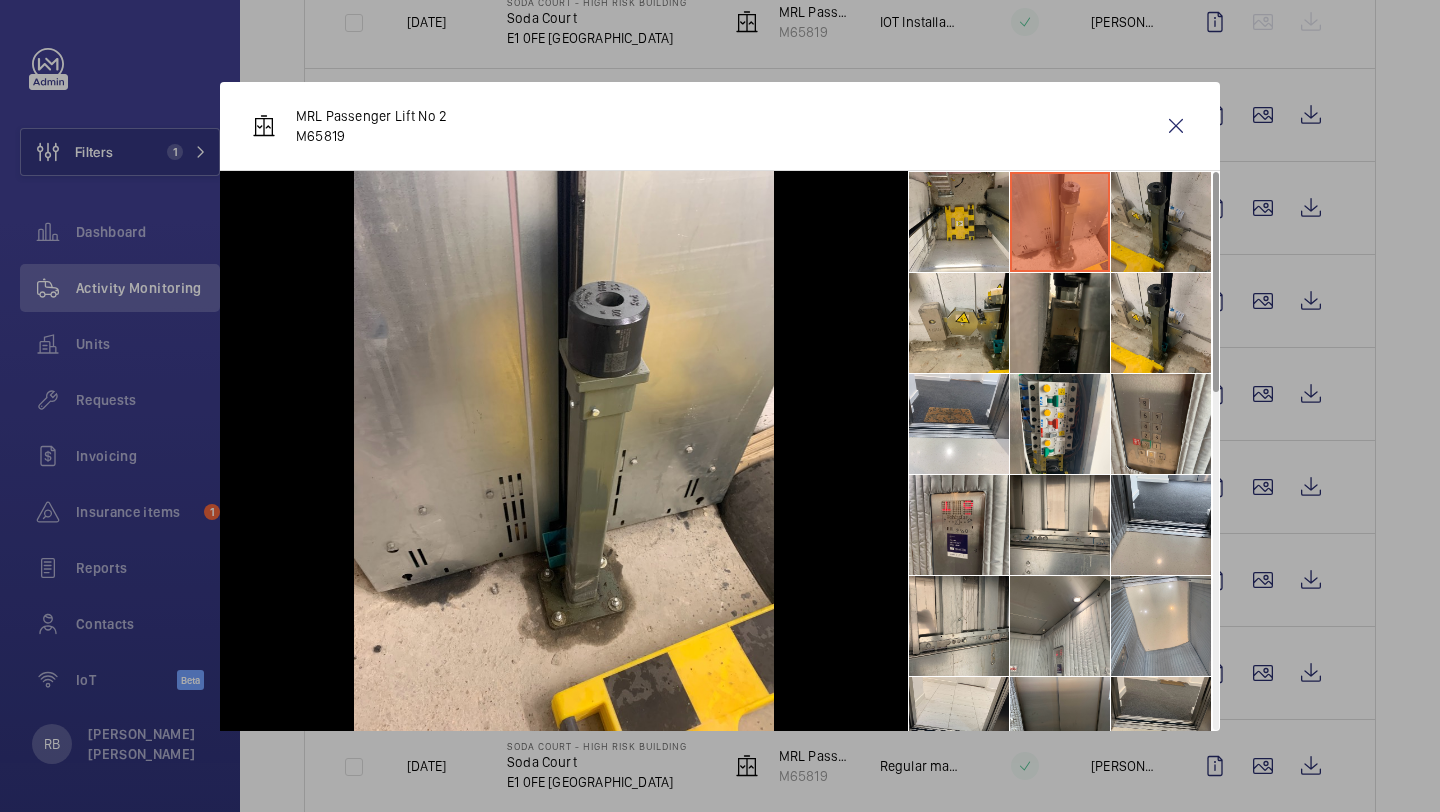 click at bounding box center (1161, 222) 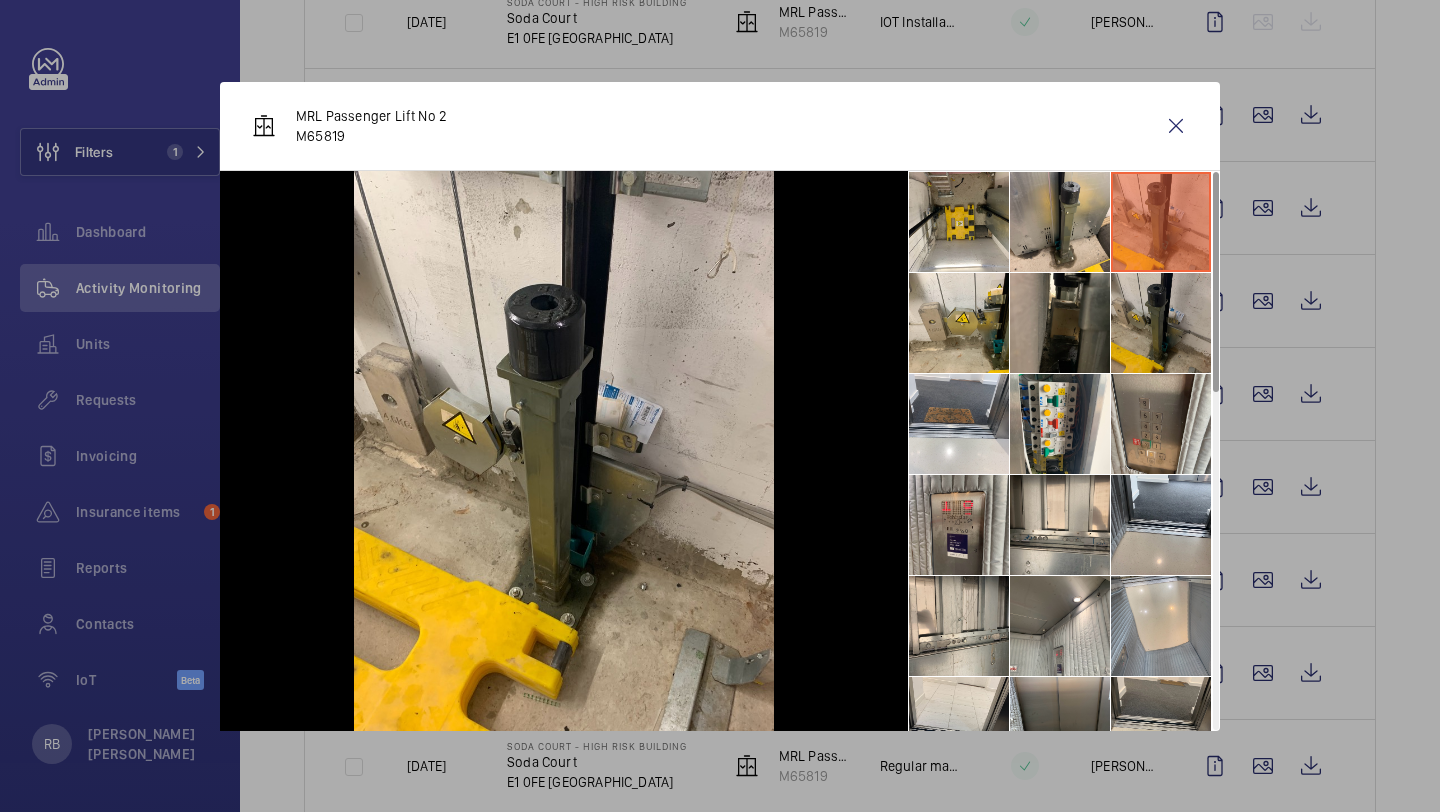 click at bounding box center (1161, 323) 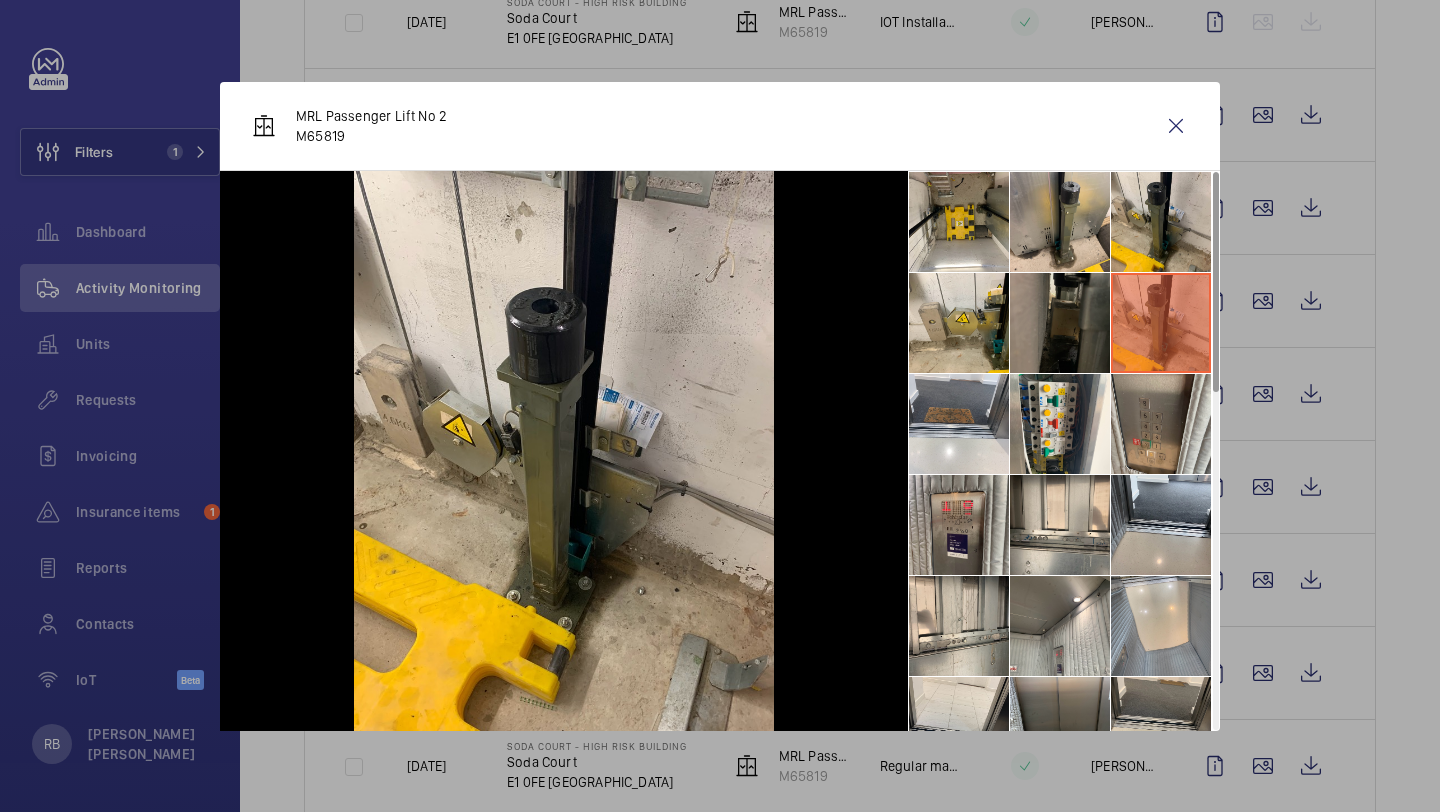 click at bounding box center (1060, 323) 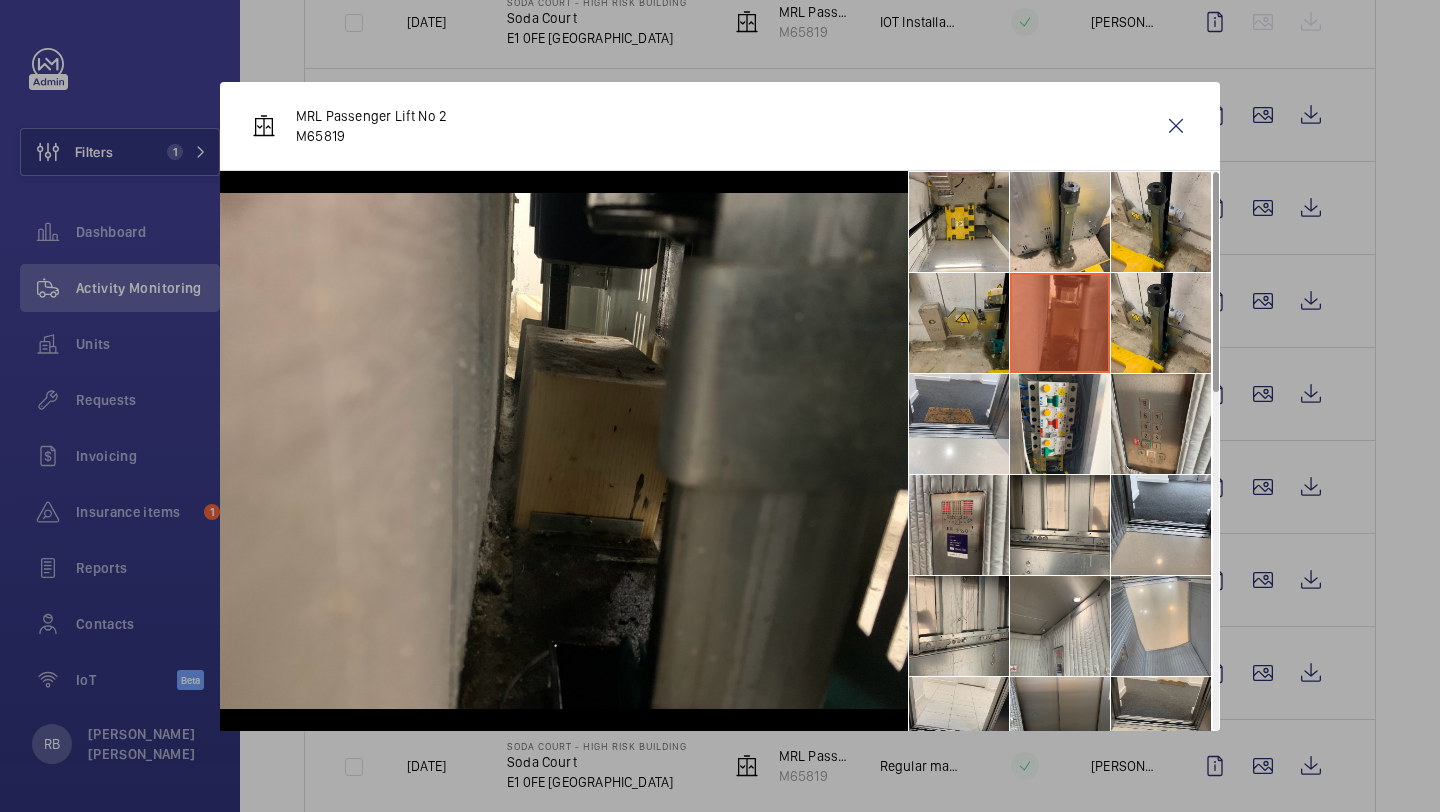 click at bounding box center [959, 323] 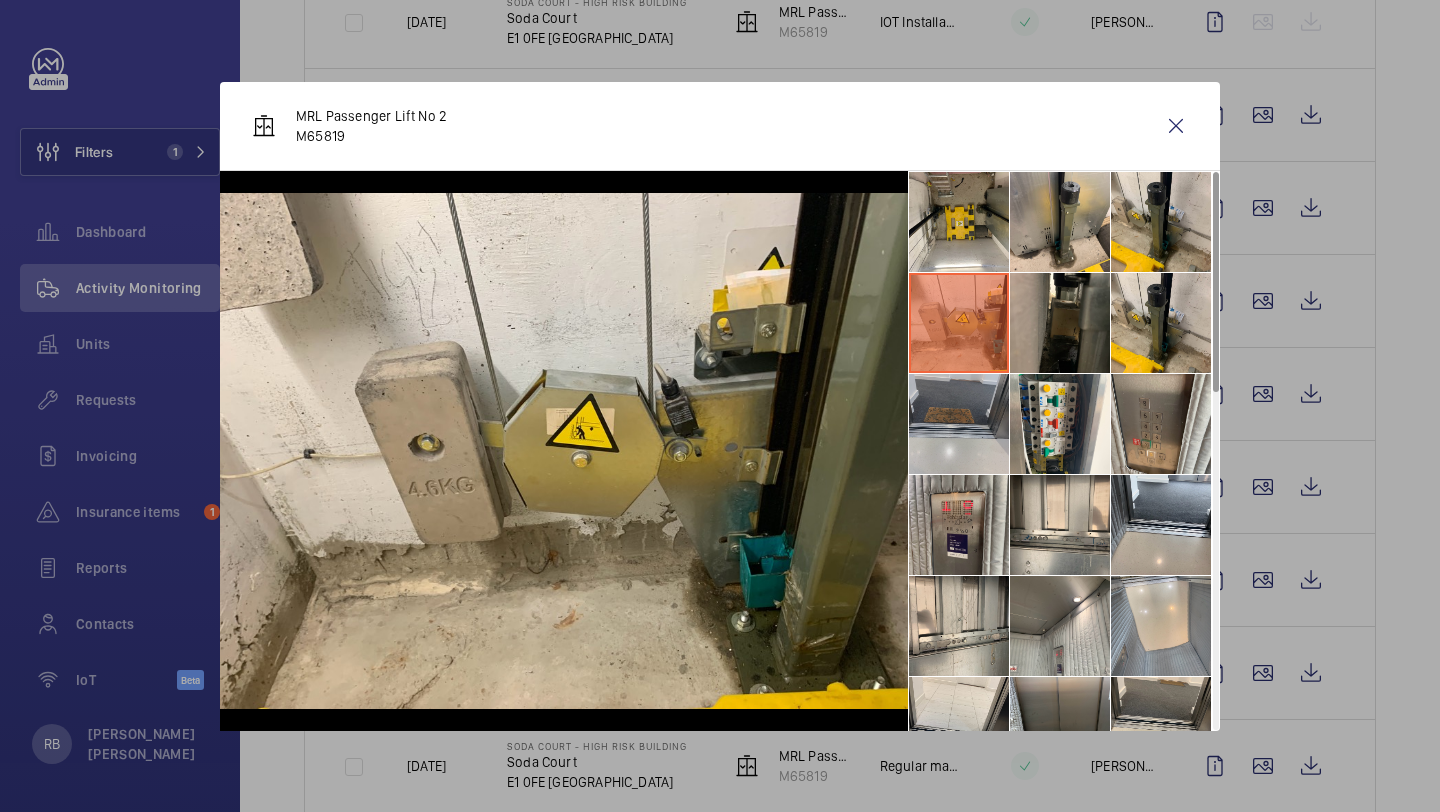 click at bounding box center (959, 424) 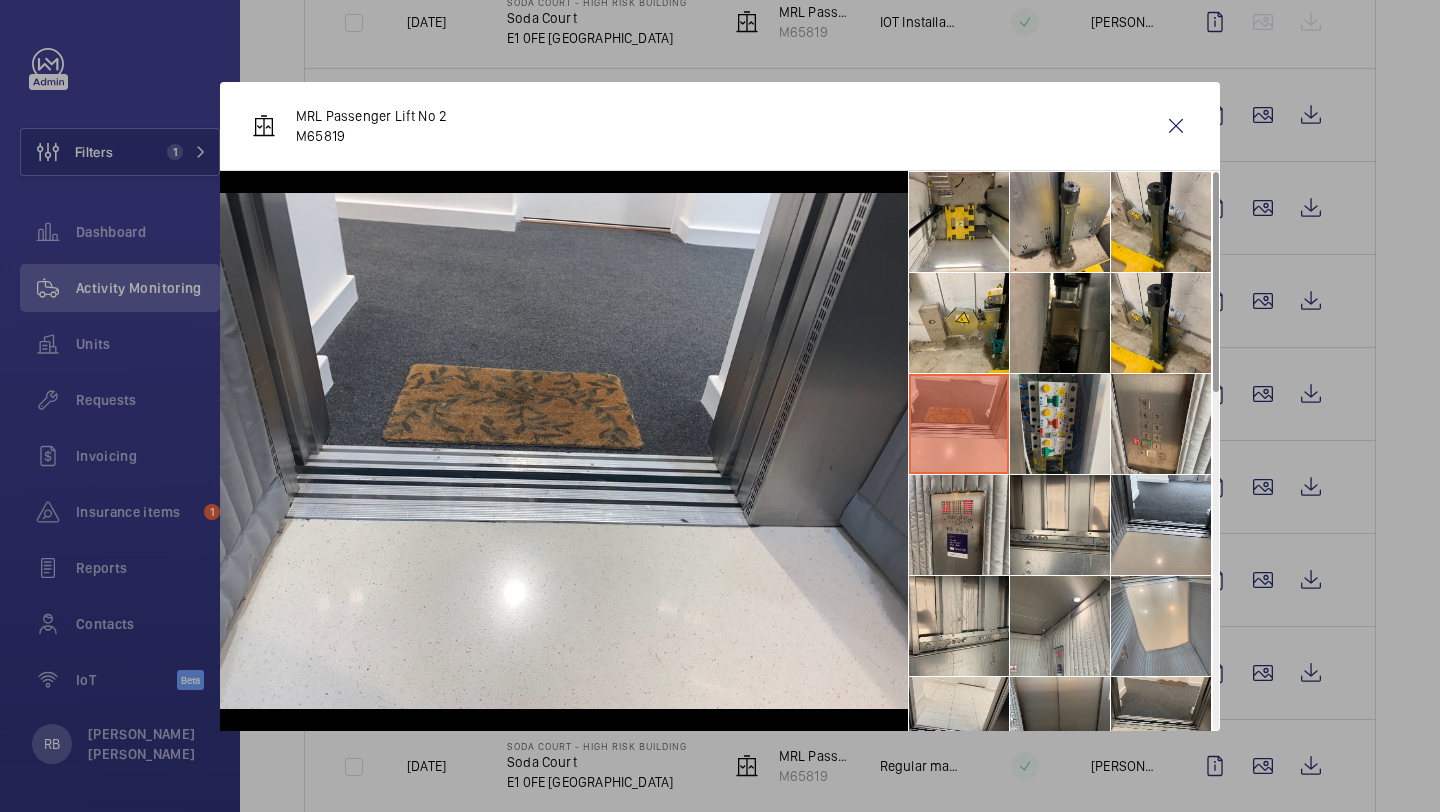 click at bounding box center [1060, 424] 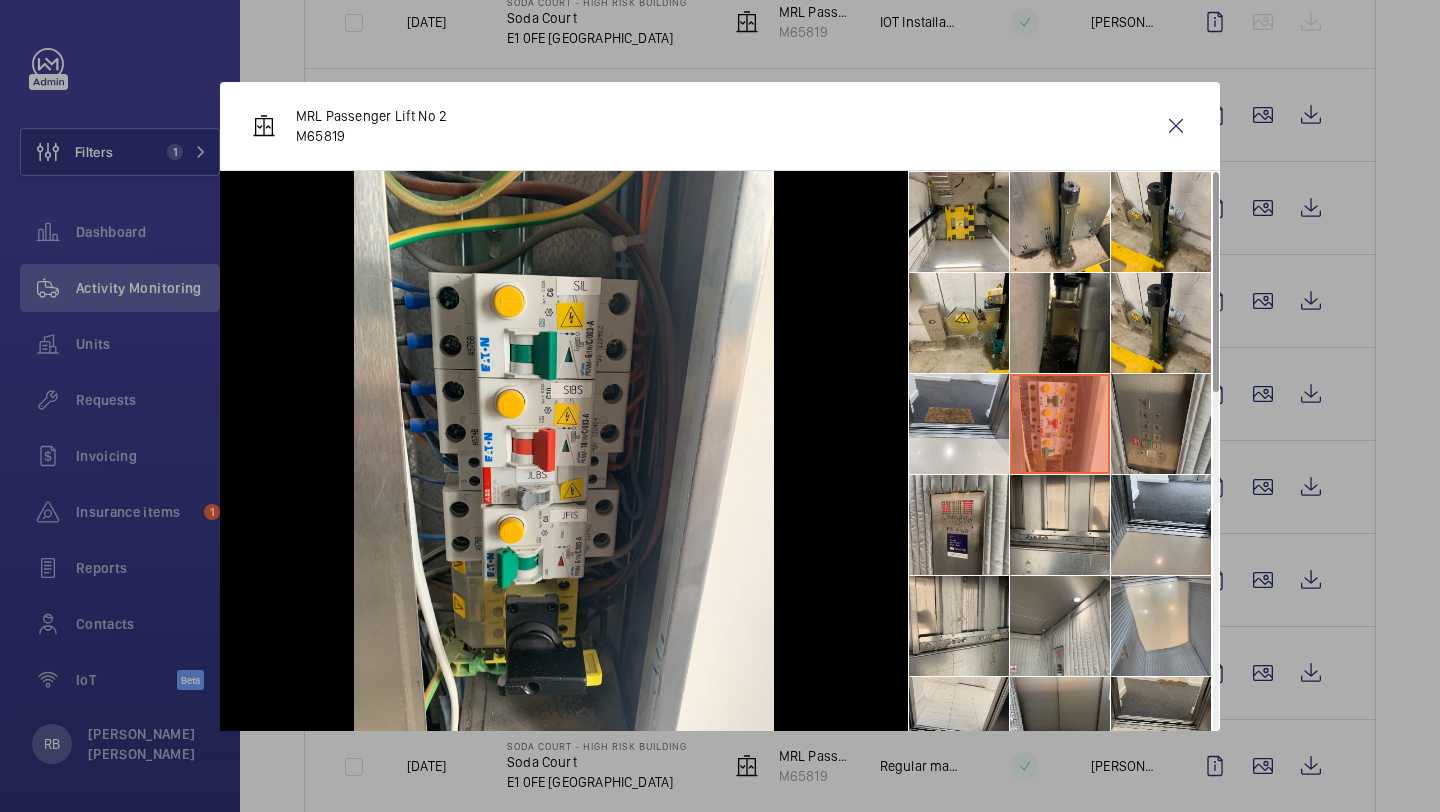 click at bounding box center (1161, 424) 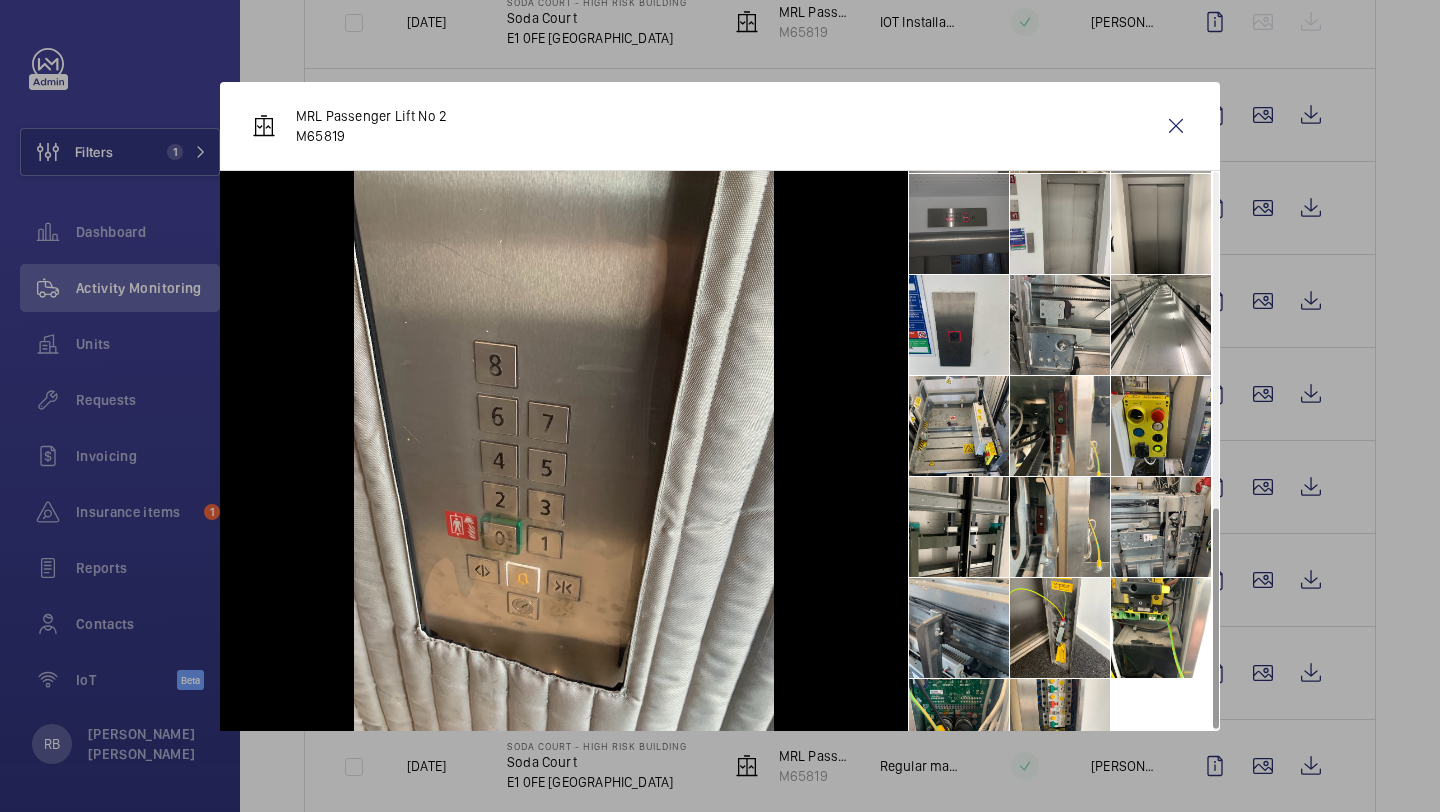 scroll, scrollTop: 855, scrollLeft: 0, axis: vertical 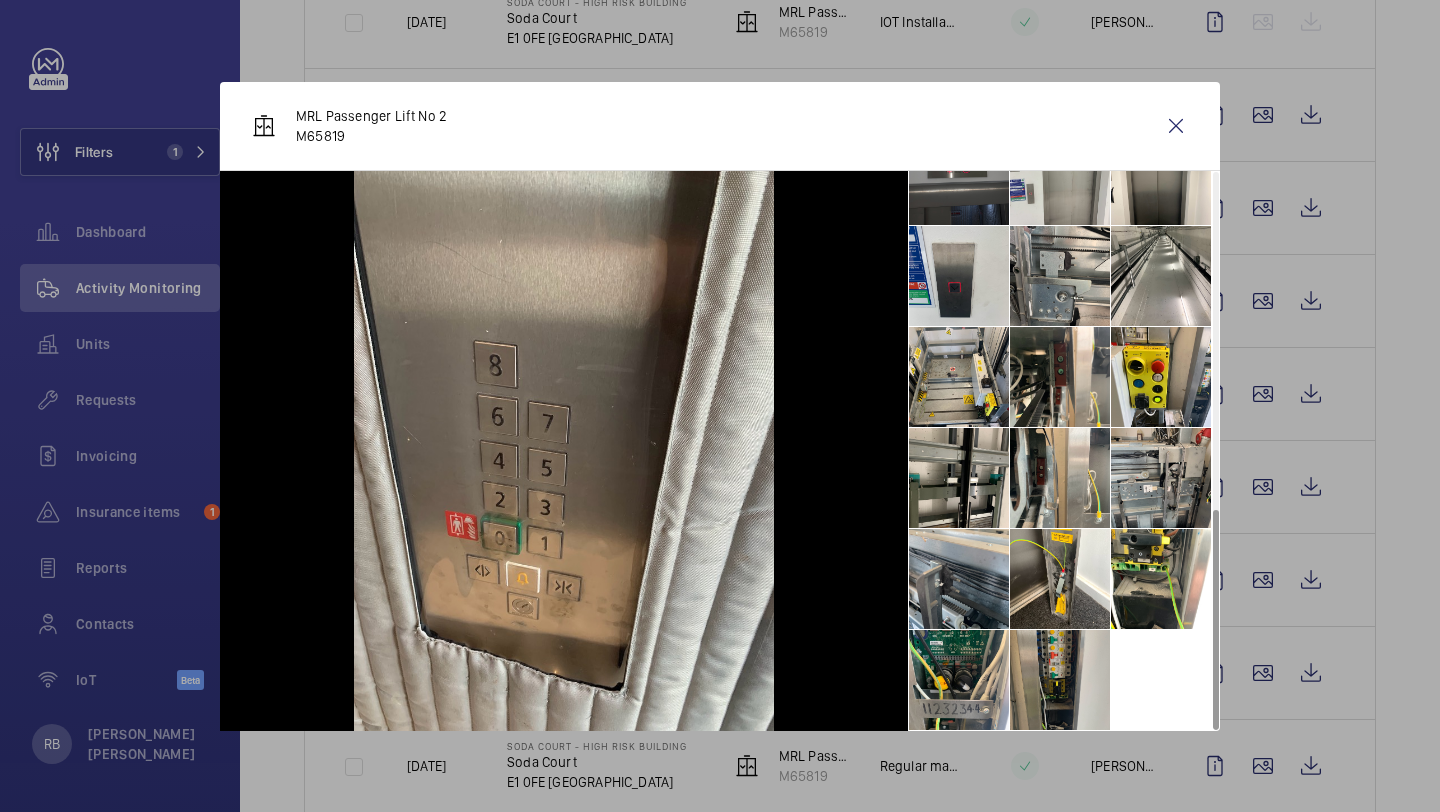 click at bounding box center [1060, 680] 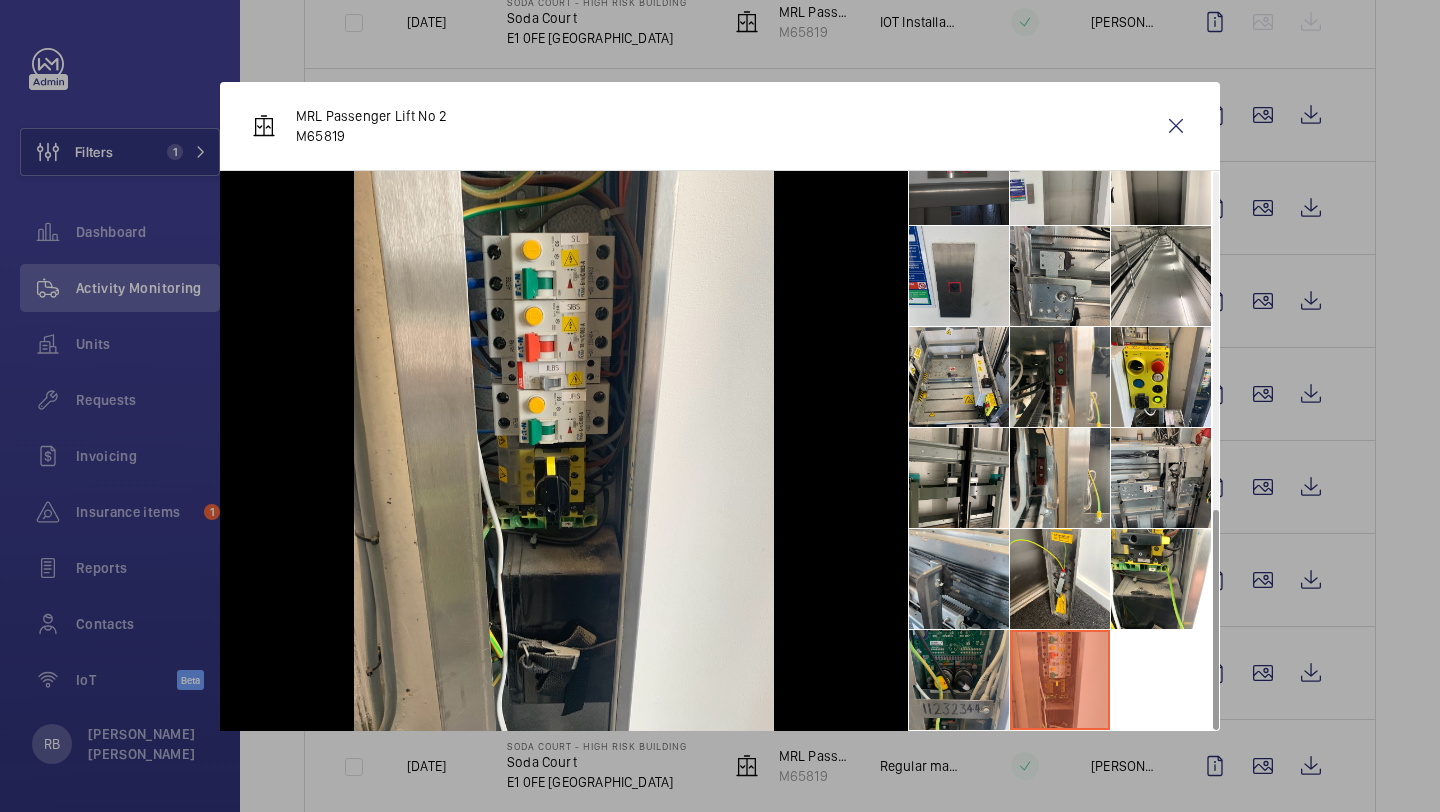 click at bounding box center [959, 680] 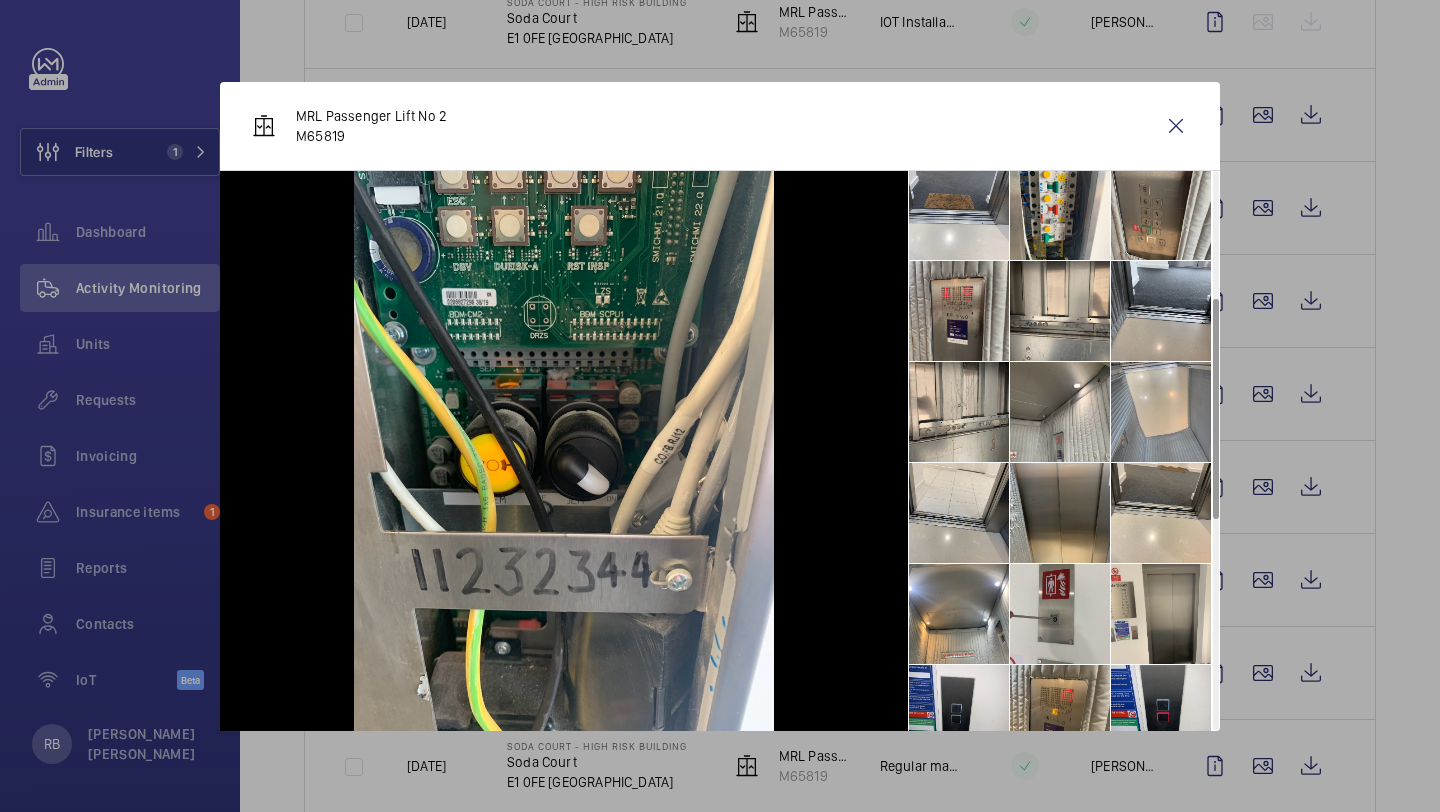 scroll, scrollTop: 0, scrollLeft: 0, axis: both 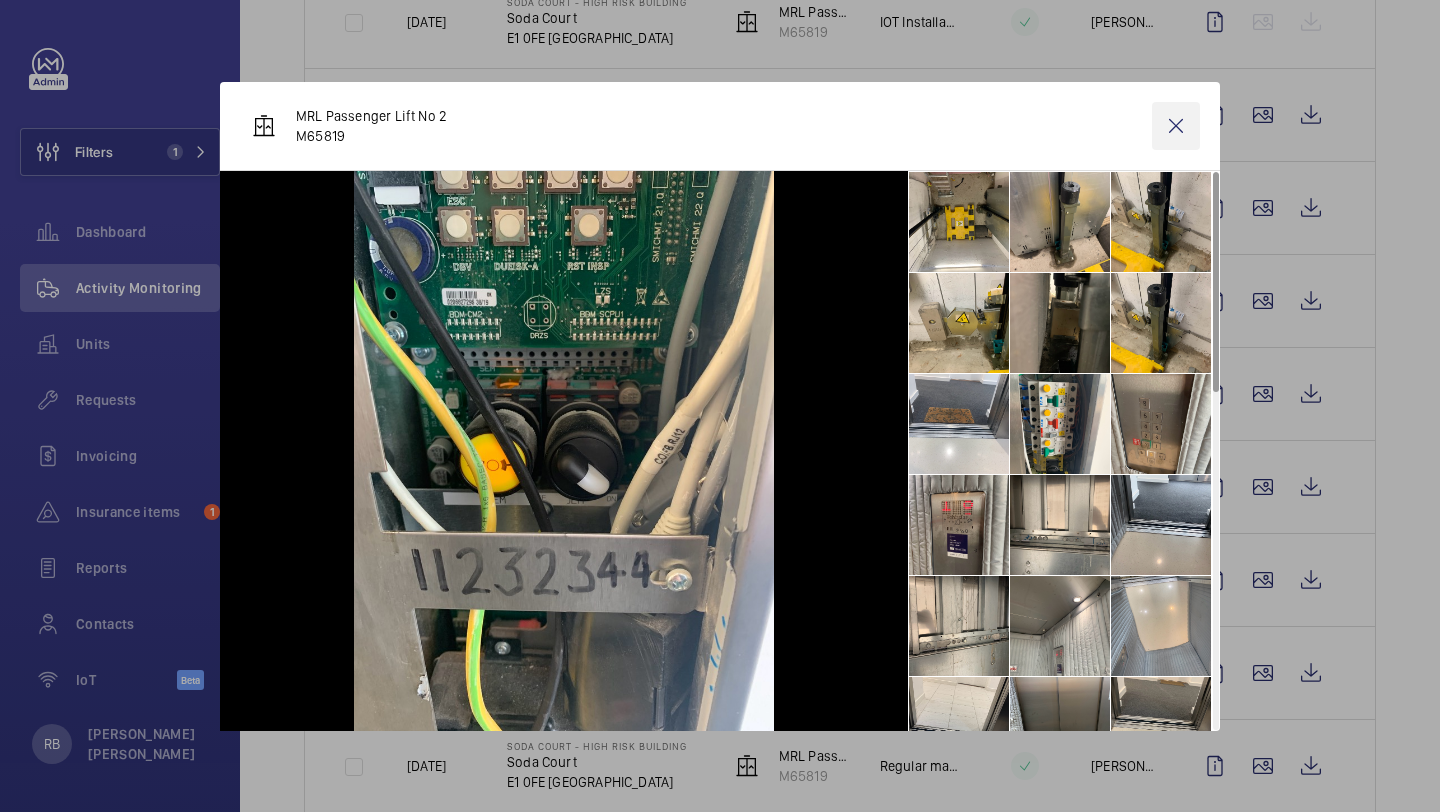 click at bounding box center [1176, 126] 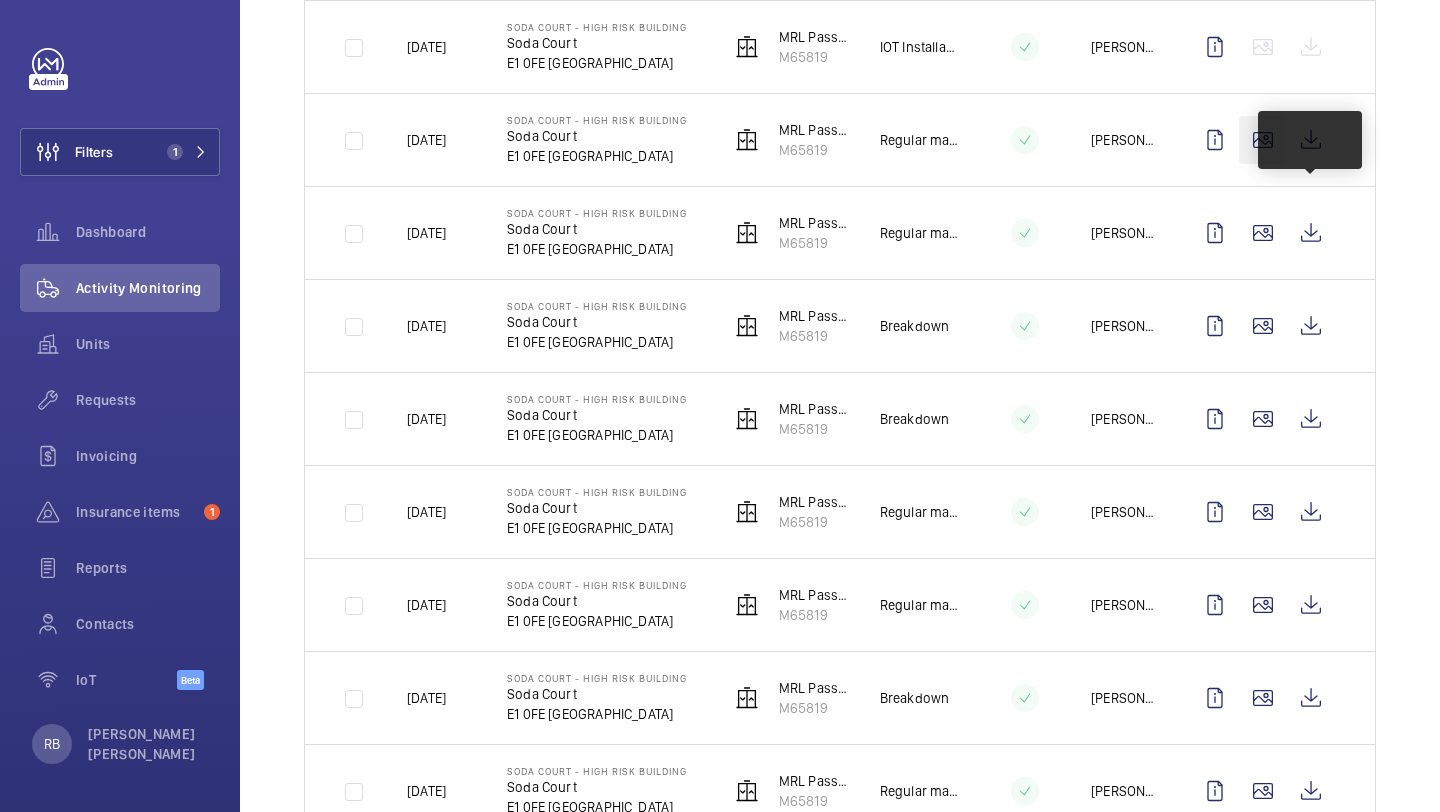 scroll, scrollTop: 1874, scrollLeft: 0, axis: vertical 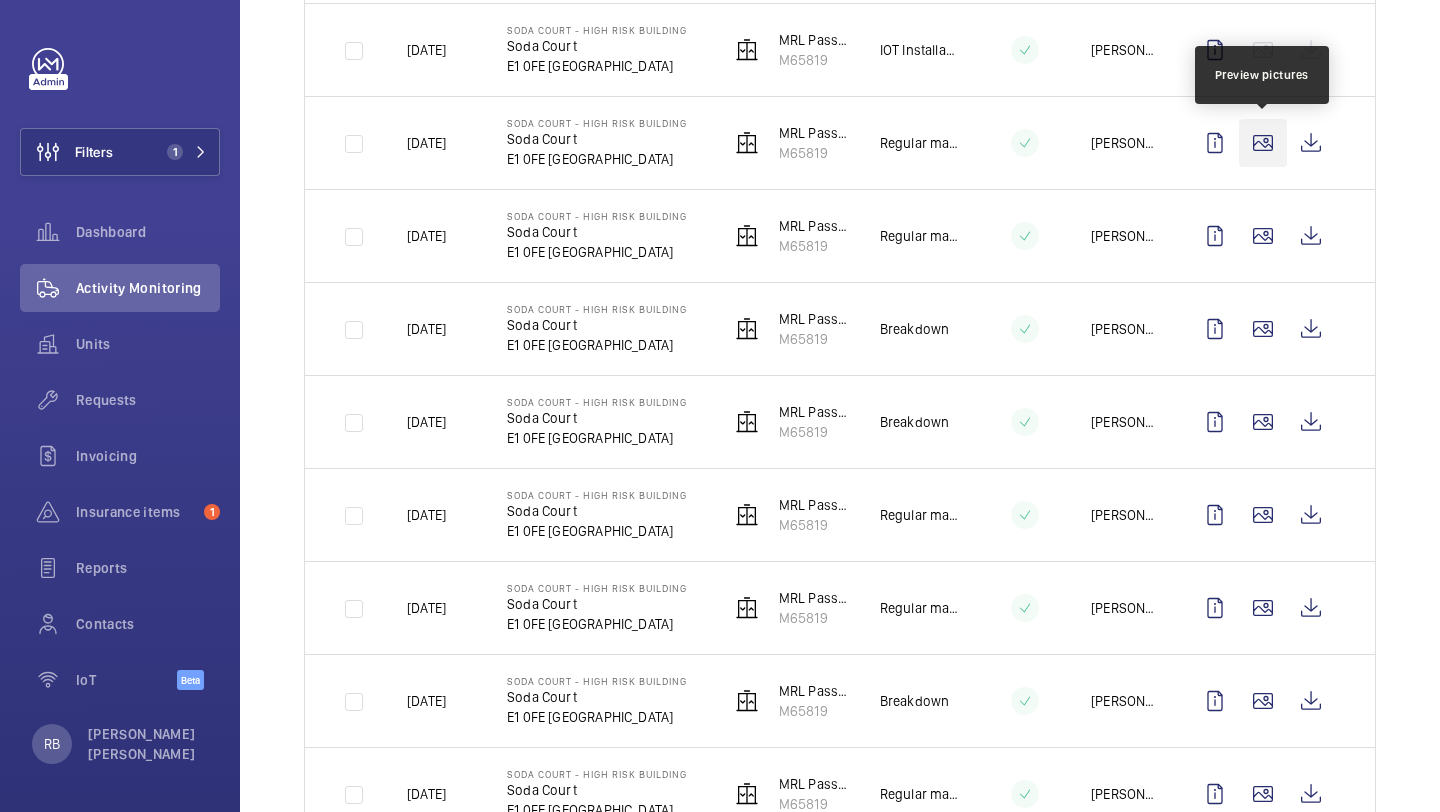 click 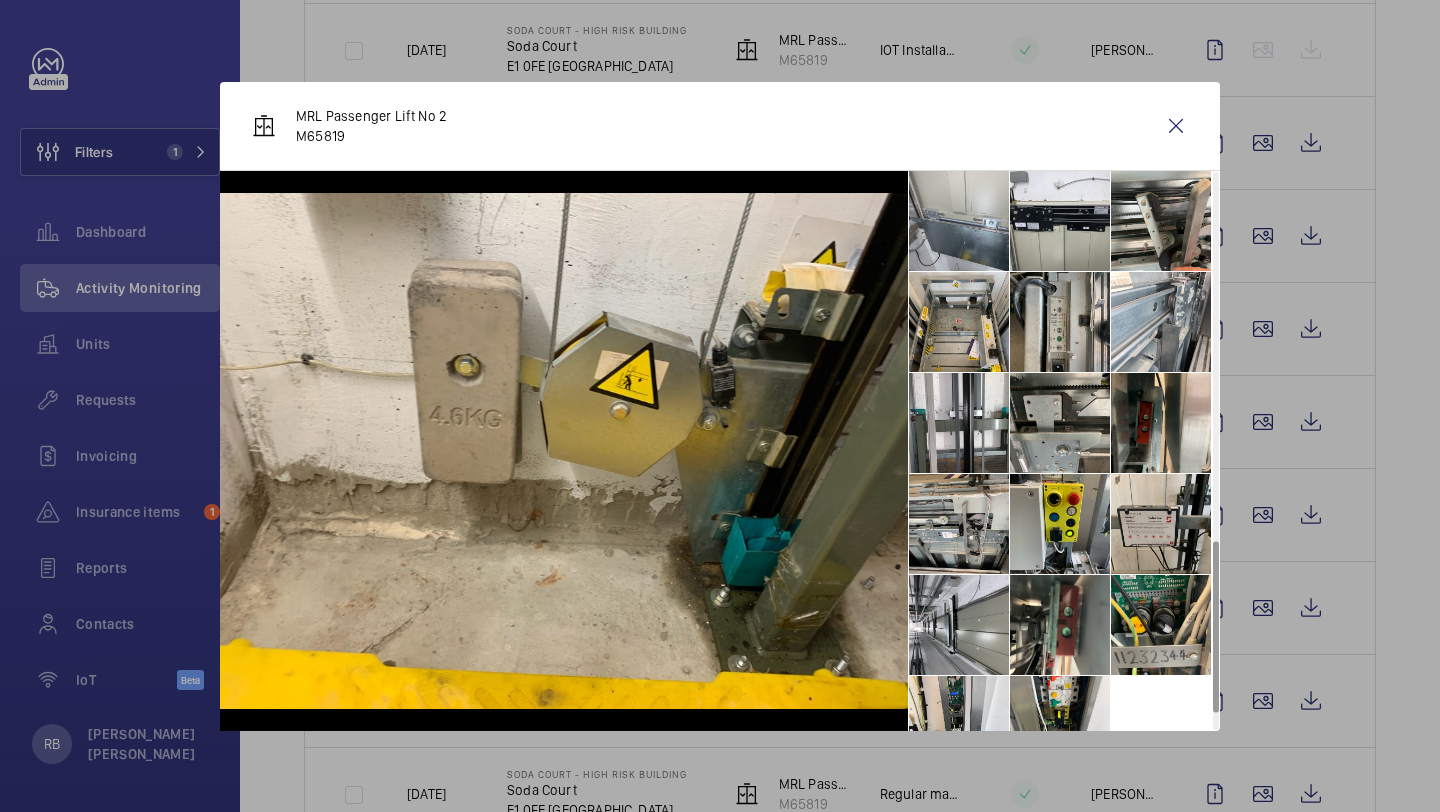 scroll, scrollTop: 1259, scrollLeft: 0, axis: vertical 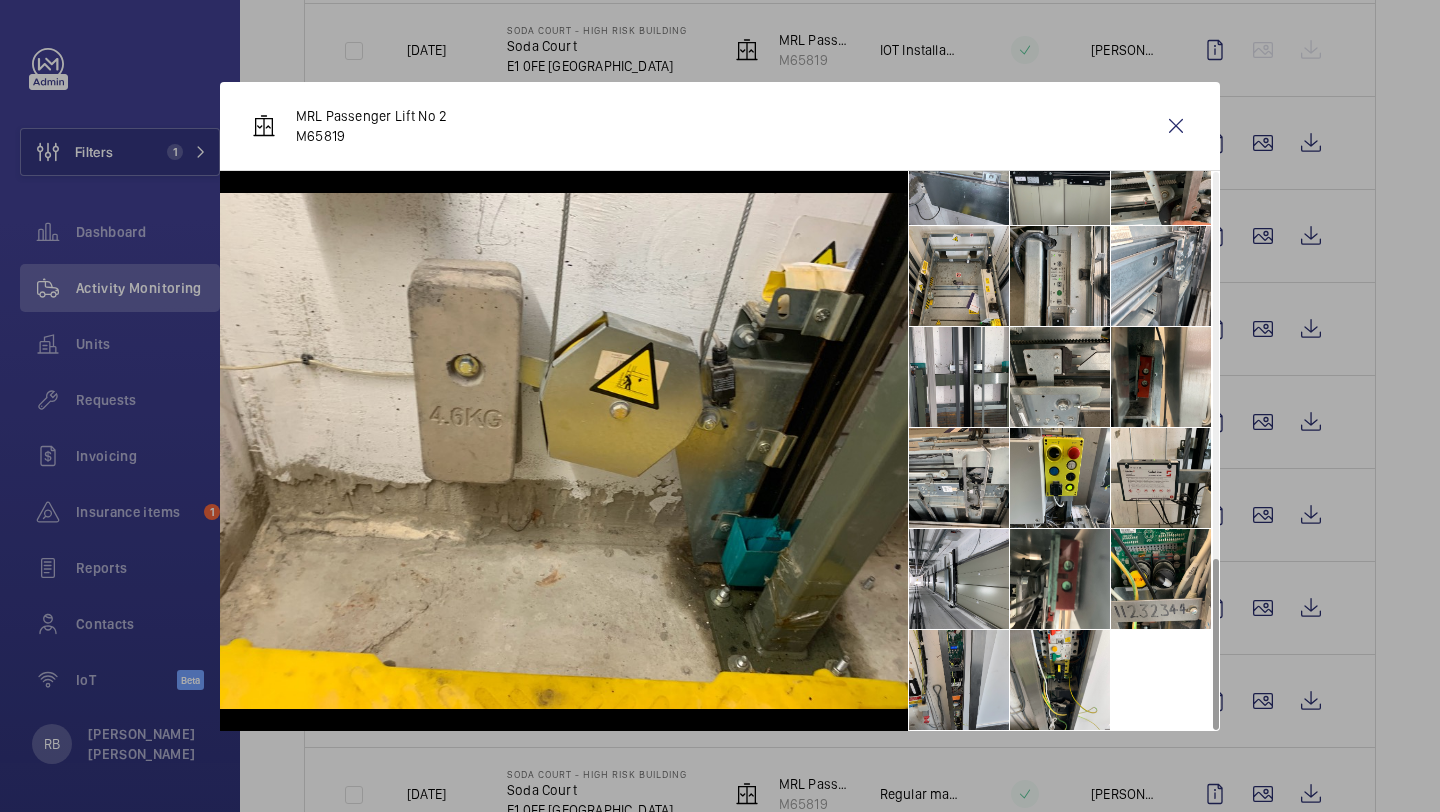click at bounding box center [959, 680] 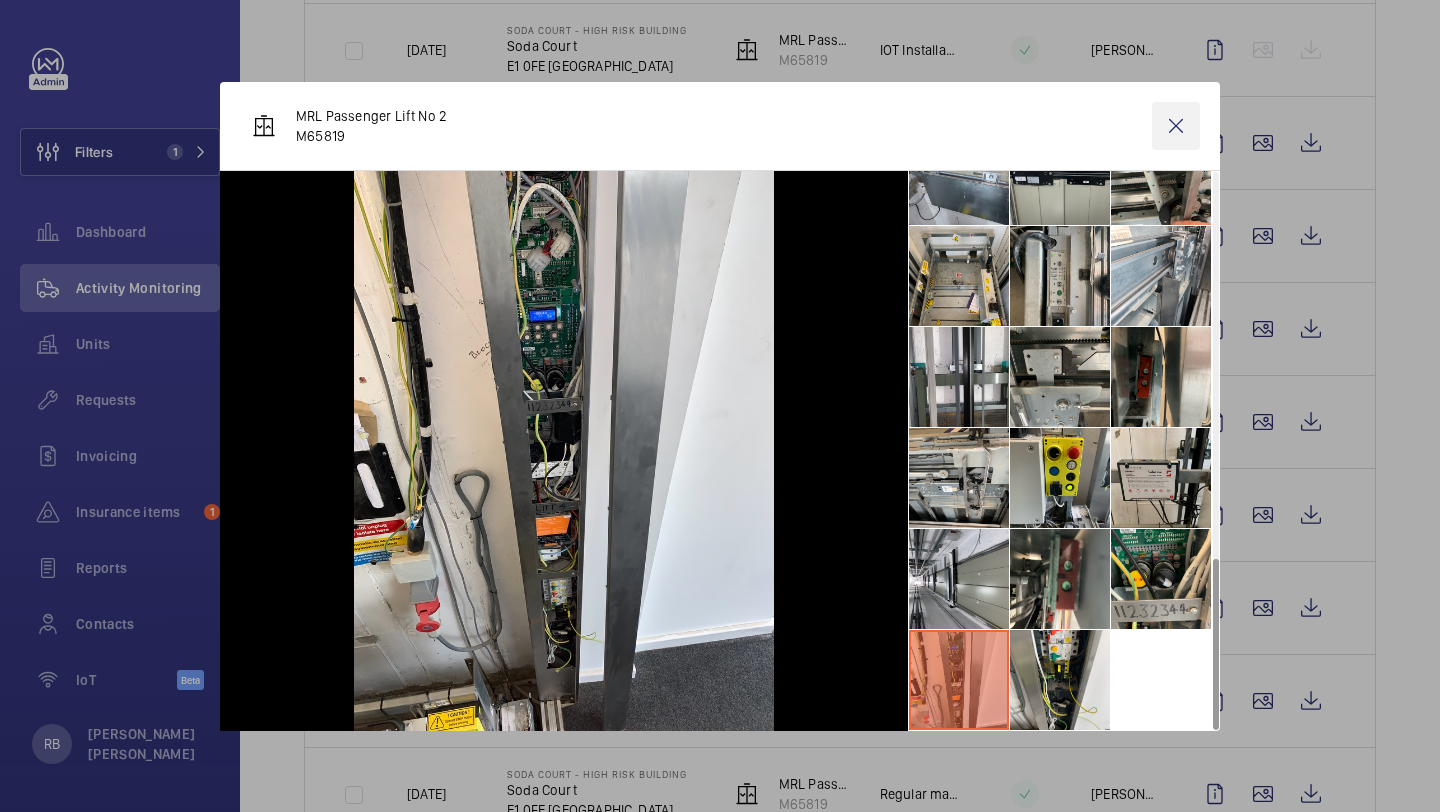 click at bounding box center (1176, 126) 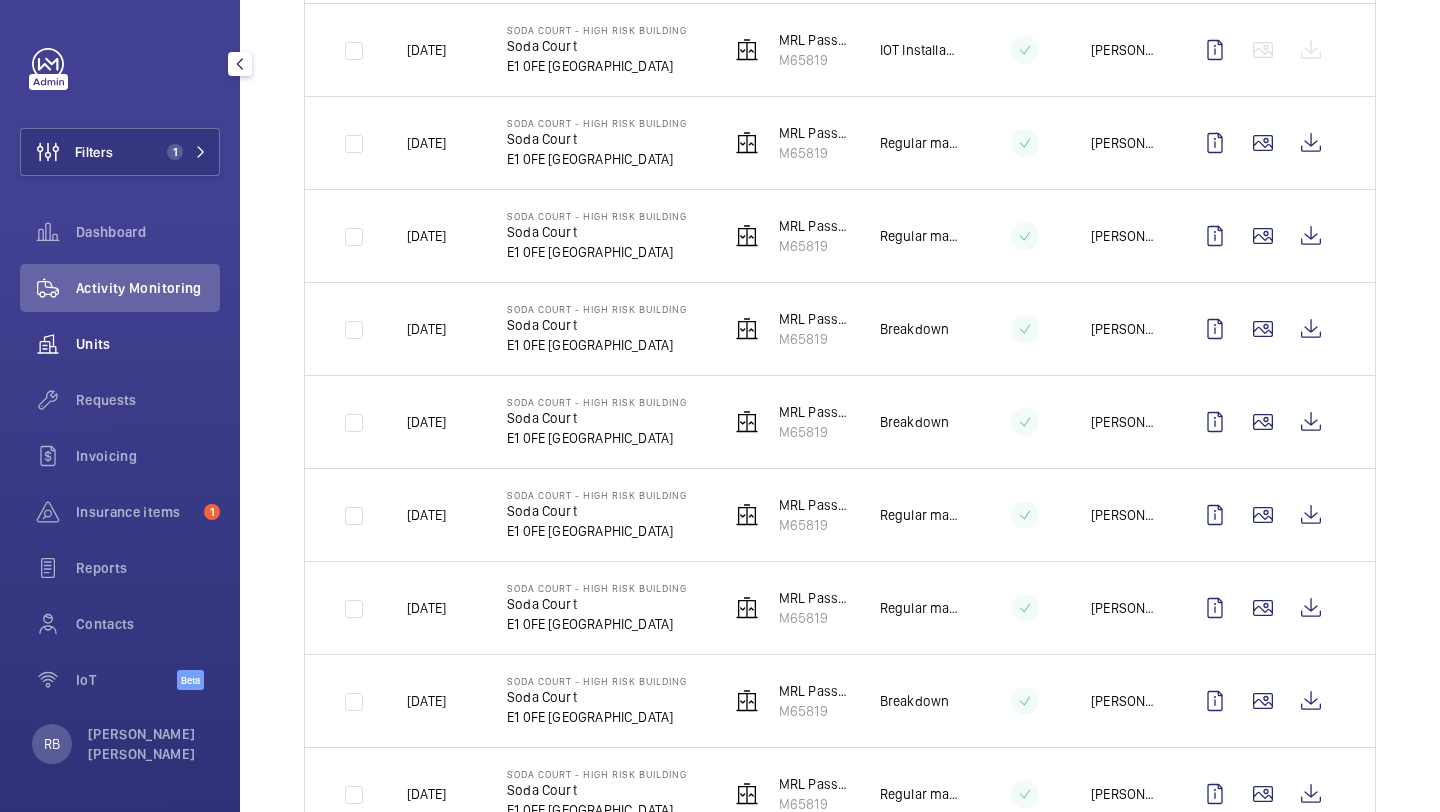 scroll, scrollTop: 1546, scrollLeft: 0, axis: vertical 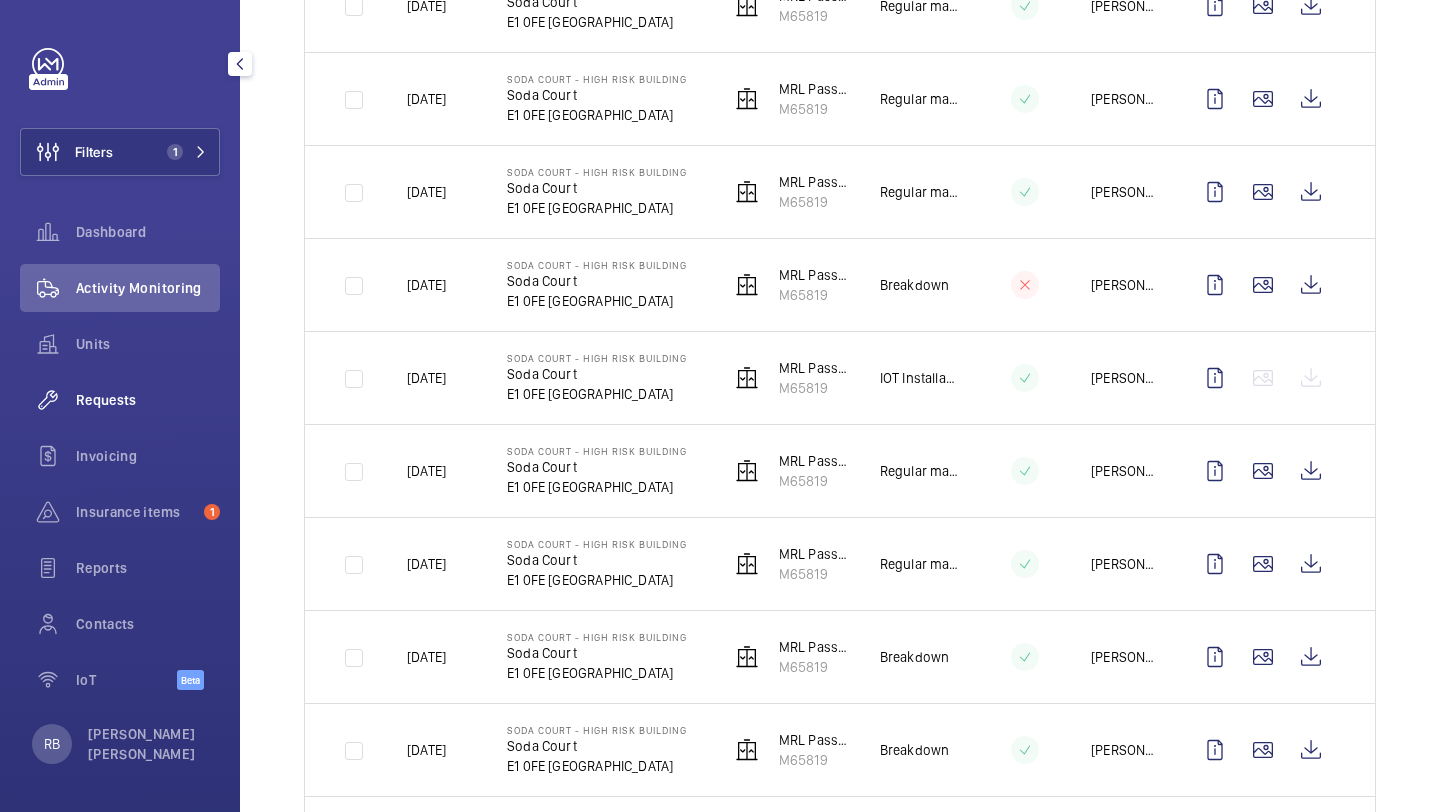 click on "Requests" 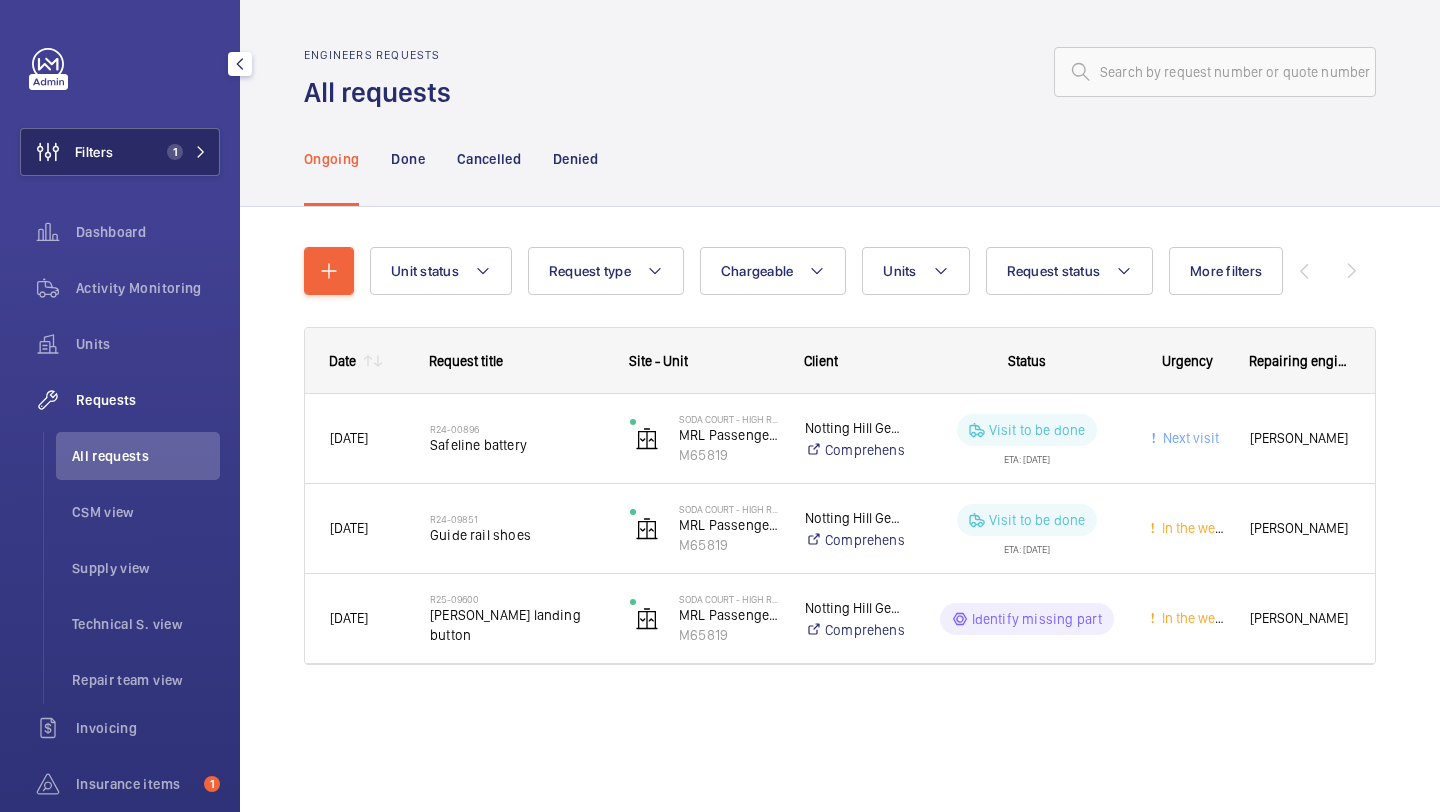 click on "1" 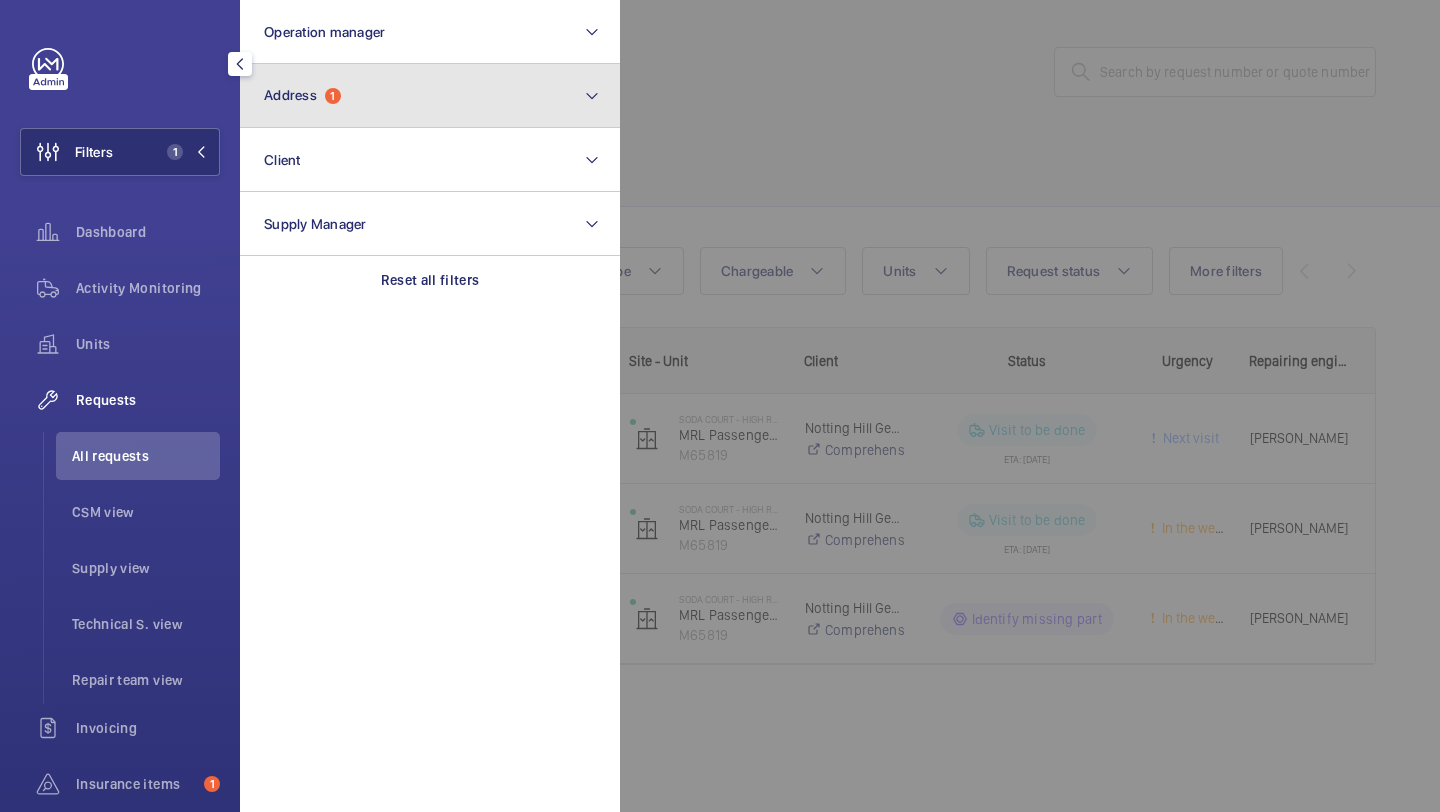 click on "Address" 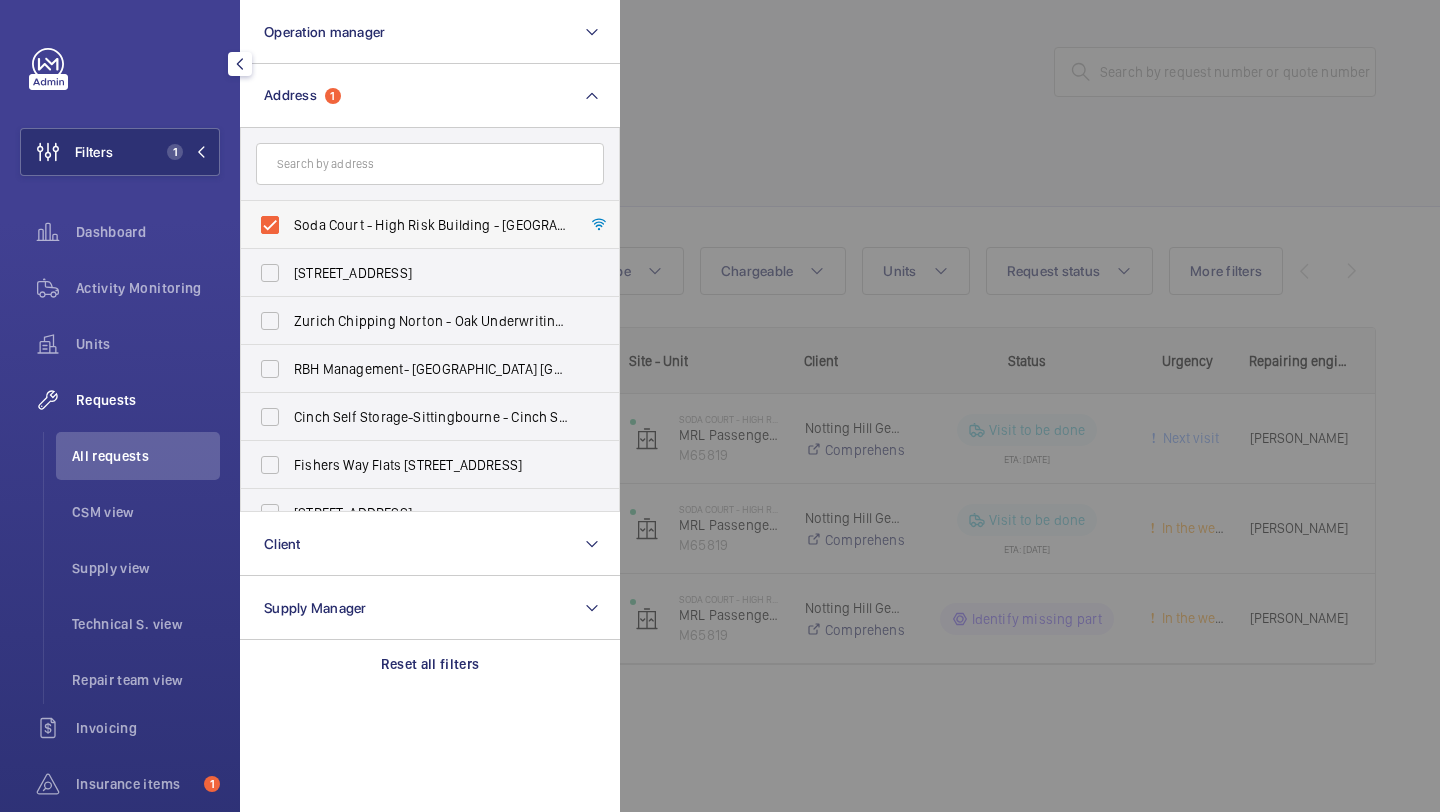 click on "Soda Court - High Risk Building - Soda Court, LONDON E1 0FE" at bounding box center (415, 225) 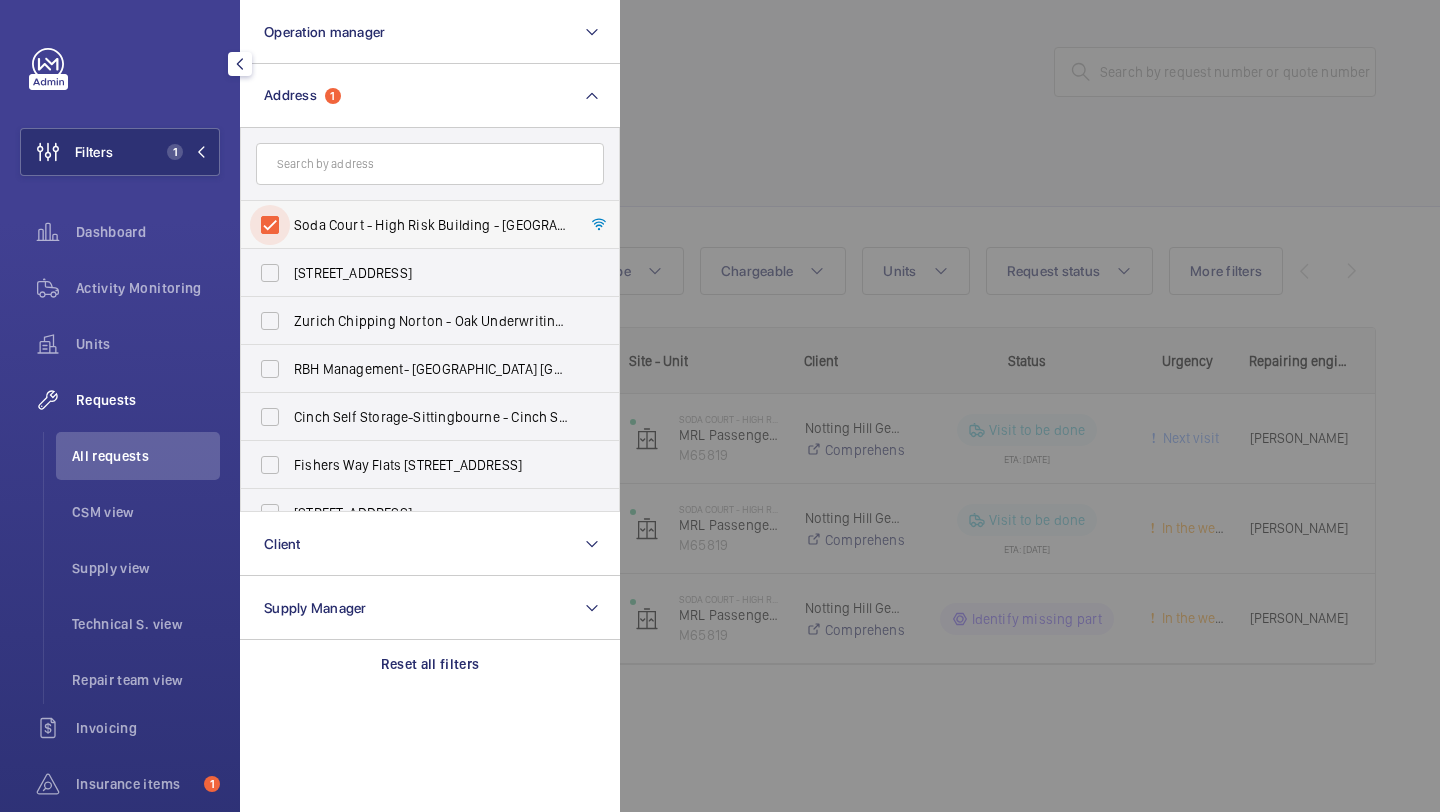 click on "Soda Court - High Risk Building - Soda Court, LONDON E1 0FE" at bounding box center [270, 225] 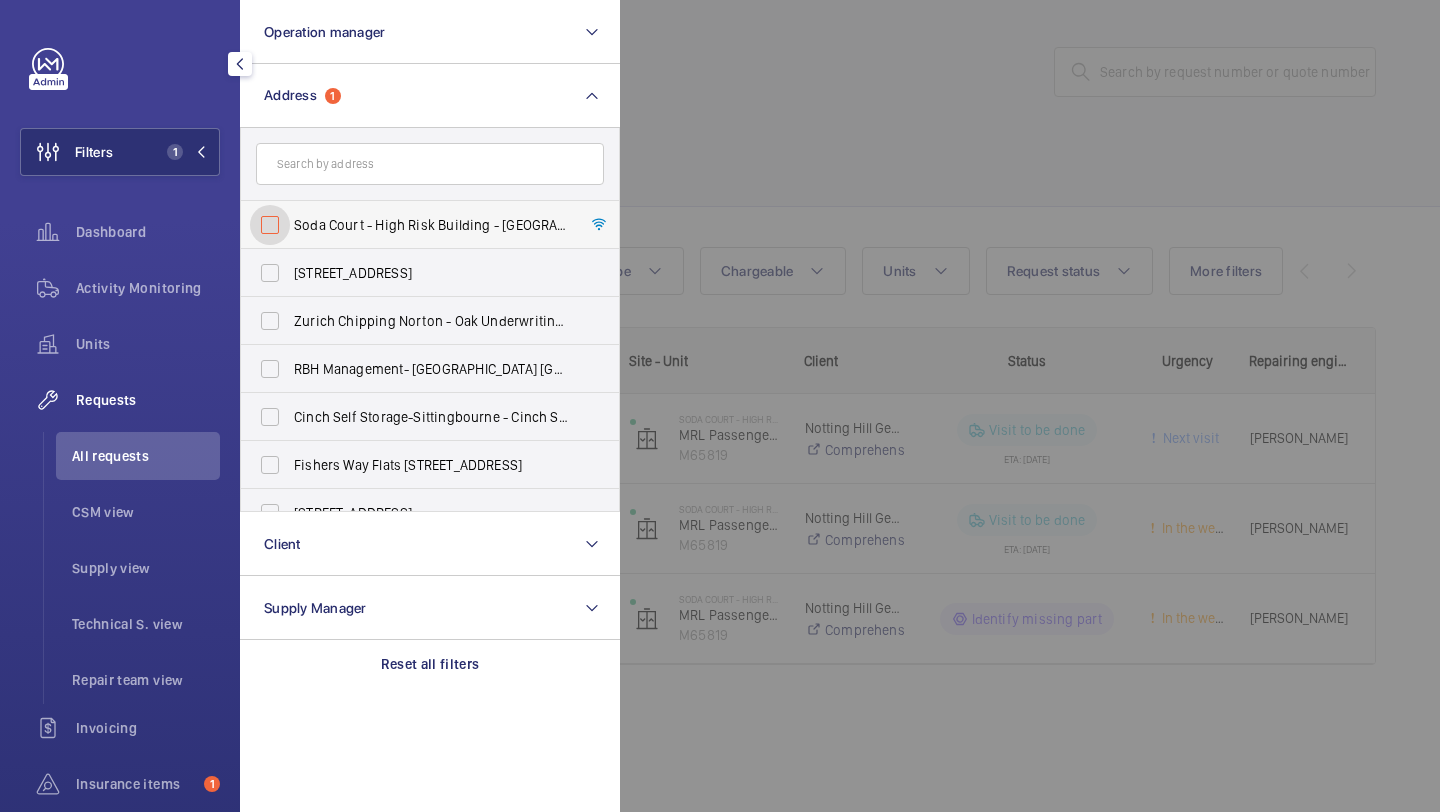 checkbox on "false" 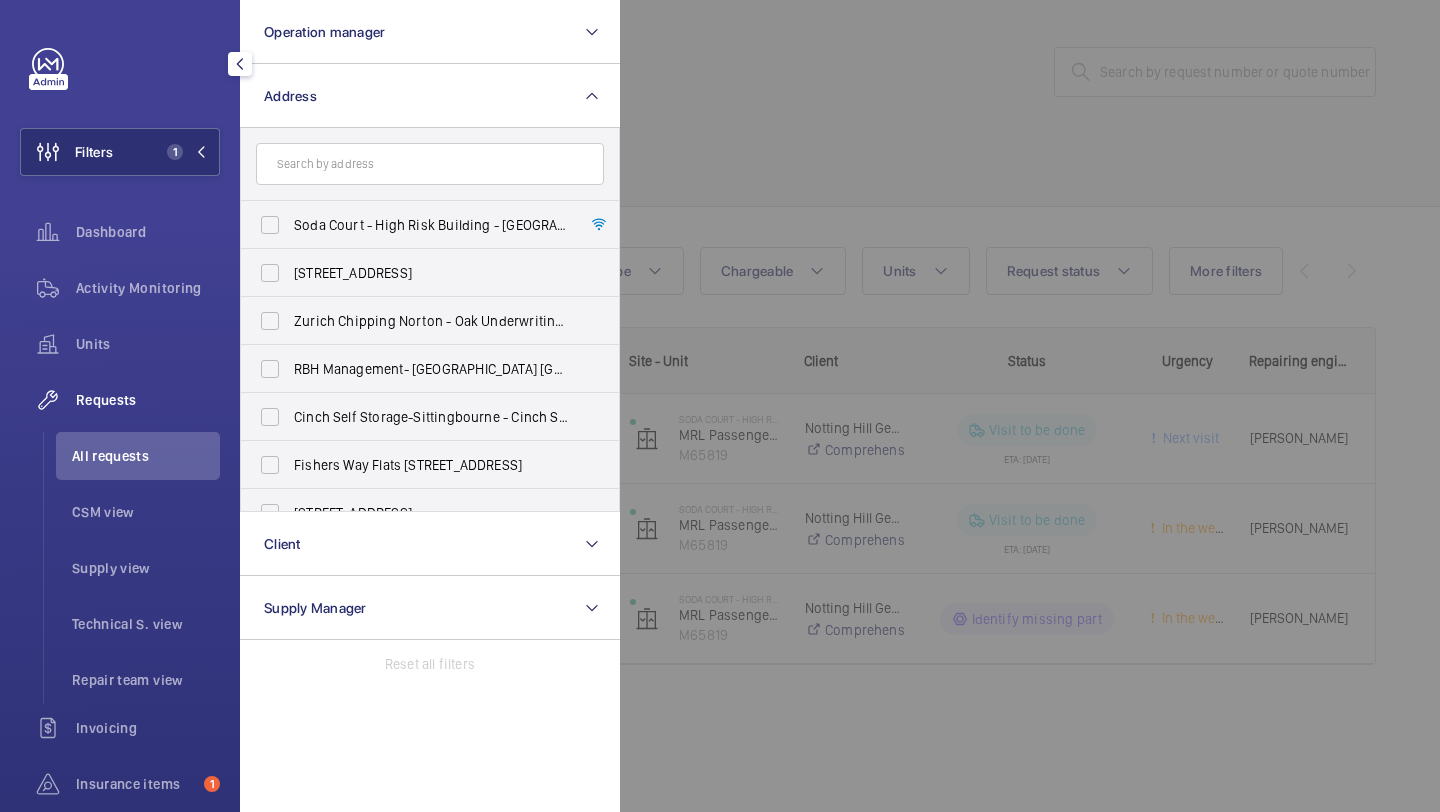 click 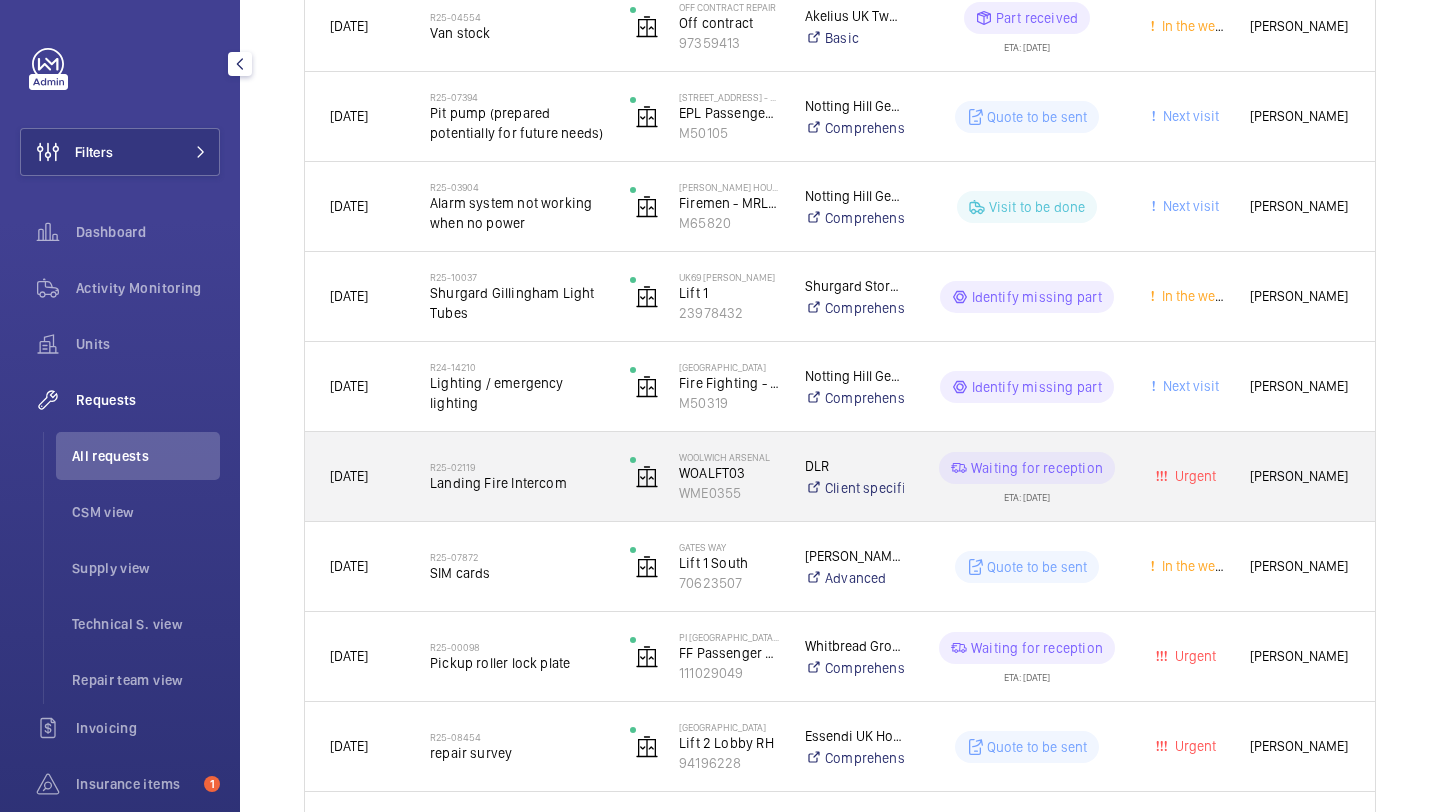 scroll, scrollTop: 0, scrollLeft: 0, axis: both 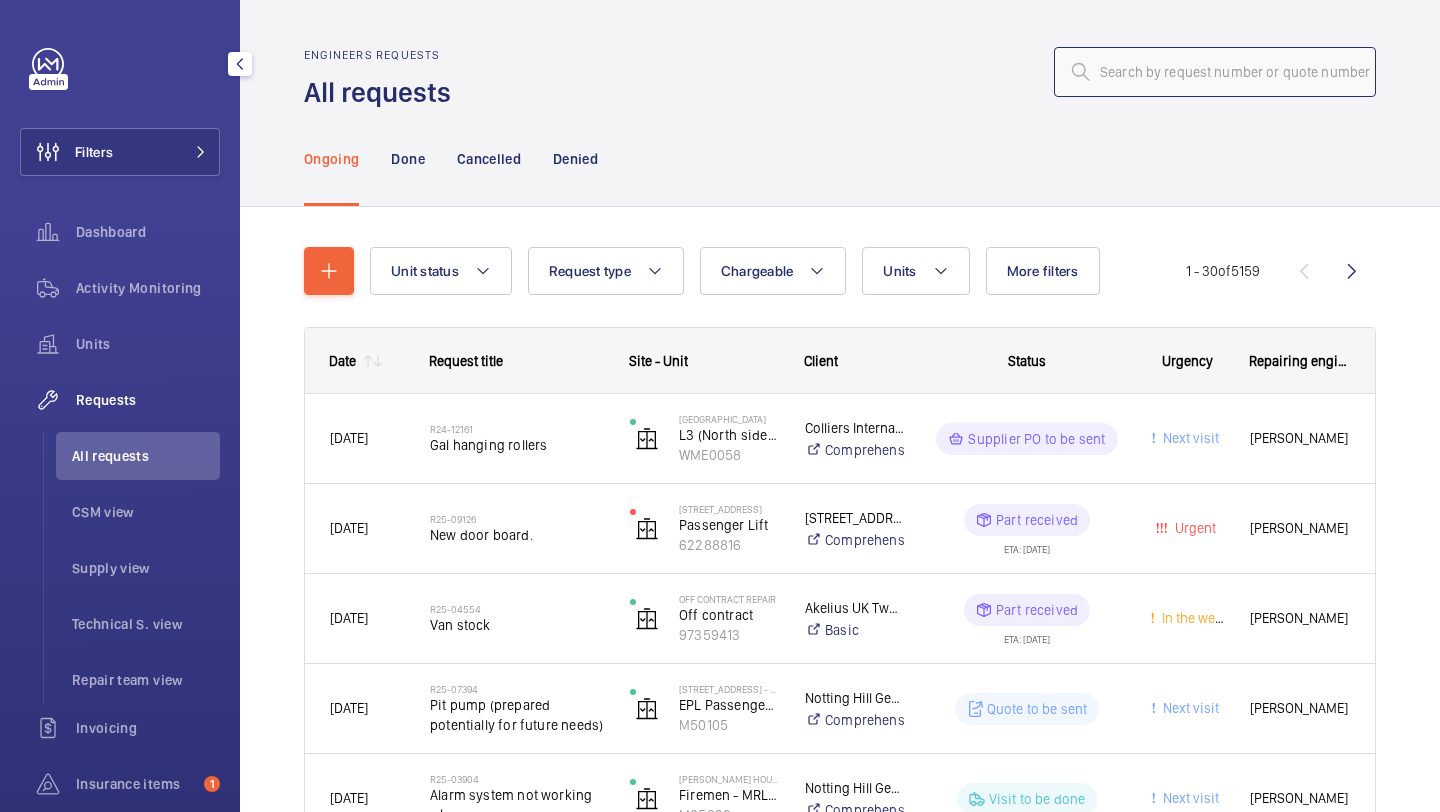 click 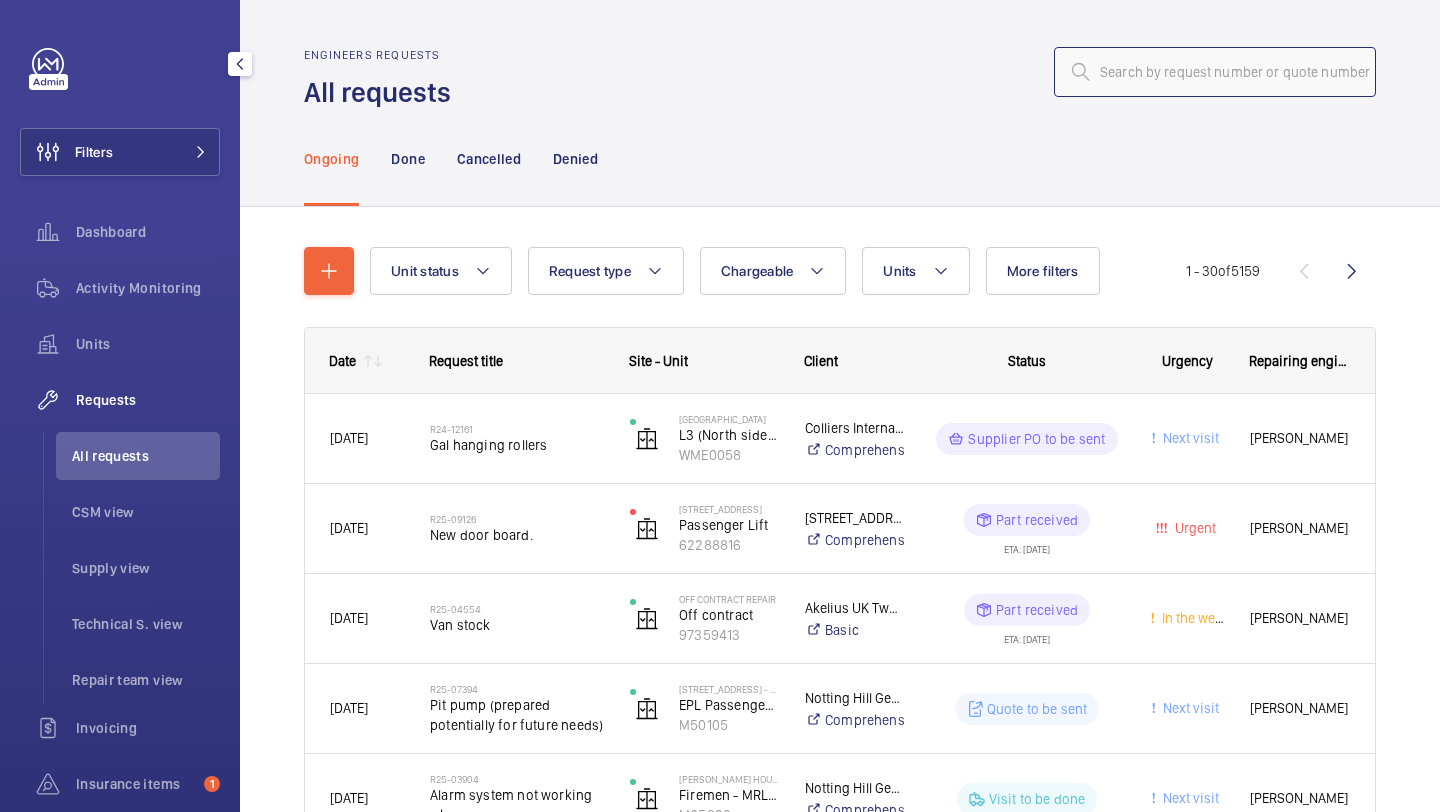 paste on "R25-03786" 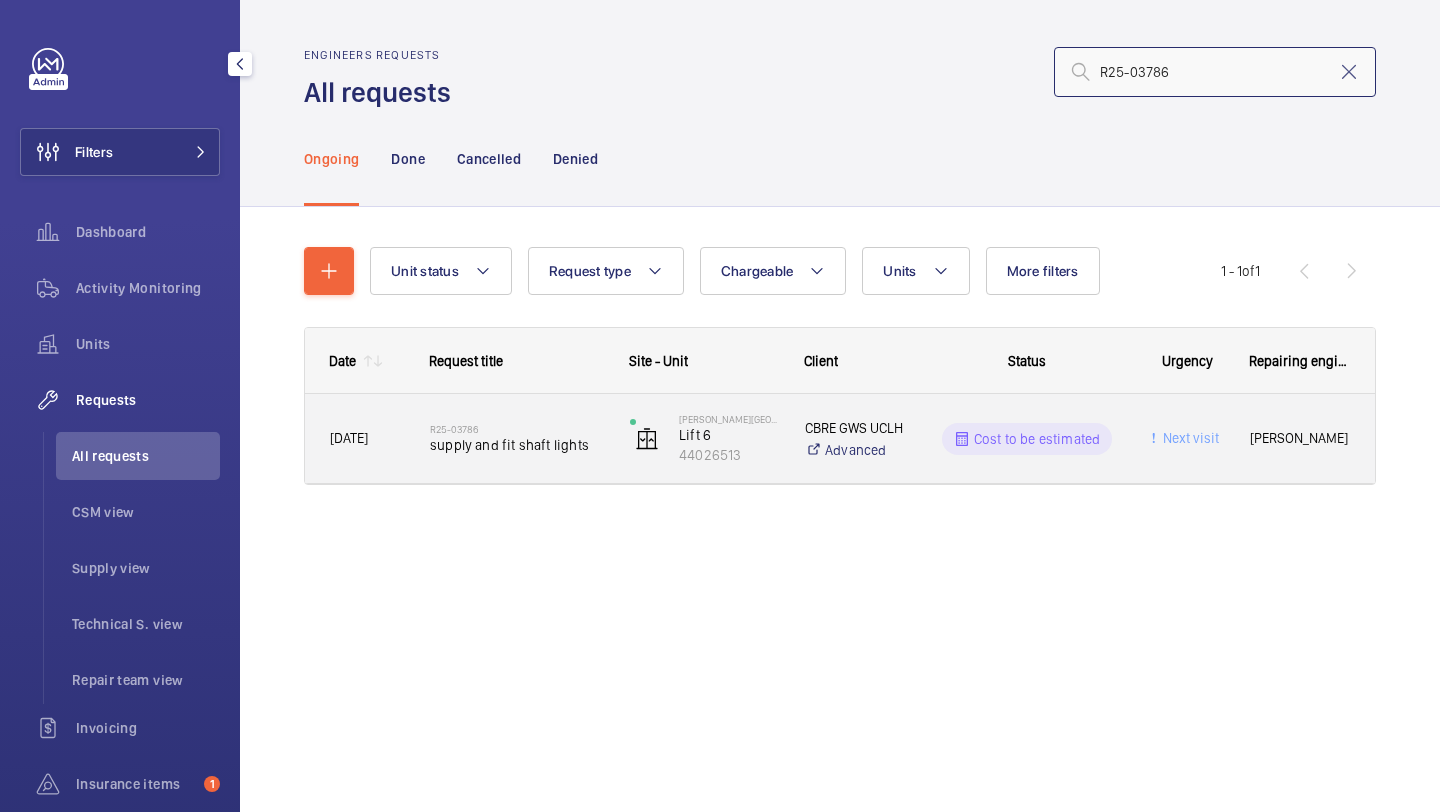 type on "R25-03786" 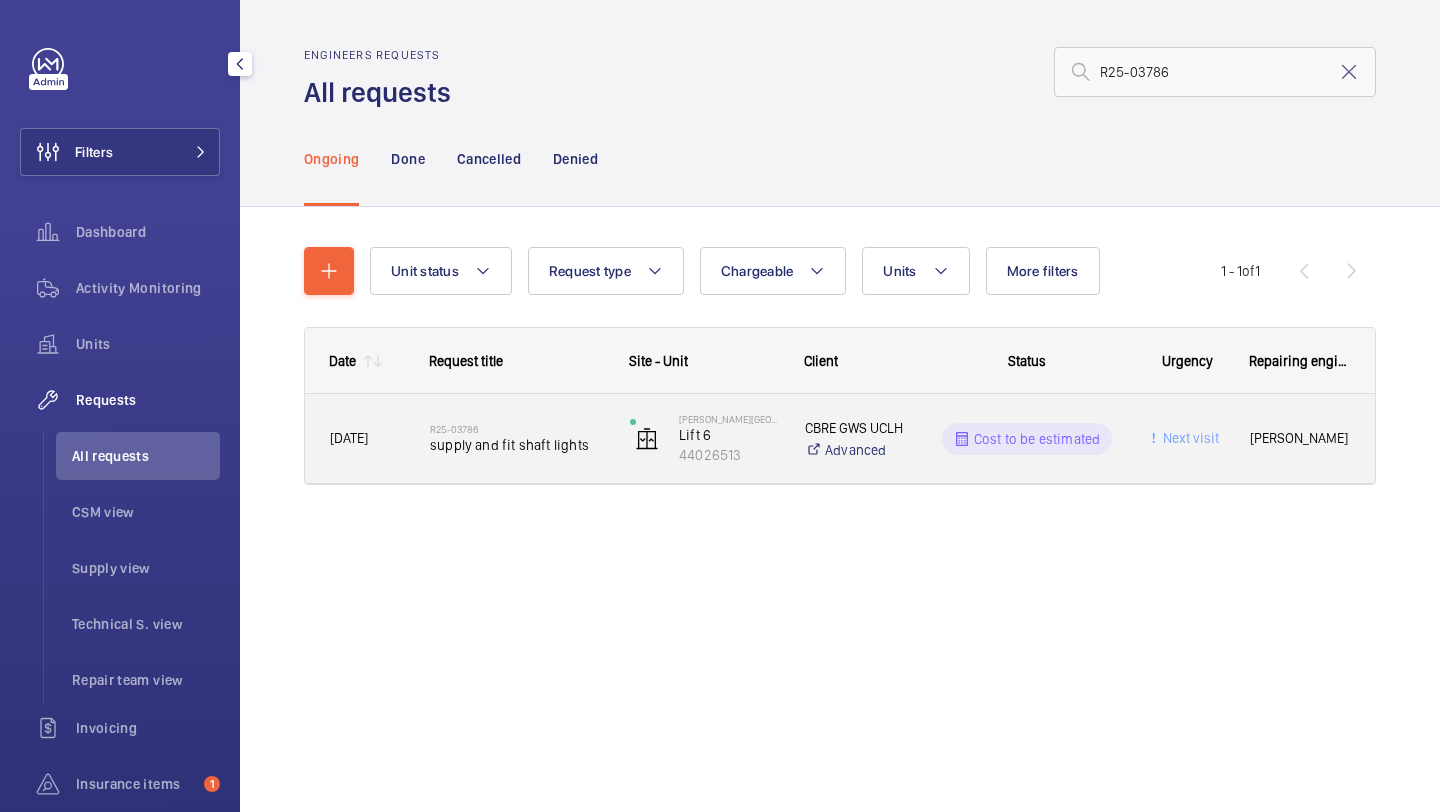 click on "supply and fit shaft lights" 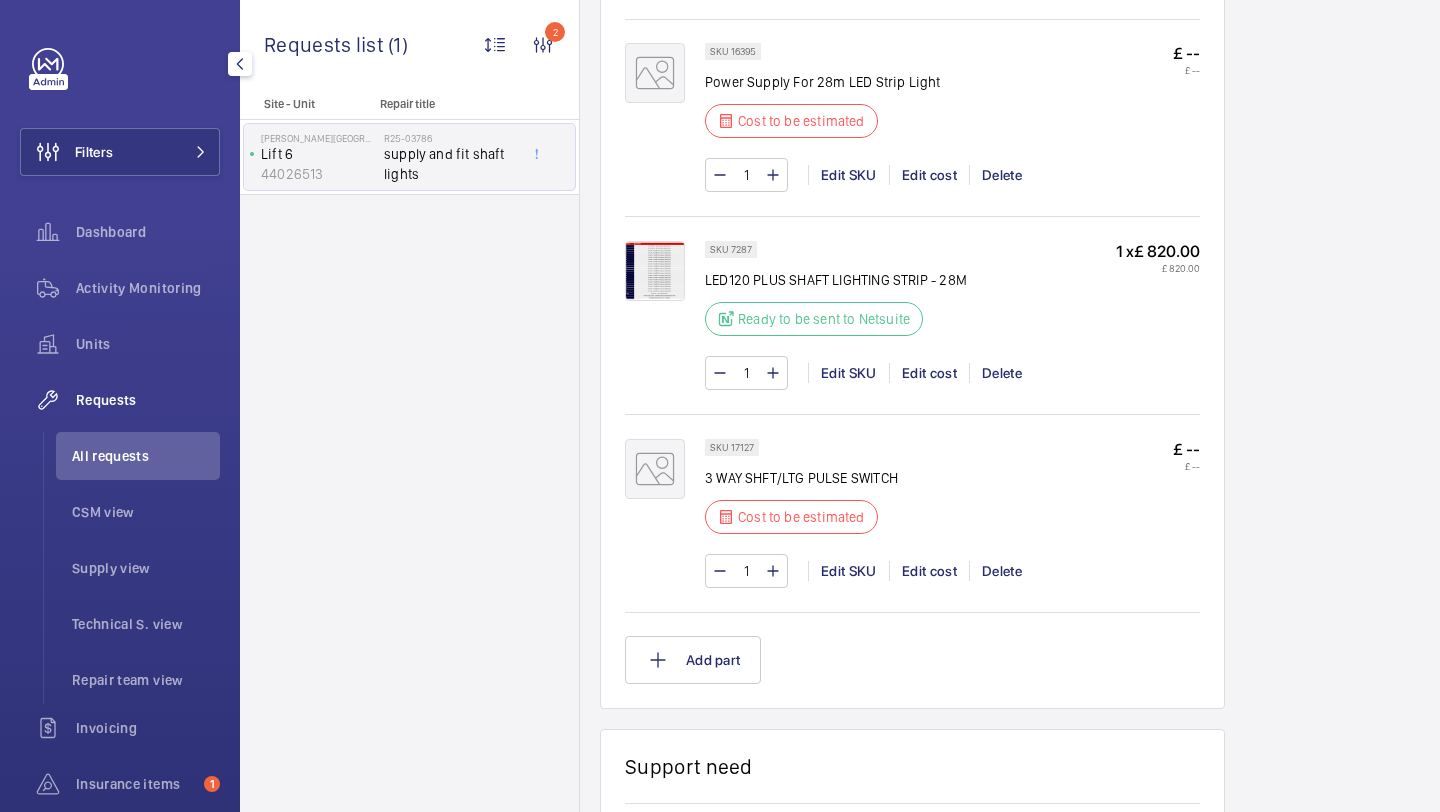 scroll, scrollTop: 1537, scrollLeft: 0, axis: vertical 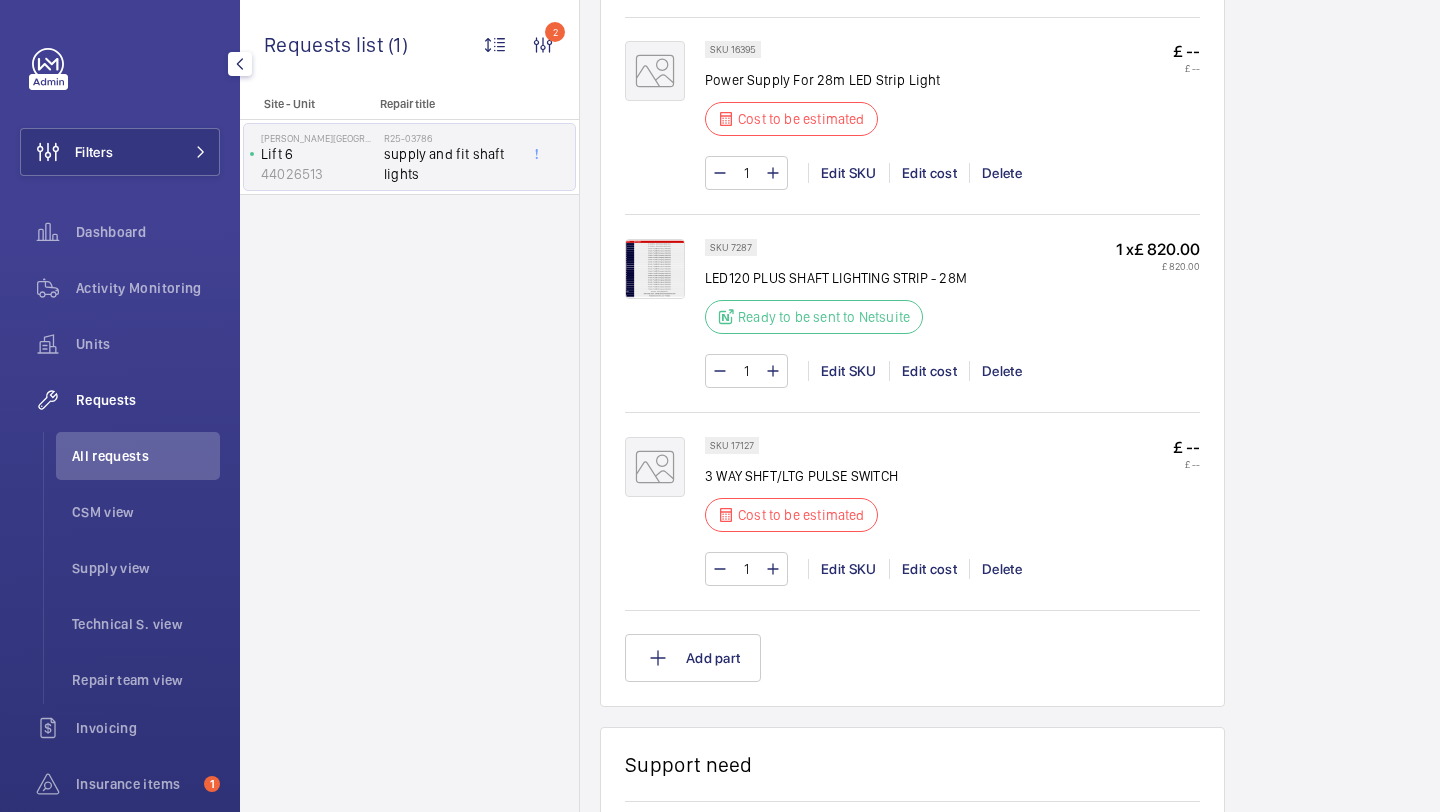 click on "3 WAY SHFT/LTG PULSE SWITCH" 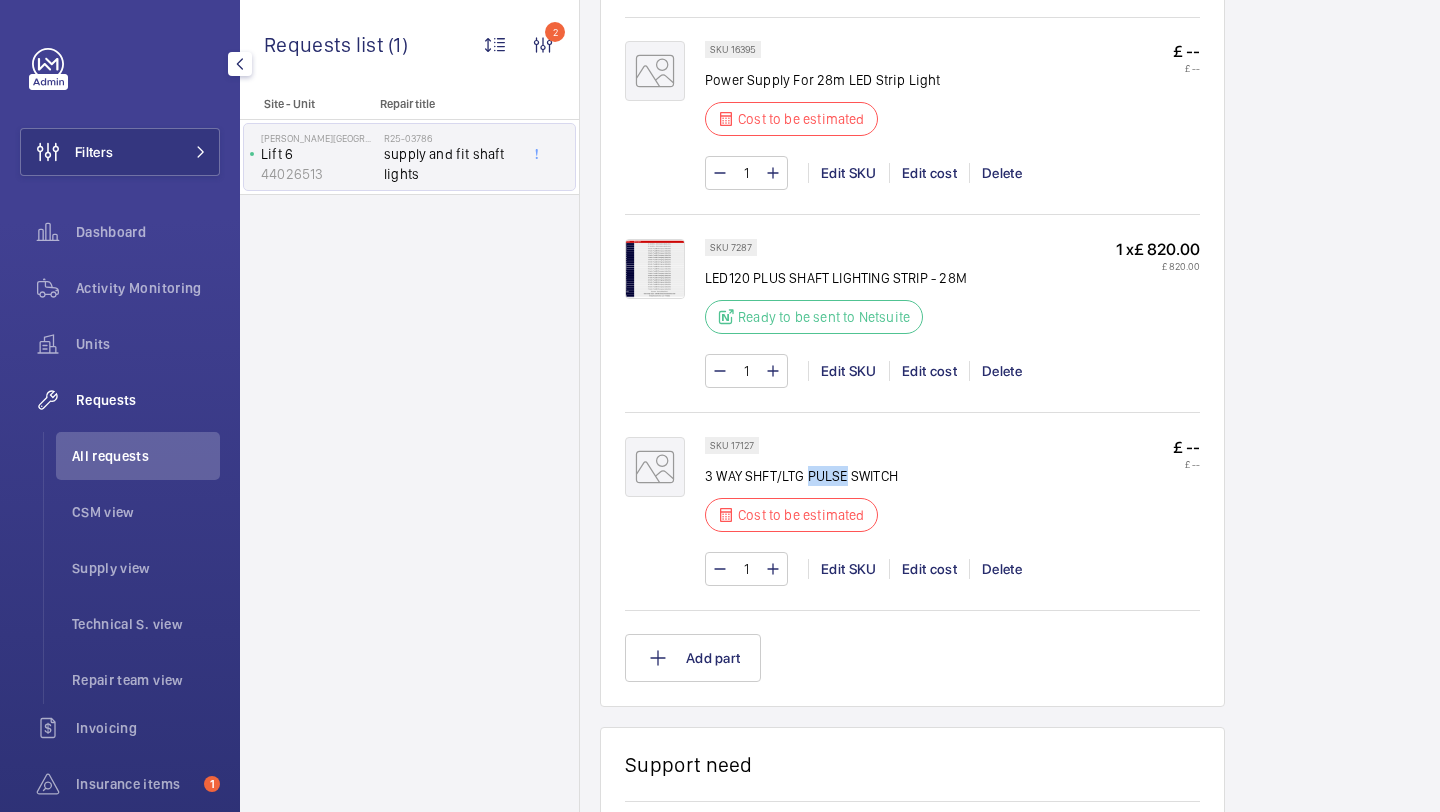 click on "3 WAY SHFT/LTG PULSE SWITCH" 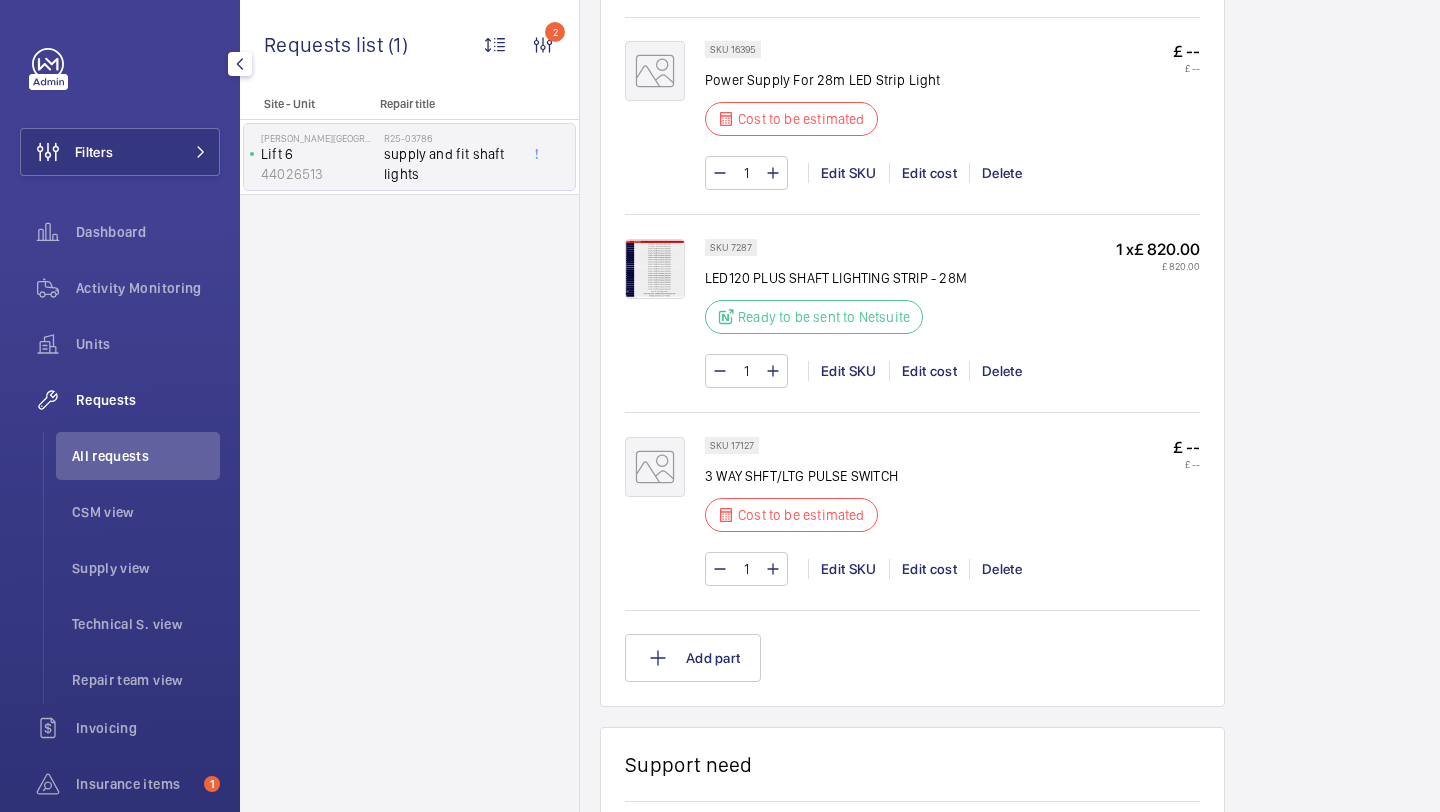 click on "3 WAY SHFT/LTG PULSE SWITCH" 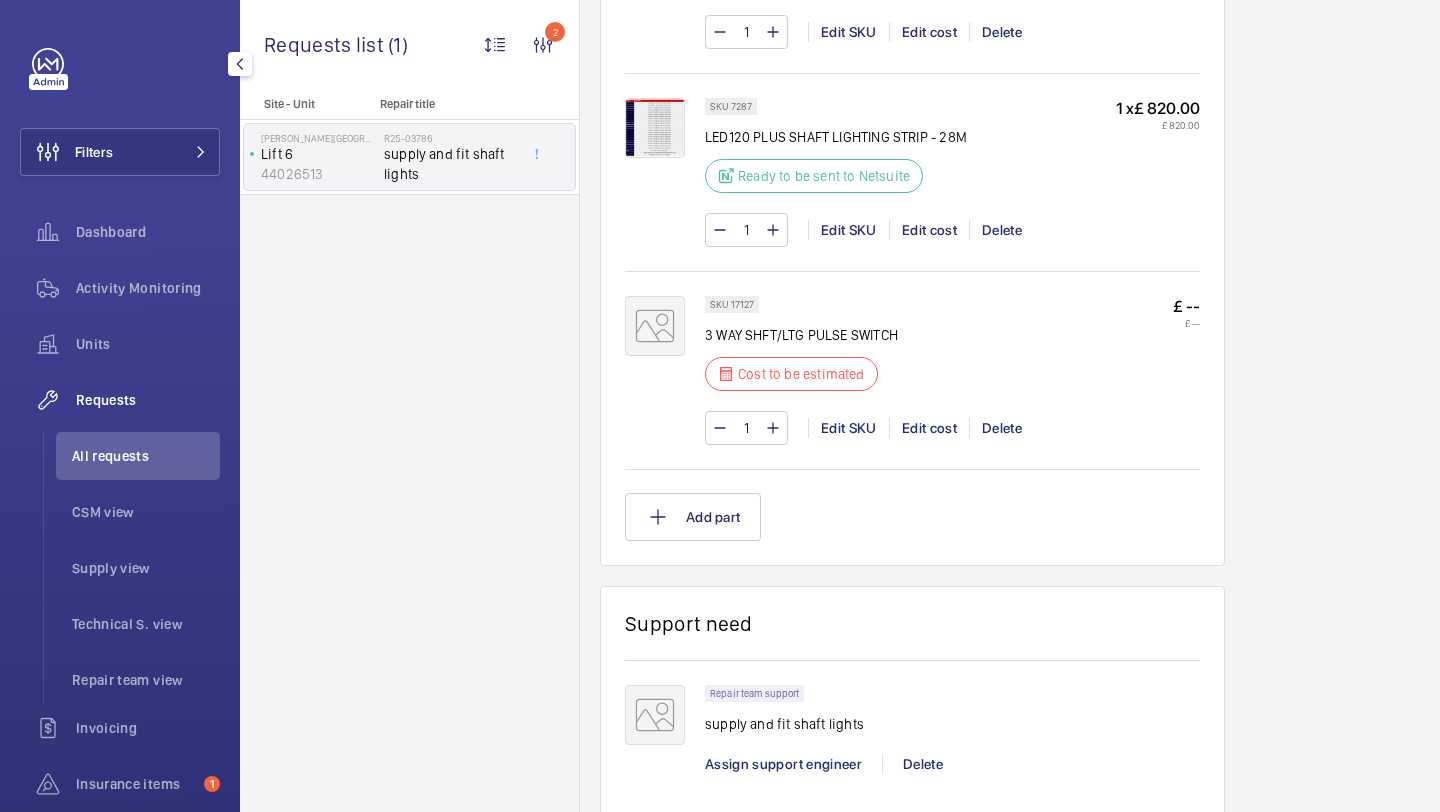 scroll, scrollTop: 1566, scrollLeft: 0, axis: vertical 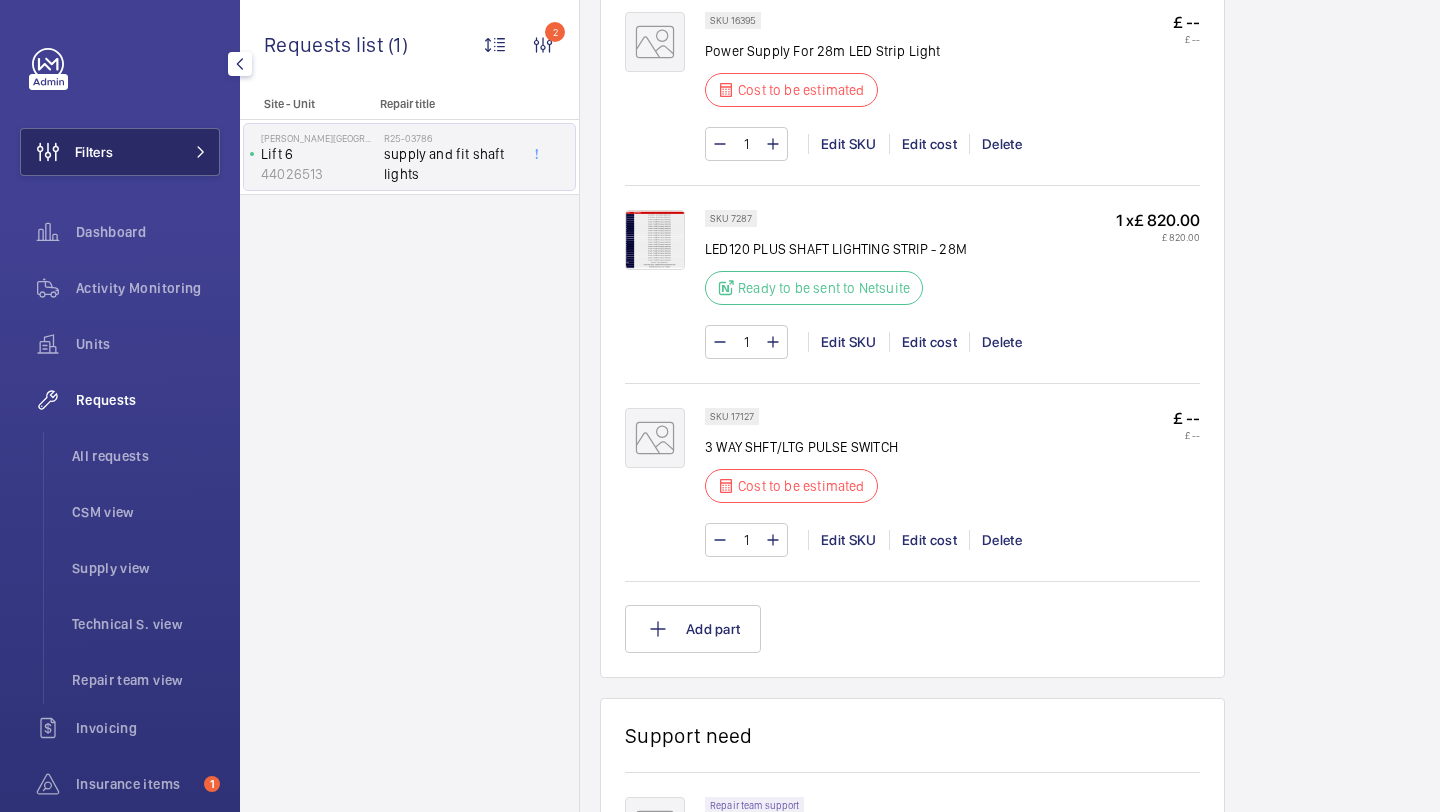 click on "Filters" 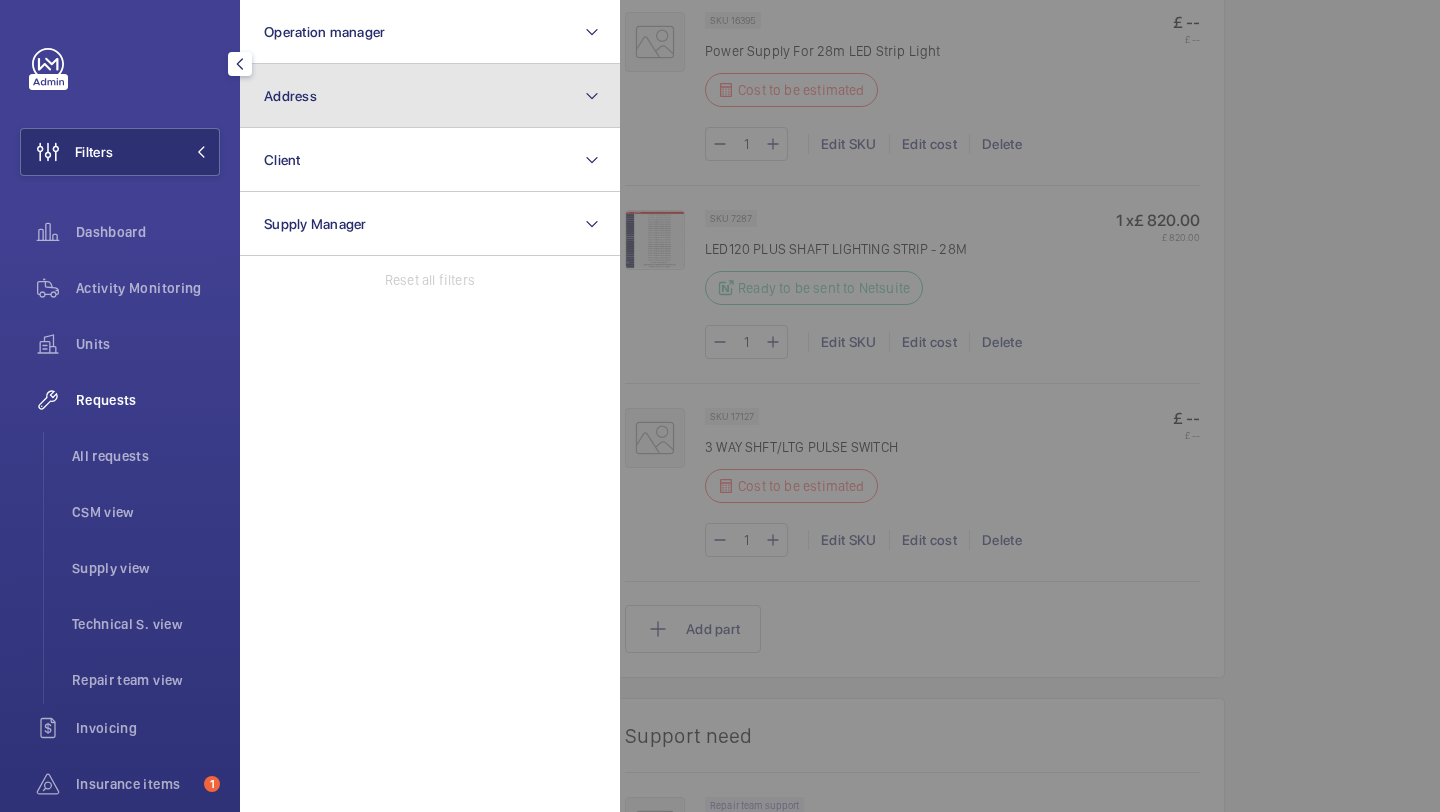 click on "Address" 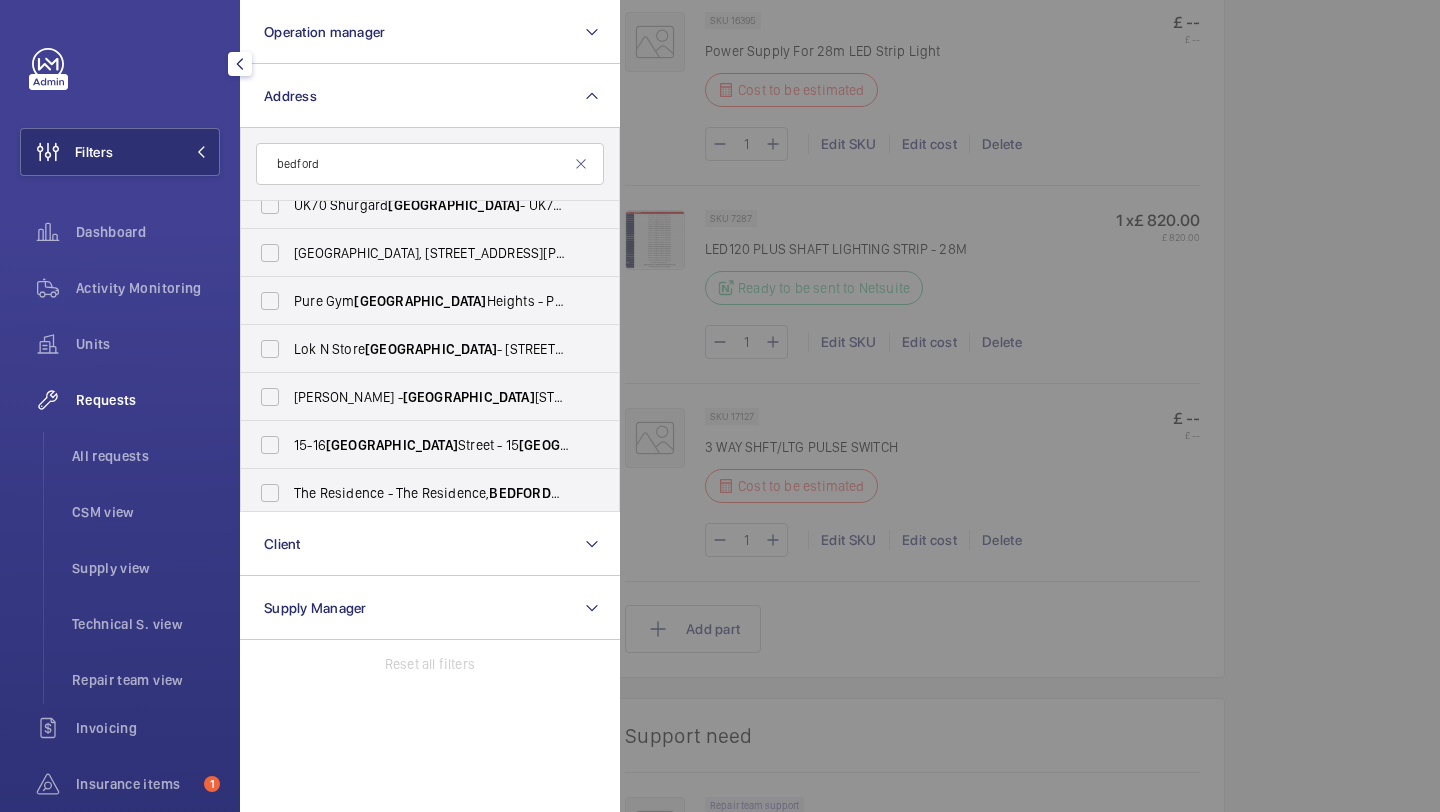 scroll, scrollTop: 314, scrollLeft: 0, axis: vertical 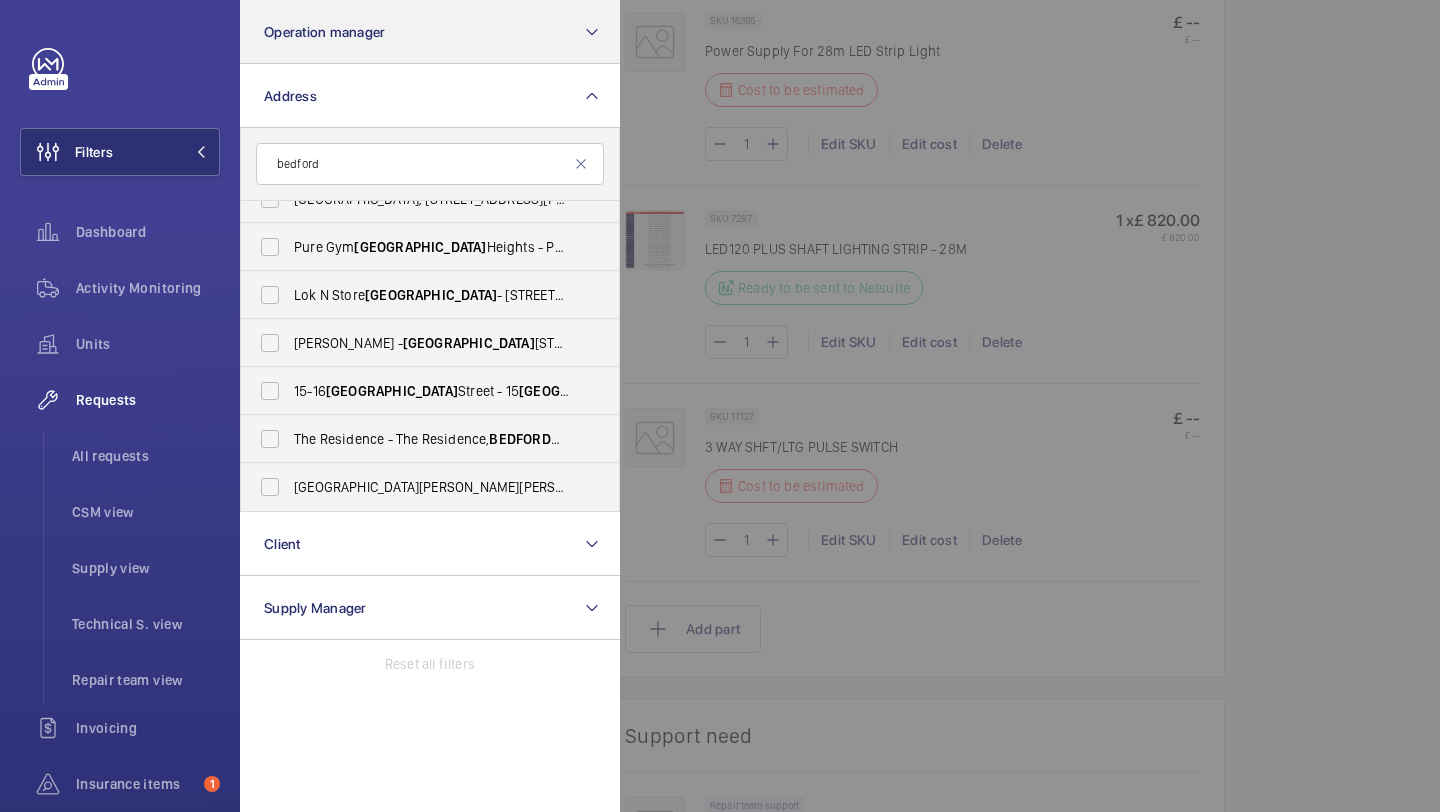 type on "bedford" 